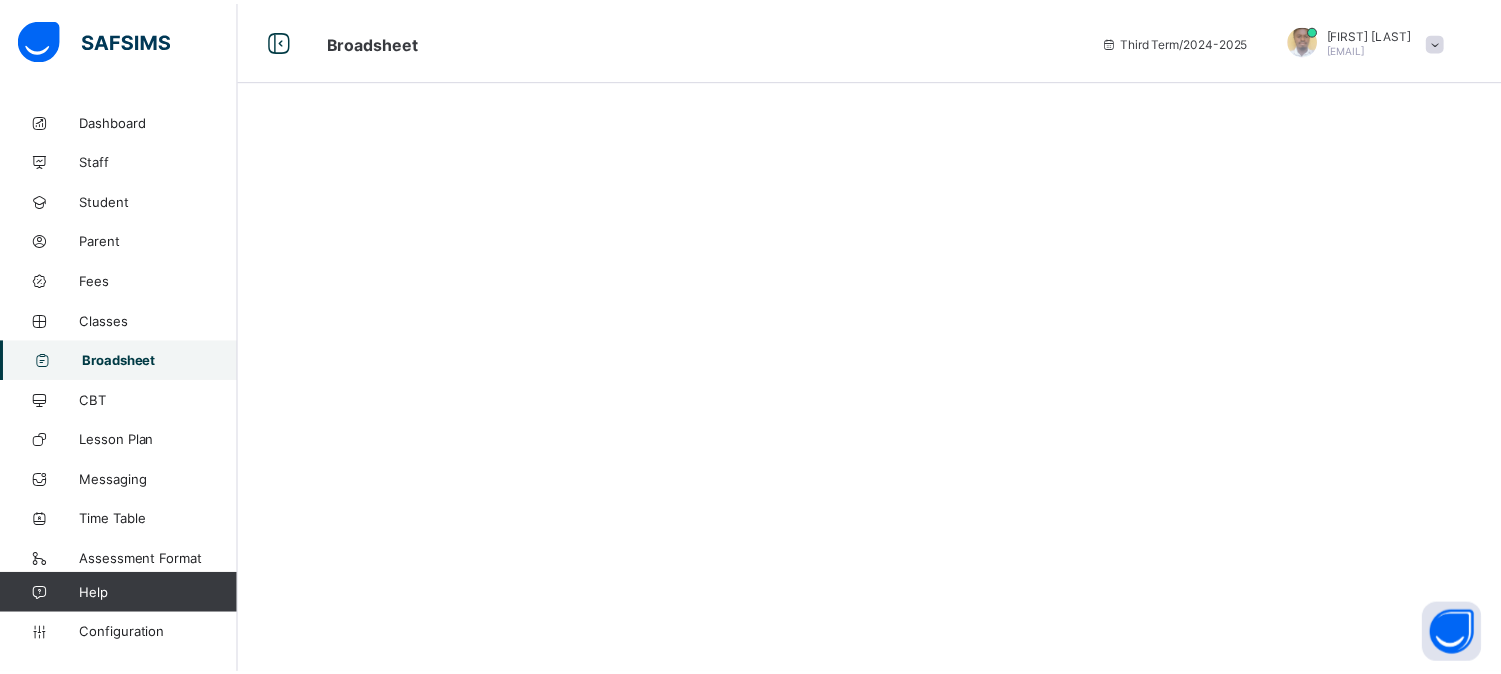 scroll, scrollTop: 0, scrollLeft: 0, axis: both 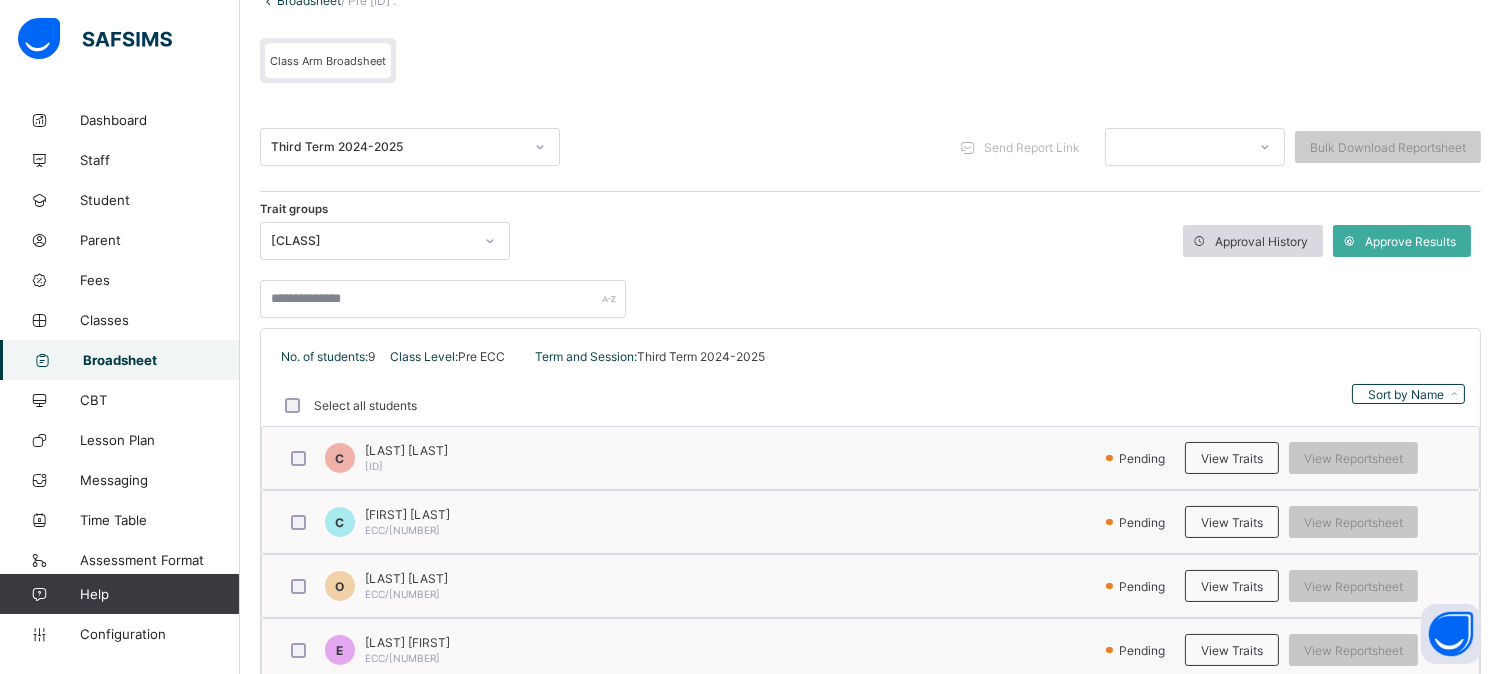 click on "Approval History" at bounding box center (1261, 241) 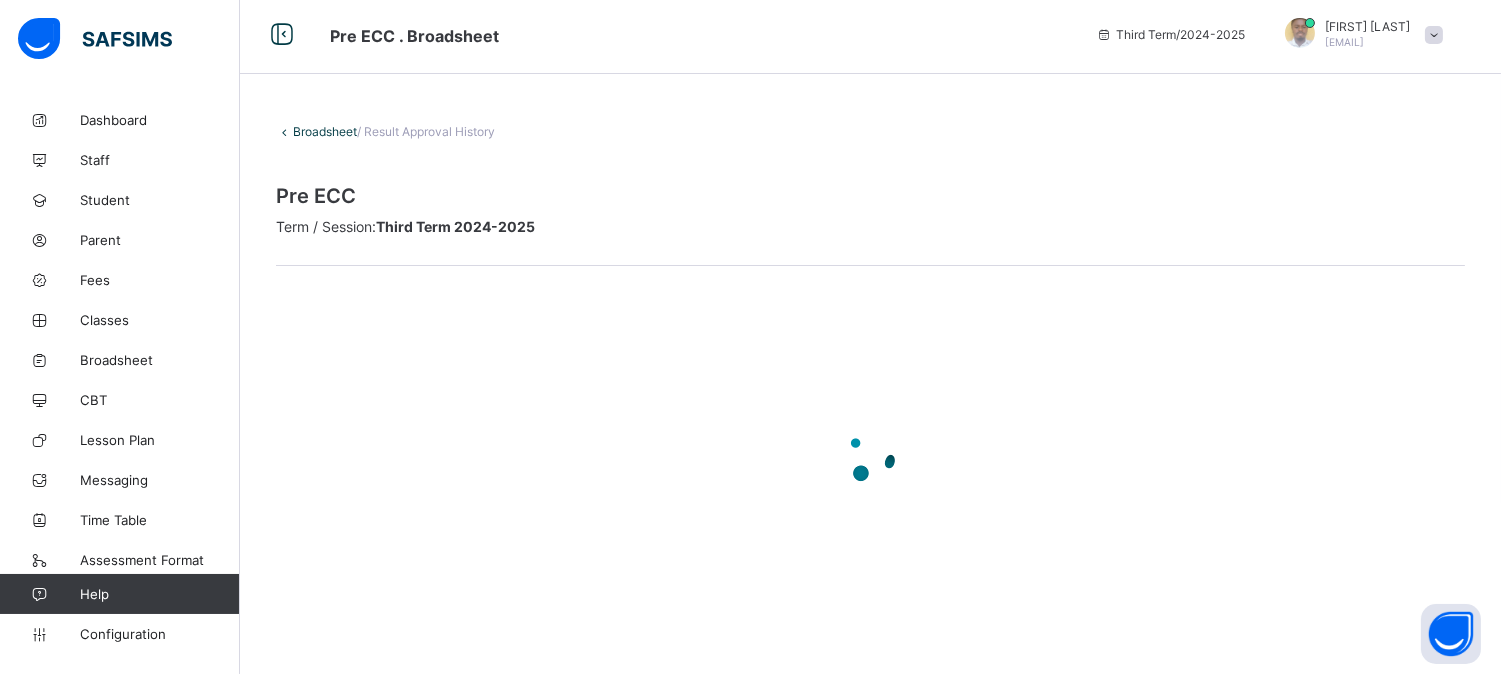 scroll, scrollTop: 48, scrollLeft: 0, axis: vertical 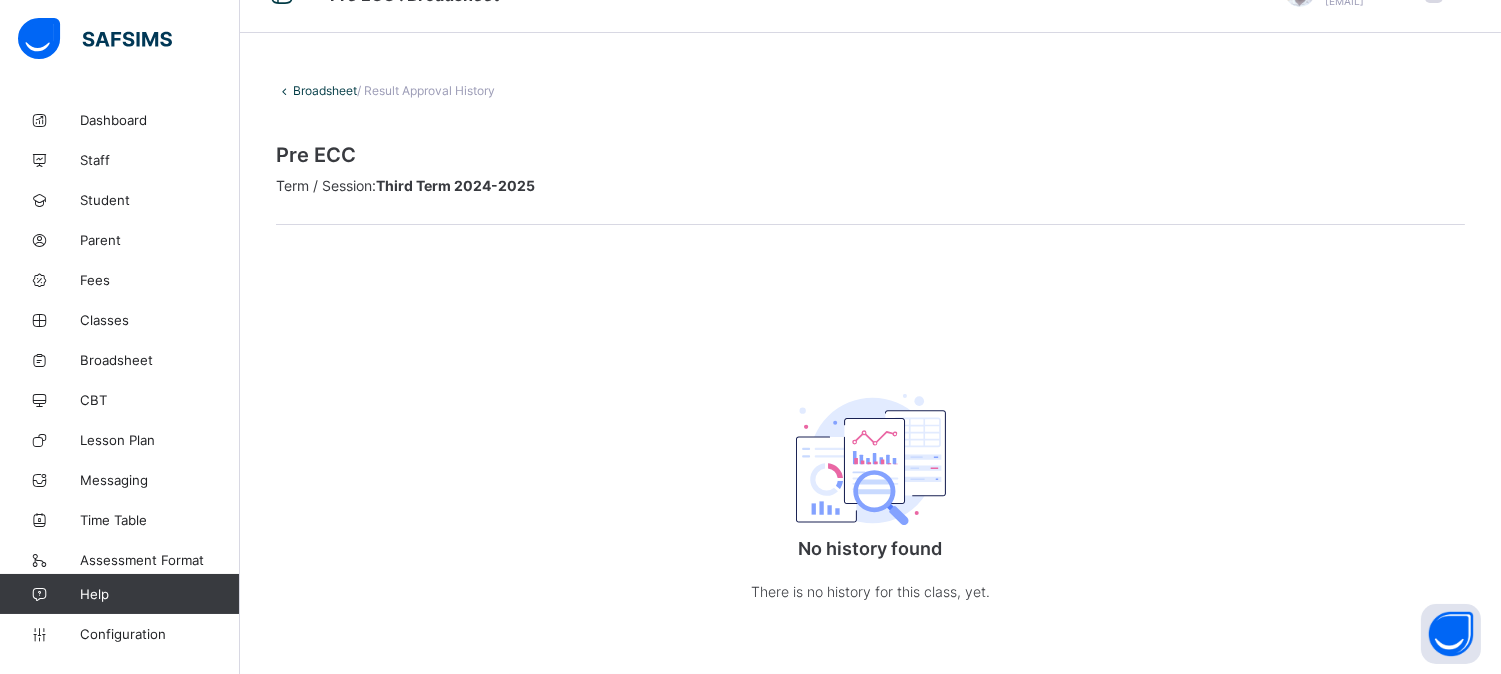click on "Broadsheet" at bounding box center (325, 90) 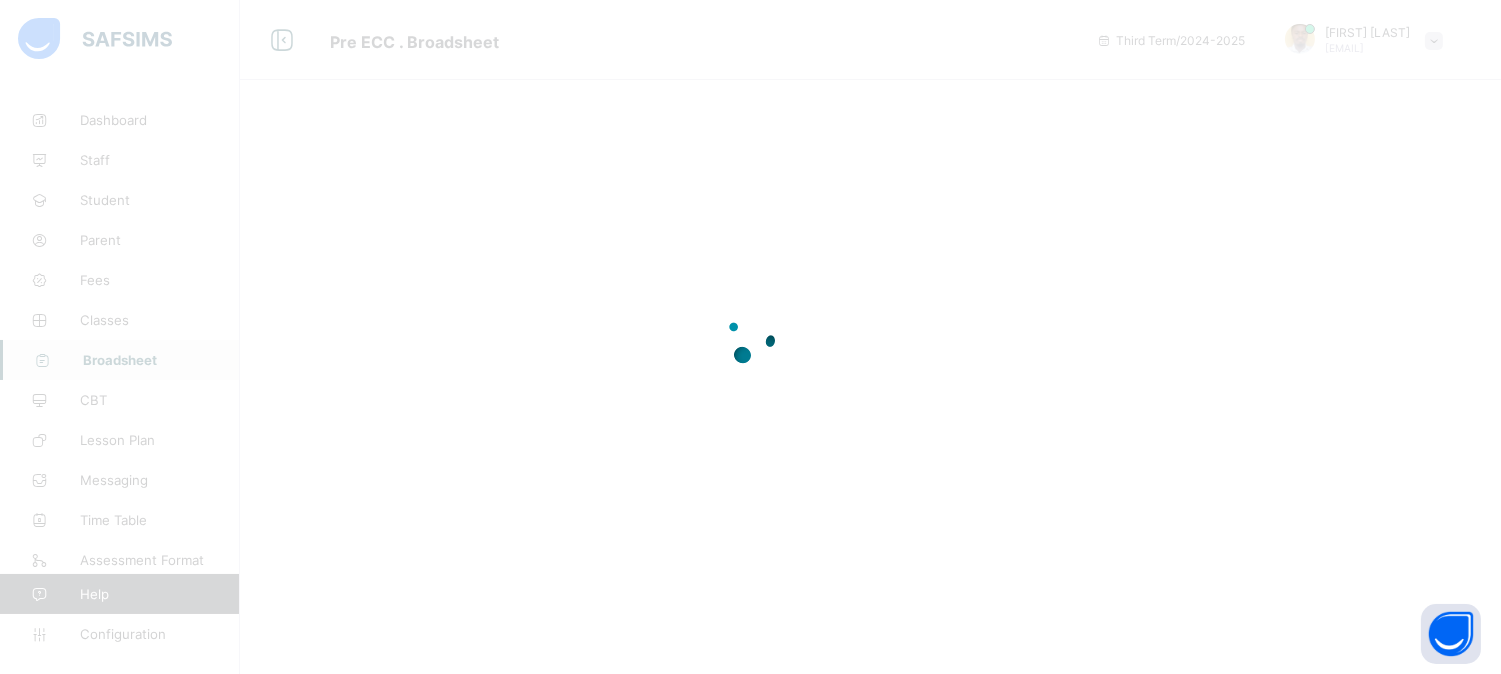 scroll, scrollTop: 0, scrollLeft: 0, axis: both 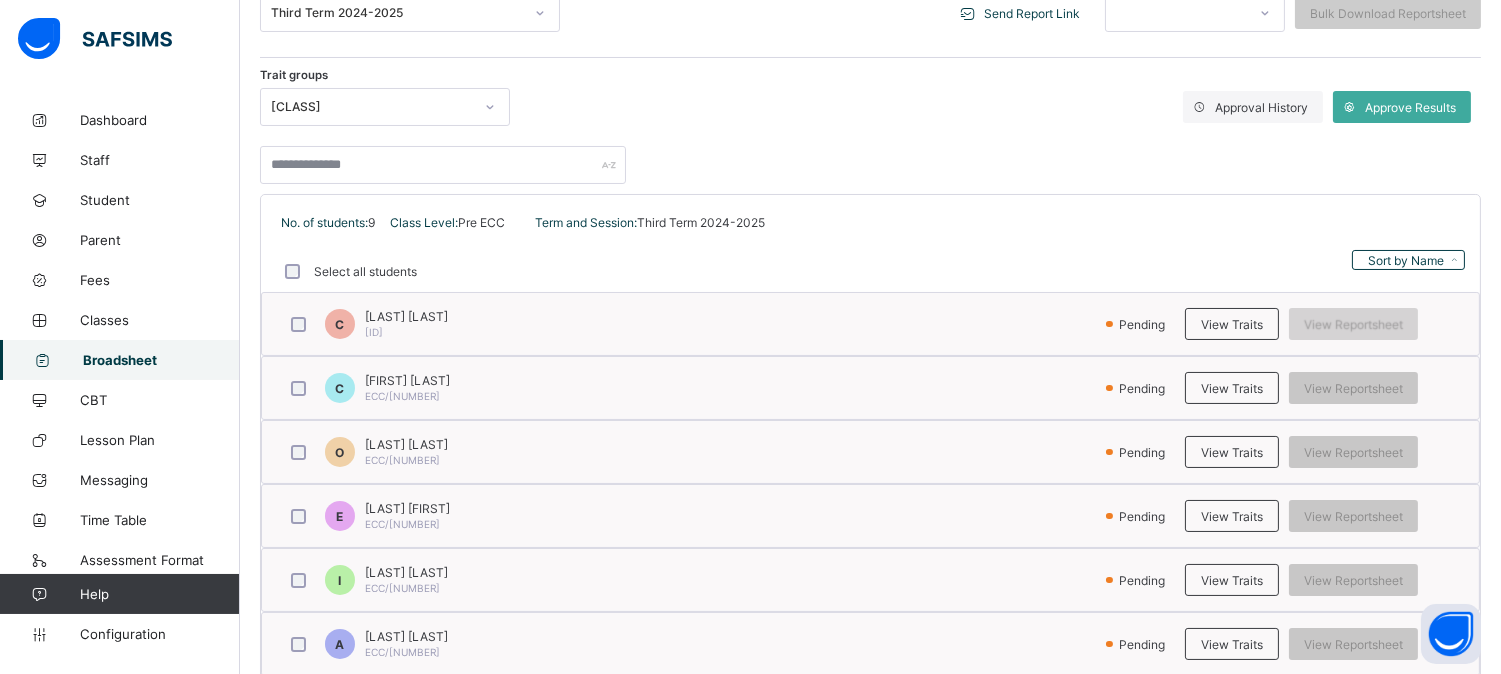 click on "View Reportsheet" at bounding box center [1353, 324] 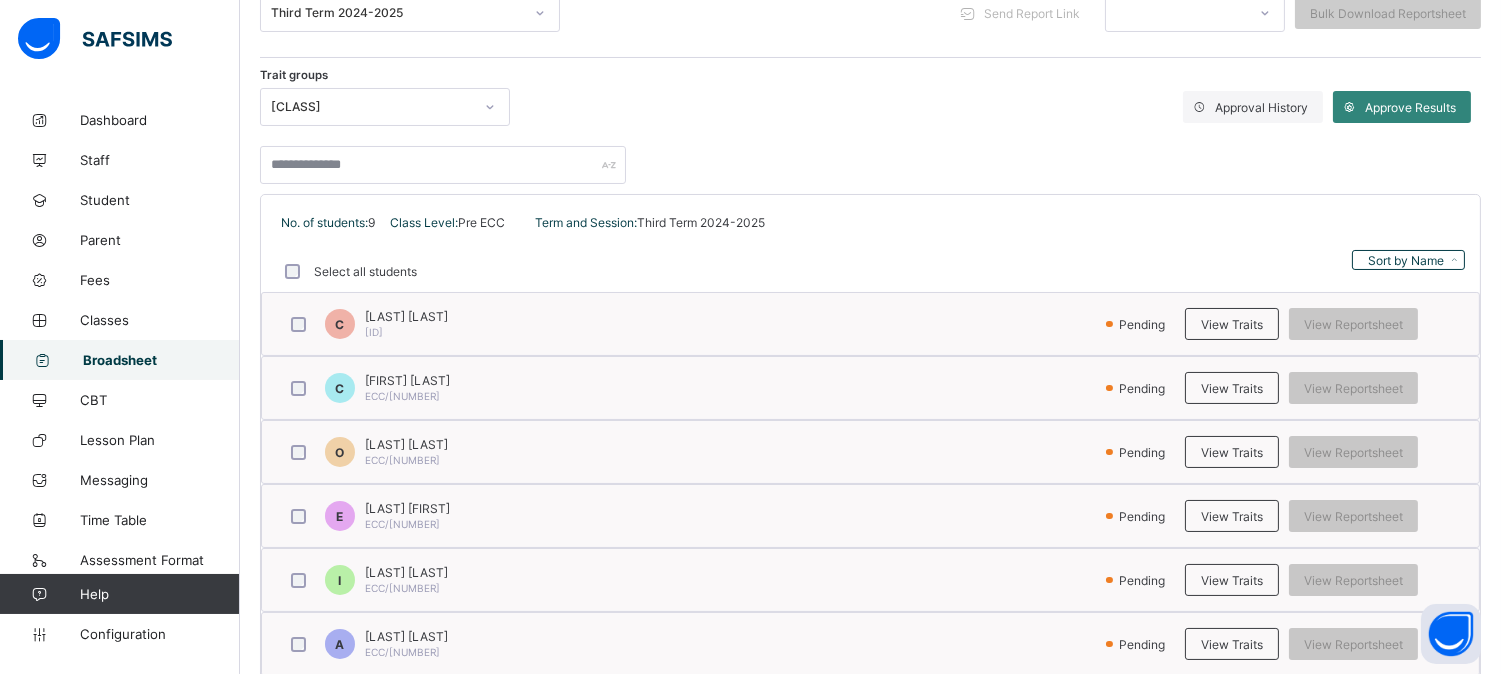 click on "Approve Results" at bounding box center (1410, 107) 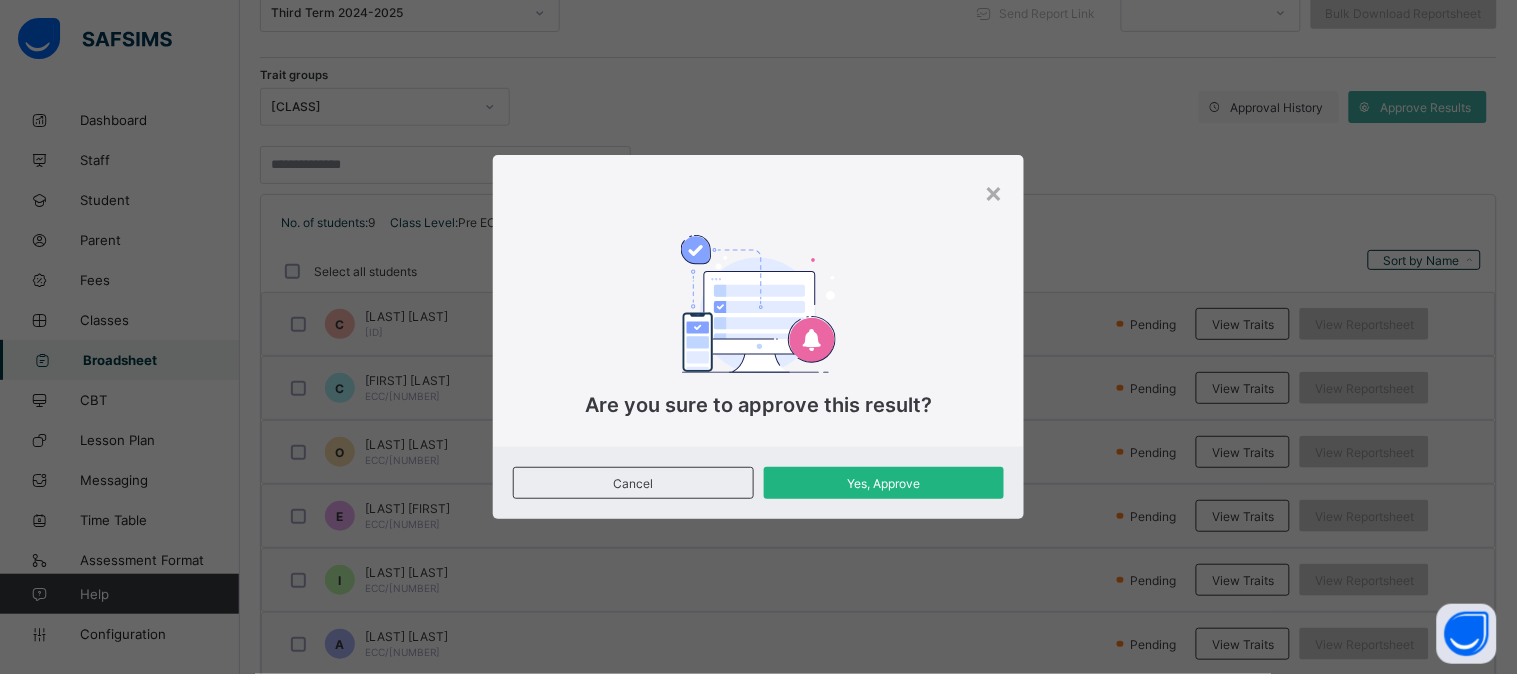 click on "Yes, Approve" at bounding box center [884, 483] 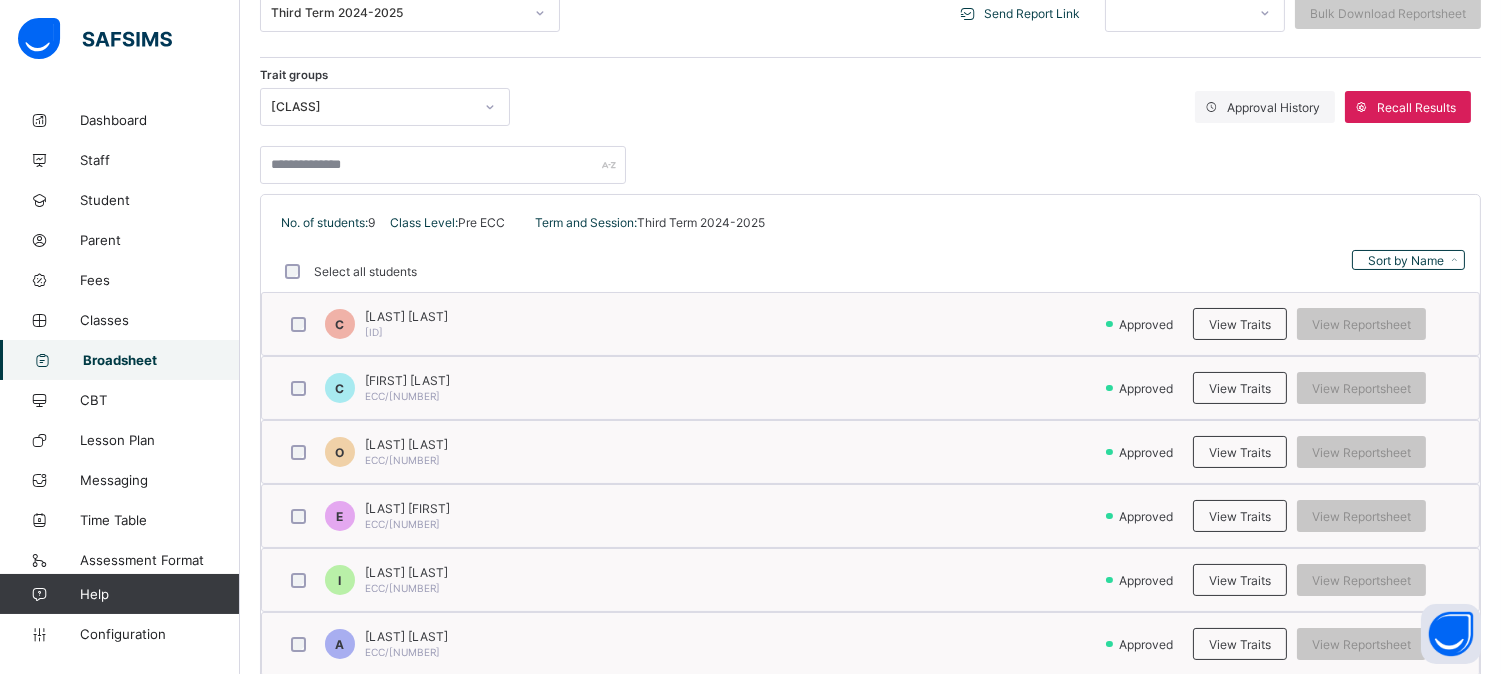 scroll, scrollTop: 516, scrollLeft: 0, axis: vertical 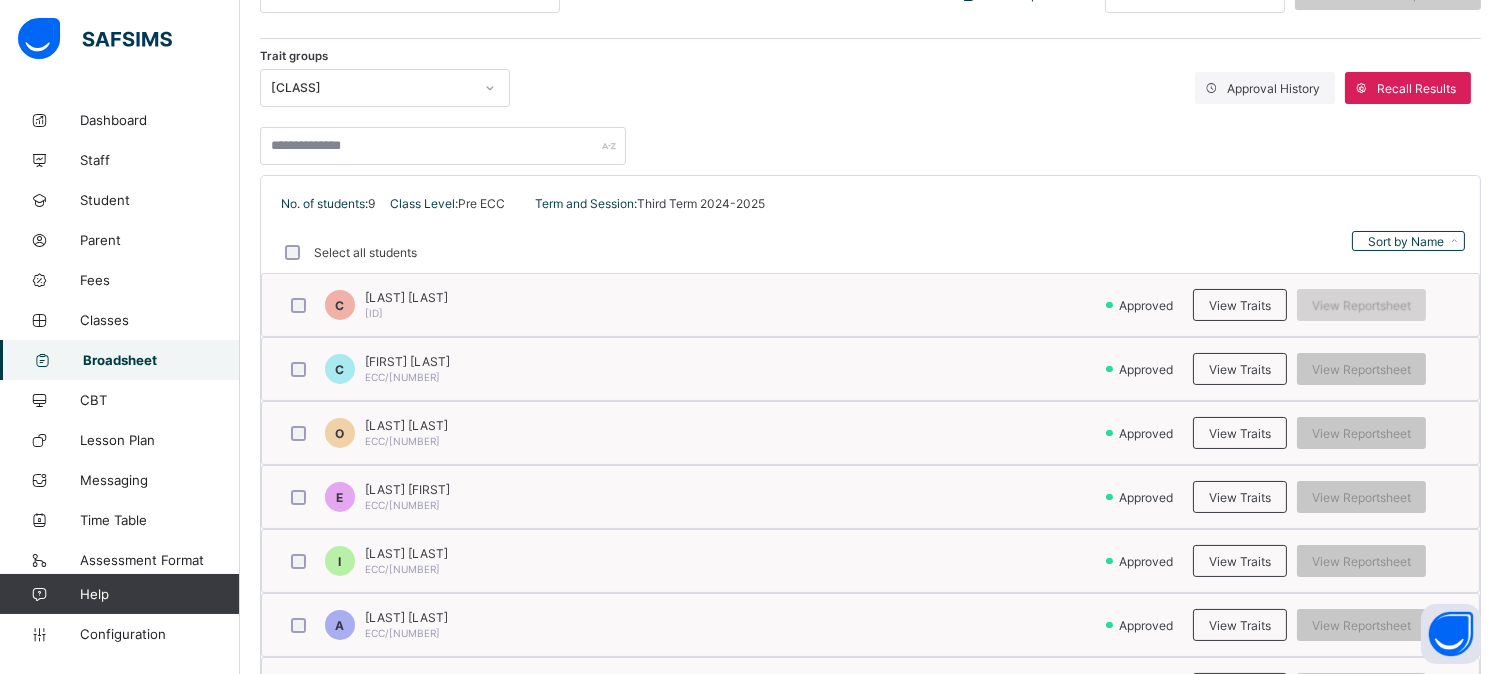 click on "View Reportsheet" at bounding box center (1361, 305) 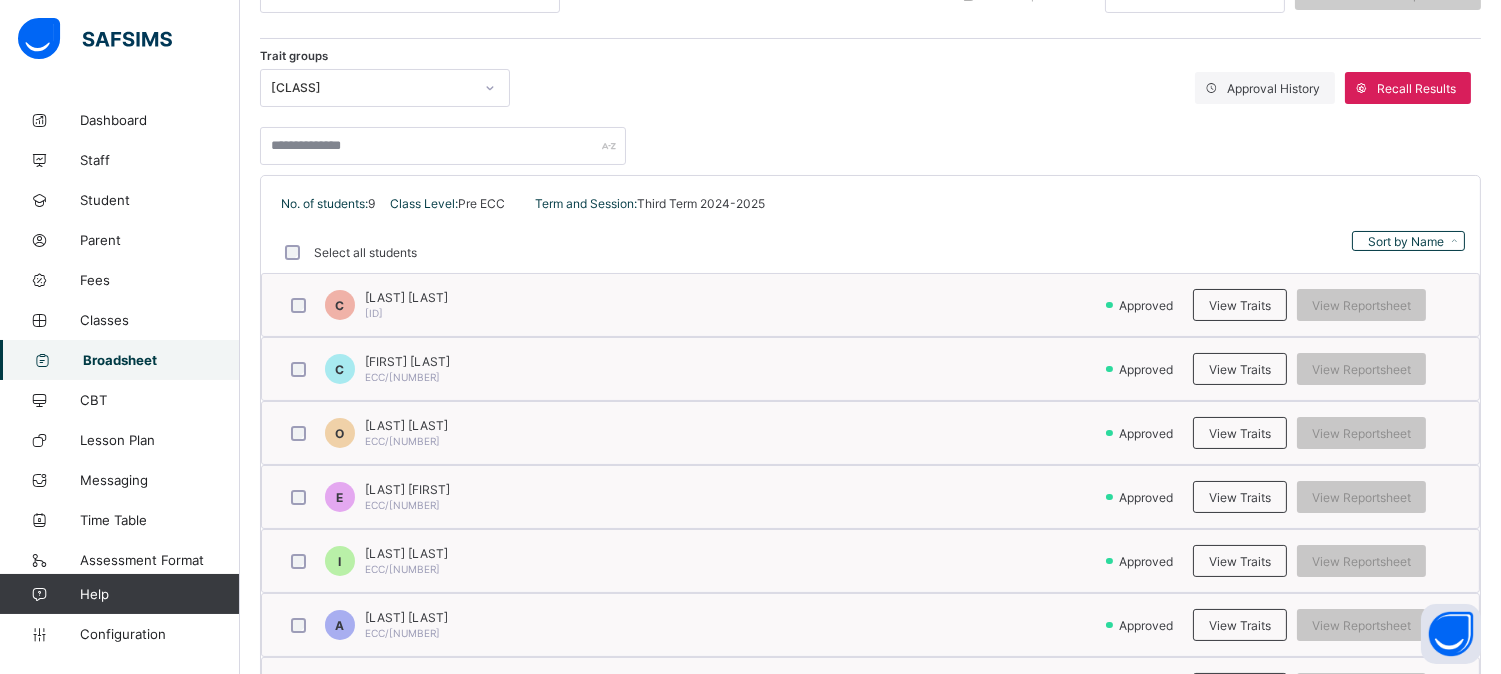 scroll, scrollTop: 516, scrollLeft: 0, axis: vertical 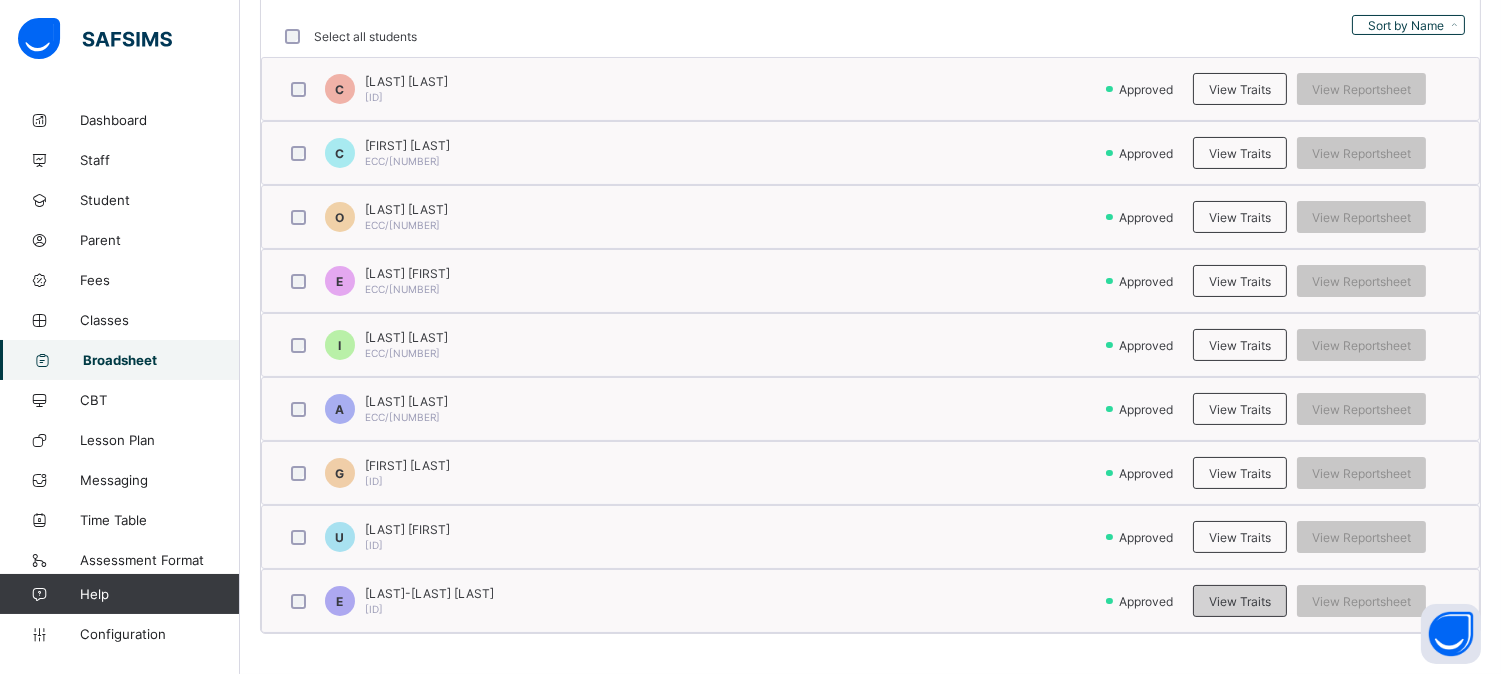 click on "View Traits" at bounding box center (1240, 601) 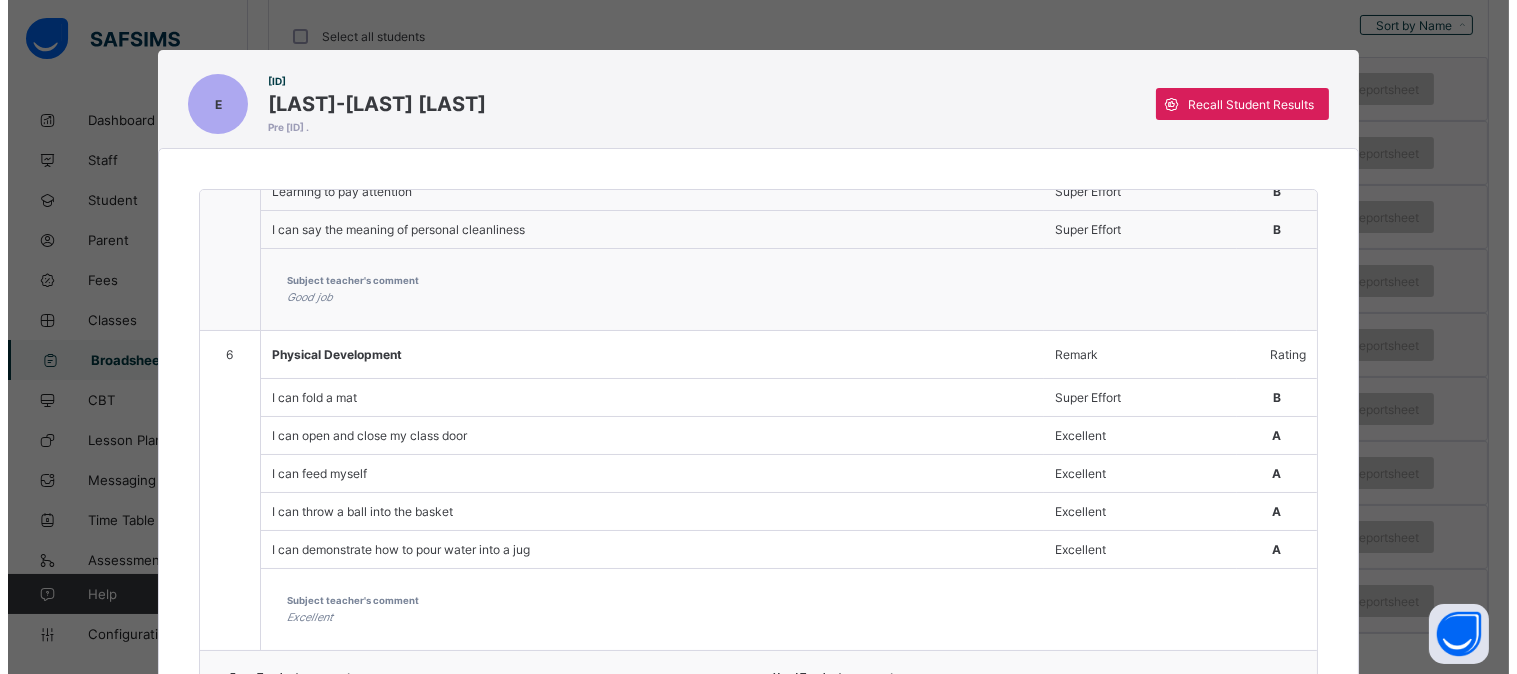 scroll, scrollTop: 1355, scrollLeft: 0, axis: vertical 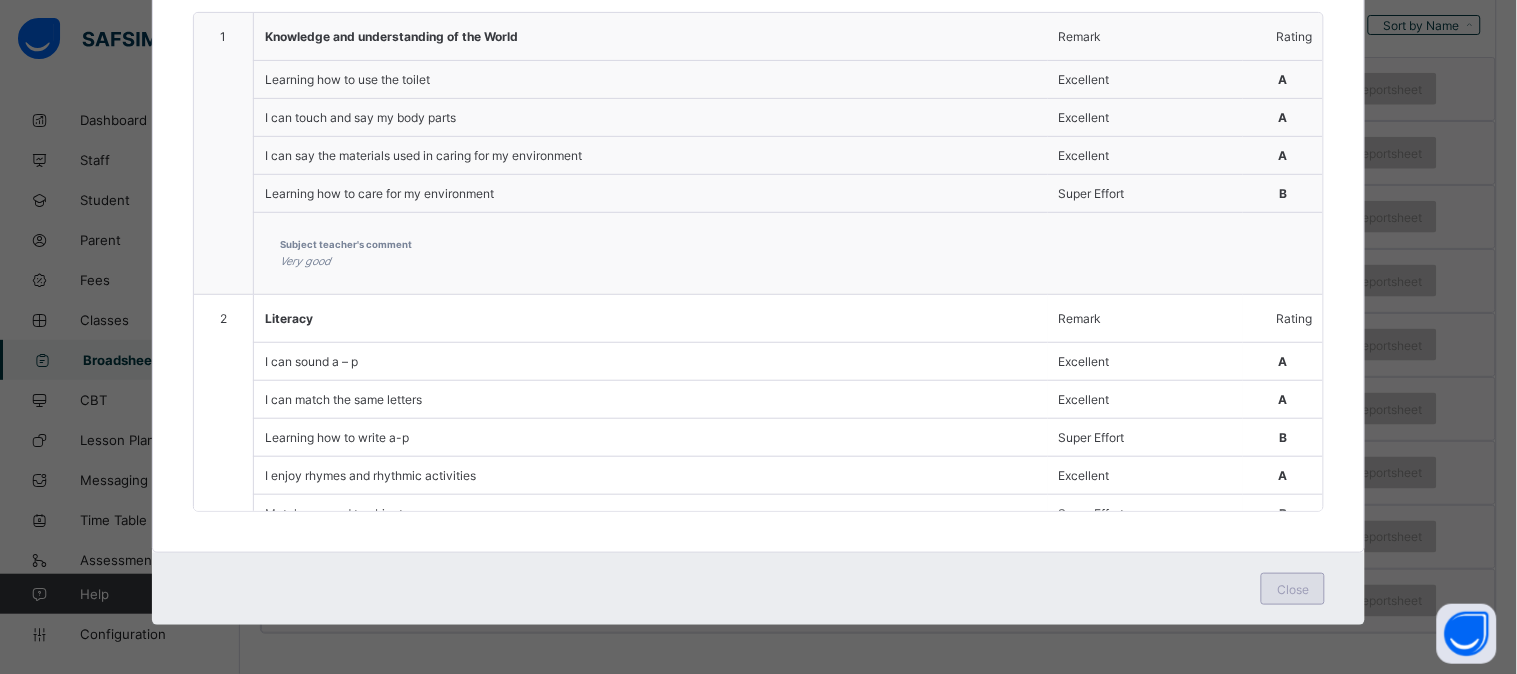 click on "Close" at bounding box center [1293, 589] 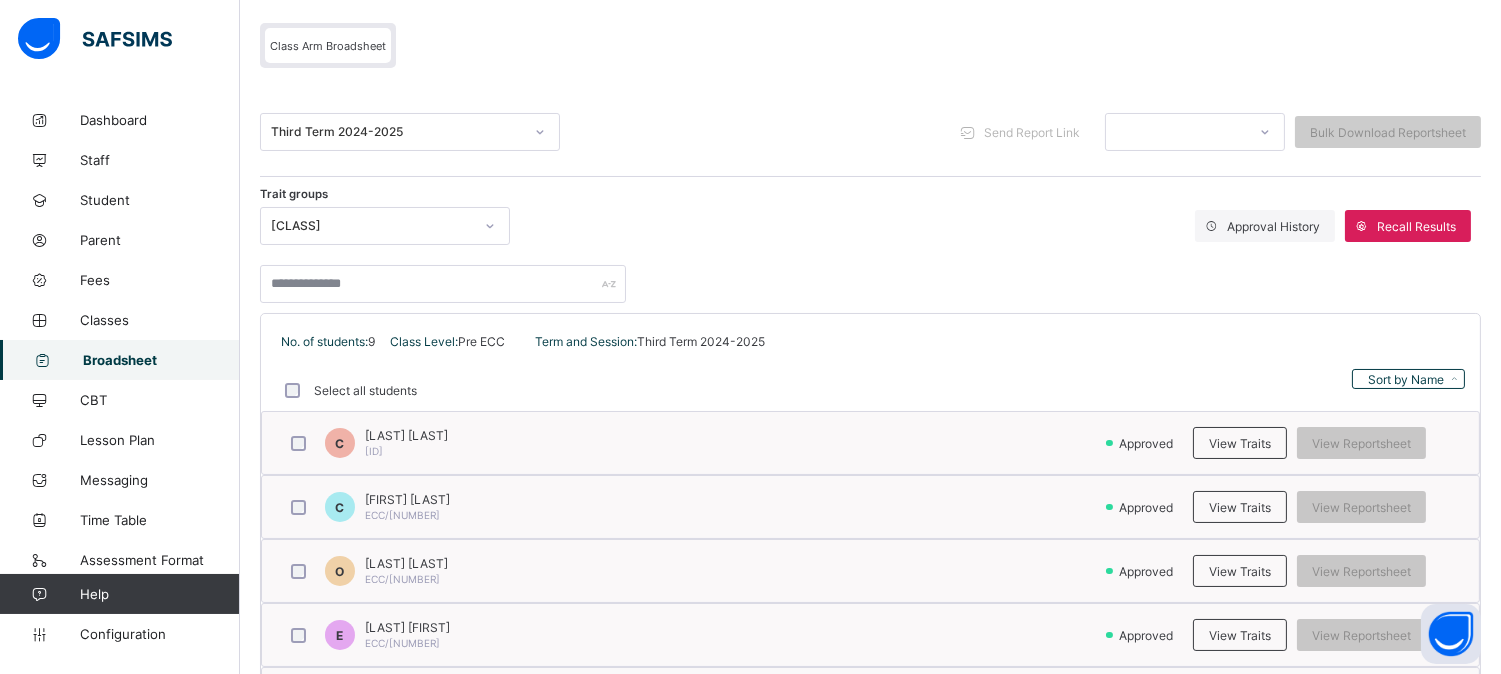 scroll, scrollTop: 112, scrollLeft: 0, axis: vertical 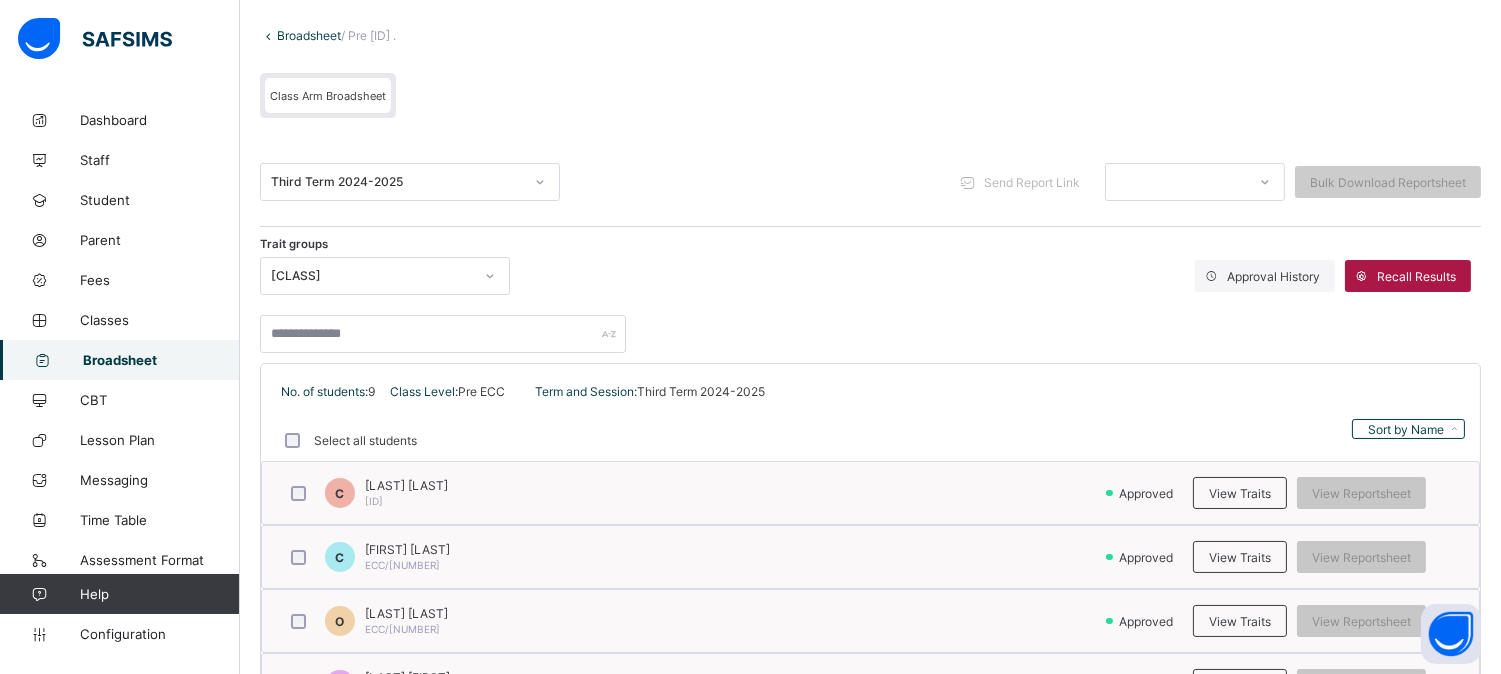click on "Recall Results" at bounding box center (1416, 276) 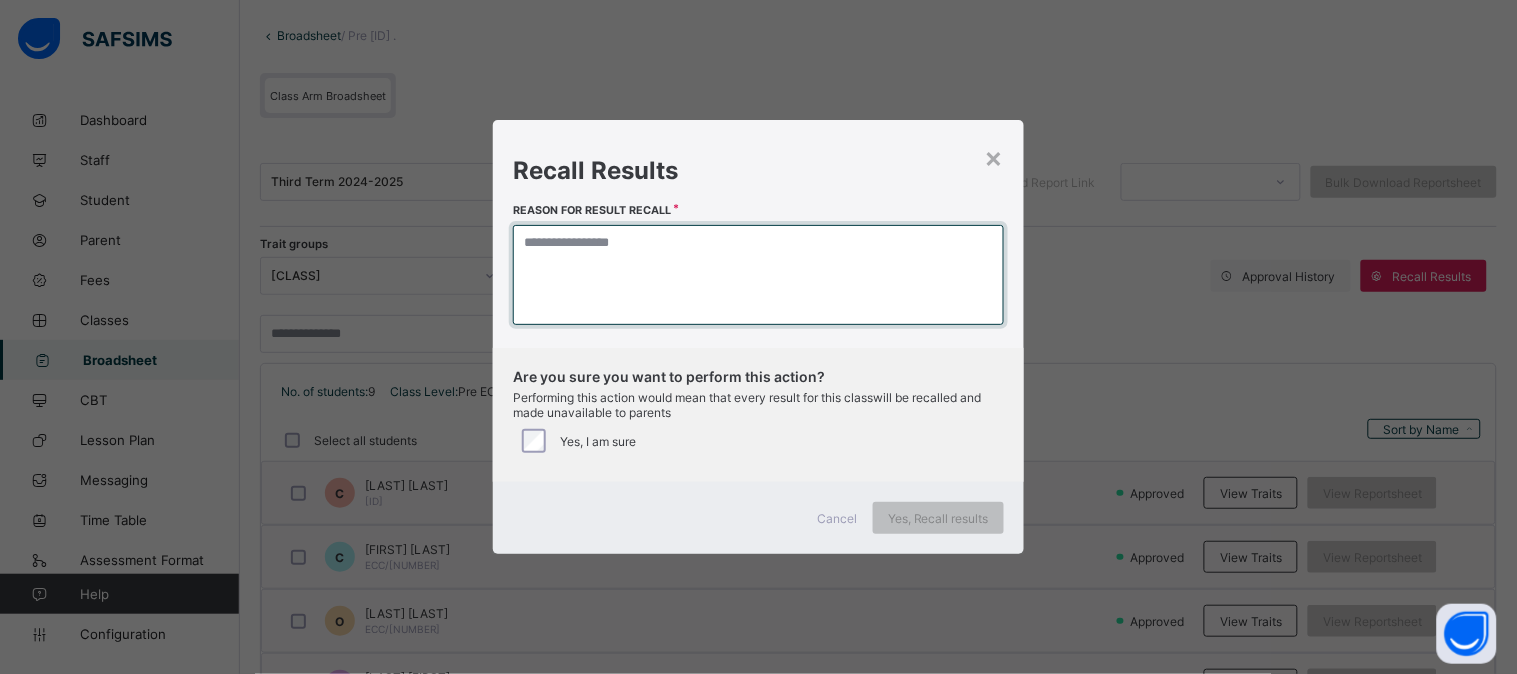 click at bounding box center (758, 275) 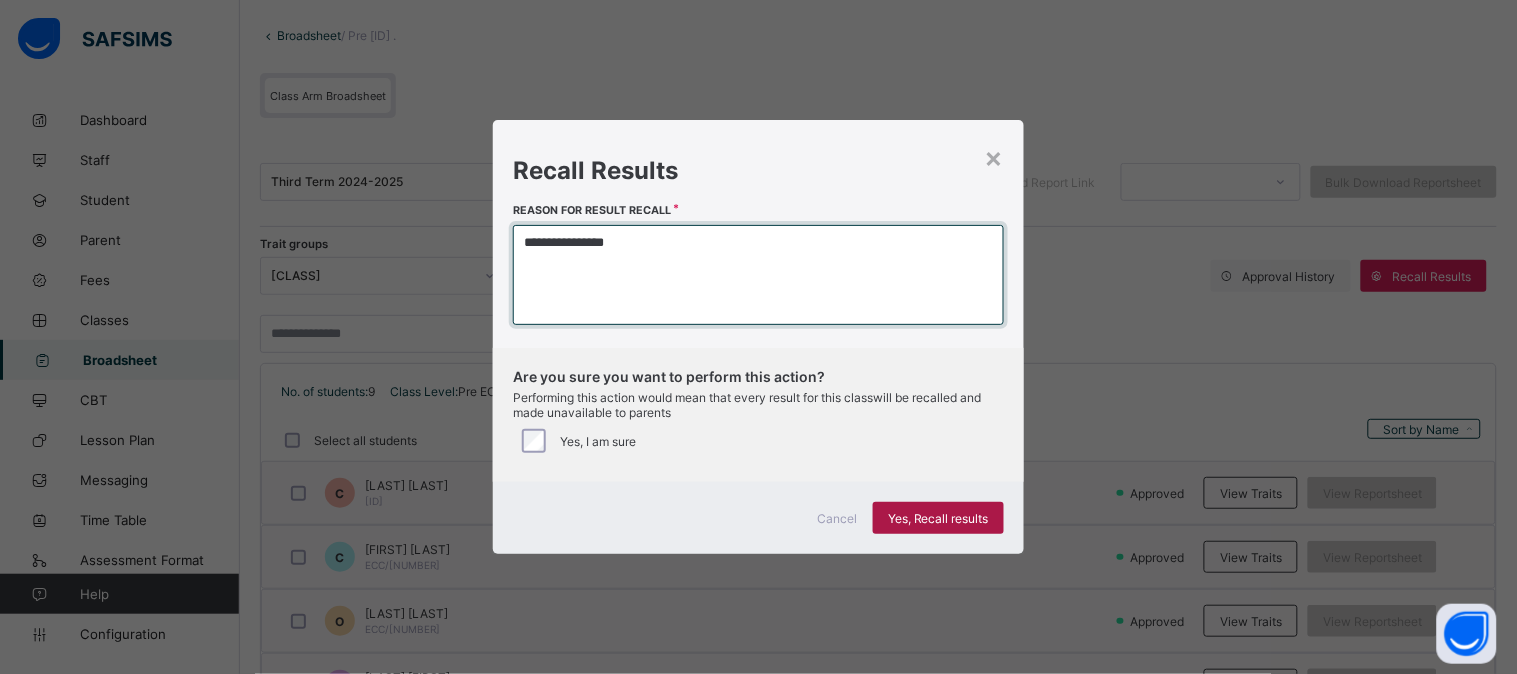 type on "**********" 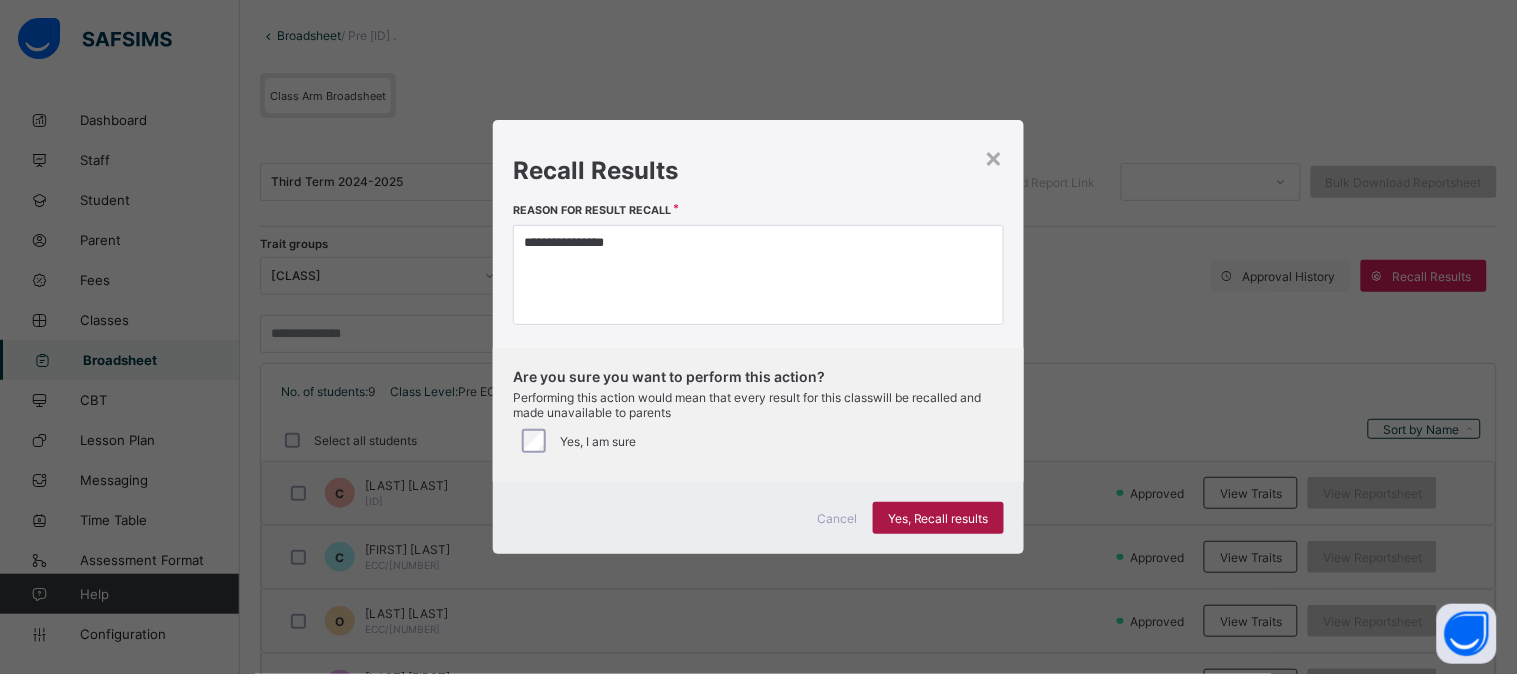 click on "Yes, Recall results" at bounding box center (938, 518) 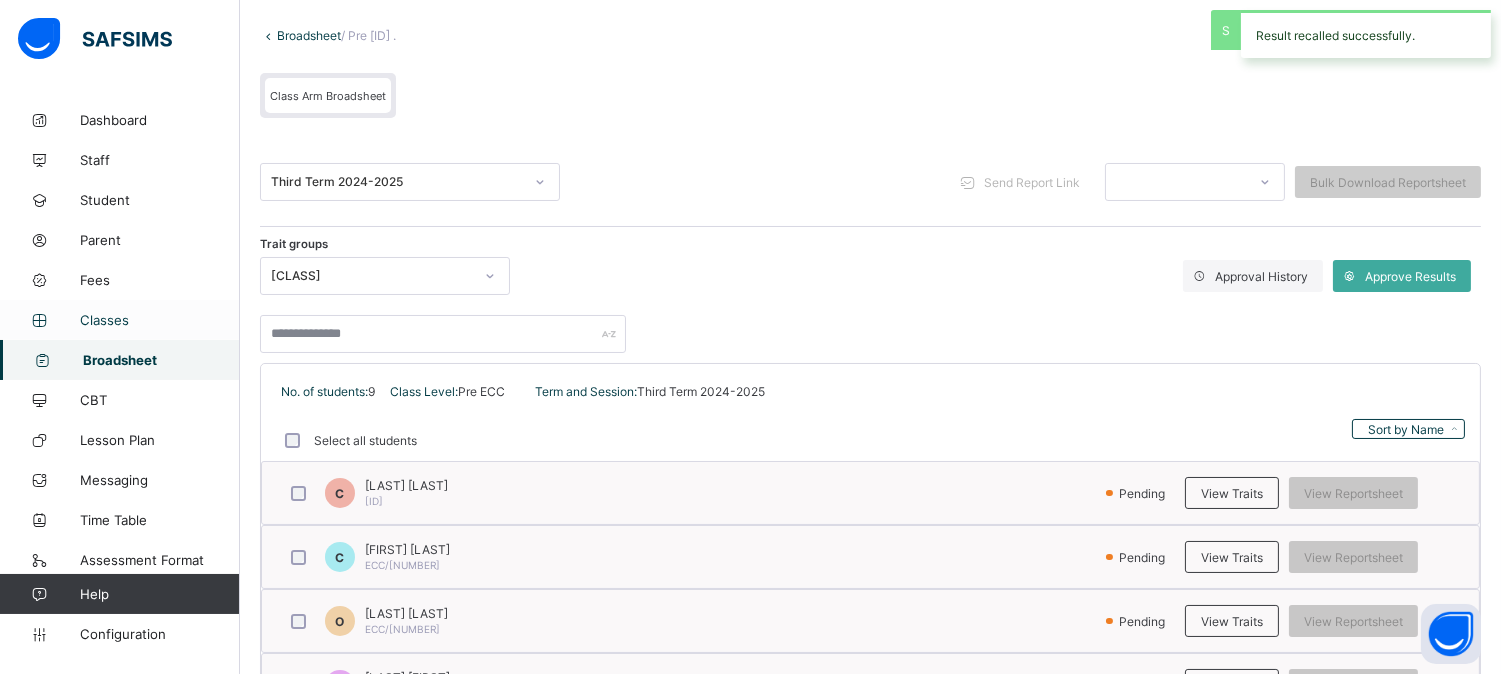 click on "Classes" at bounding box center [160, 320] 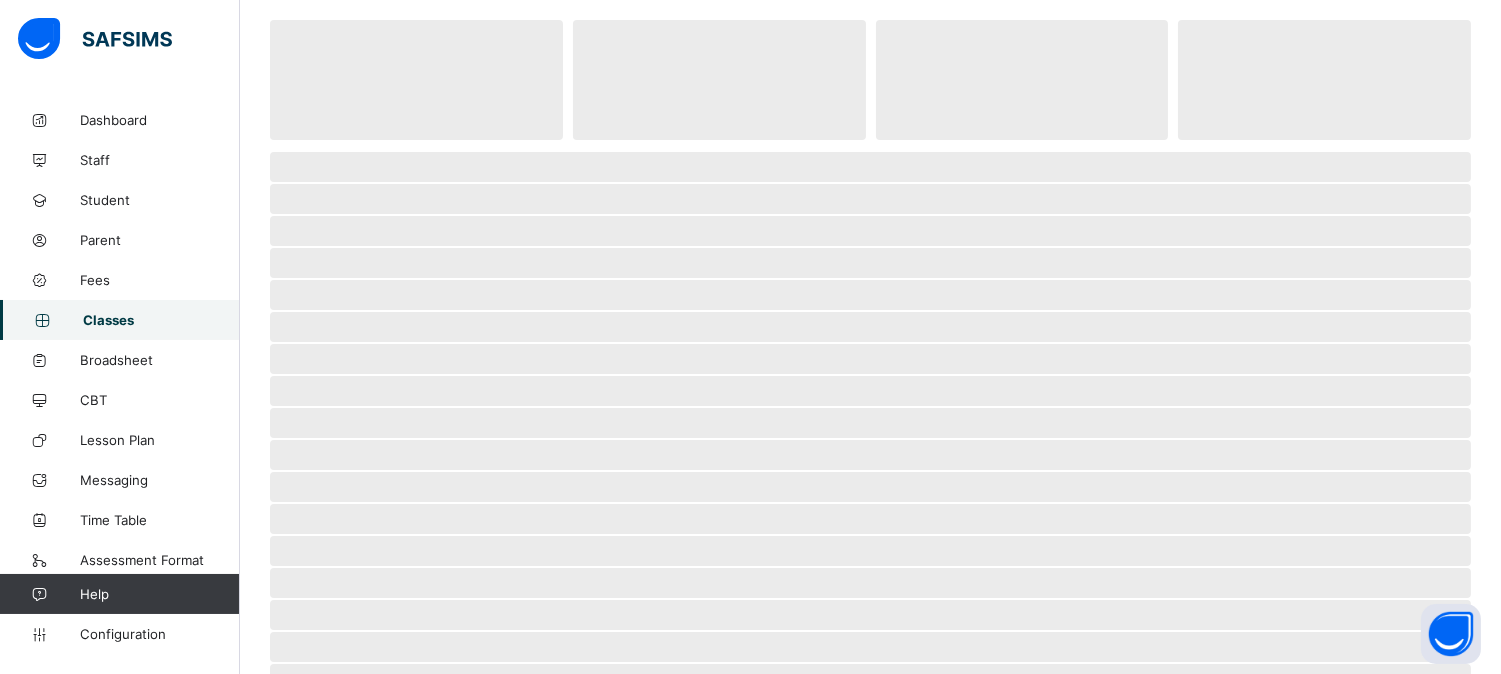 scroll, scrollTop: 0, scrollLeft: 0, axis: both 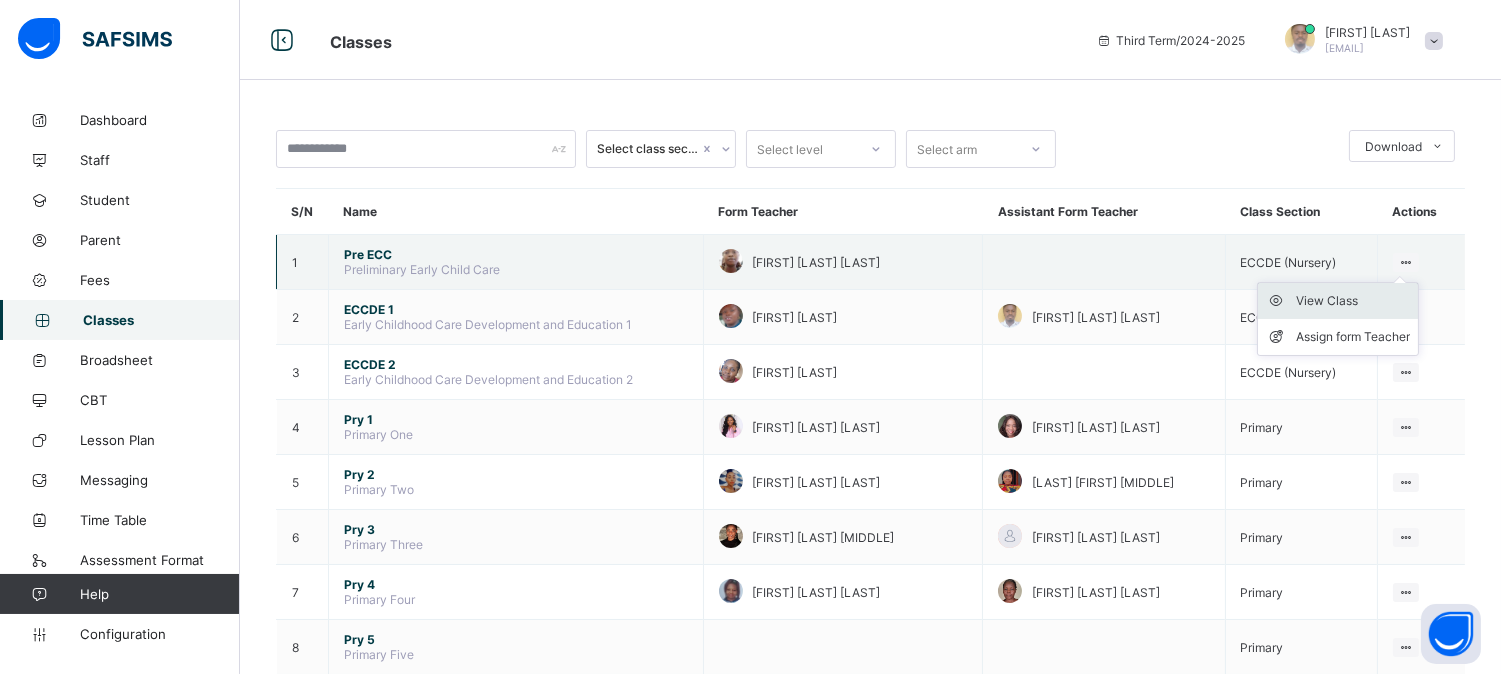 click on "View Class" at bounding box center [1353, 301] 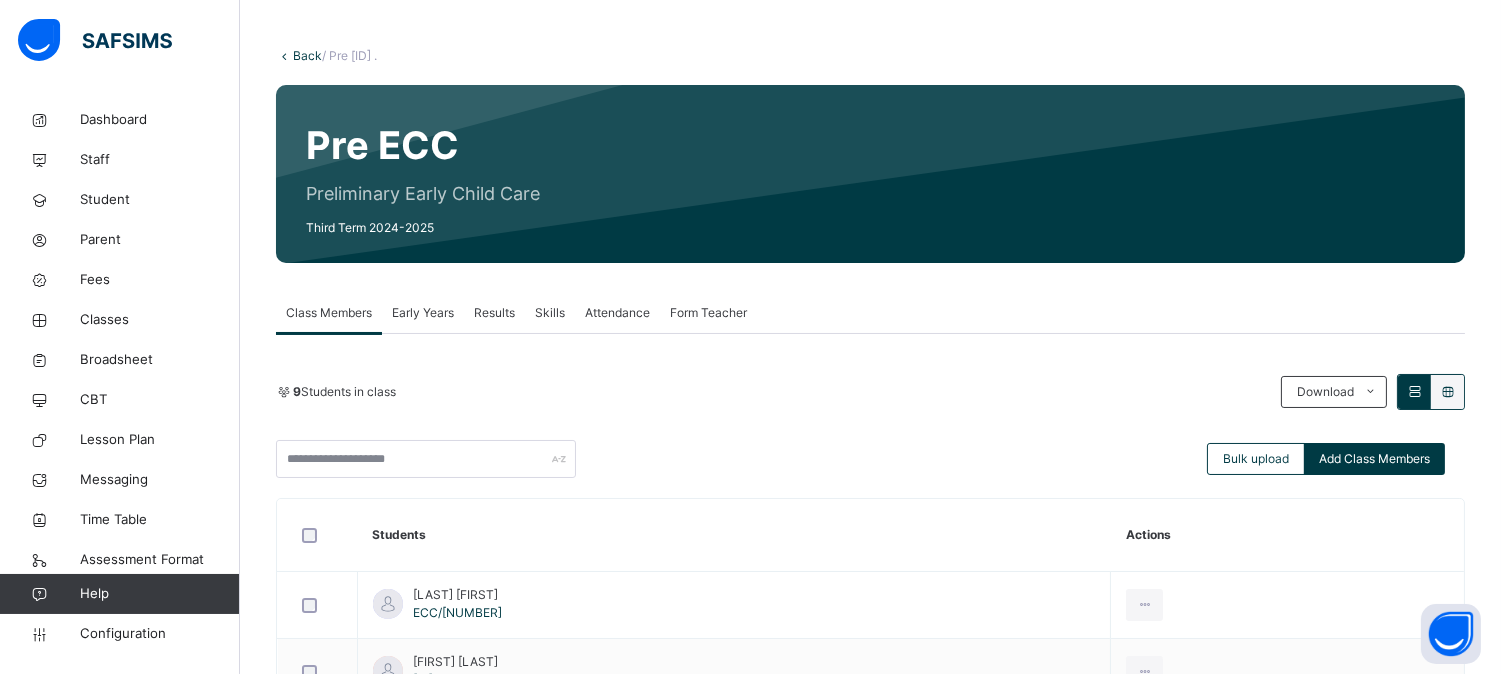 scroll, scrollTop: 0, scrollLeft: 0, axis: both 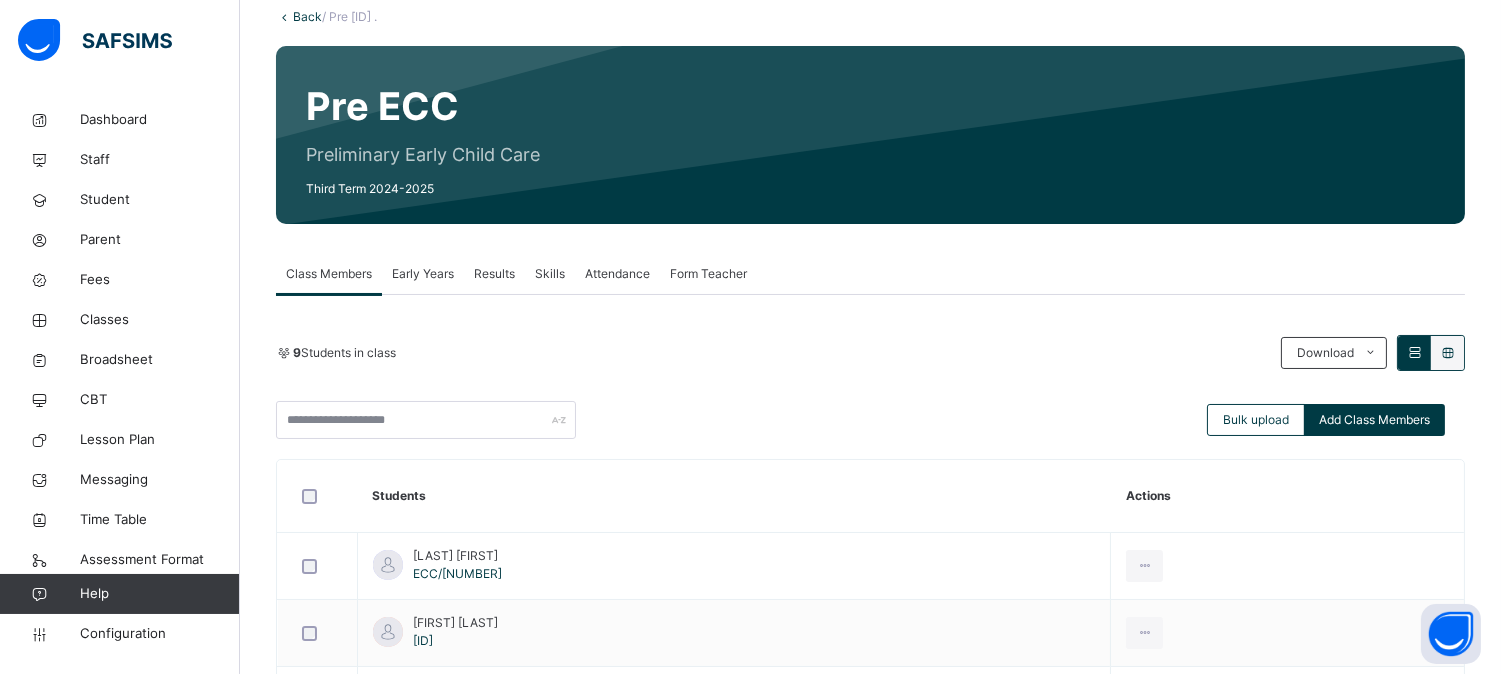 click on "Results" at bounding box center [494, 274] 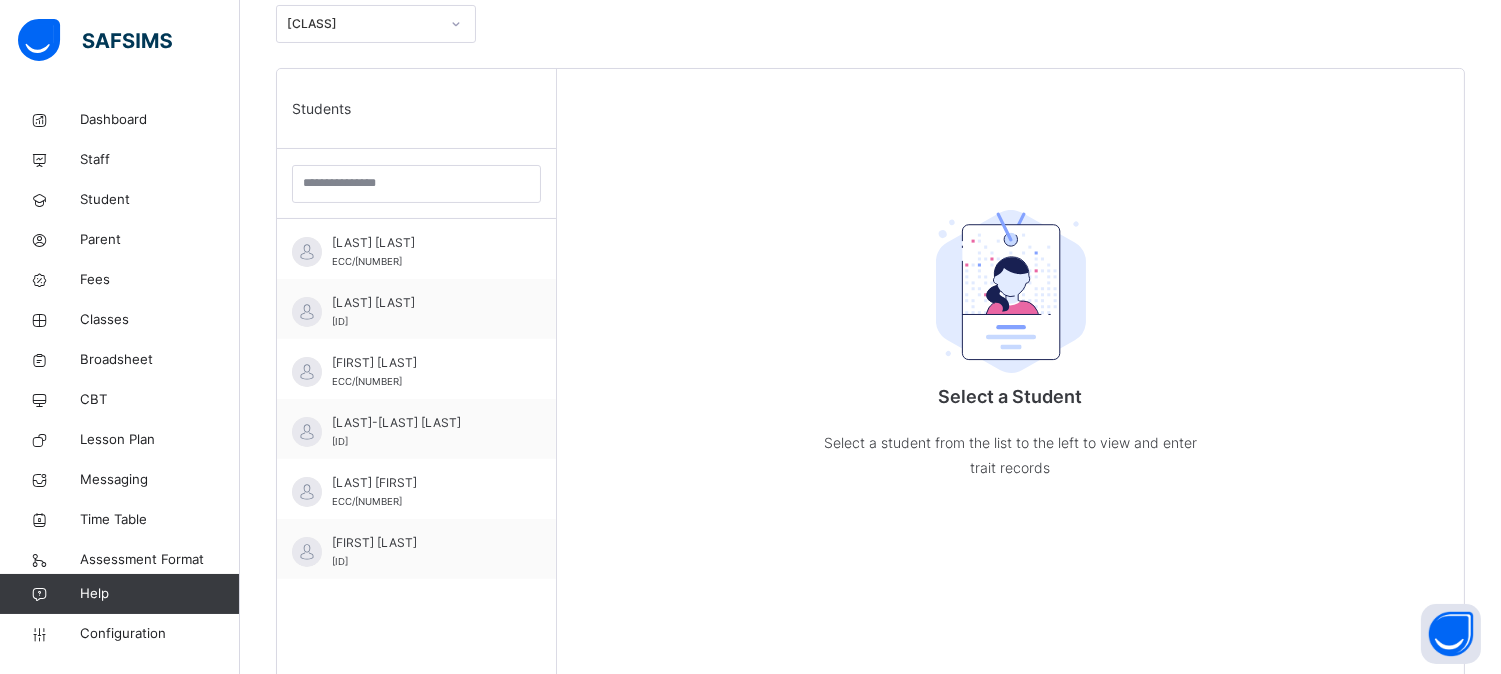 scroll, scrollTop: 491, scrollLeft: 0, axis: vertical 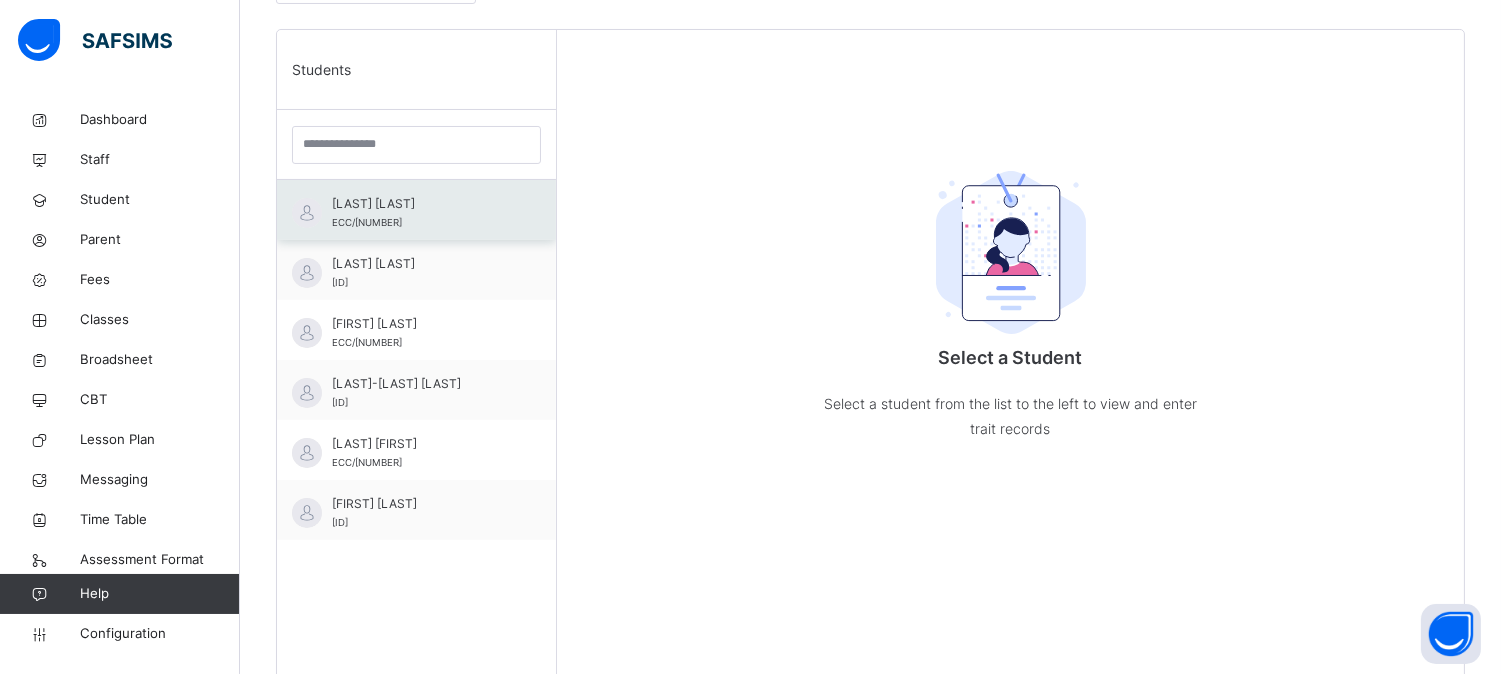 click on "[LAST] [LAST]" at bounding box center (421, 204) 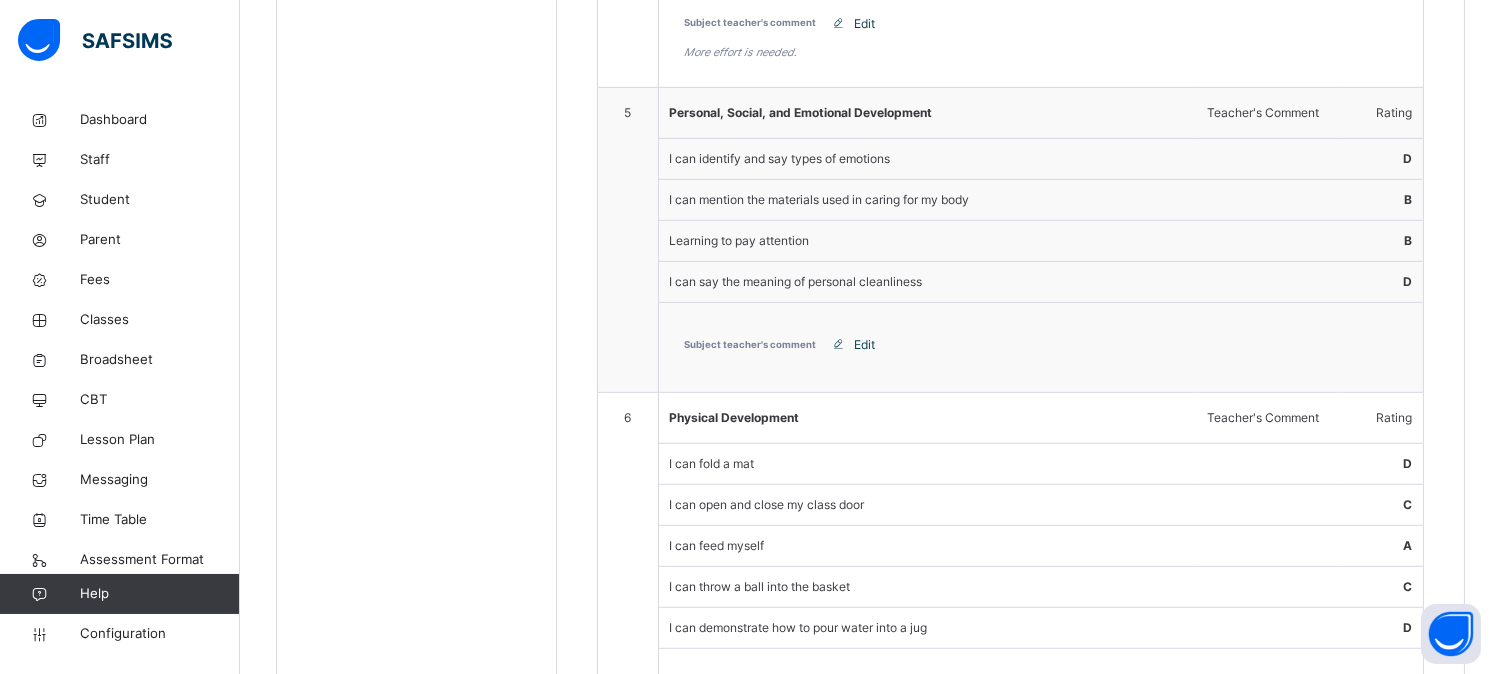 scroll, scrollTop: 2661, scrollLeft: 0, axis: vertical 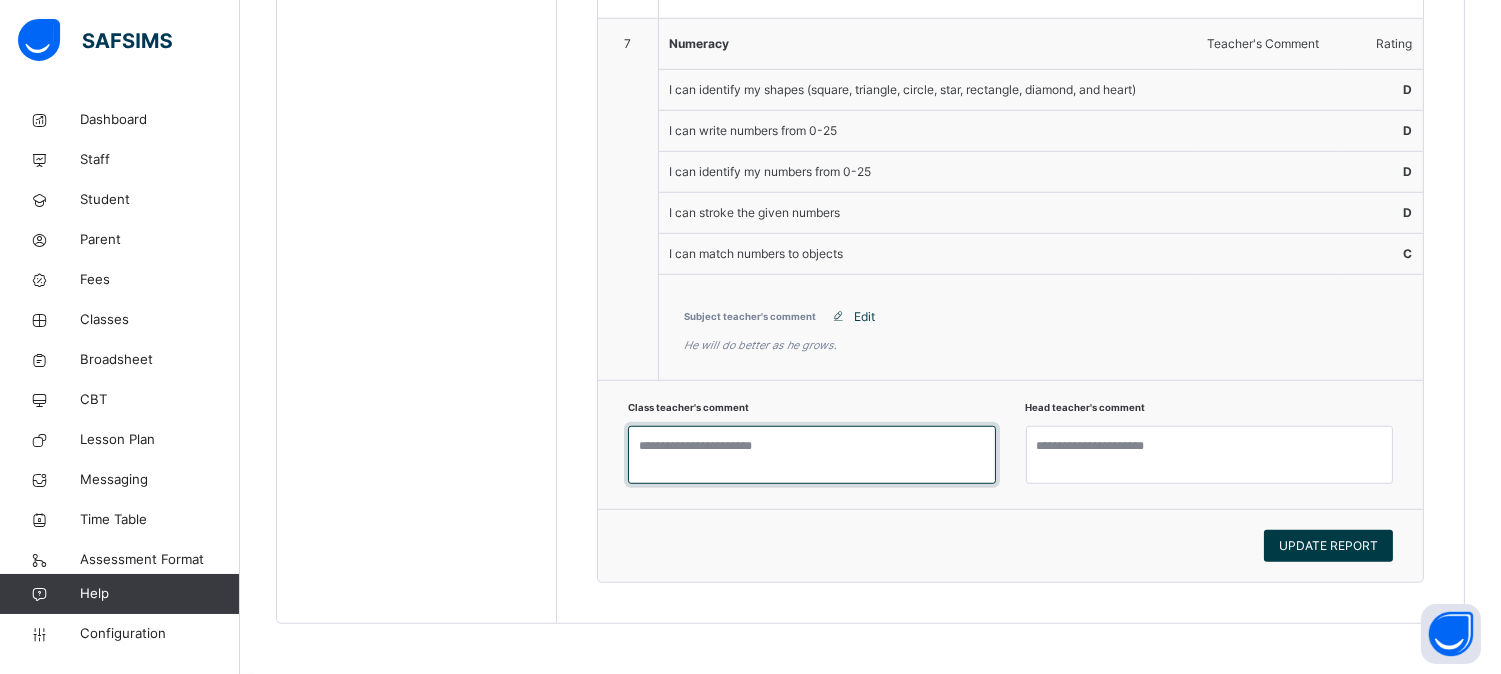 click at bounding box center [812, 455] 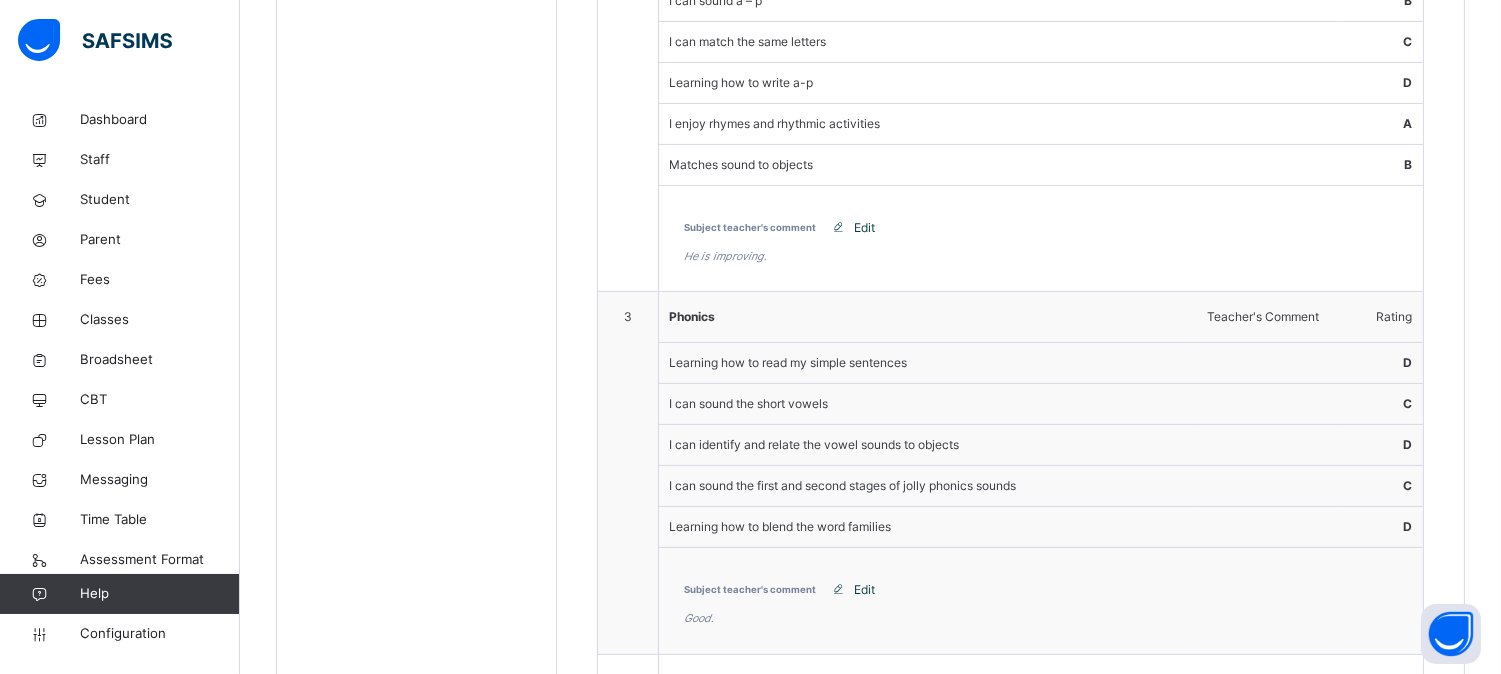 scroll, scrollTop: 997, scrollLeft: 0, axis: vertical 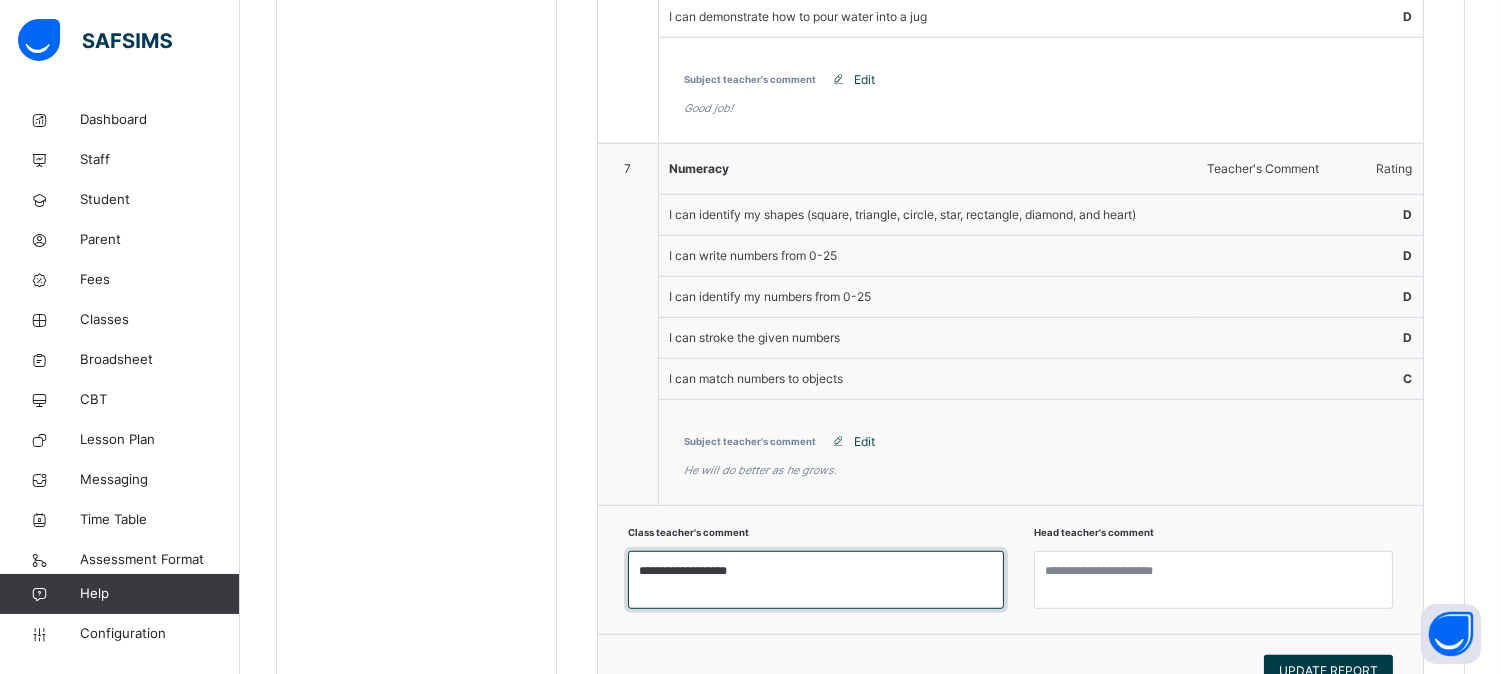 type on "**********" 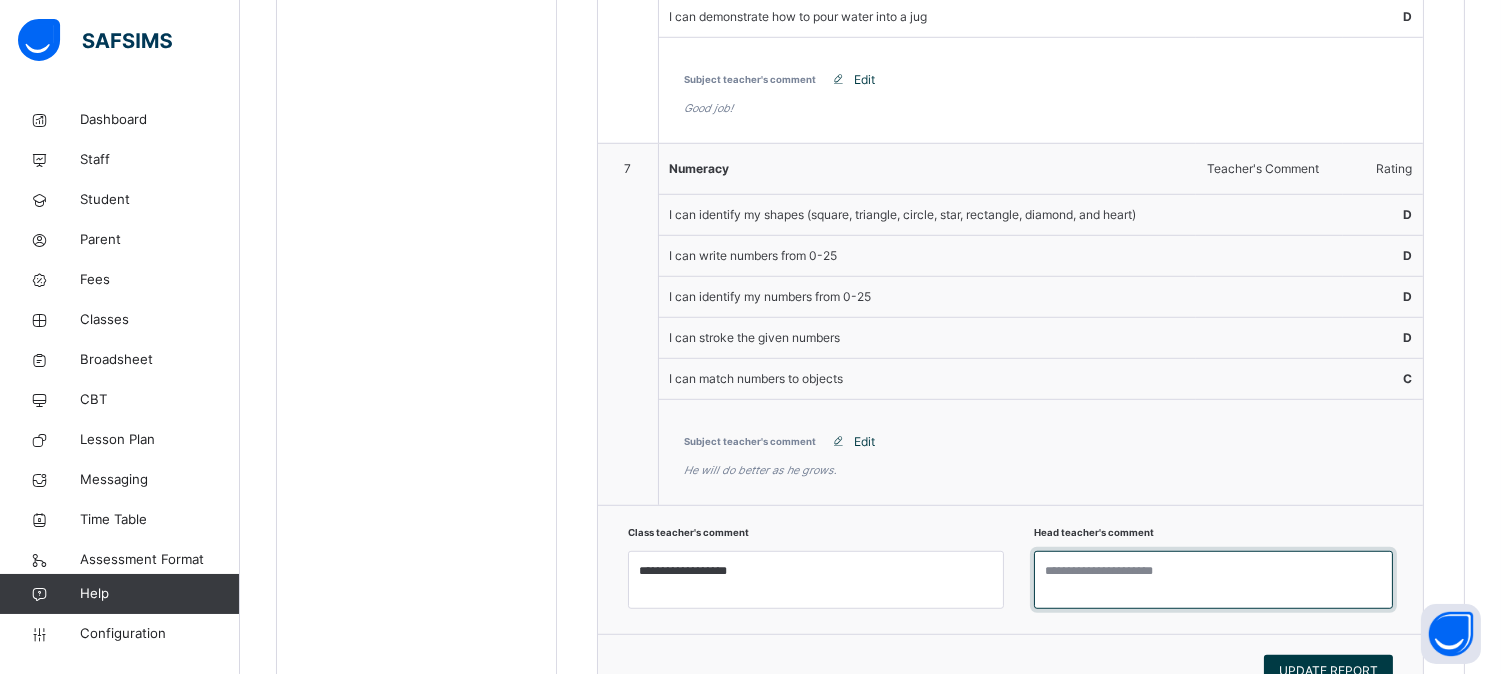 click at bounding box center (1213, 580) 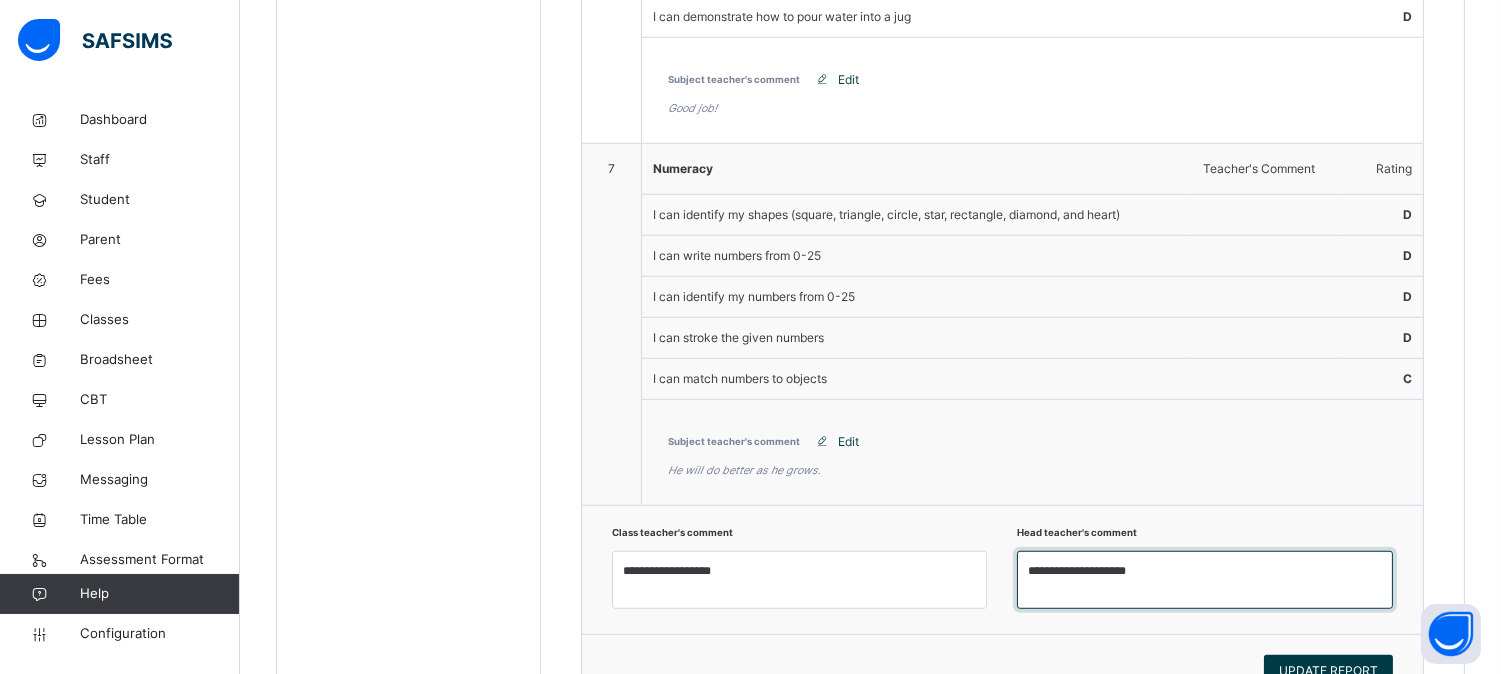 scroll, scrollTop: 2661, scrollLeft: 0, axis: vertical 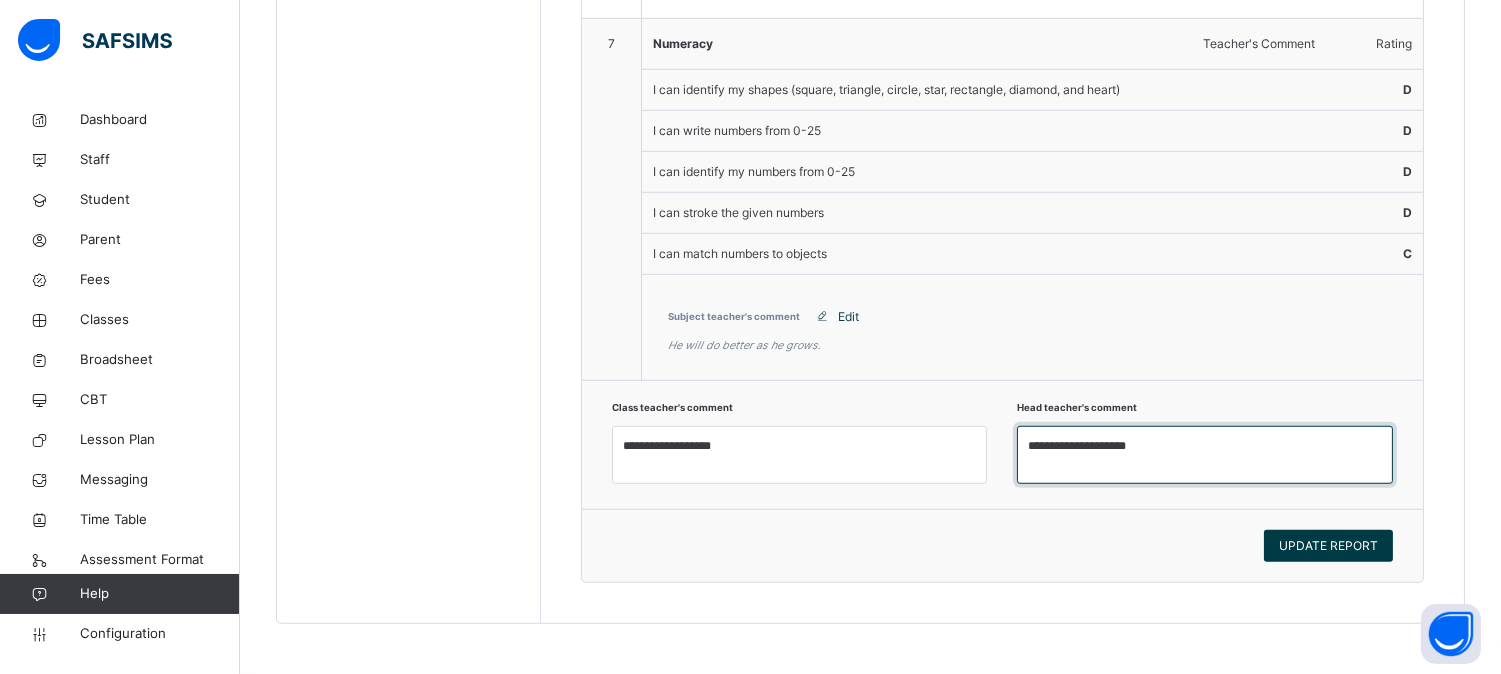 type on "**********" 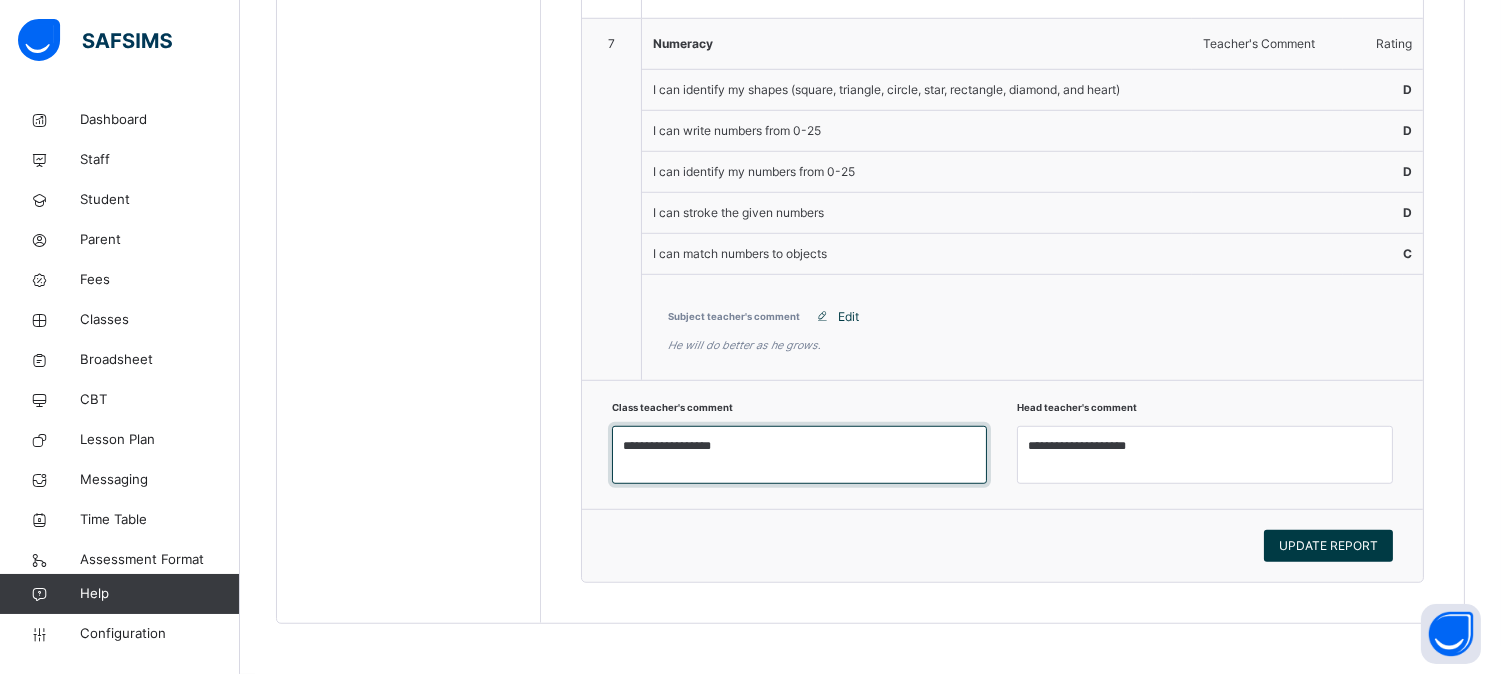 click on "**********" at bounding box center (800, 455) 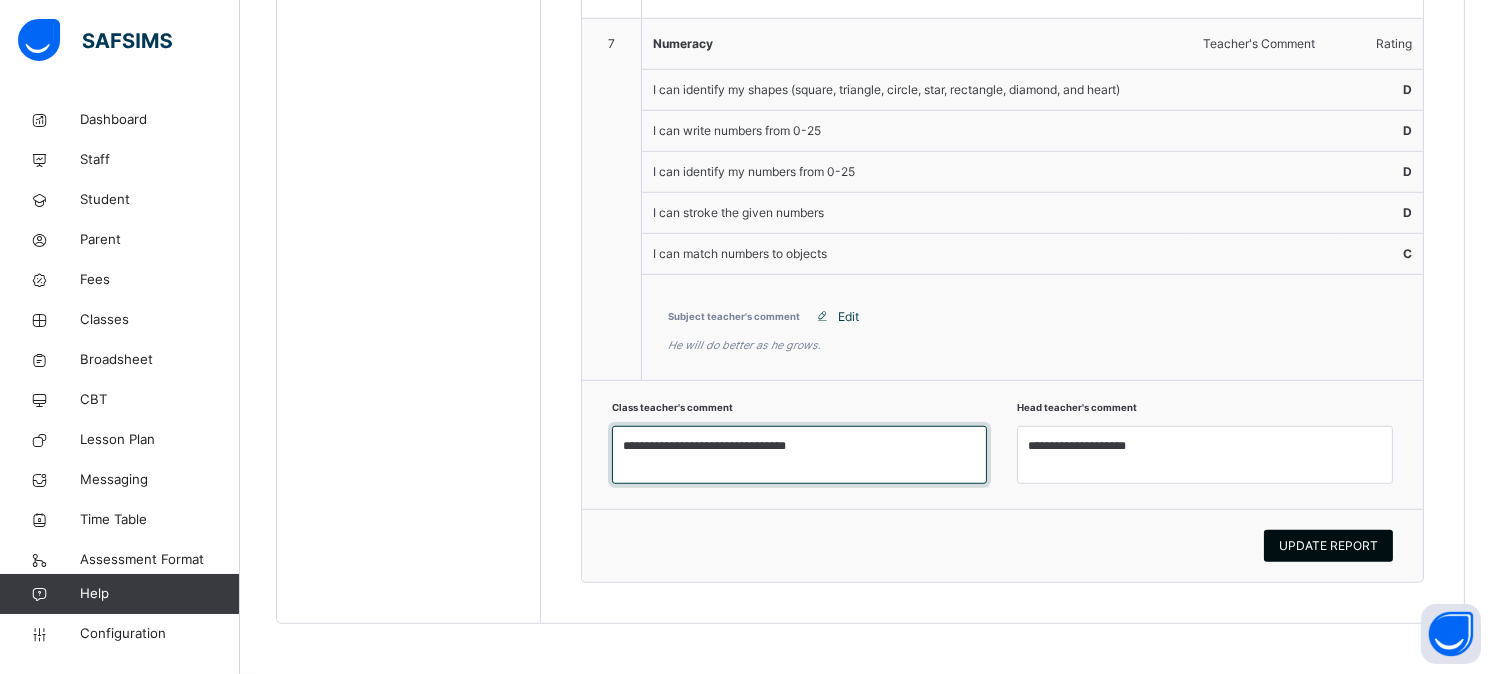 type on "**********" 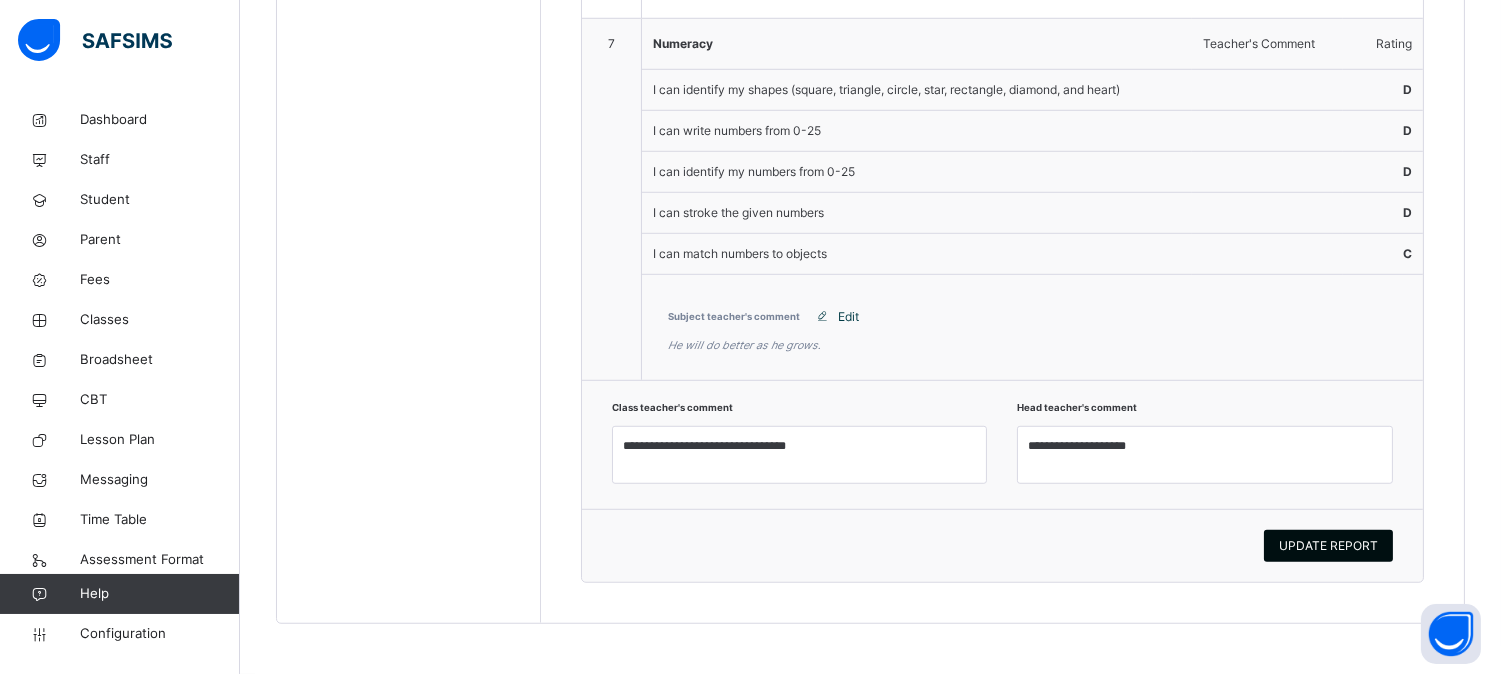 click on "UPDATE REPORT" at bounding box center (1328, 546) 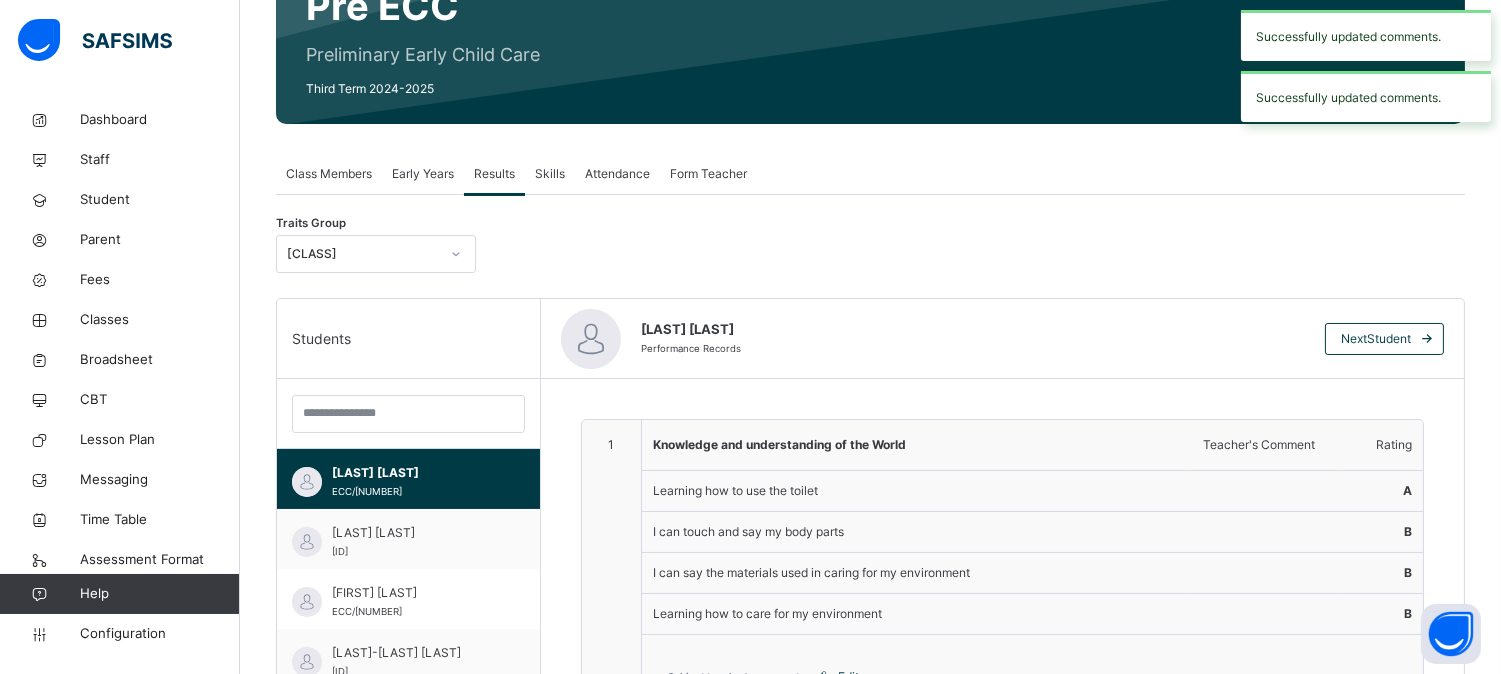 scroll, scrollTop: 210, scrollLeft: 0, axis: vertical 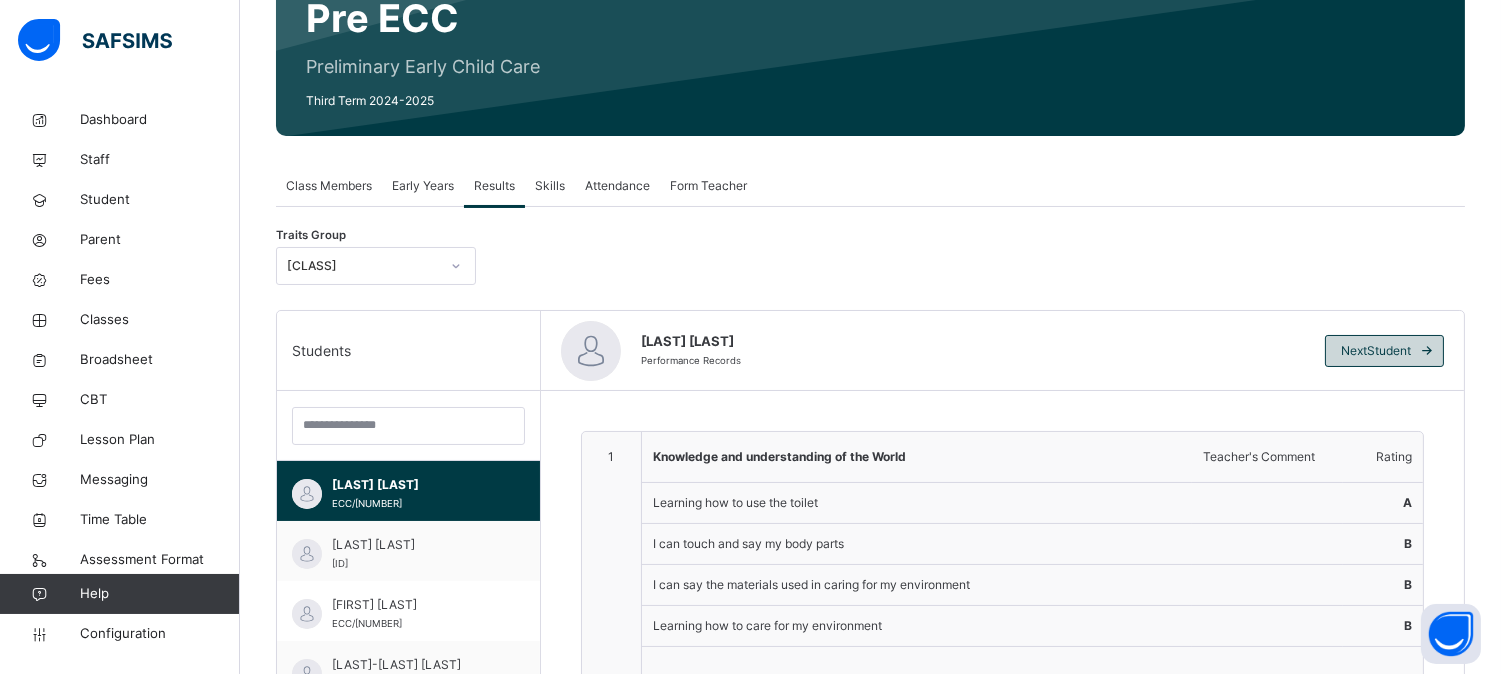 click on "Next  Student" at bounding box center (1384, 351) 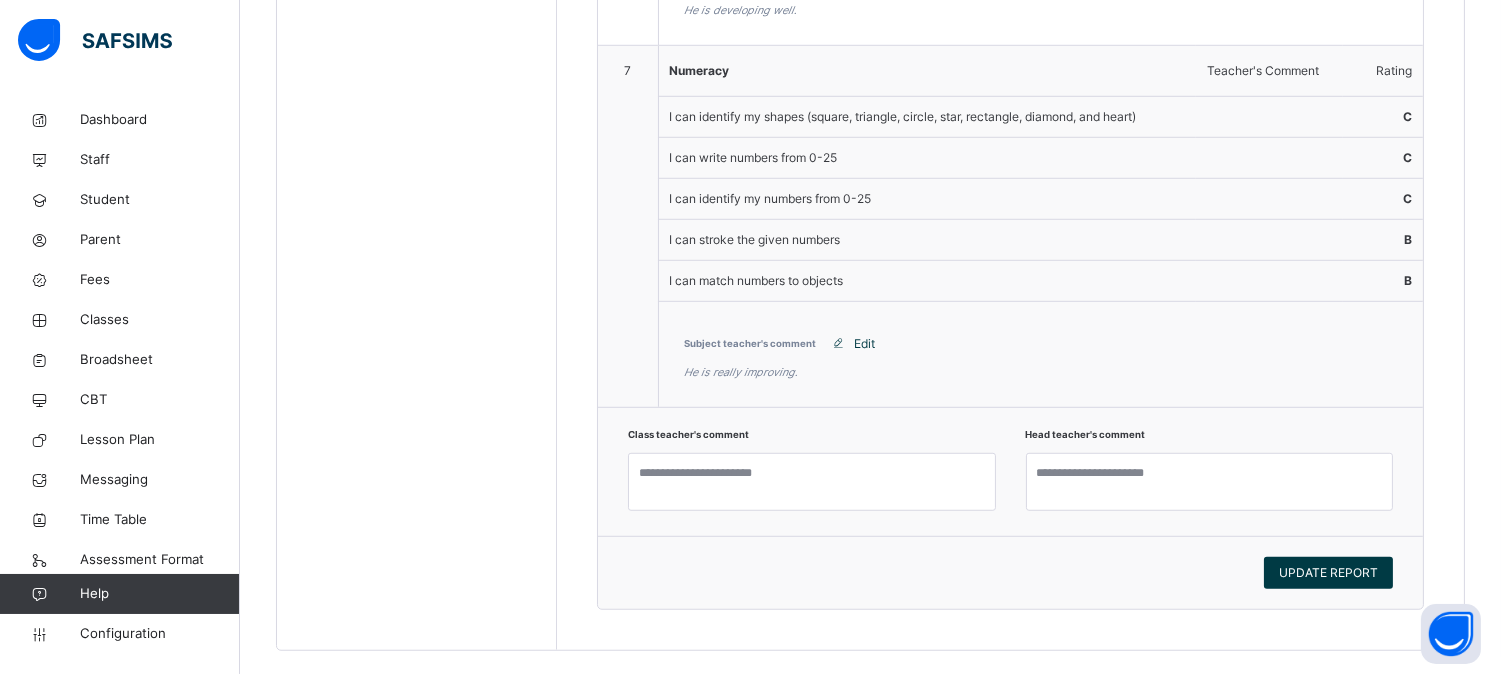 scroll, scrollTop: 2664, scrollLeft: 0, axis: vertical 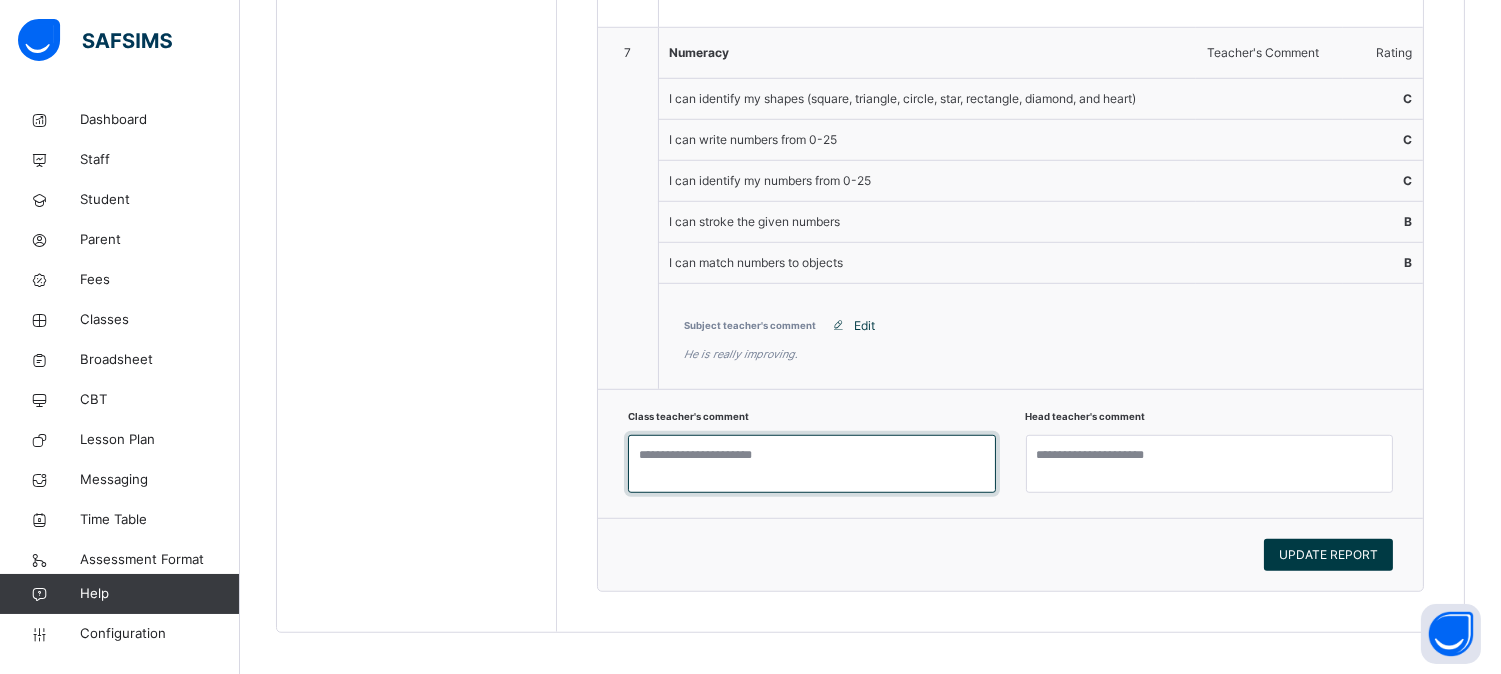 click at bounding box center [812, 464] 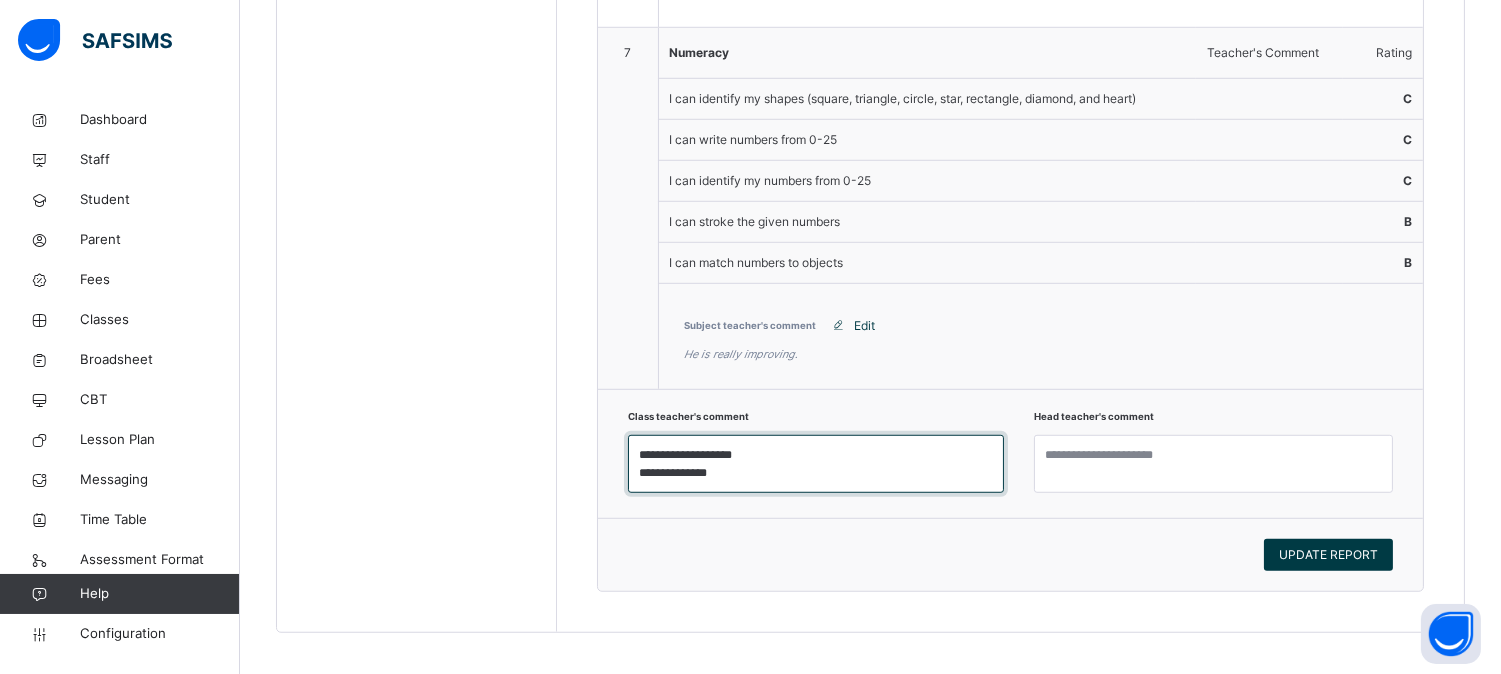 type on "**********" 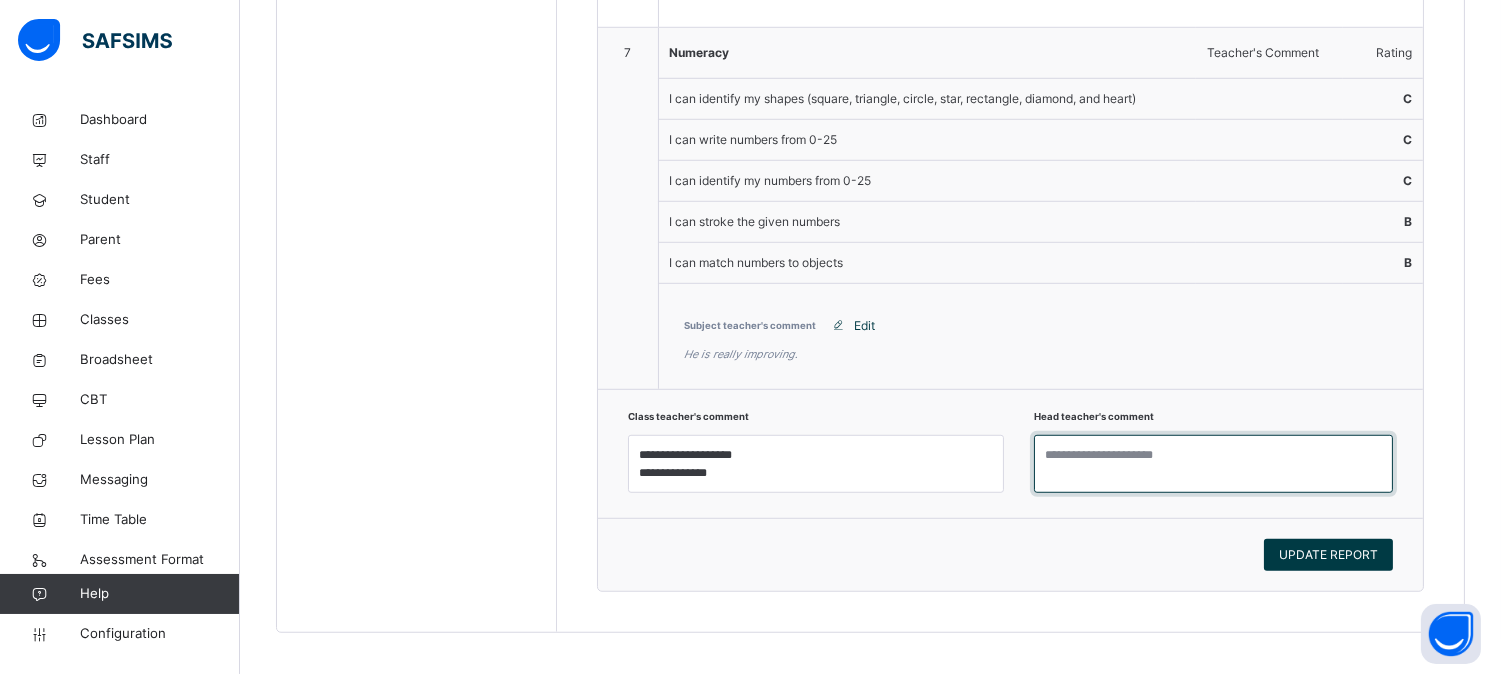click at bounding box center [1213, 464] 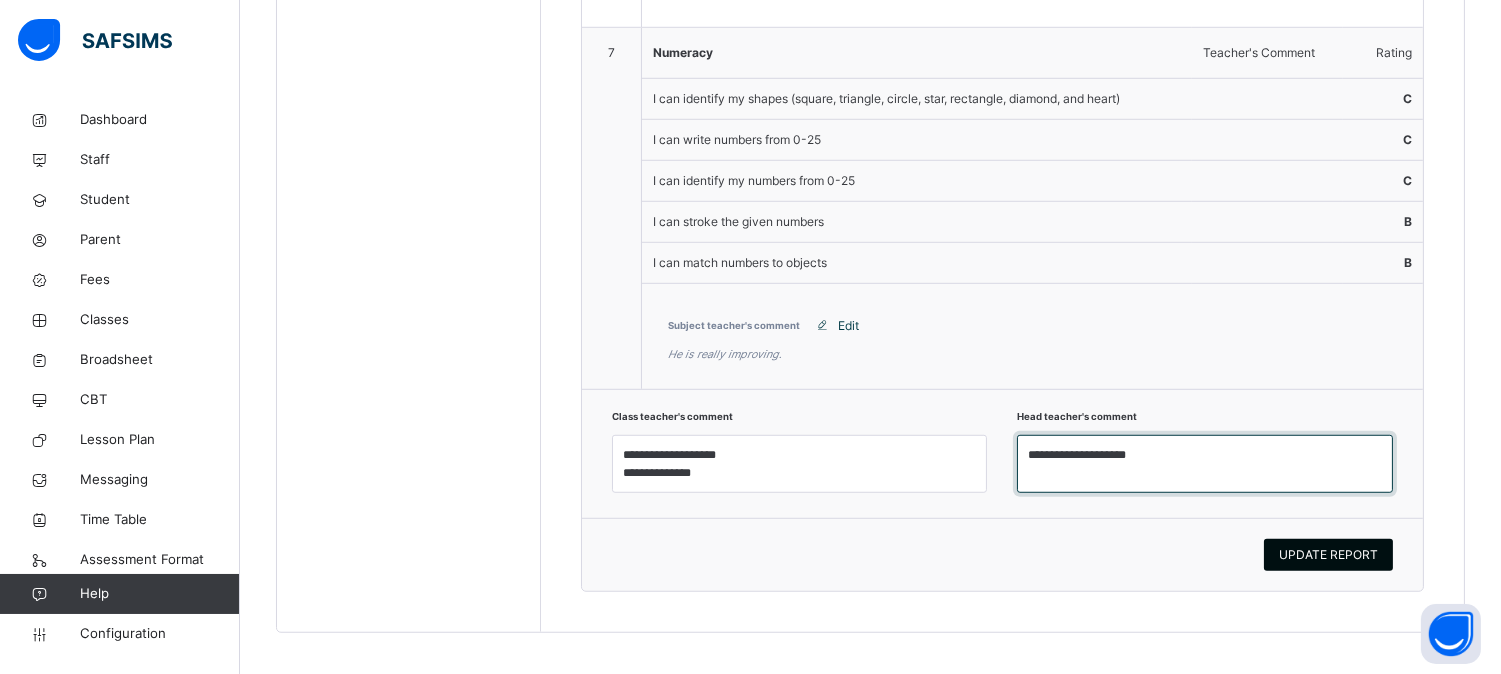 type on "**********" 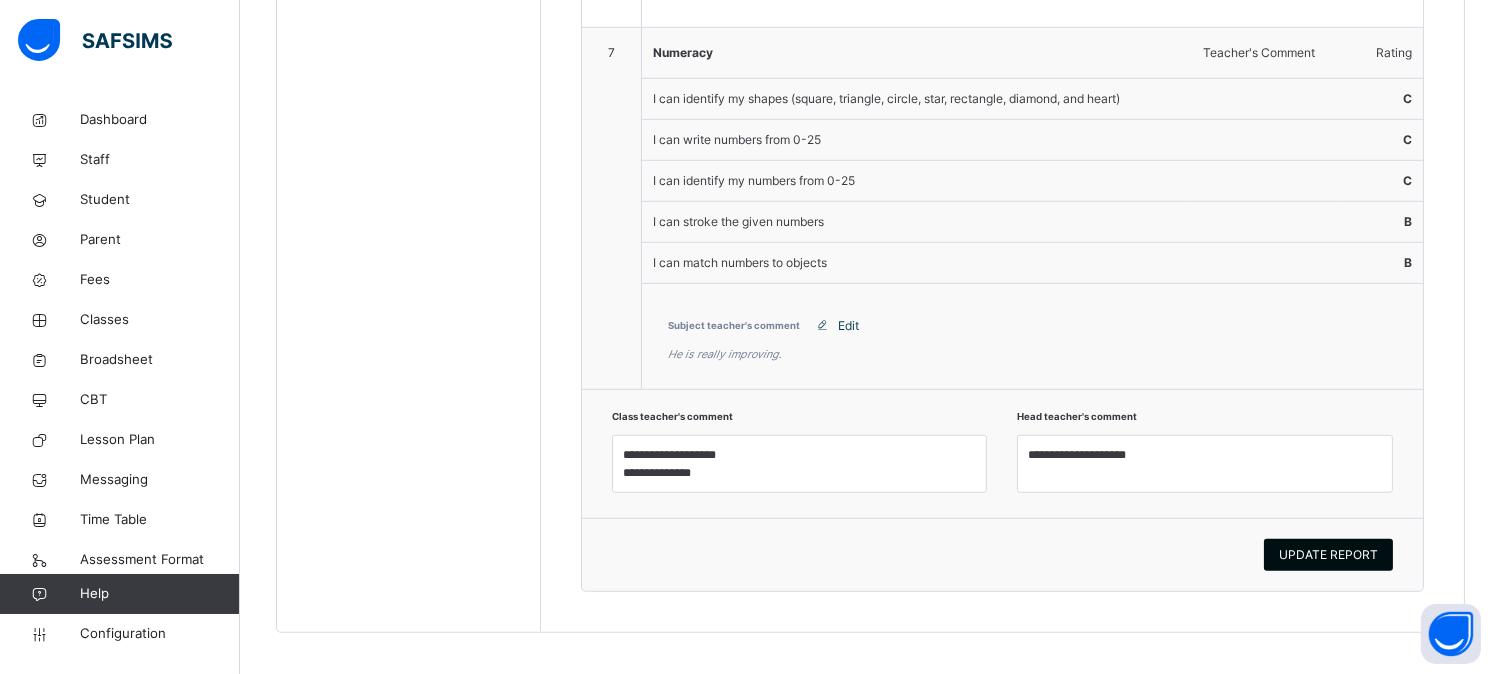 click on "UPDATE REPORT" at bounding box center [1328, 555] 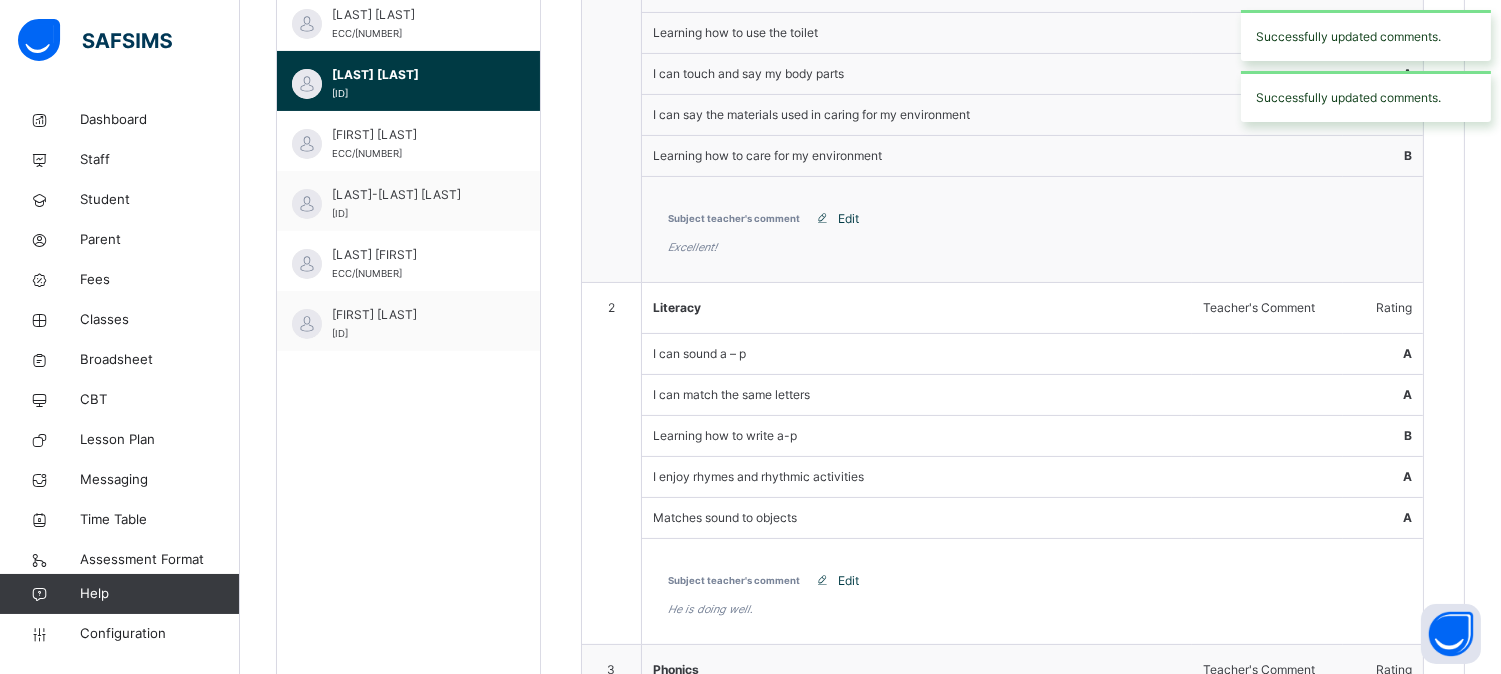 scroll, scrollTop: 0, scrollLeft: 0, axis: both 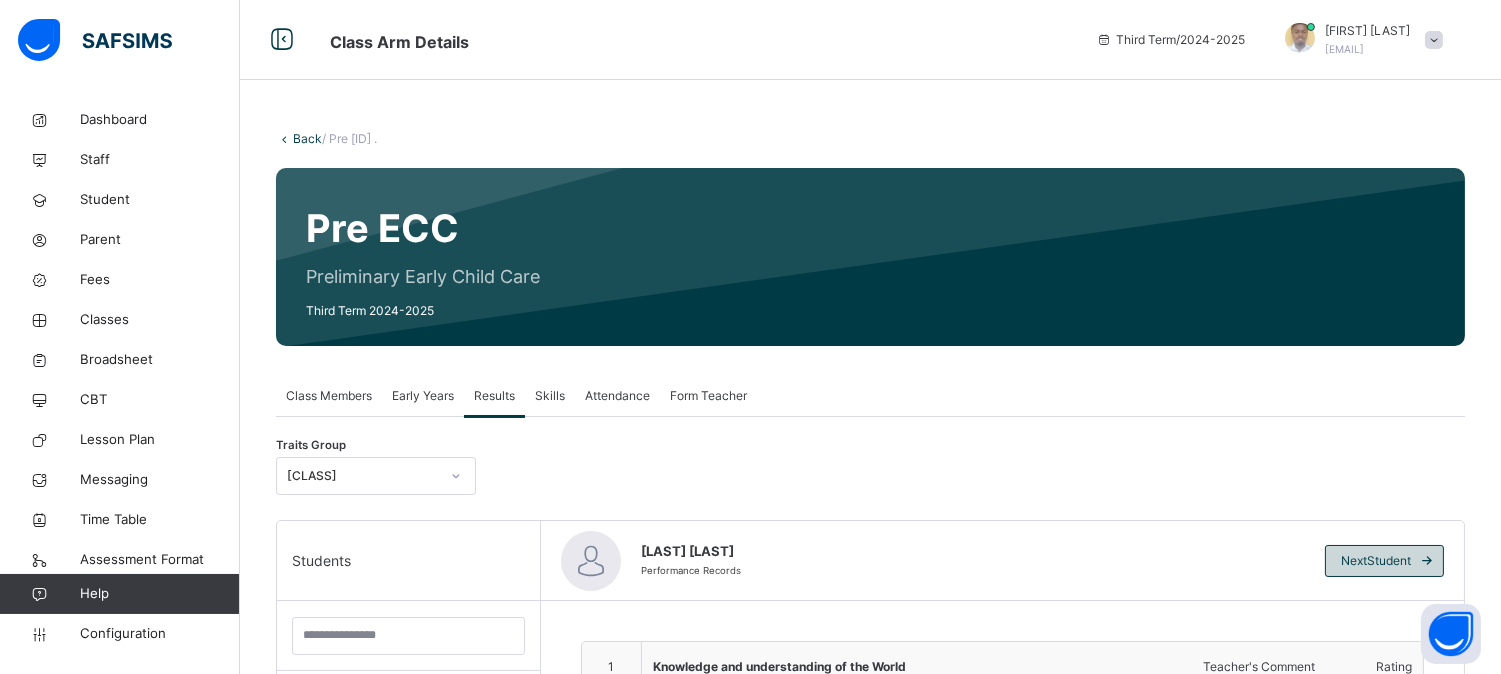 click on "Next  Student" at bounding box center [1376, 561] 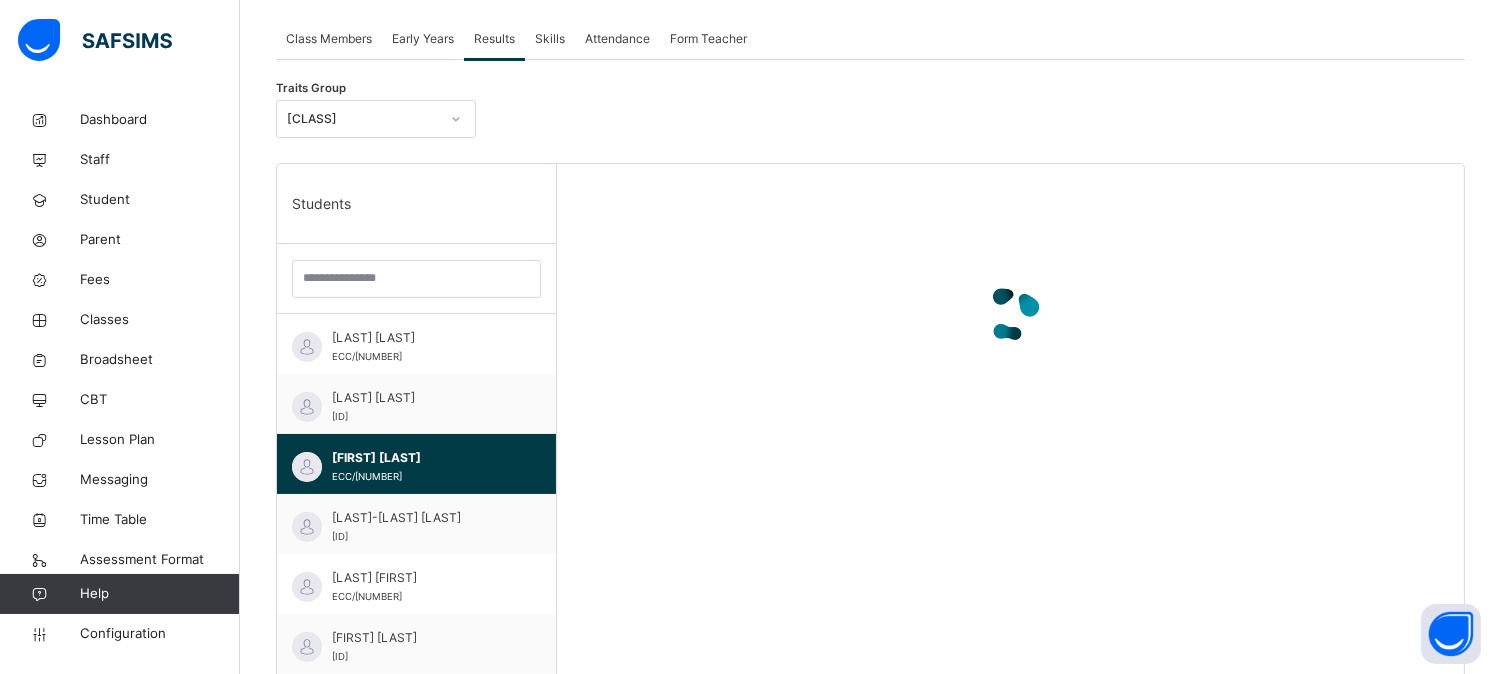 scroll, scrollTop: 423, scrollLeft: 0, axis: vertical 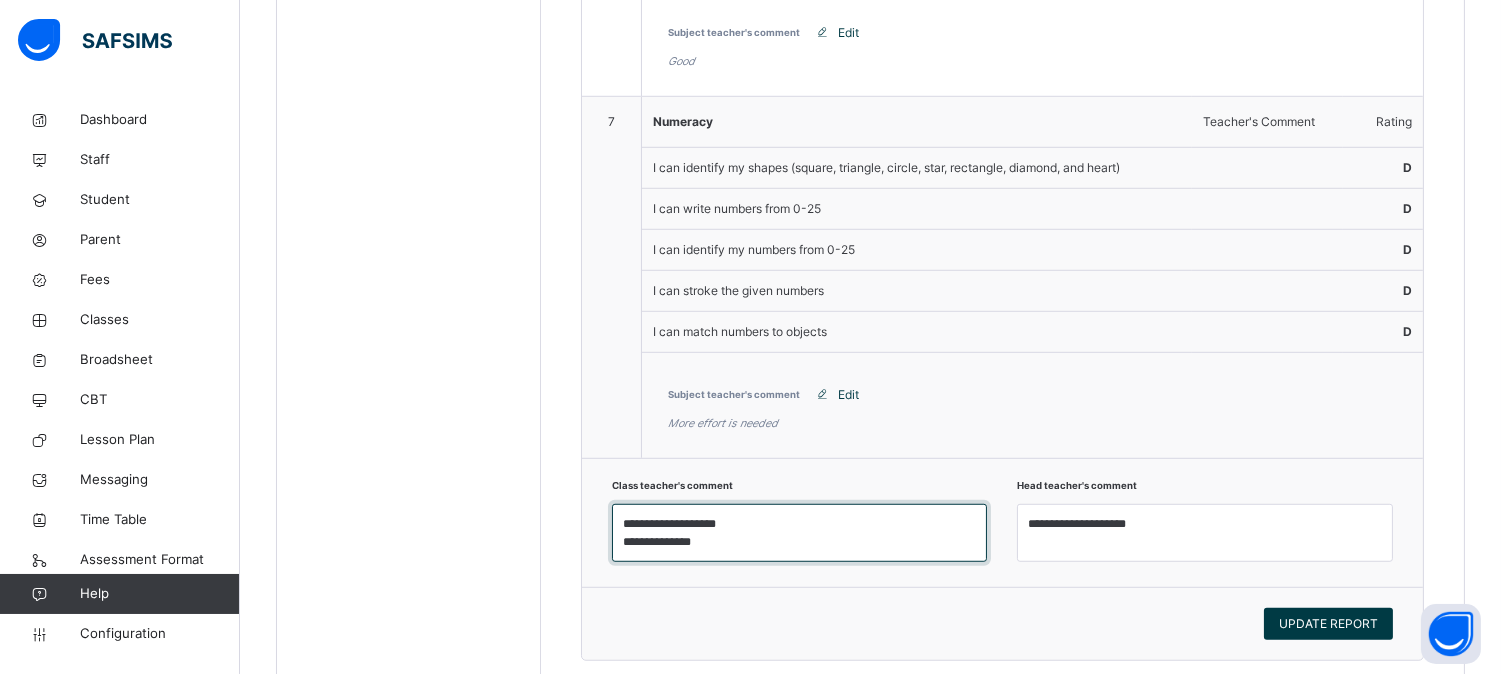 drag, startPoint x: 750, startPoint y: 526, endPoint x: 694, endPoint y: 531, distance: 56.22277 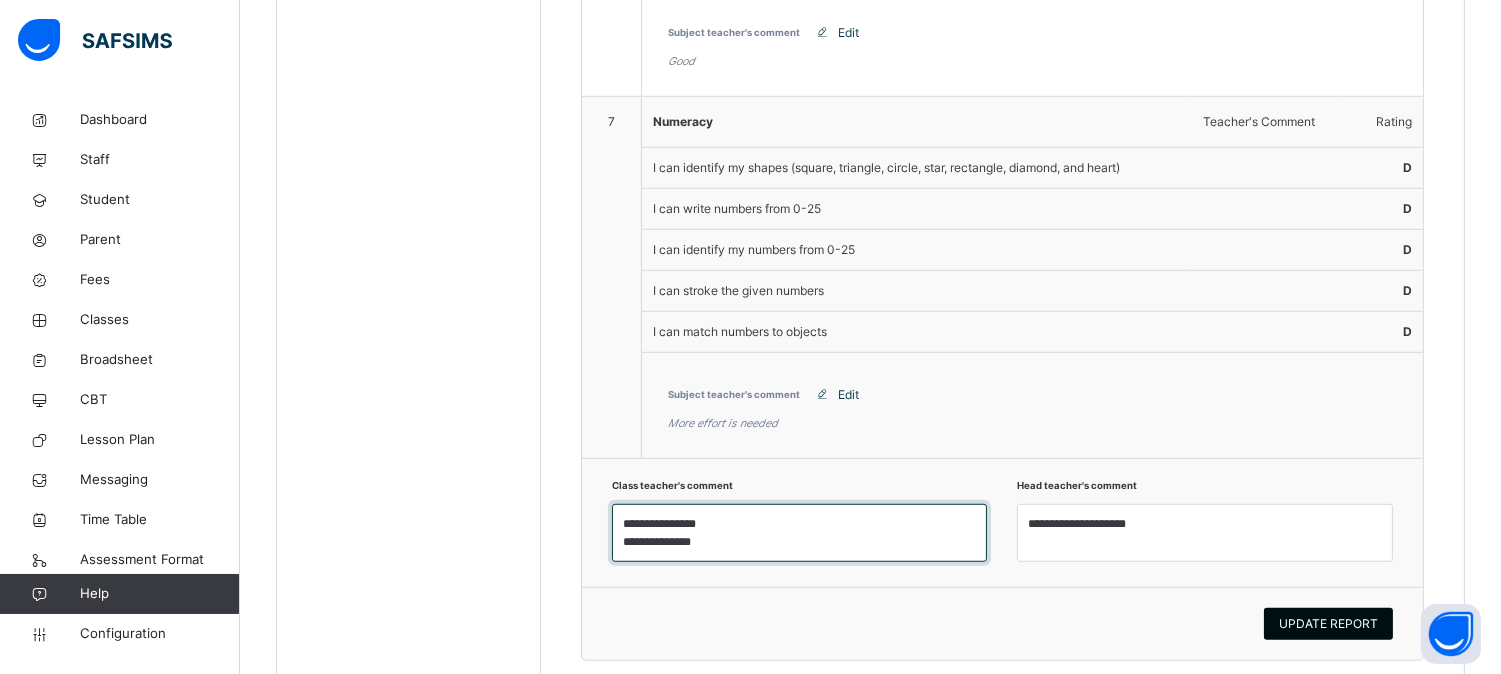 type on "**********" 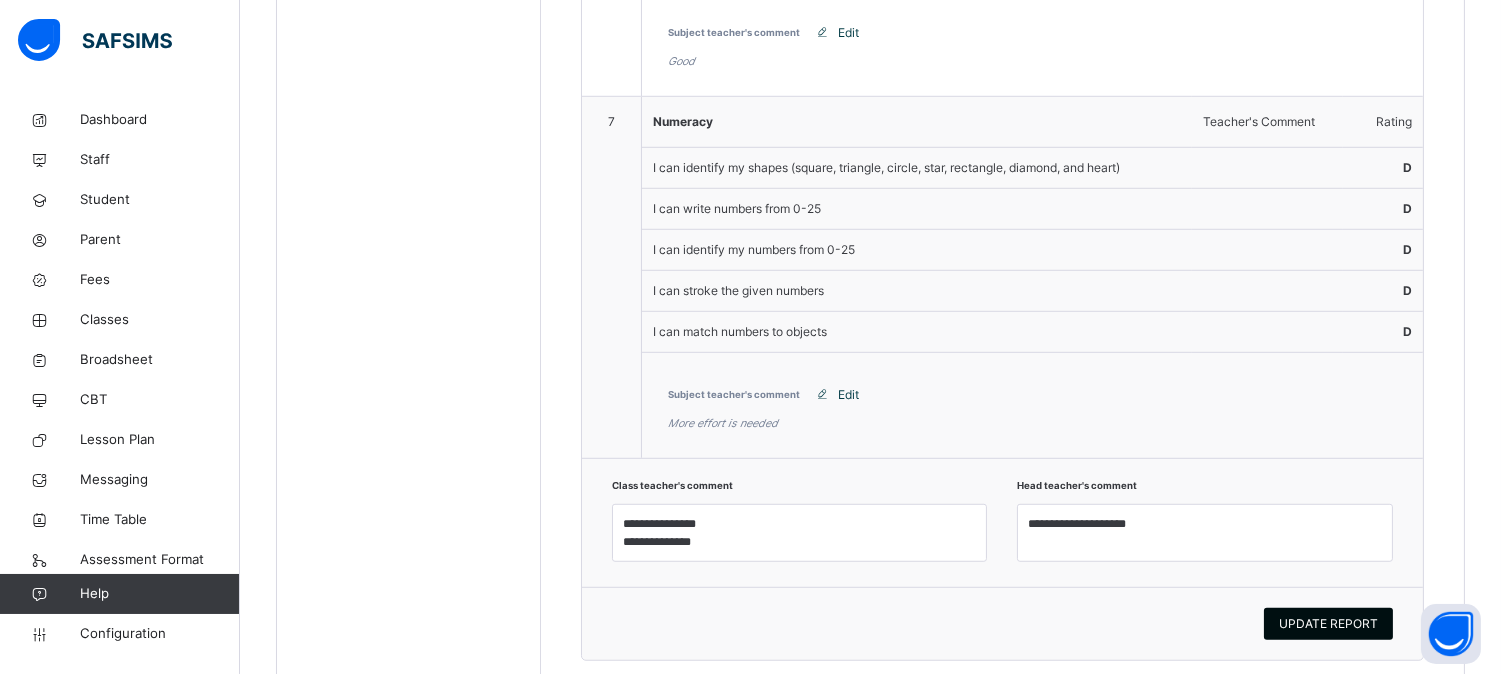 click on "UPDATE REPORT" at bounding box center [1328, 624] 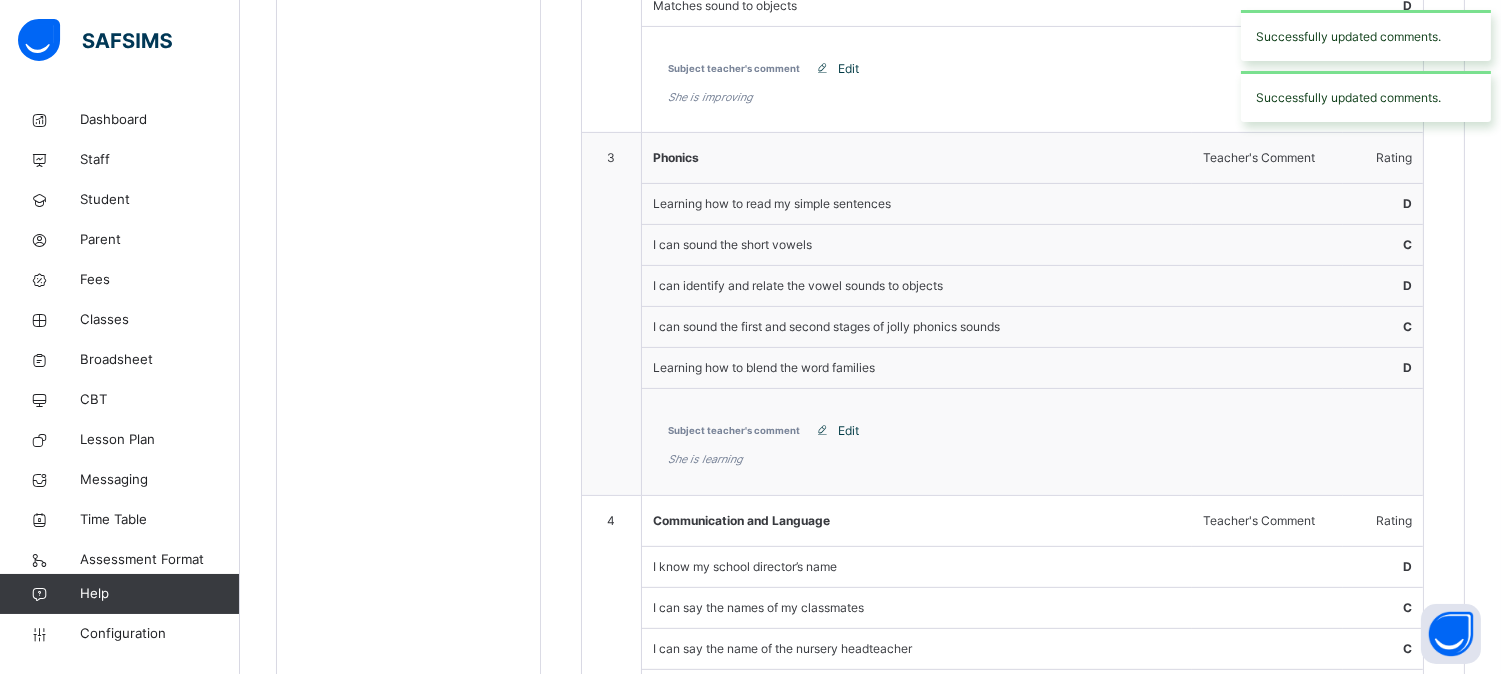 scroll, scrollTop: 1015, scrollLeft: 0, axis: vertical 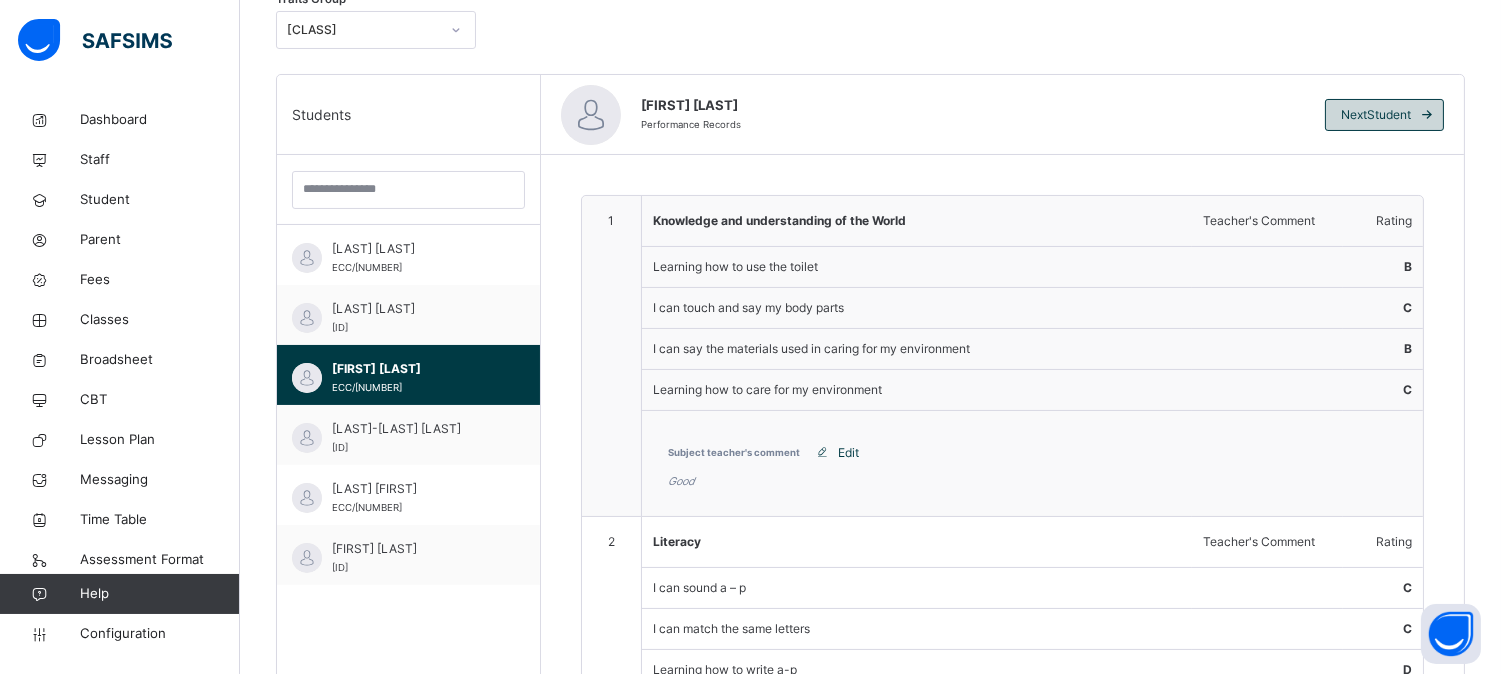 click on "Next  Student" at bounding box center [1376, 115] 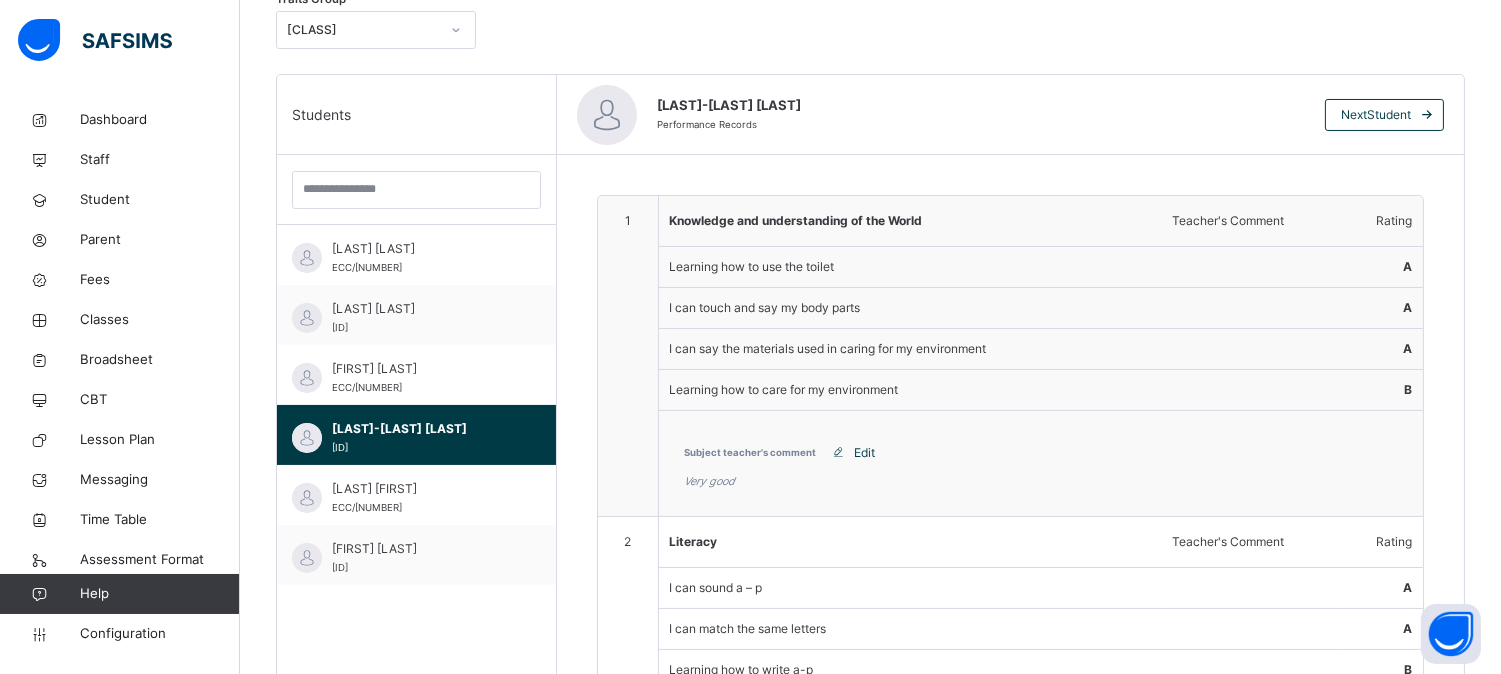 scroll, scrollTop: 2314, scrollLeft: 0, axis: vertical 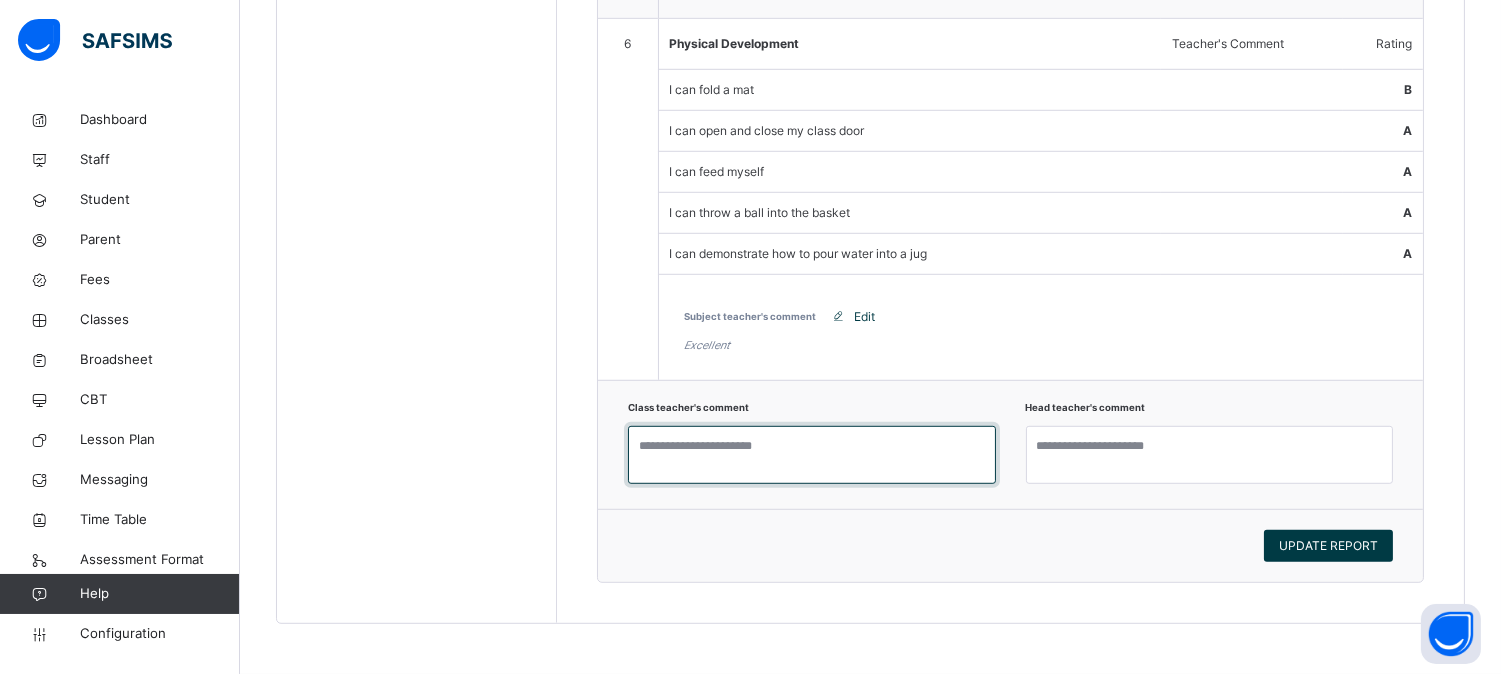click at bounding box center (812, 455) 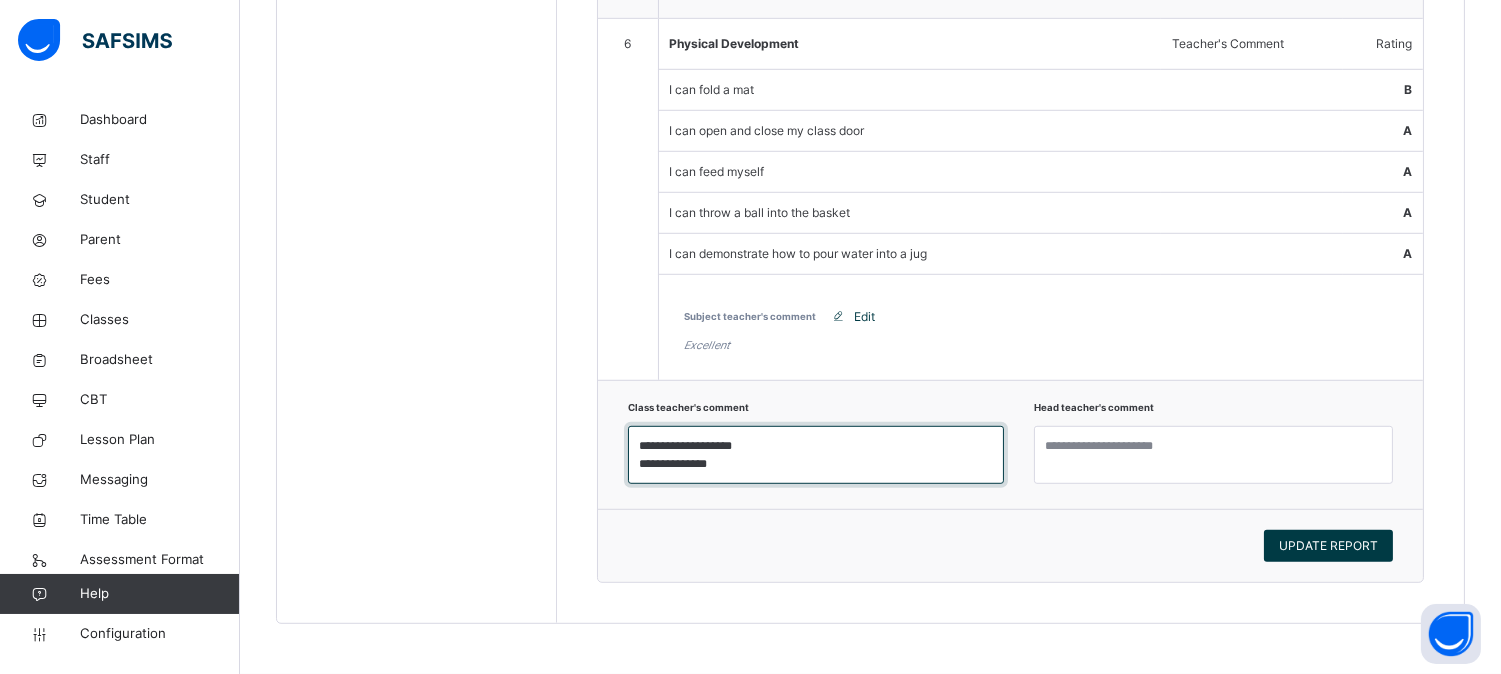 type on "**********" 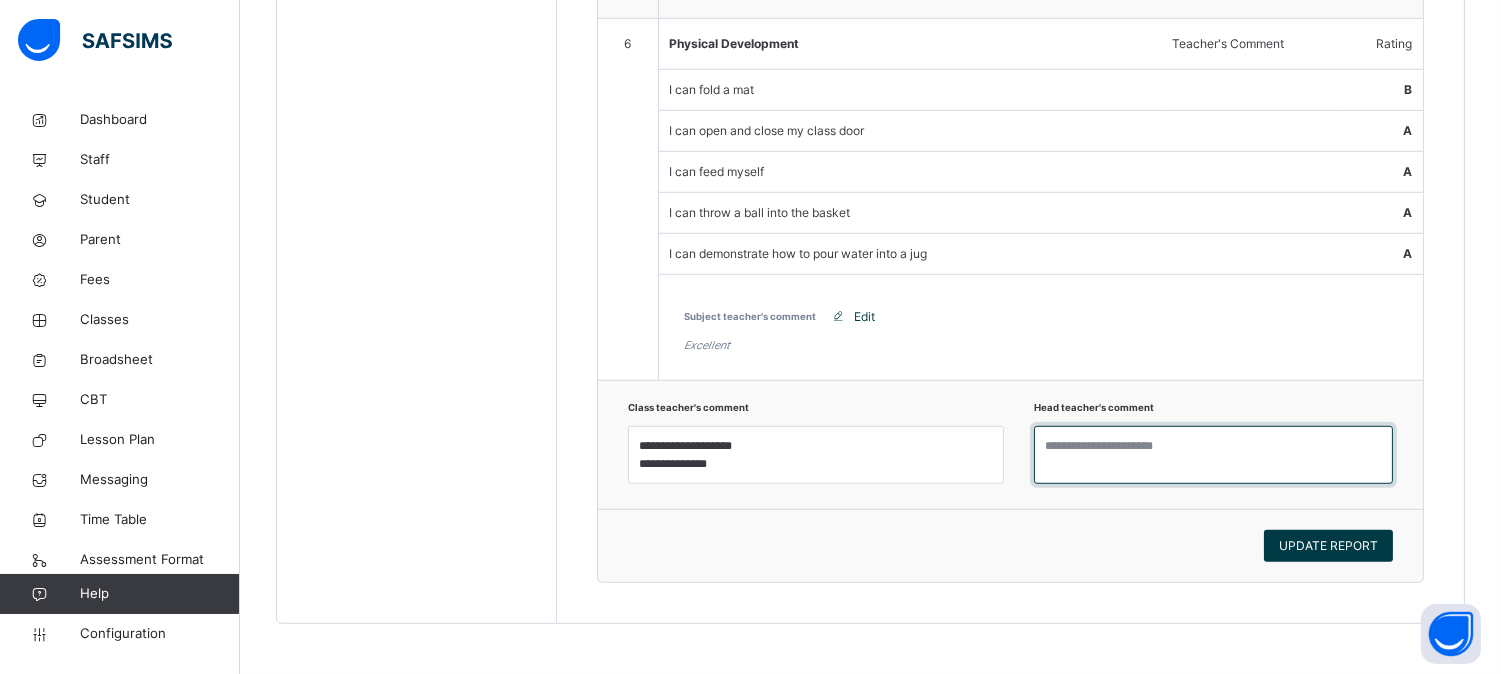click at bounding box center [1213, 455] 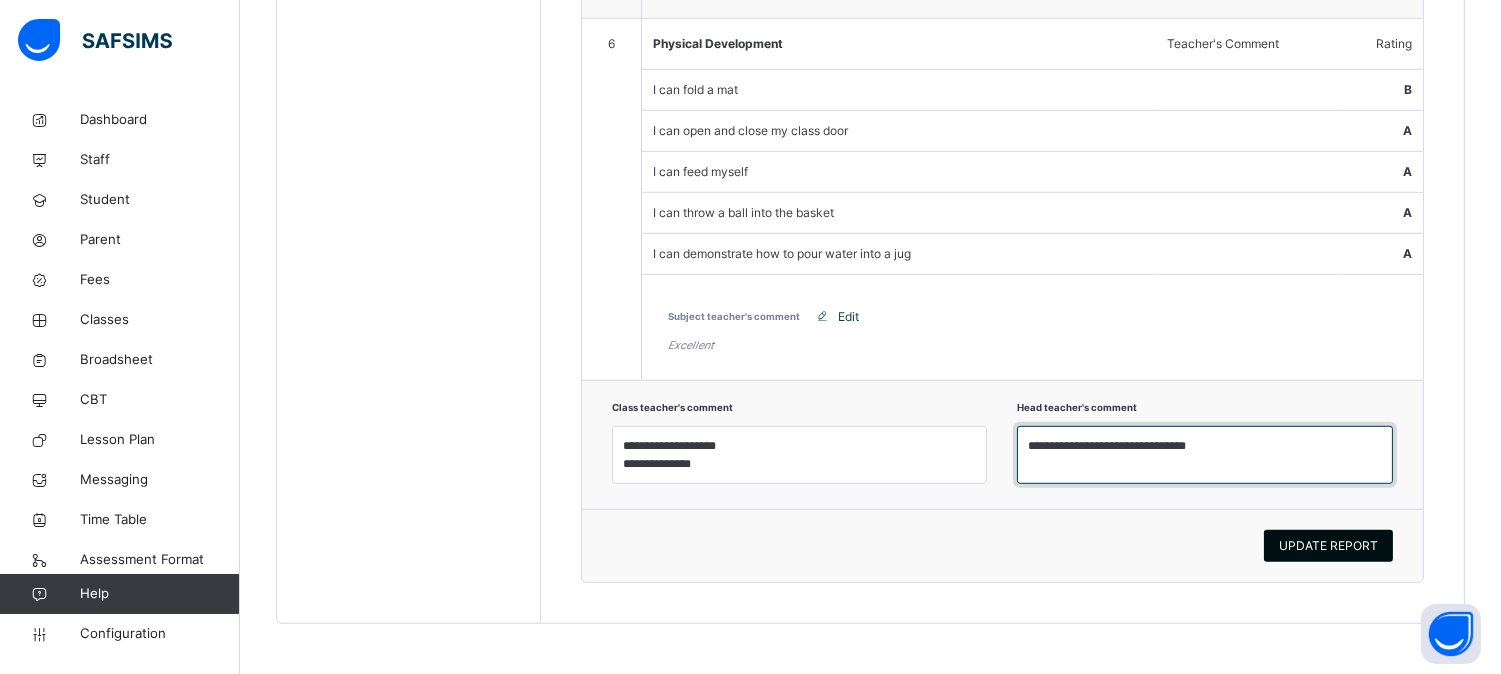 type on "**********" 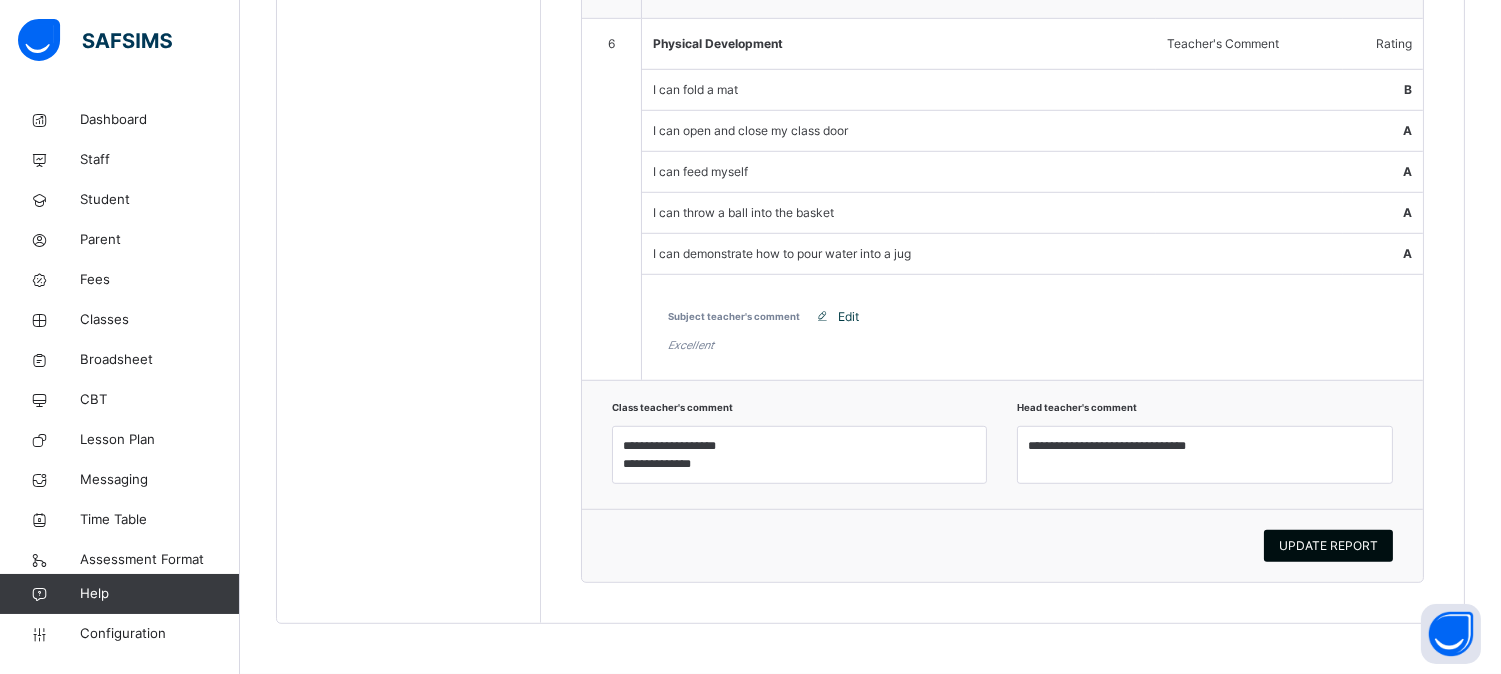 click on "UPDATE REPORT" at bounding box center [1328, 546] 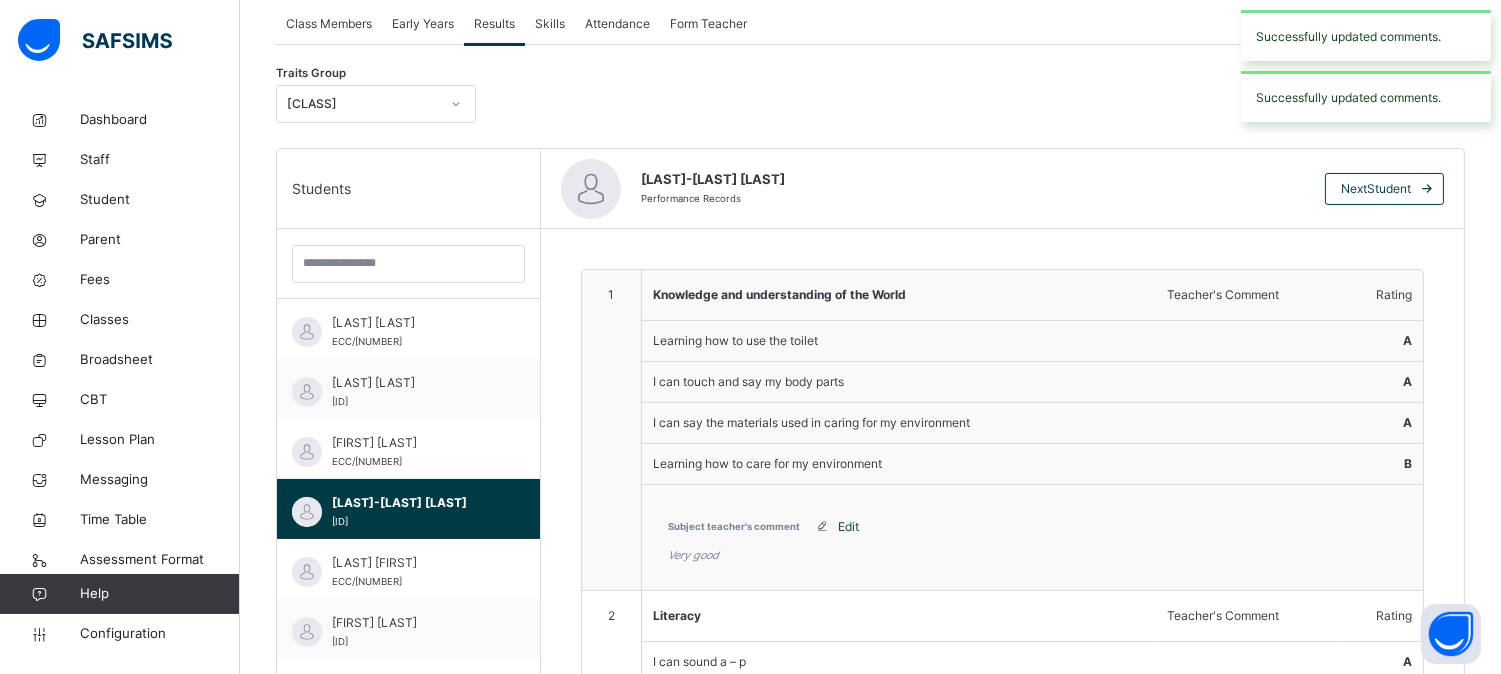 scroll, scrollTop: 324, scrollLeft: 0, axis: vertical 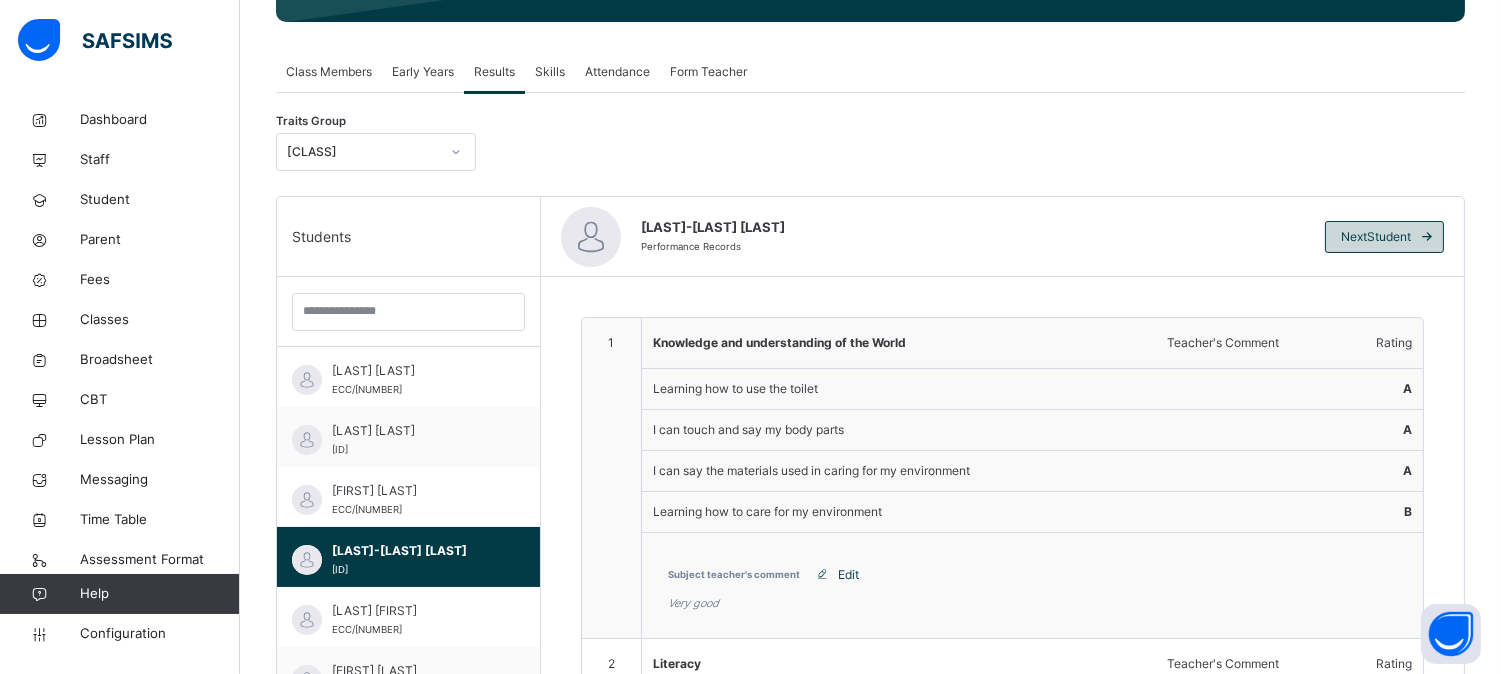 click at bounding box center (1427, 237) 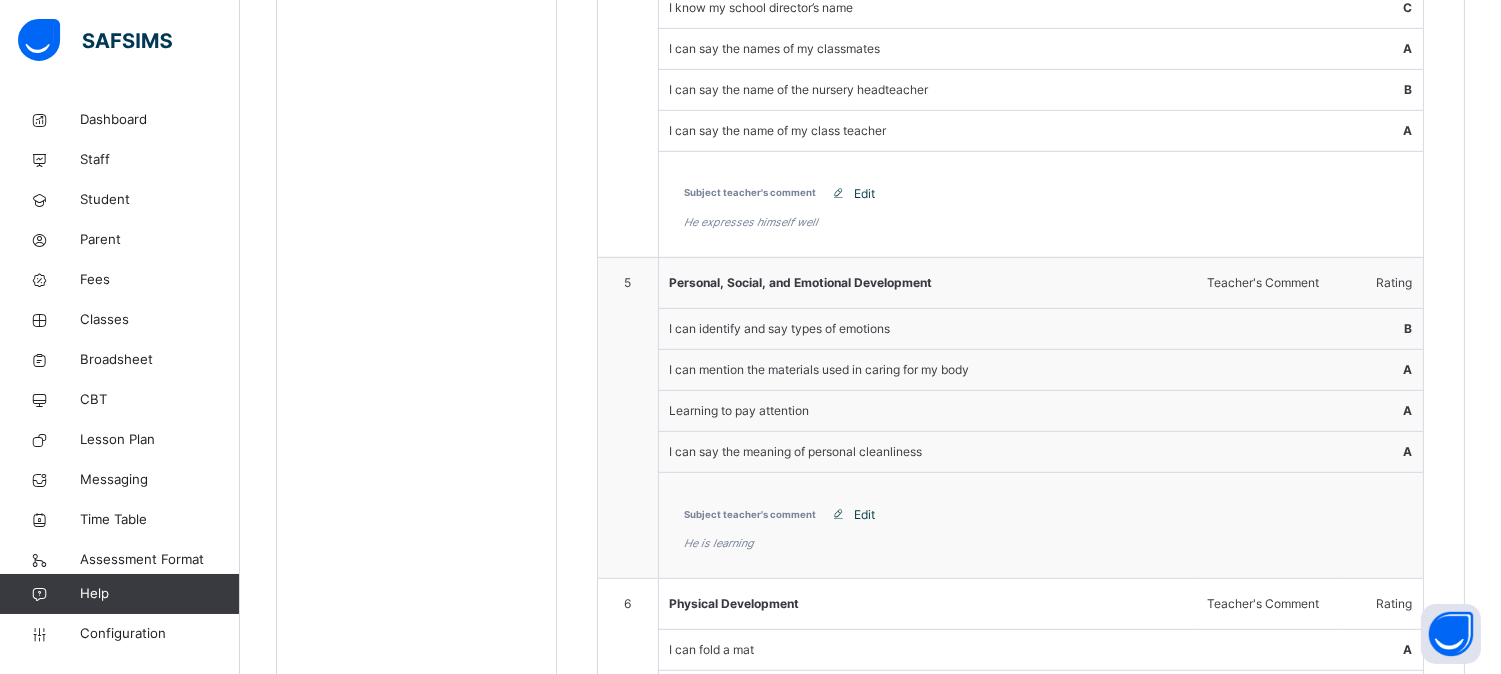 scroll, scrollTop: 1768, scrollLeft: 0, axis: vertical 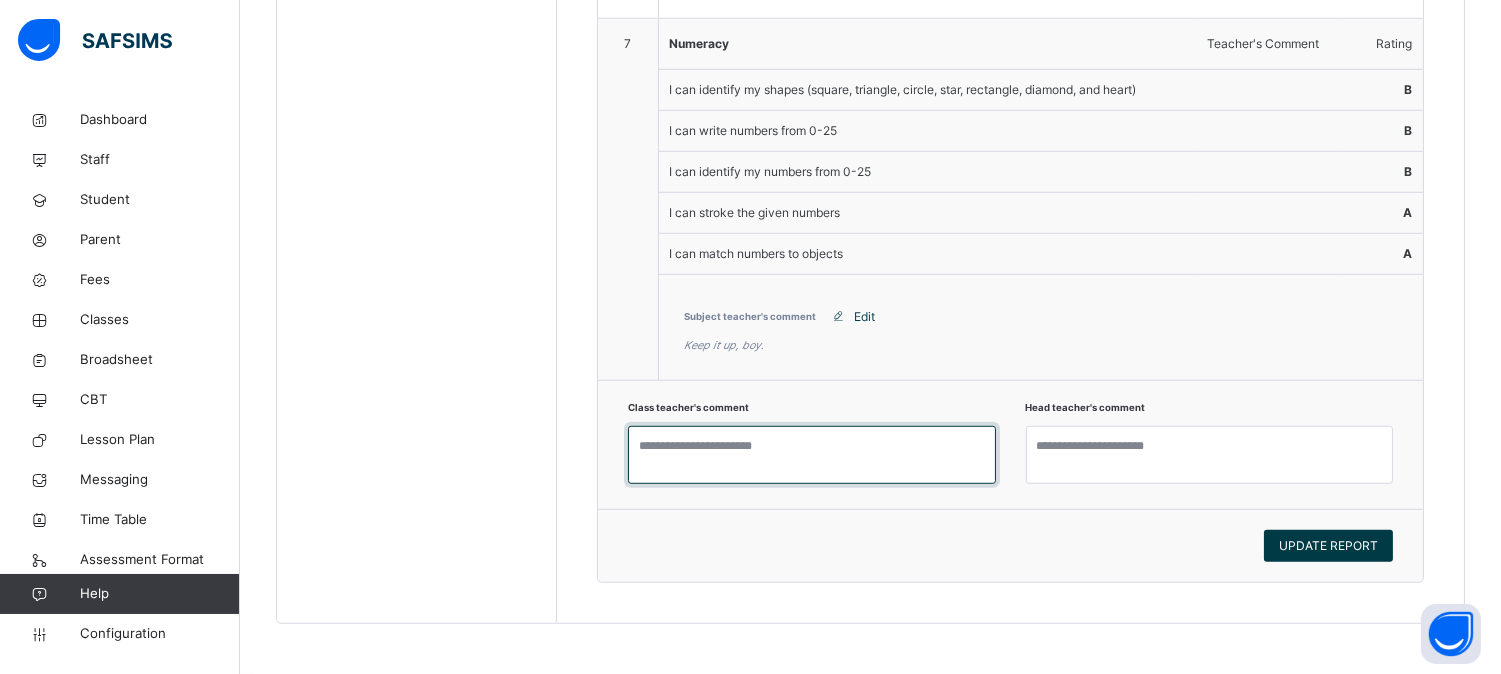 click at bounding box center (812, 455) 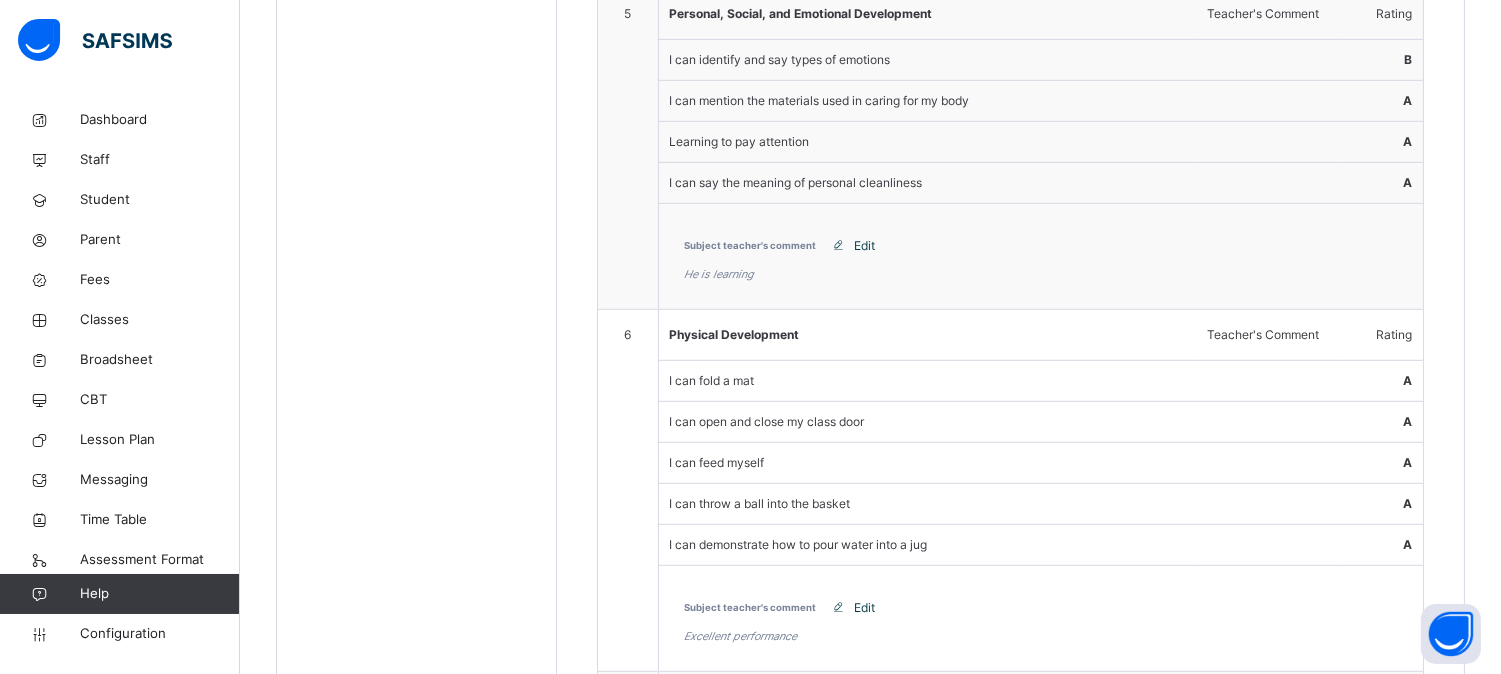 scroll, scrollTop: 2178, scrollLeft: 0, axis: vertical 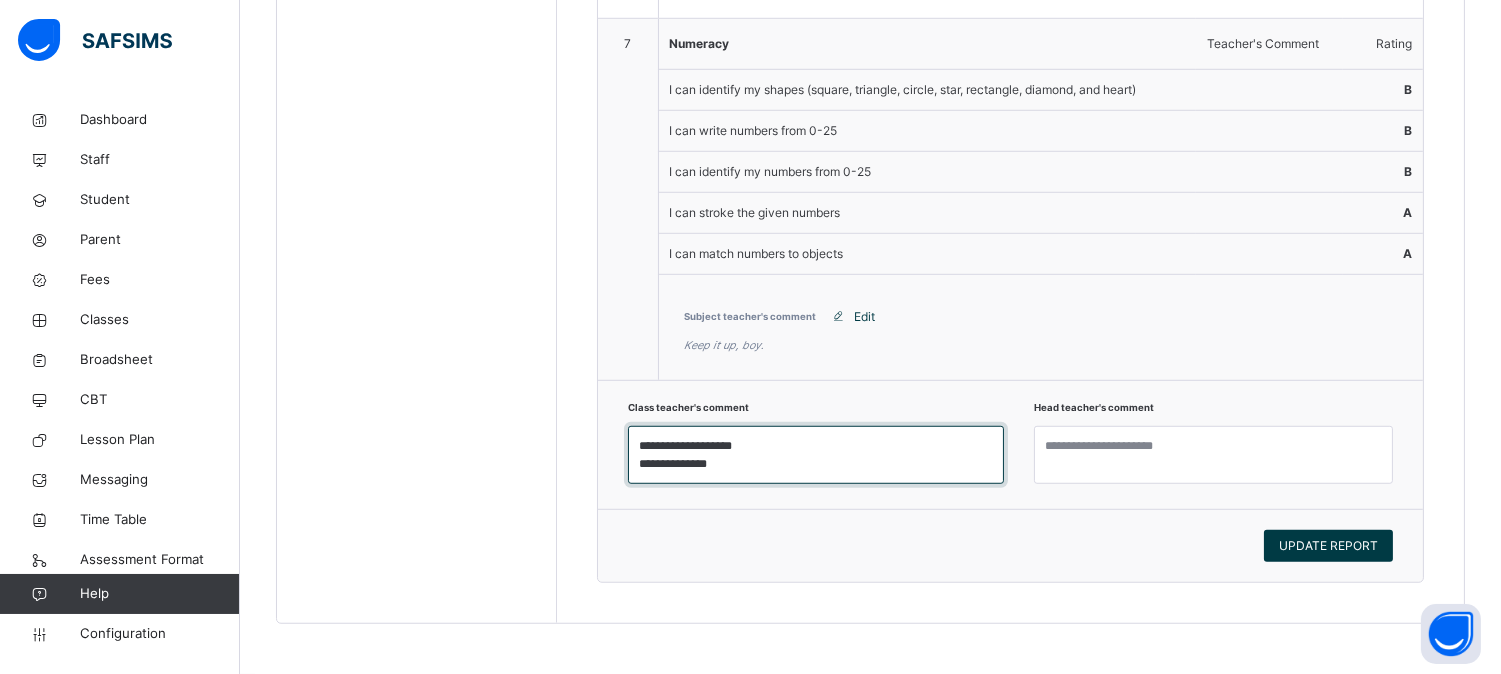 drag, startPoint x: 744, startPoint y: 445, endPoint x: 694, endPoint y: 444, distance: 50.01 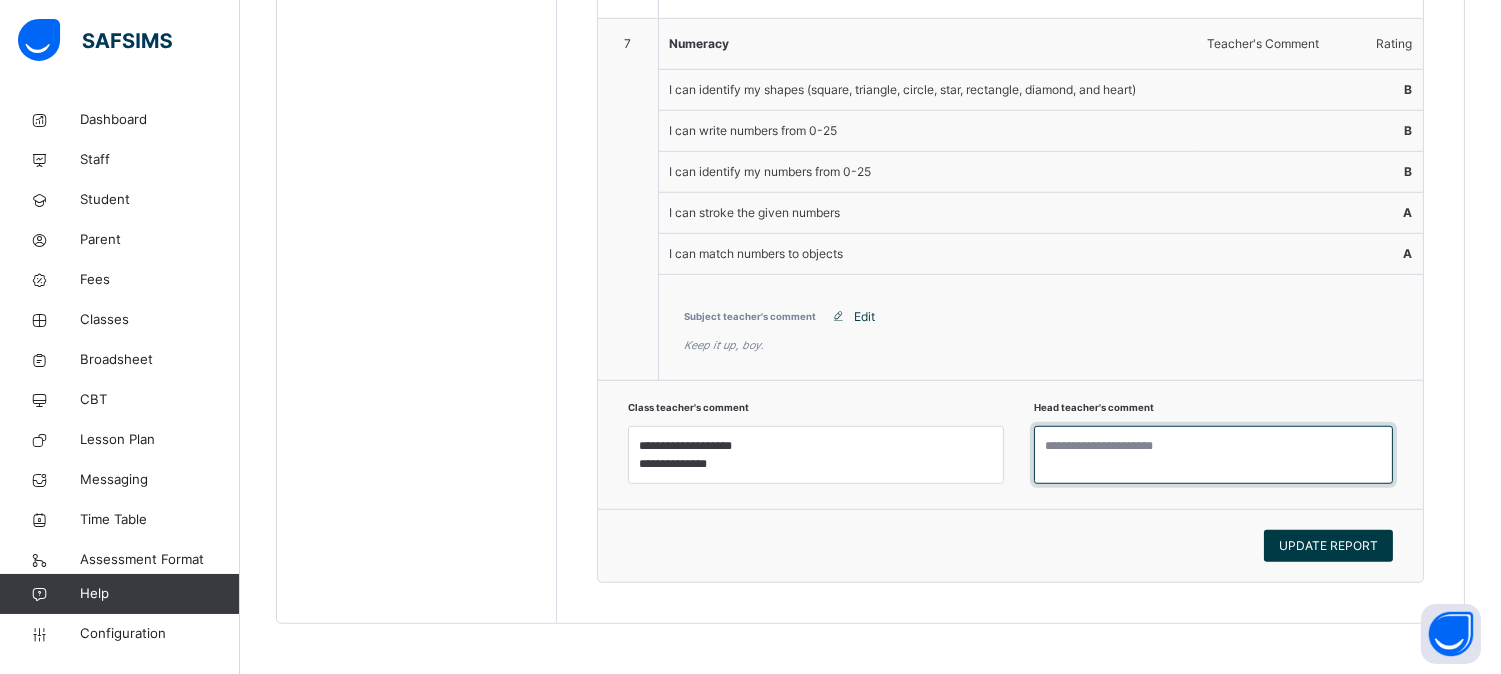click at bounding box center (1213, 455) 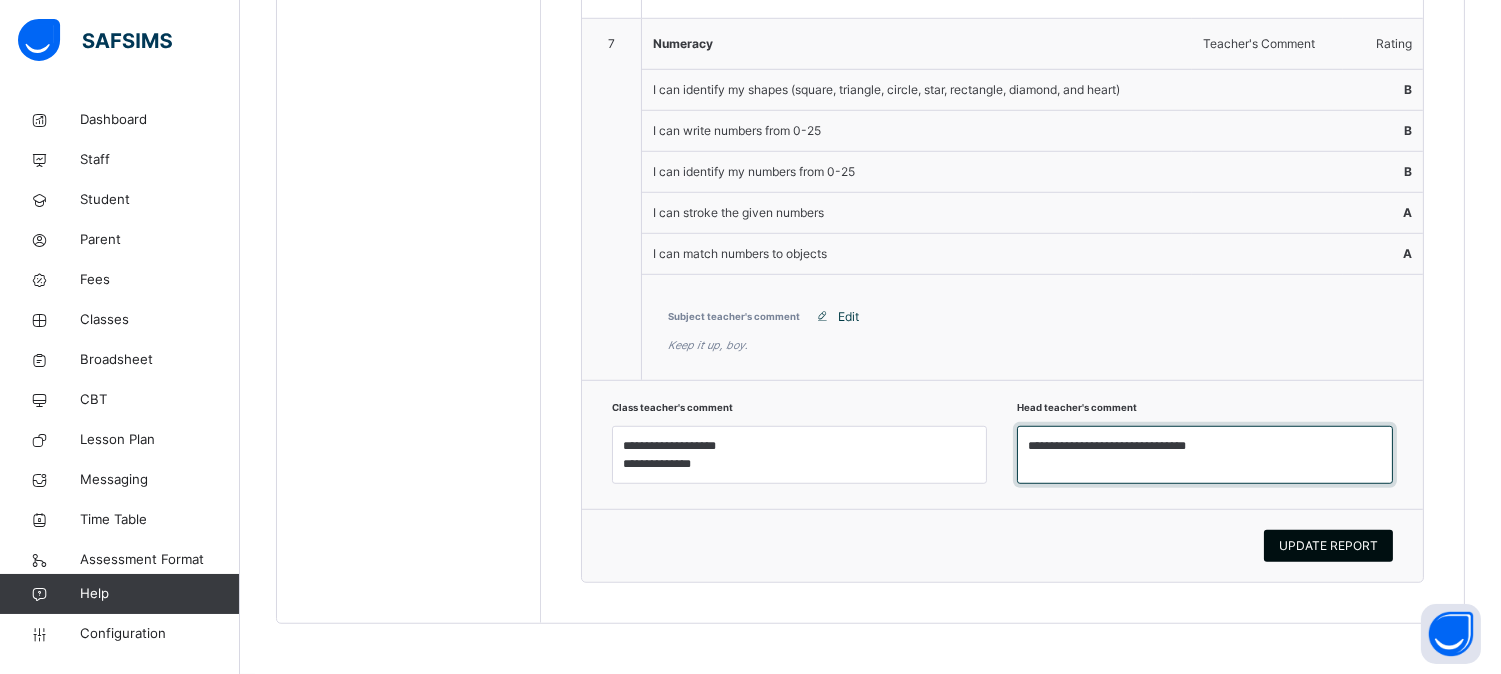 type on "**********" 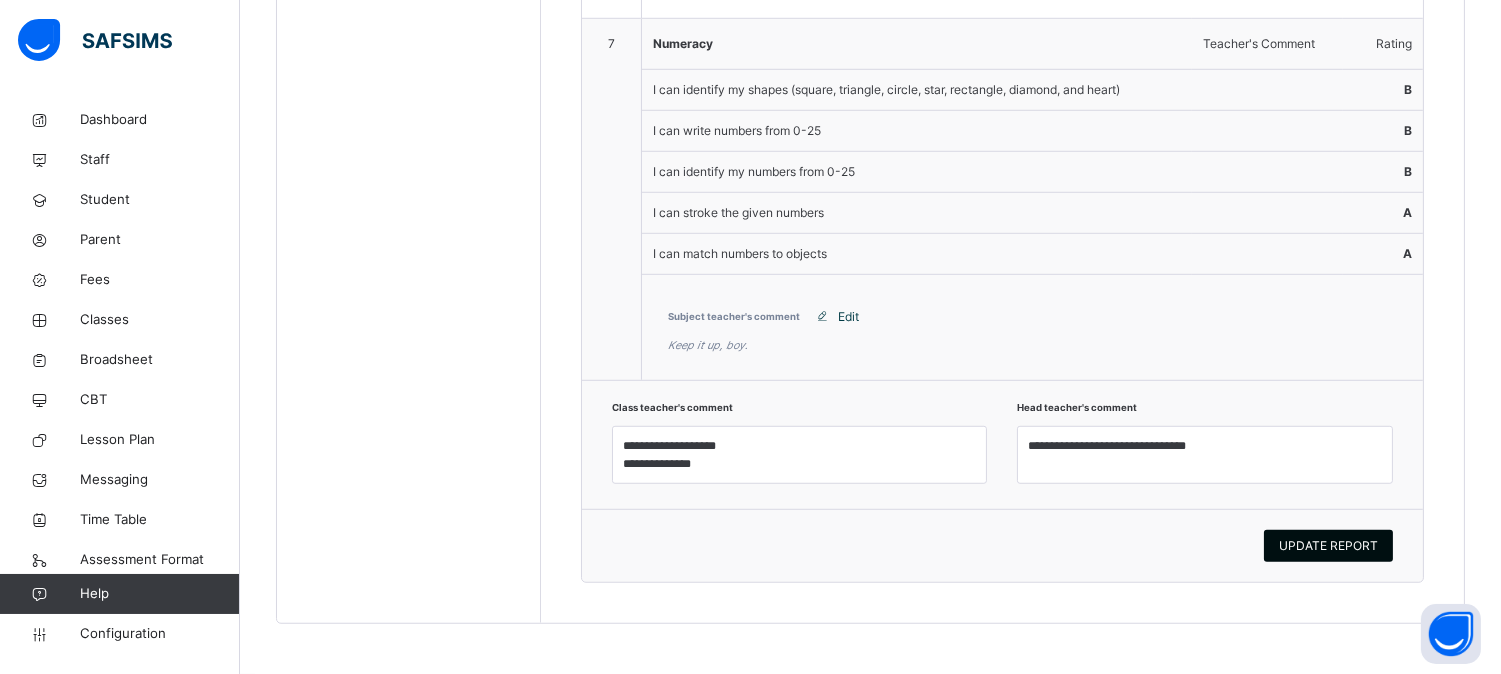 click on "UPDATE REPORT" at bounding box center [1328, 546] 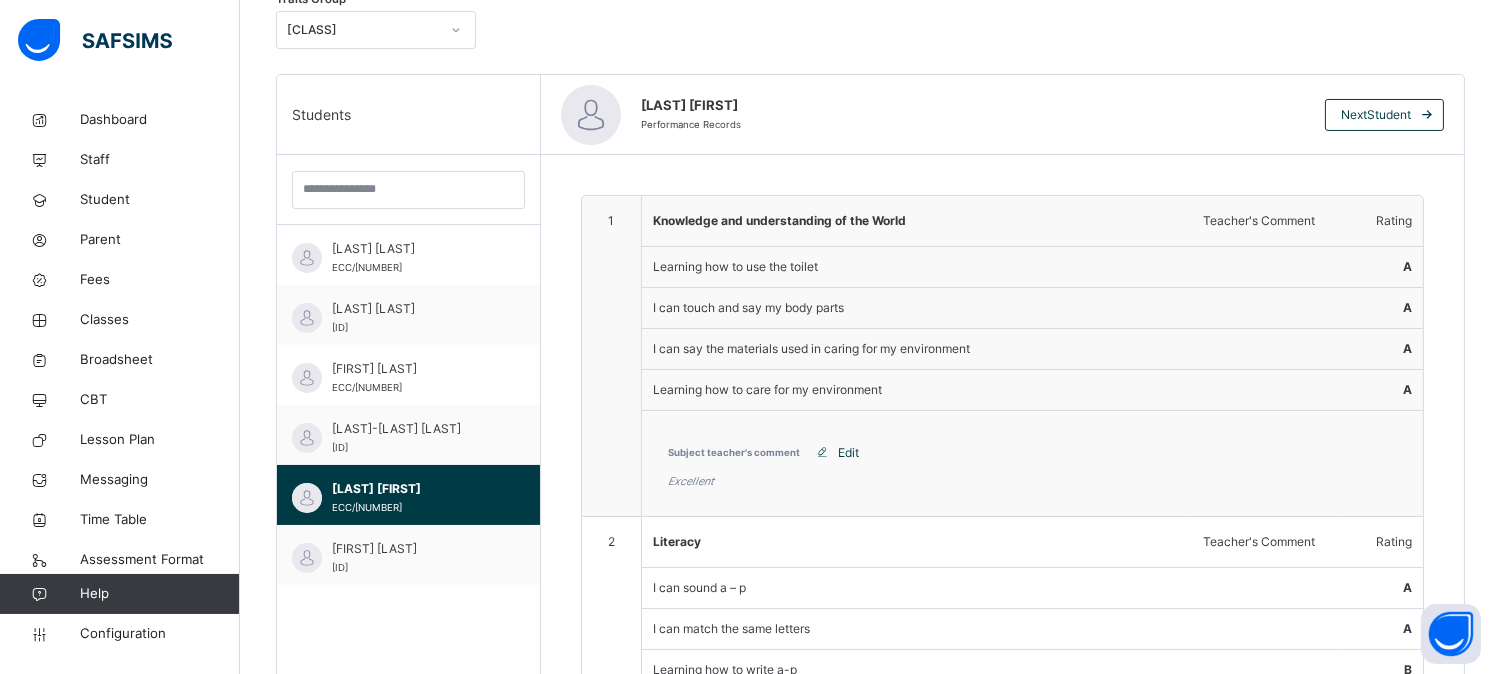 scroll, scrollTop: 423, scrollLeft: 0, axis: vertical 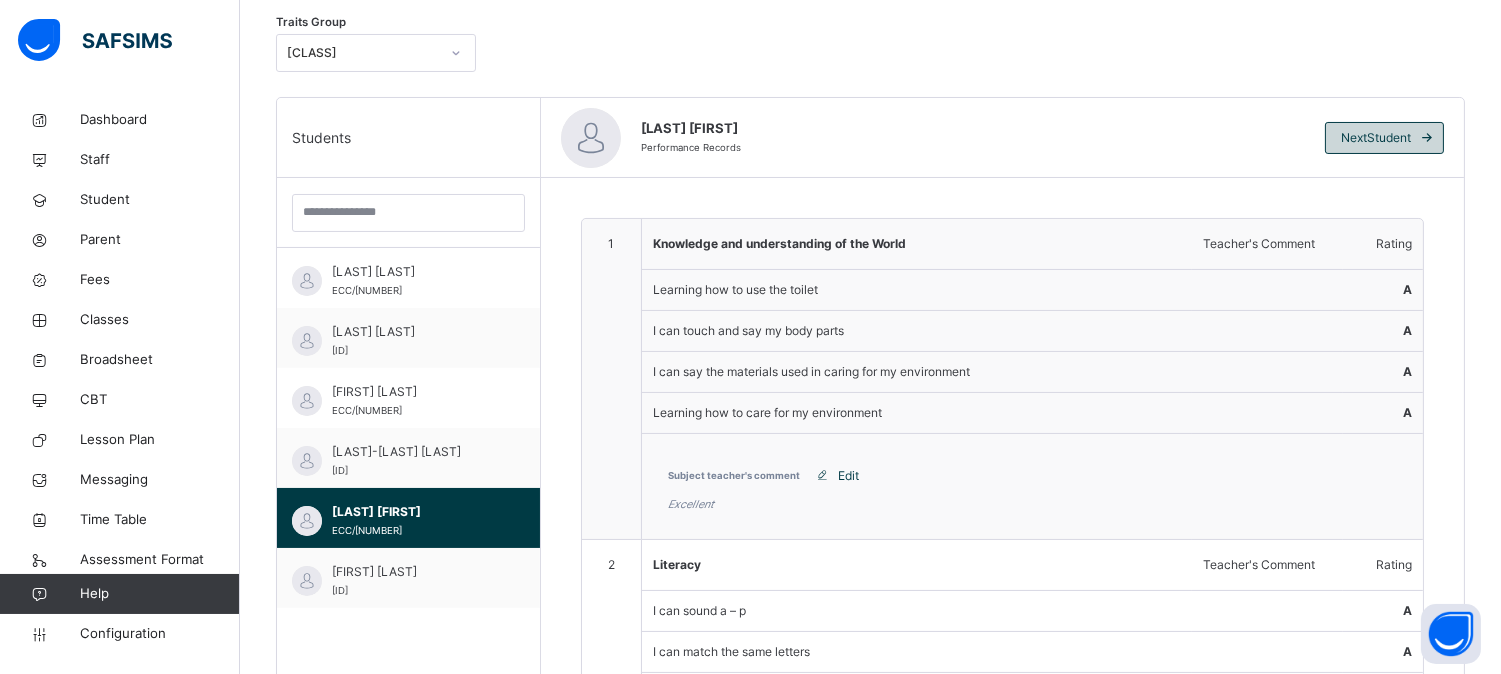 click at bounding box center [1427, 138] 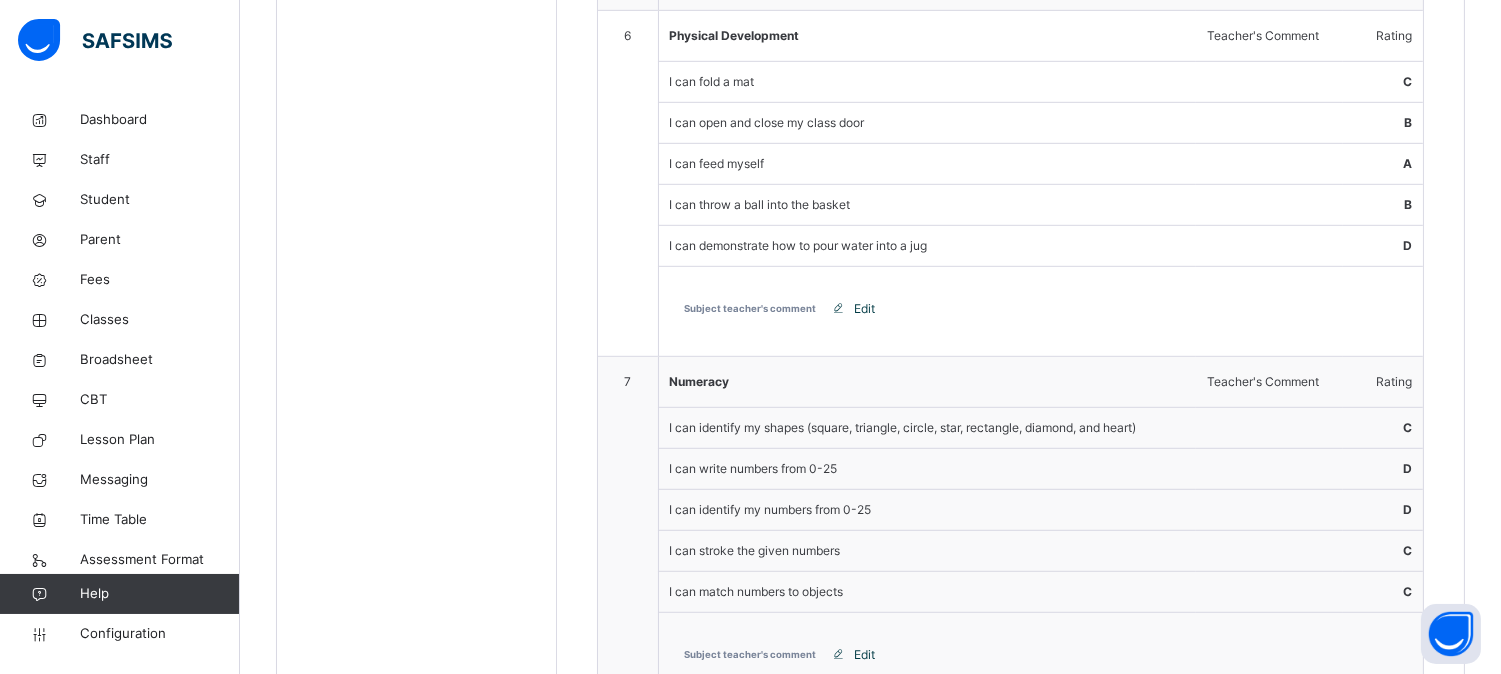 scroll, scrollTop: 2266, scrollLeft: 0, axis: vertical 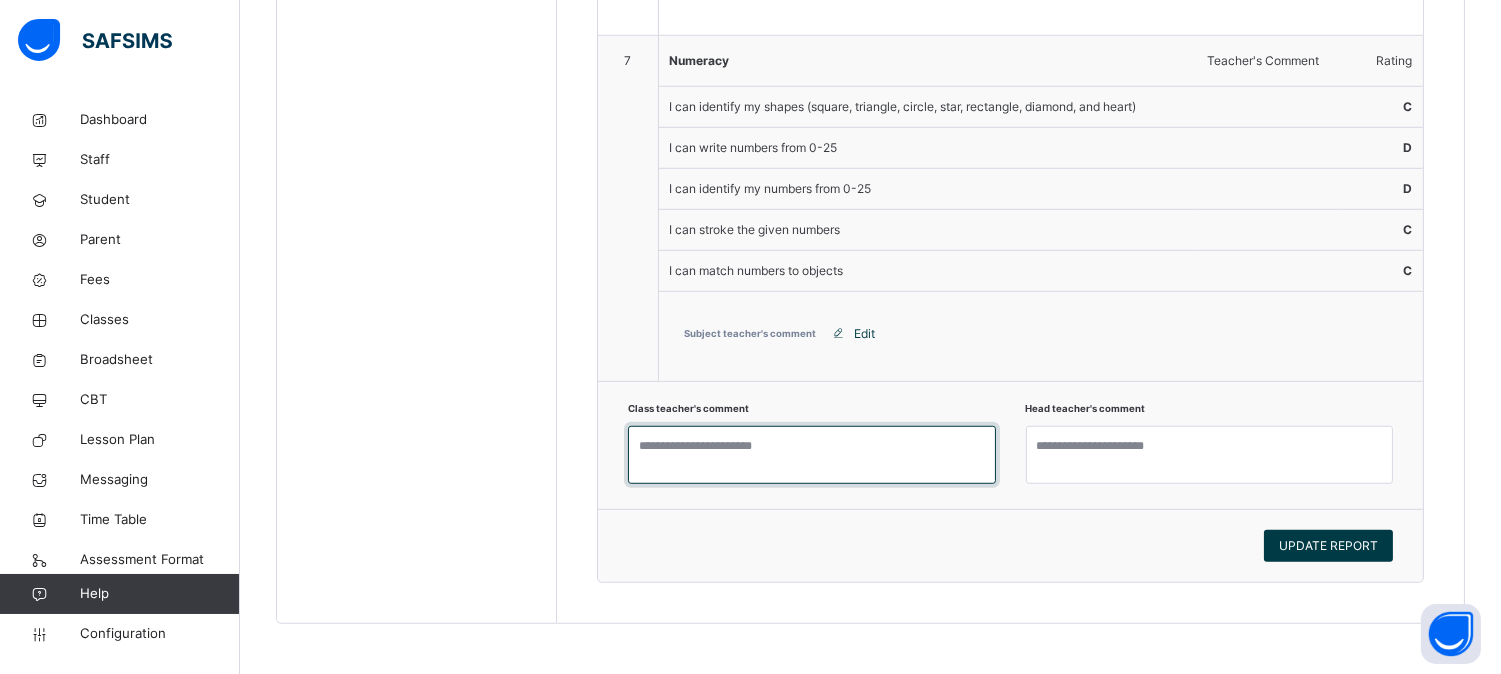 click at bounding box center [812, 455] 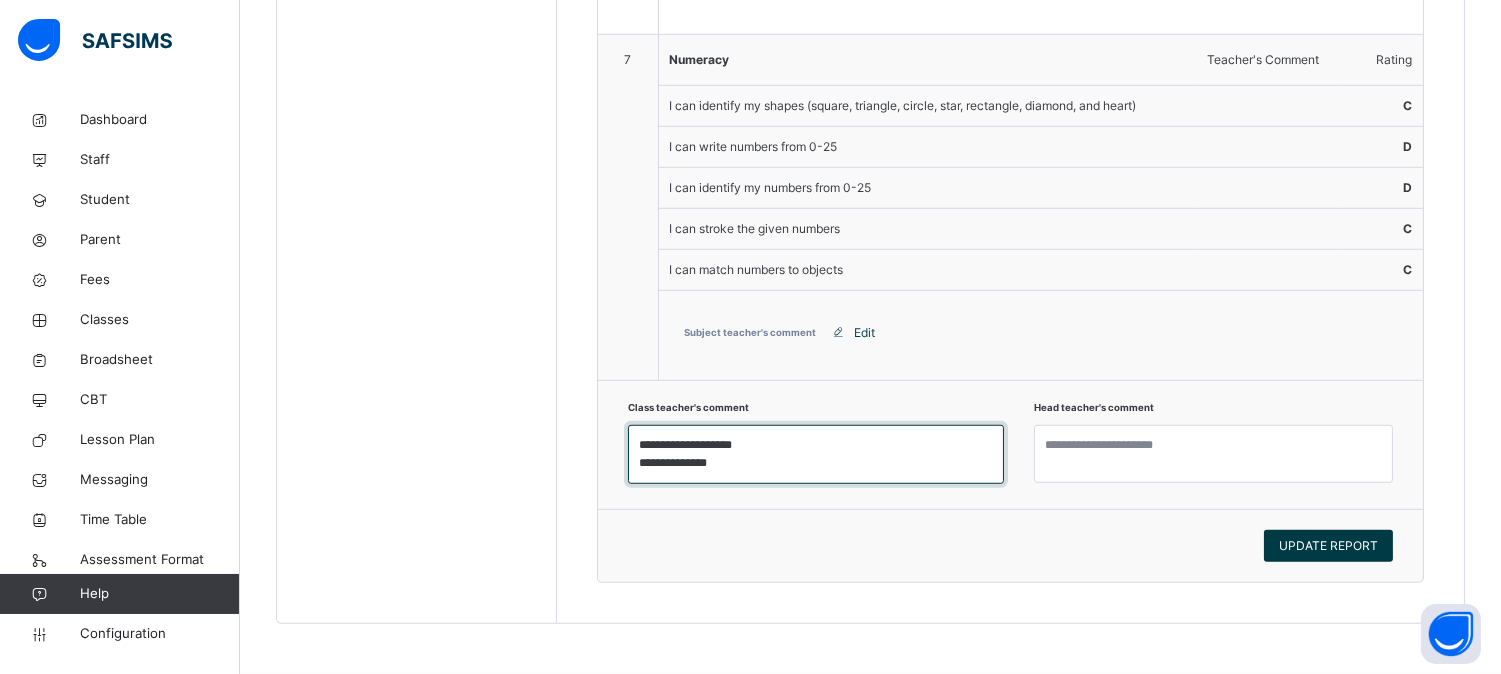 drag, startPoint x: 742, startPoint y: 444, endPoint x: 685, endPoint y: 441, distance: 57.07889 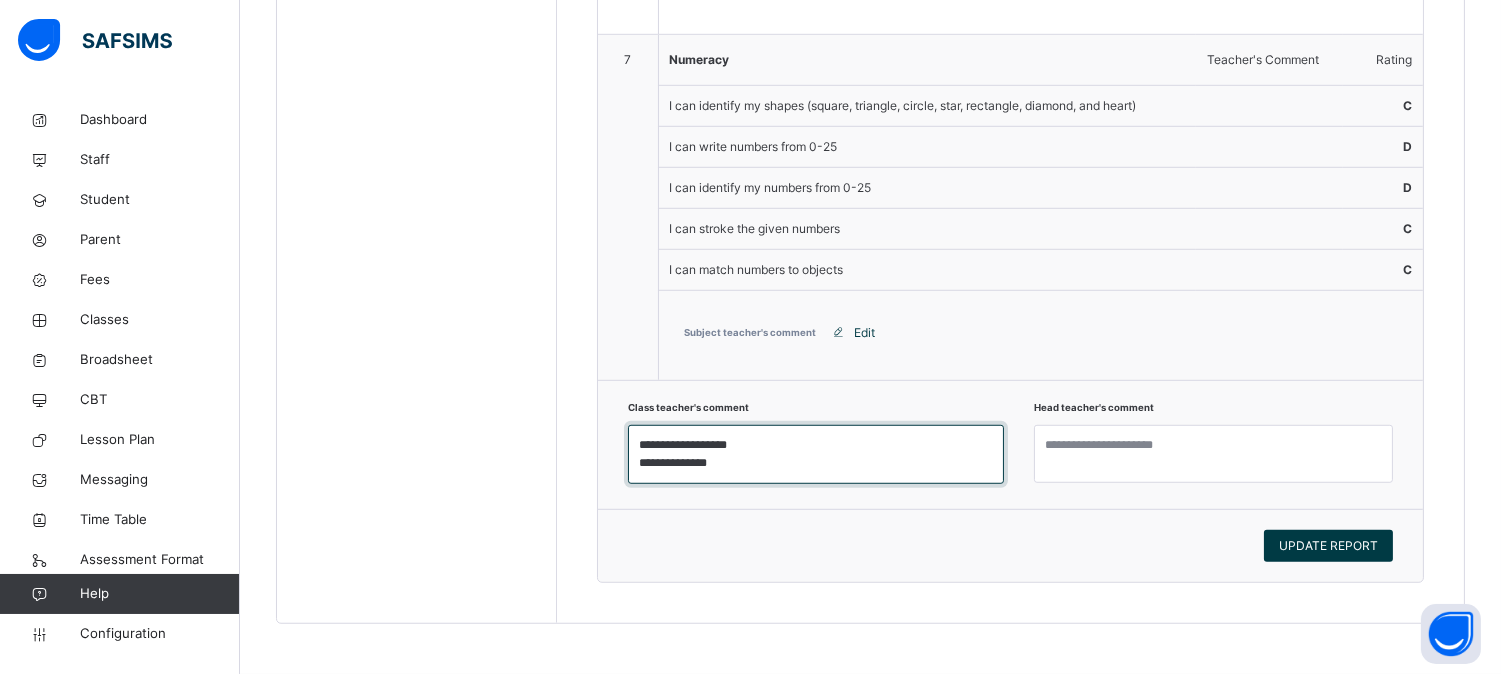 type on "**********" 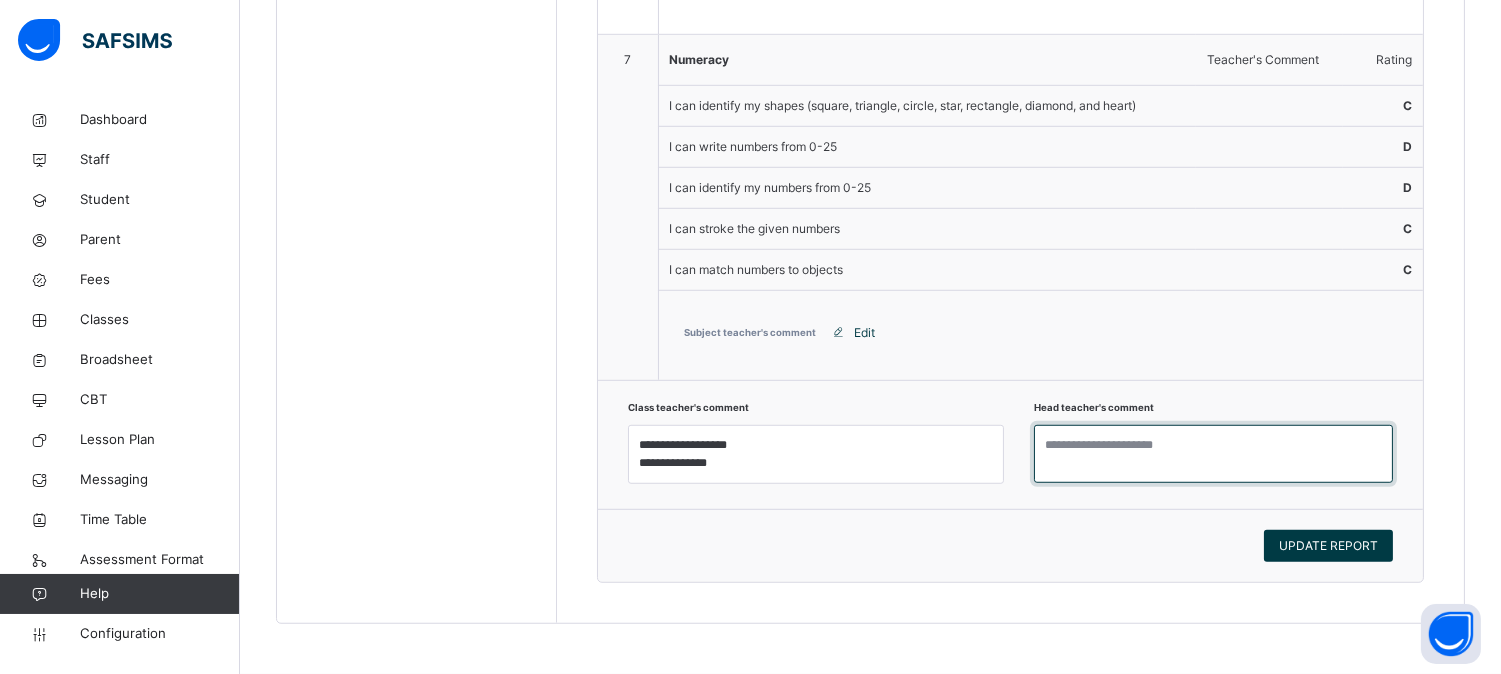 click at bounding box center (1213, 454) 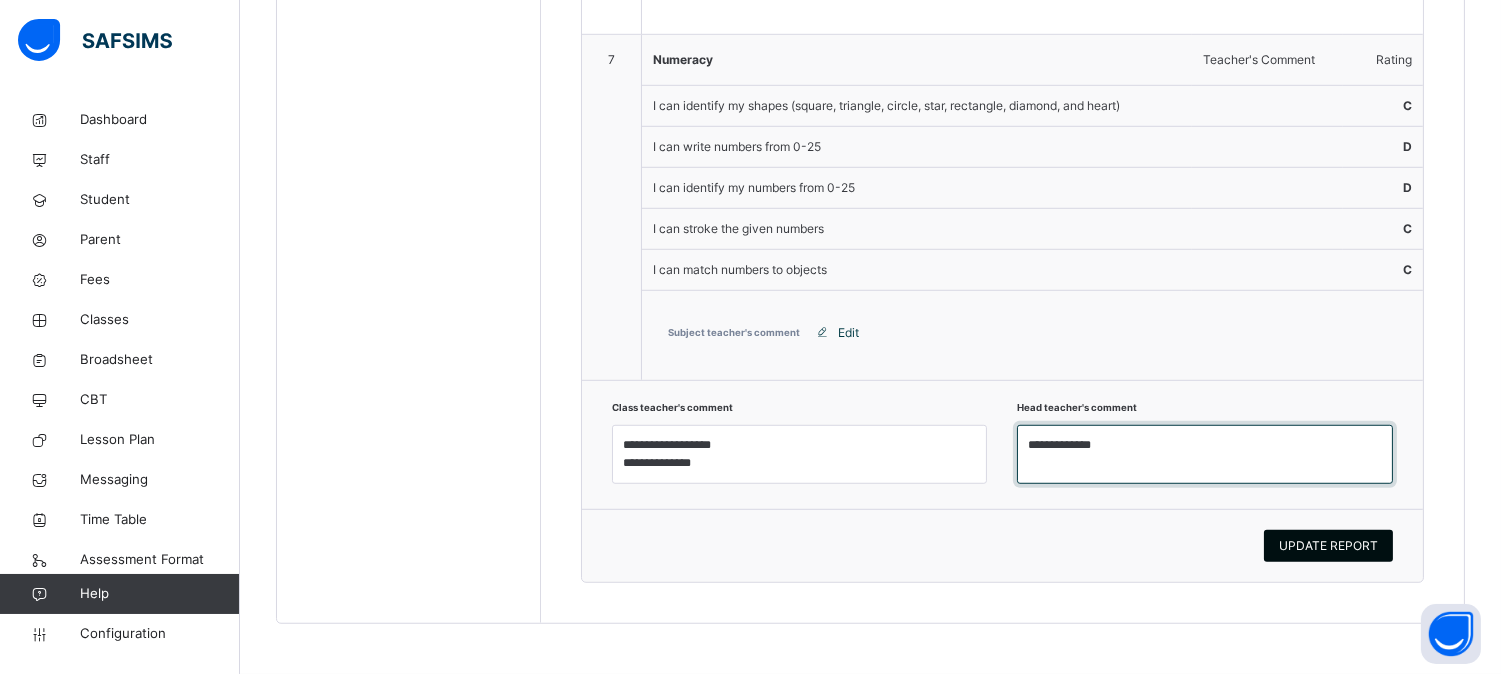 type on "**********" 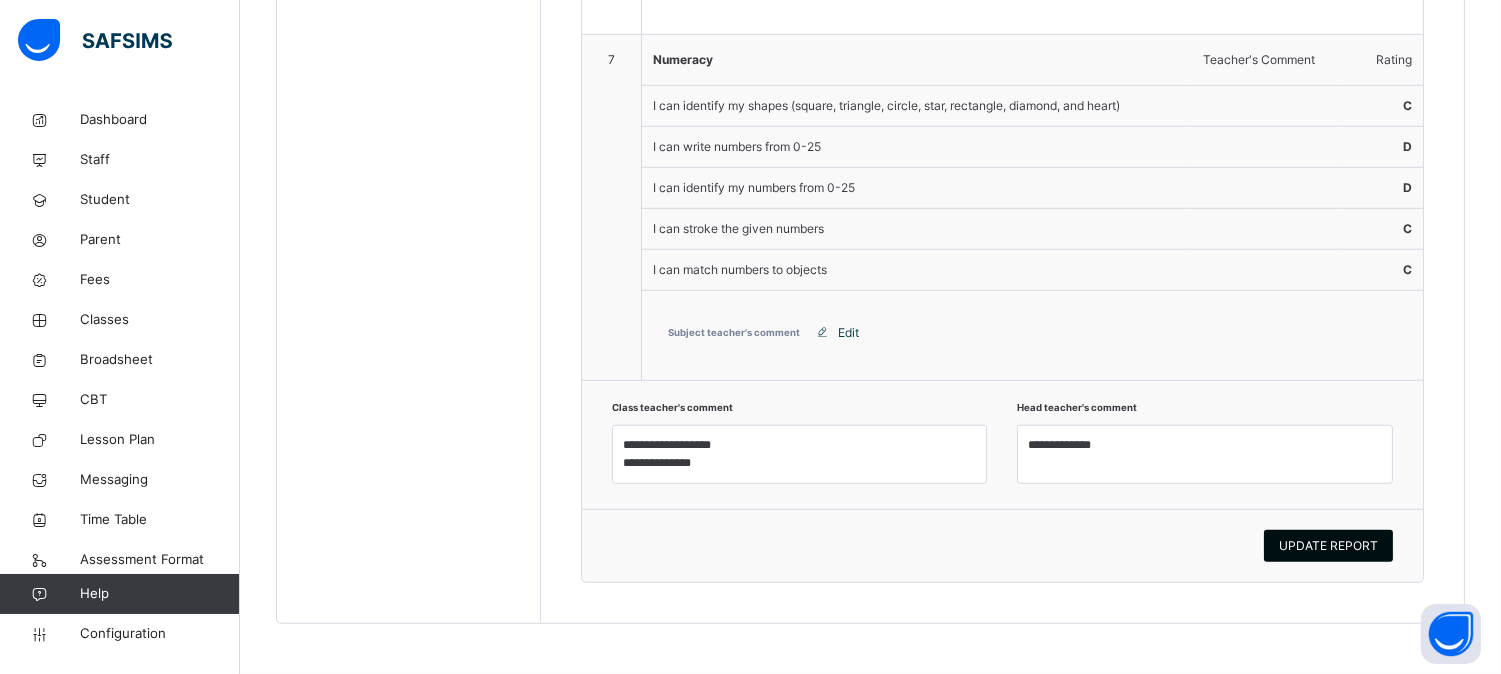 click on "UPDATE REPORT" at bounding box center (1328, 546) 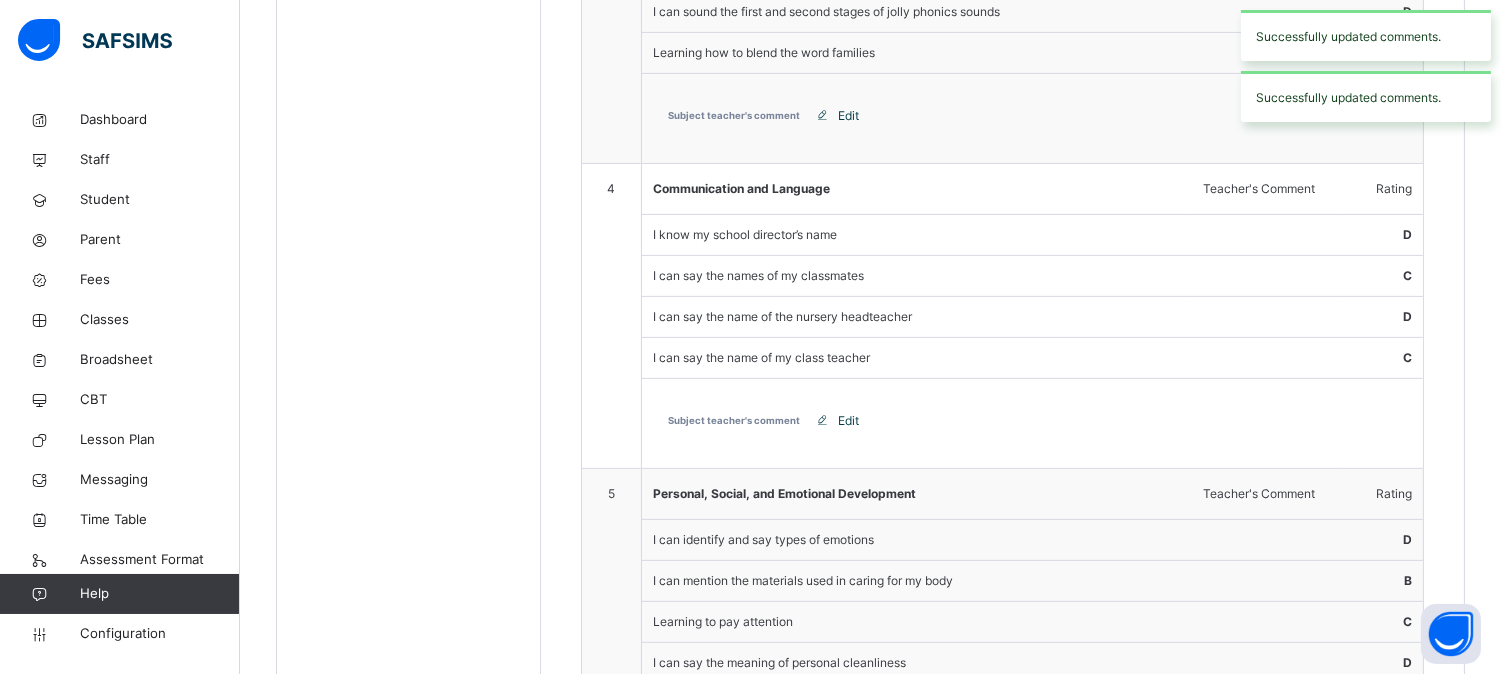 scroll, scrollTop: 1463, scrollLeft: 0, axis: vertical 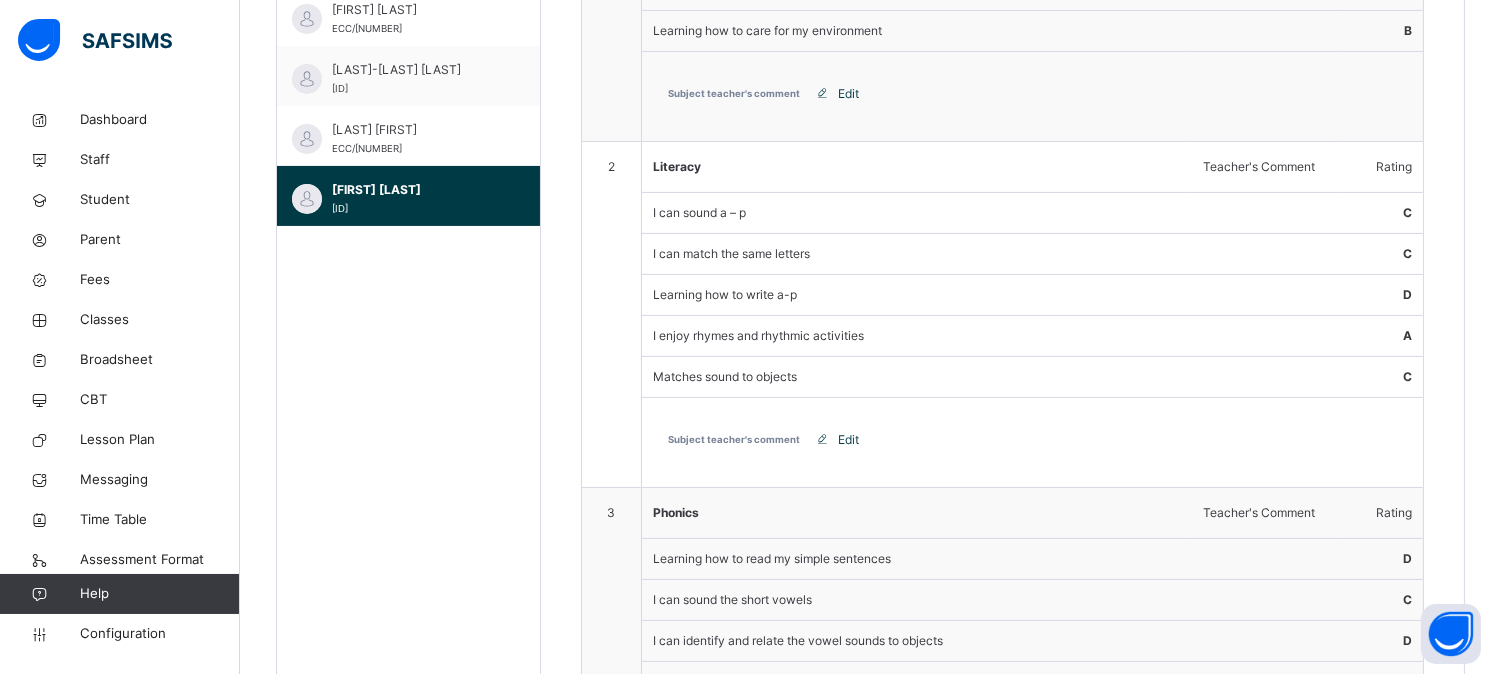 click on "Edit" at bounding box center (848, 94) 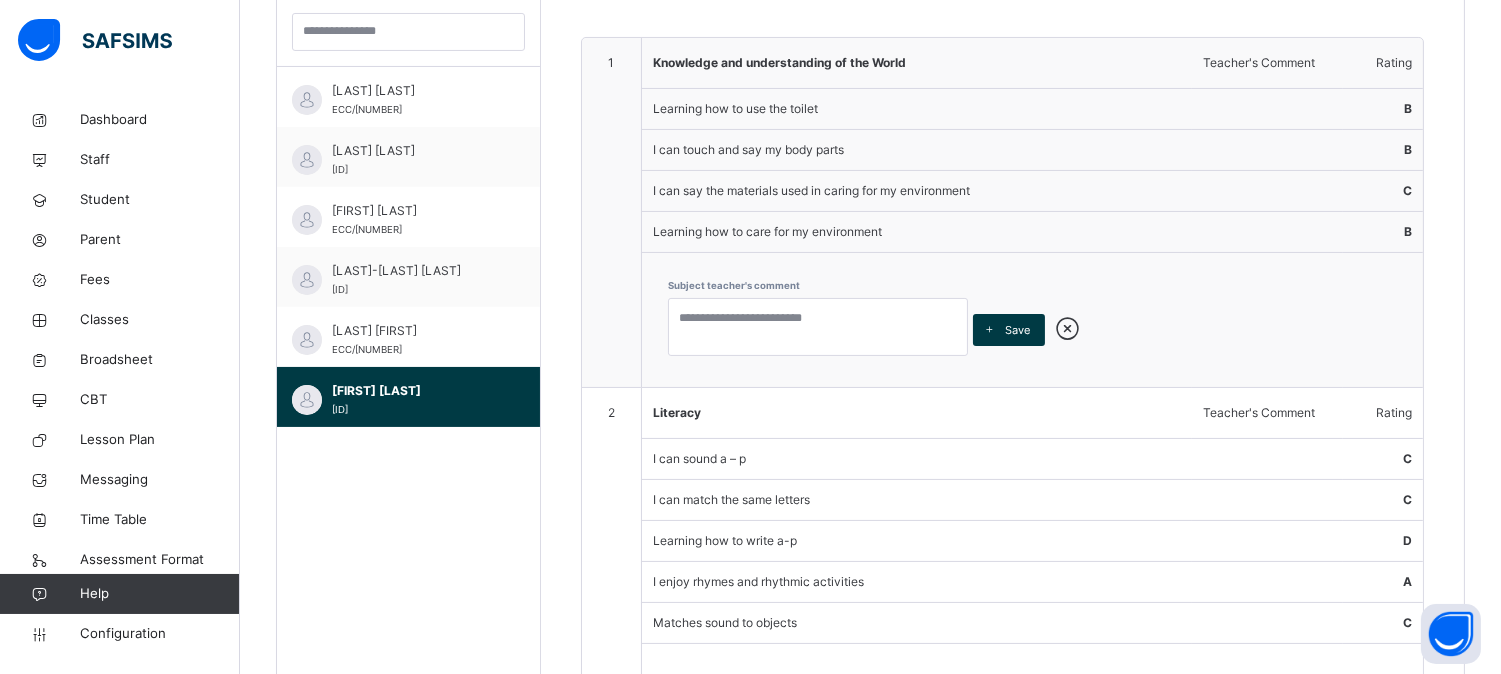 scroll, scrollTop: 615, scrollLeft: 0, axis: vertical 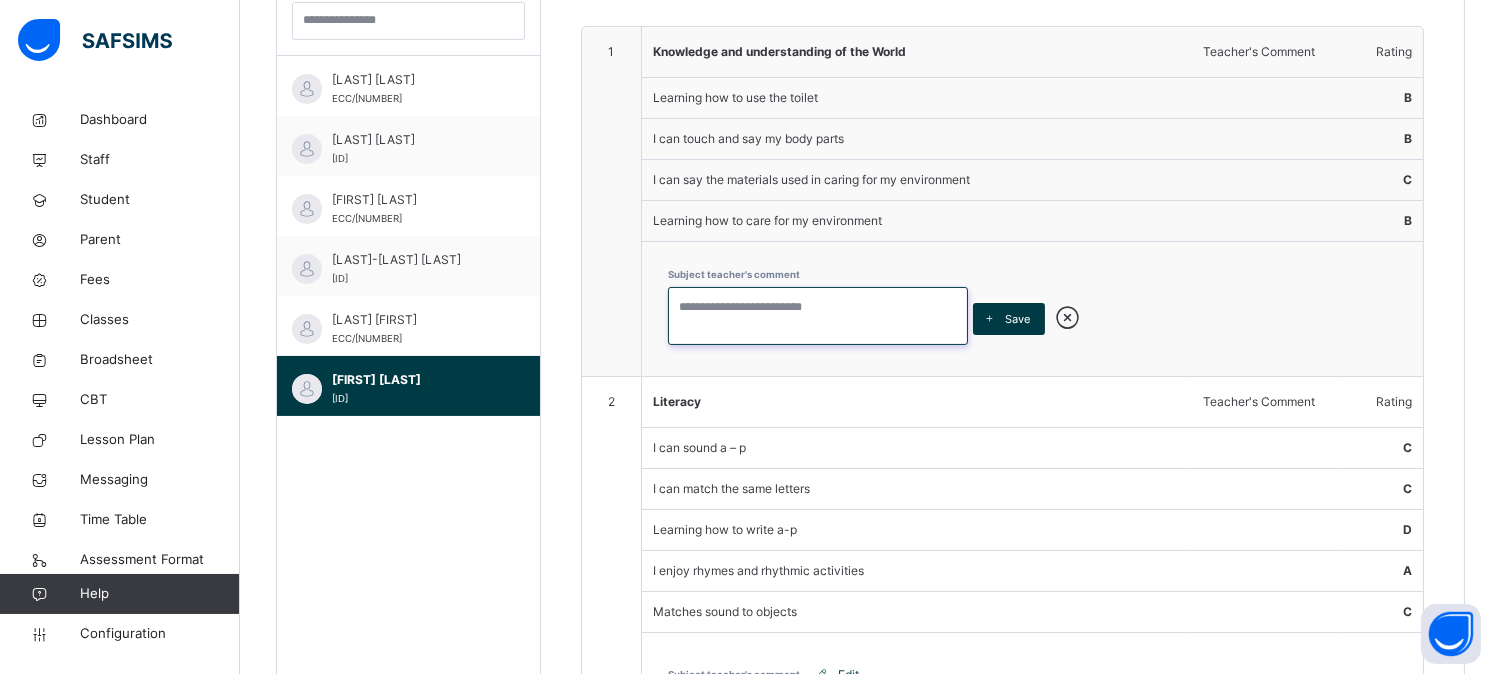 click at bounding box center (818, 316) 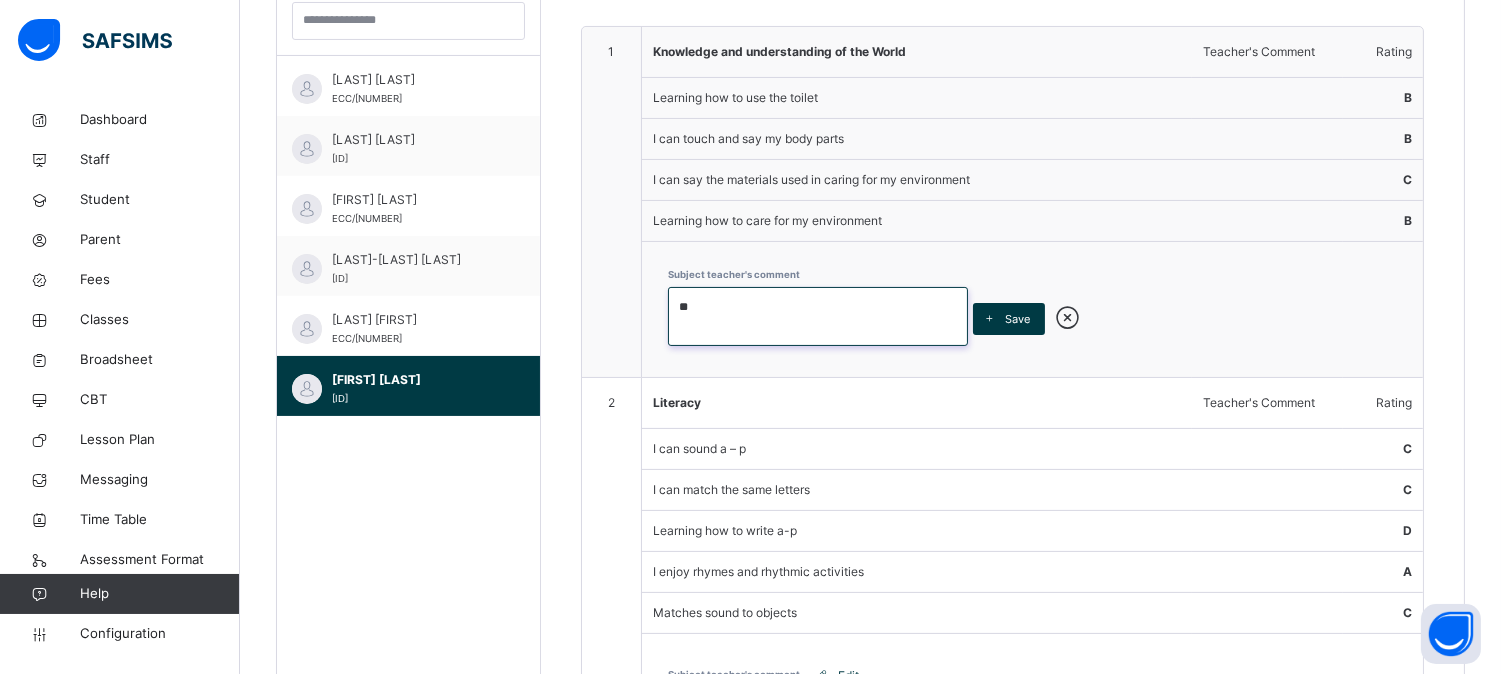 type on "*" 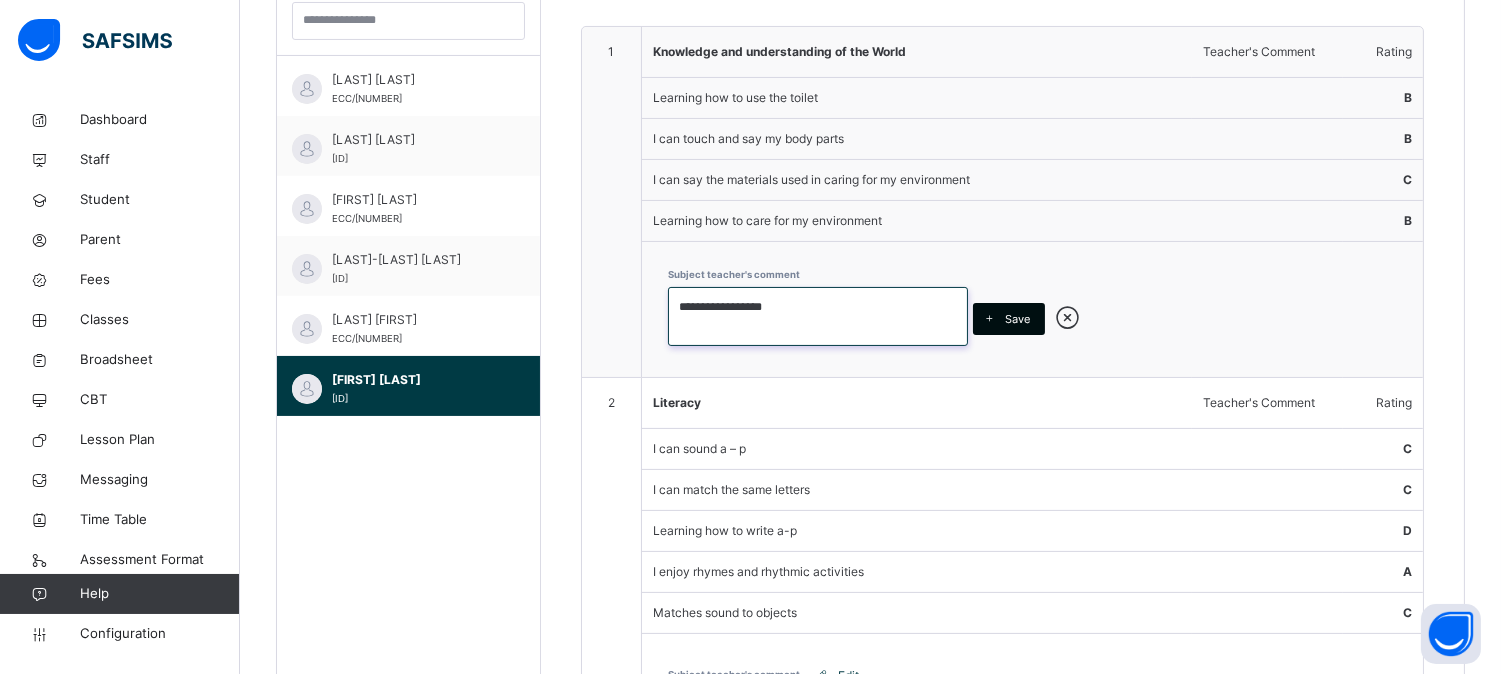 type on "**********" 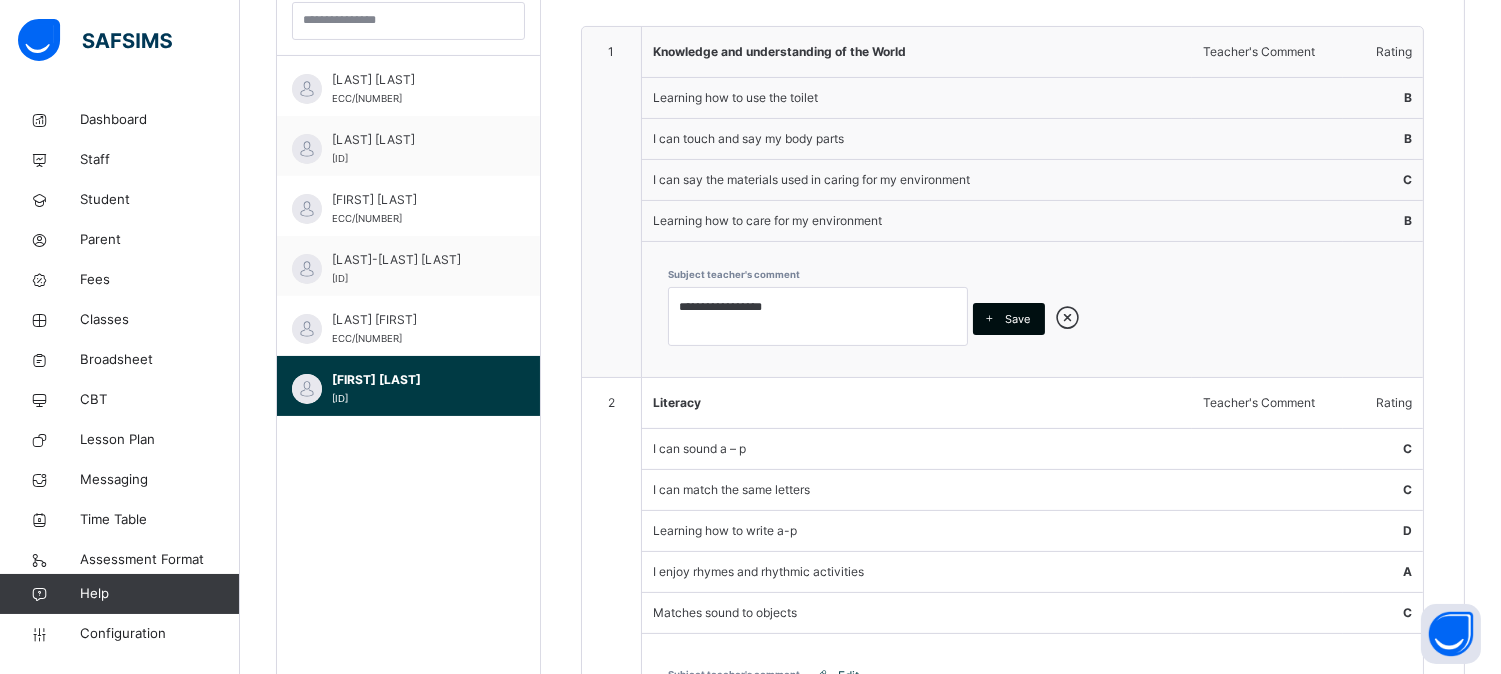 click on "Save" at bounding box center [1017, 319] 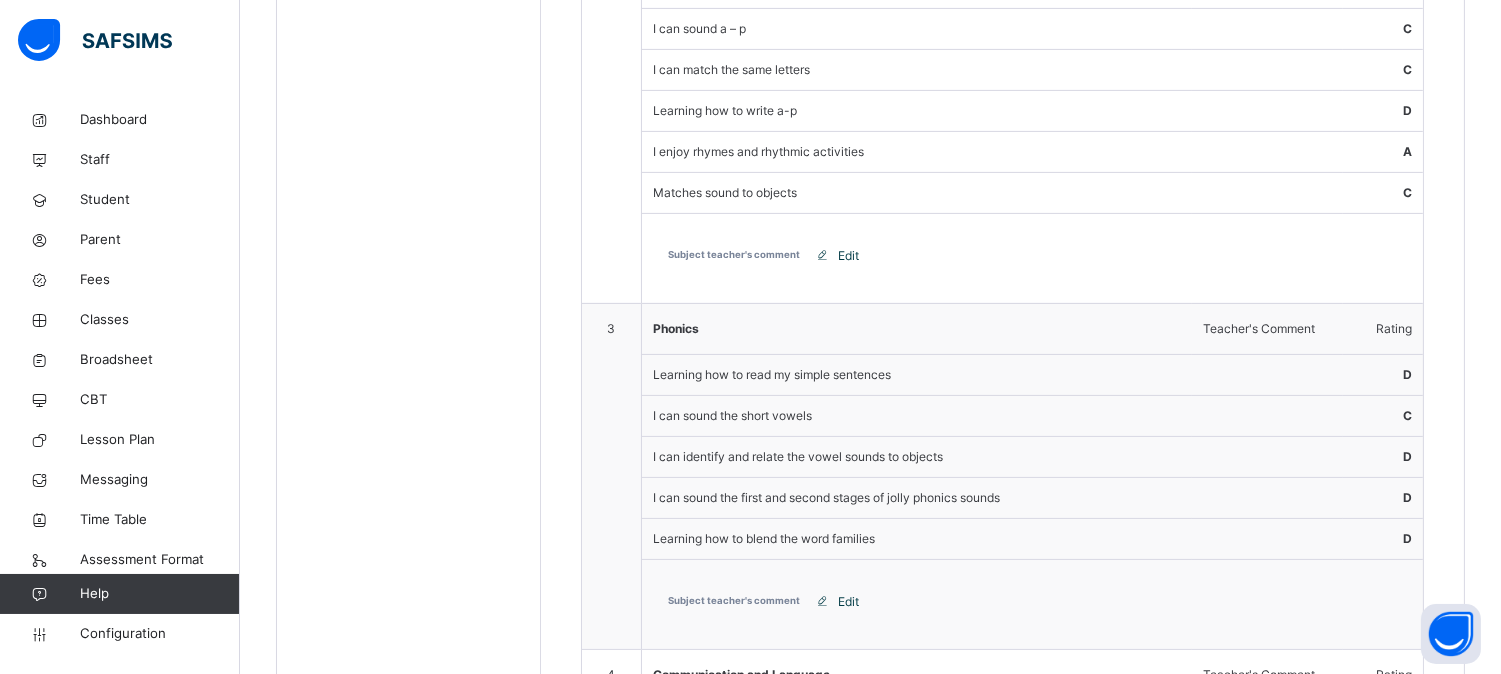 scroll, scrollTop: 1064, scrollLeft: 0, axis: vertical 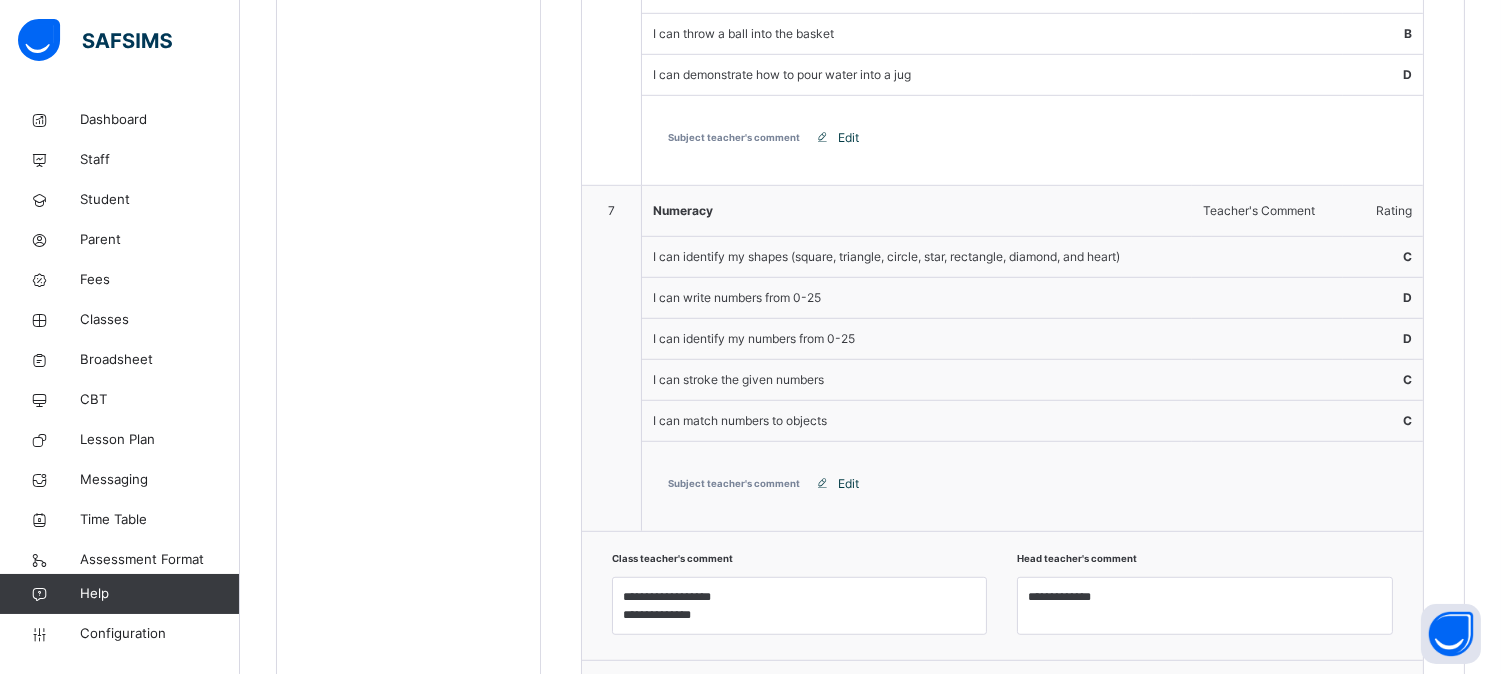click on "Edit" at bounding box center (848, 484) 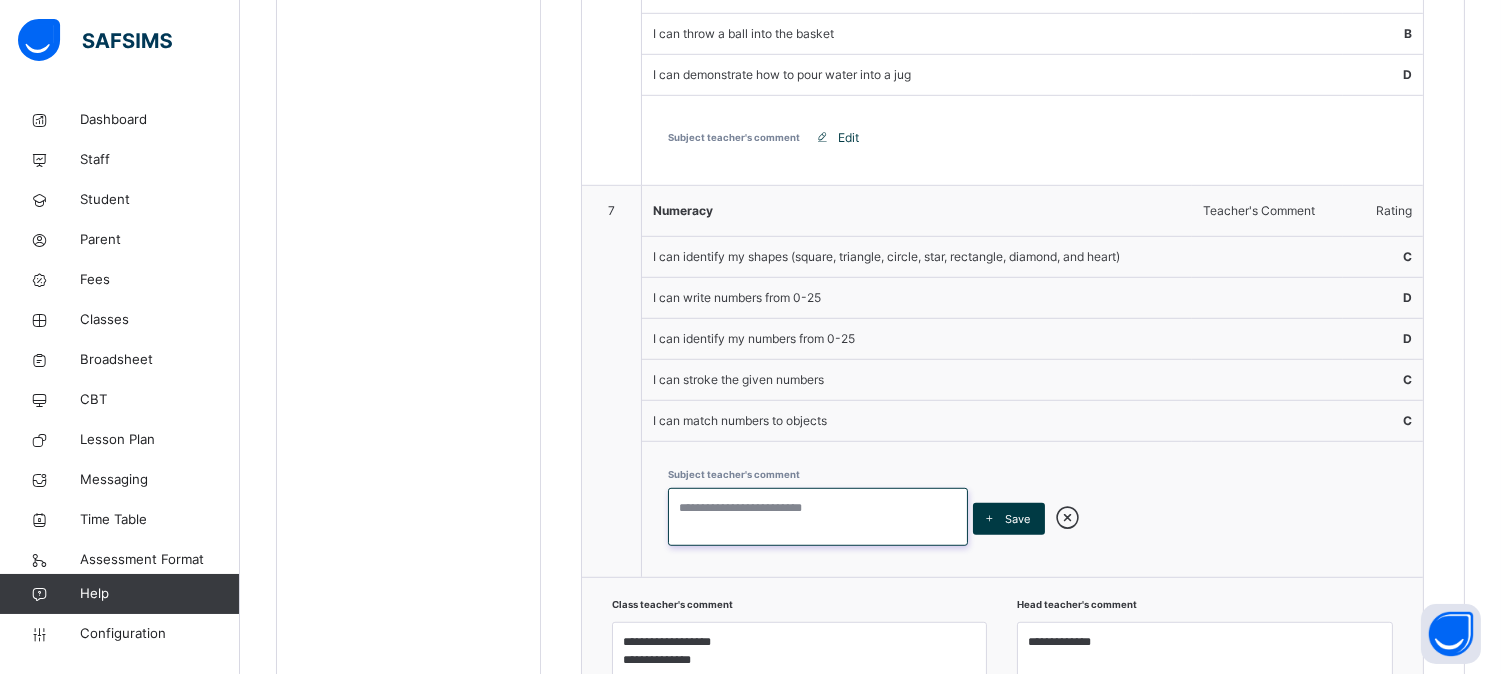 click at bounding box center [818, 517] 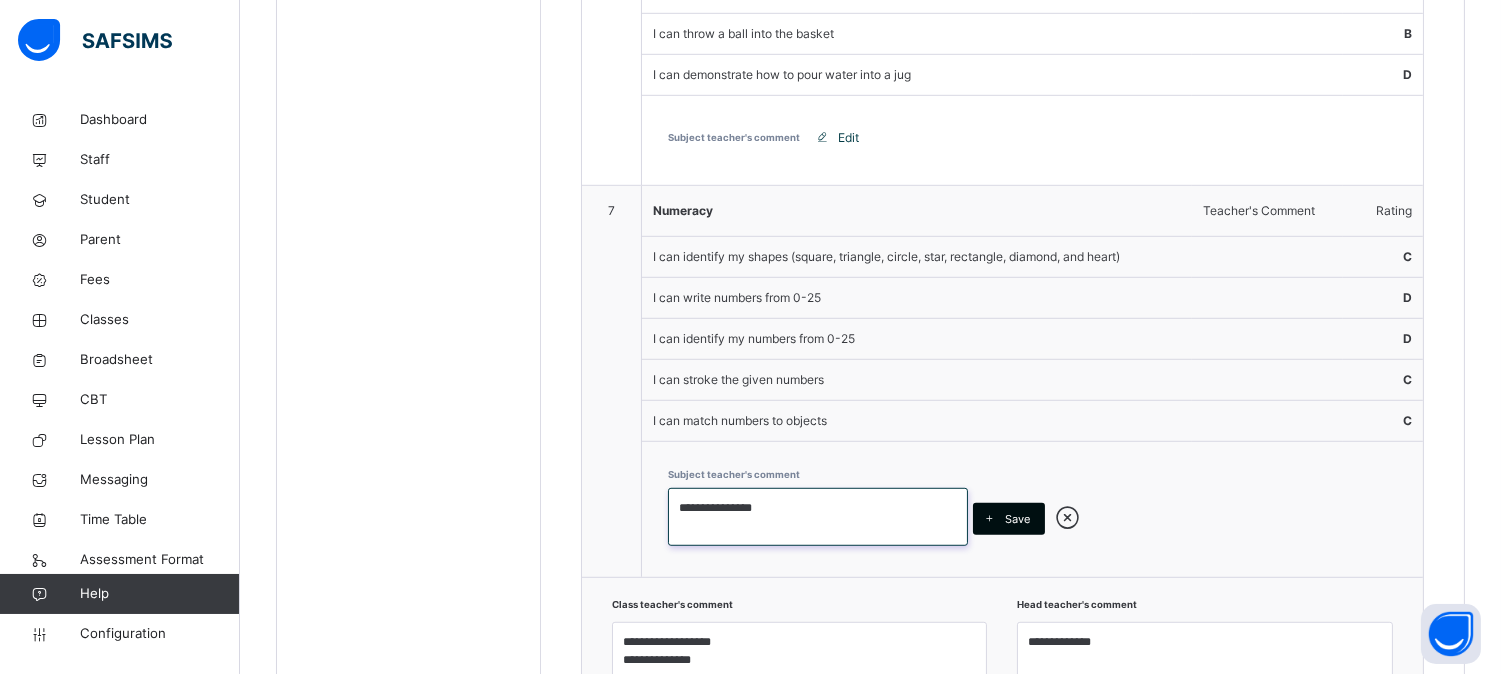 type on "**********" 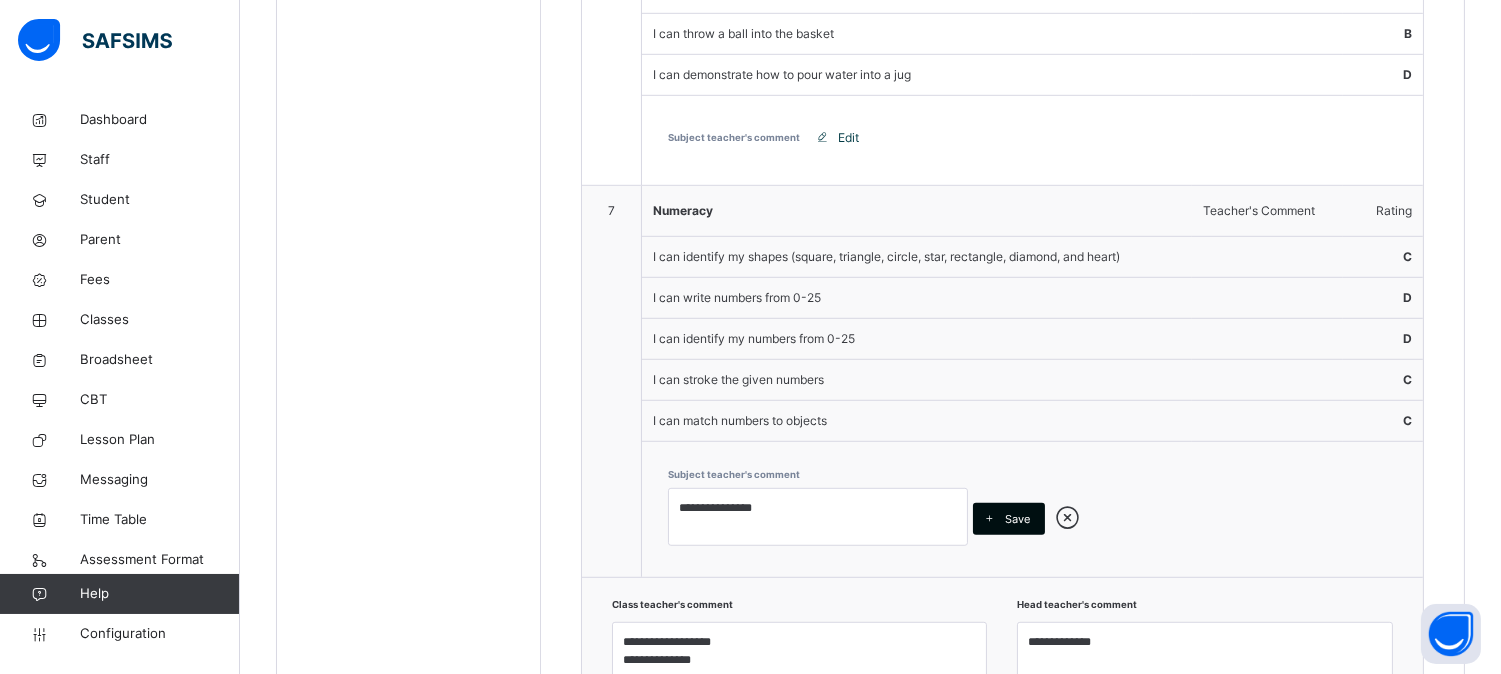click on "Save" at bounding box center [1017, 519] 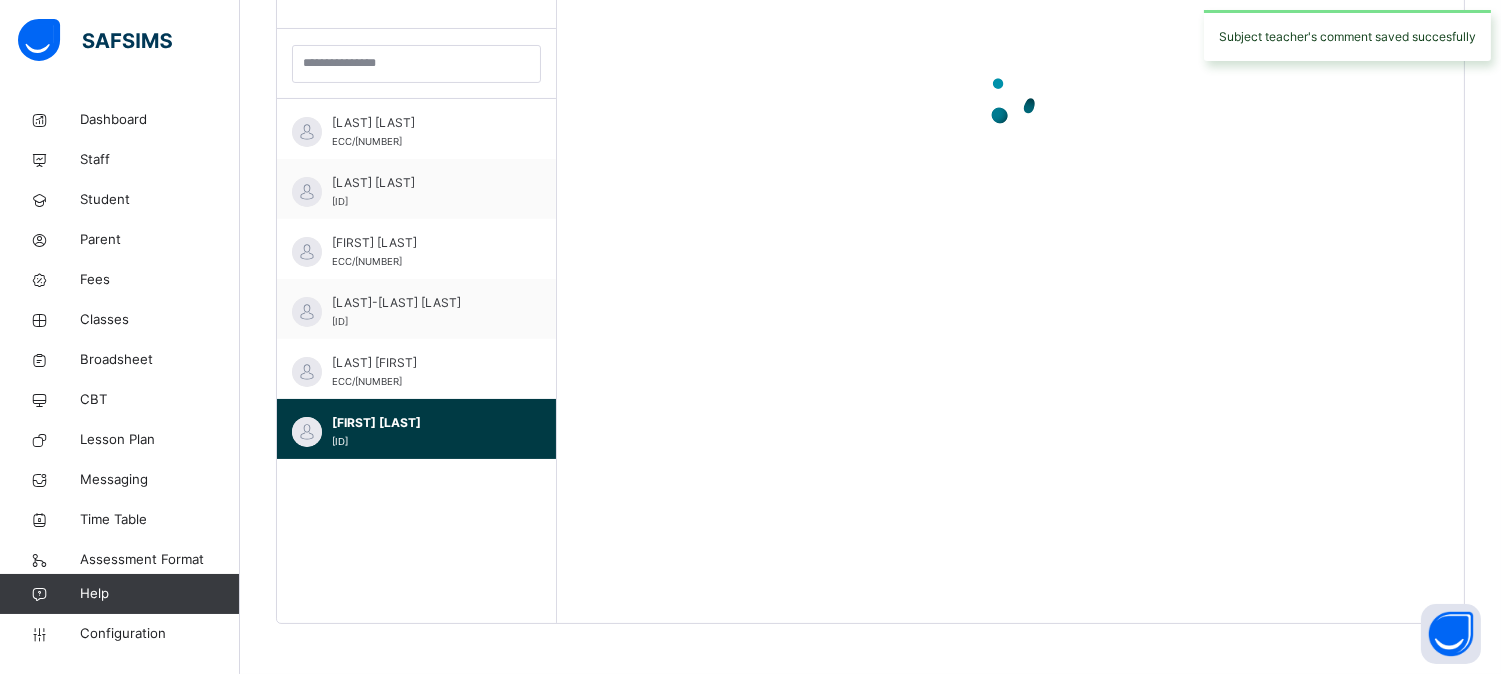 scroll, scrollTop: 2425, scrollLeft: 0, axis: vertical 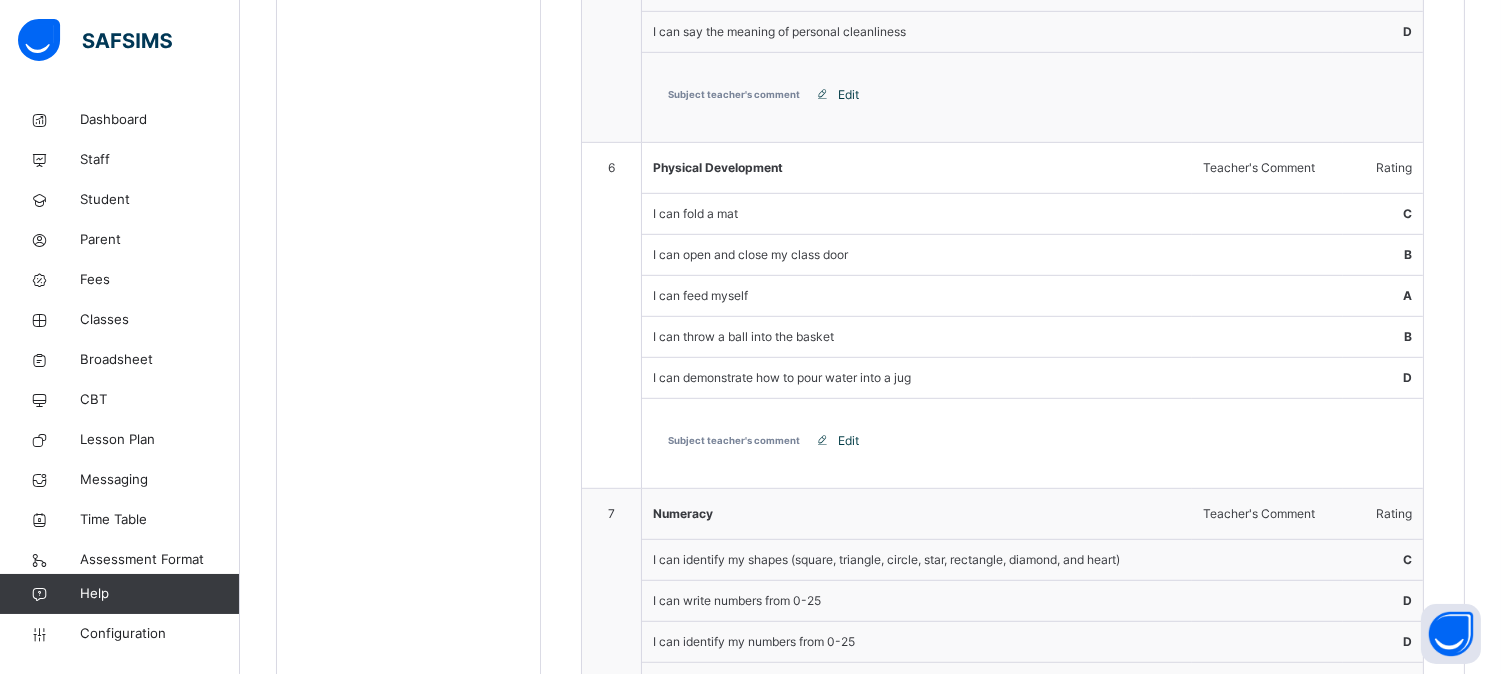 click on "Edit" at bounding box center (848, 441) 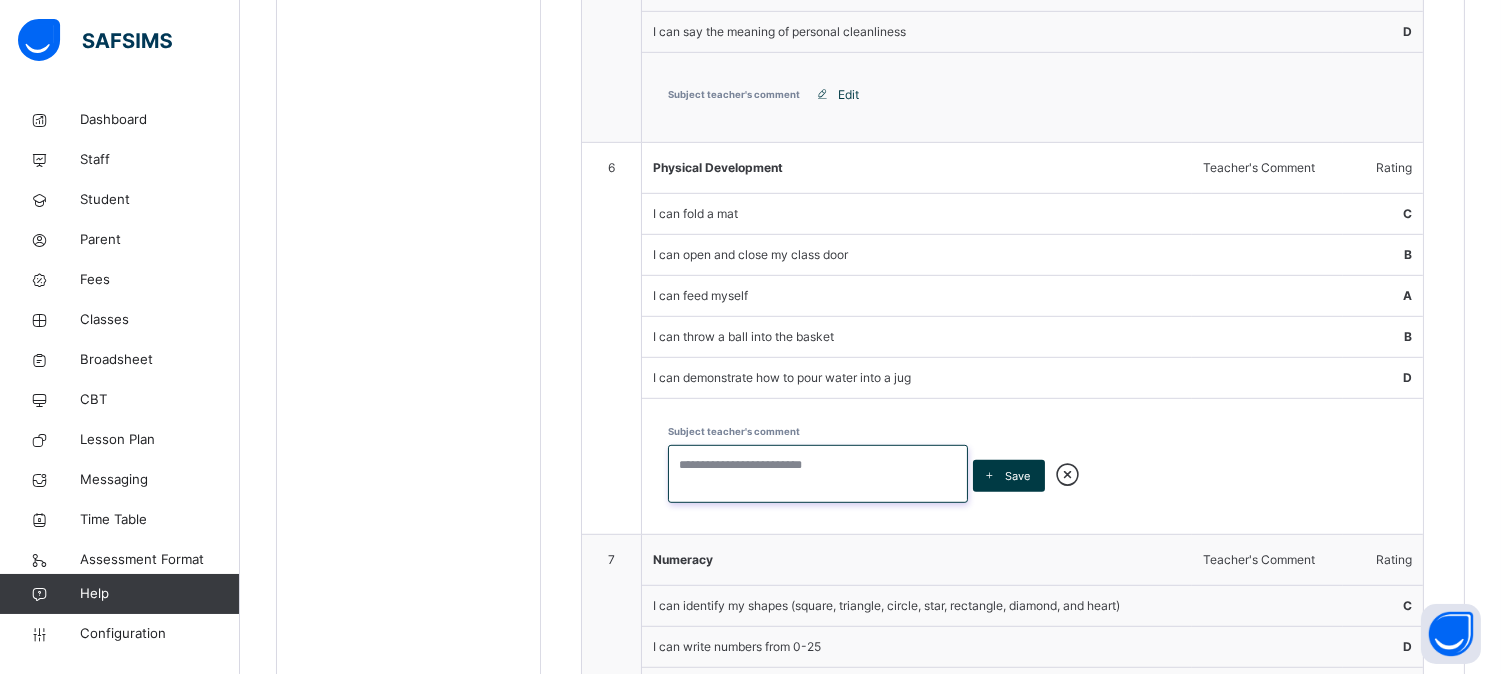 click at bounding box center [818, 474] 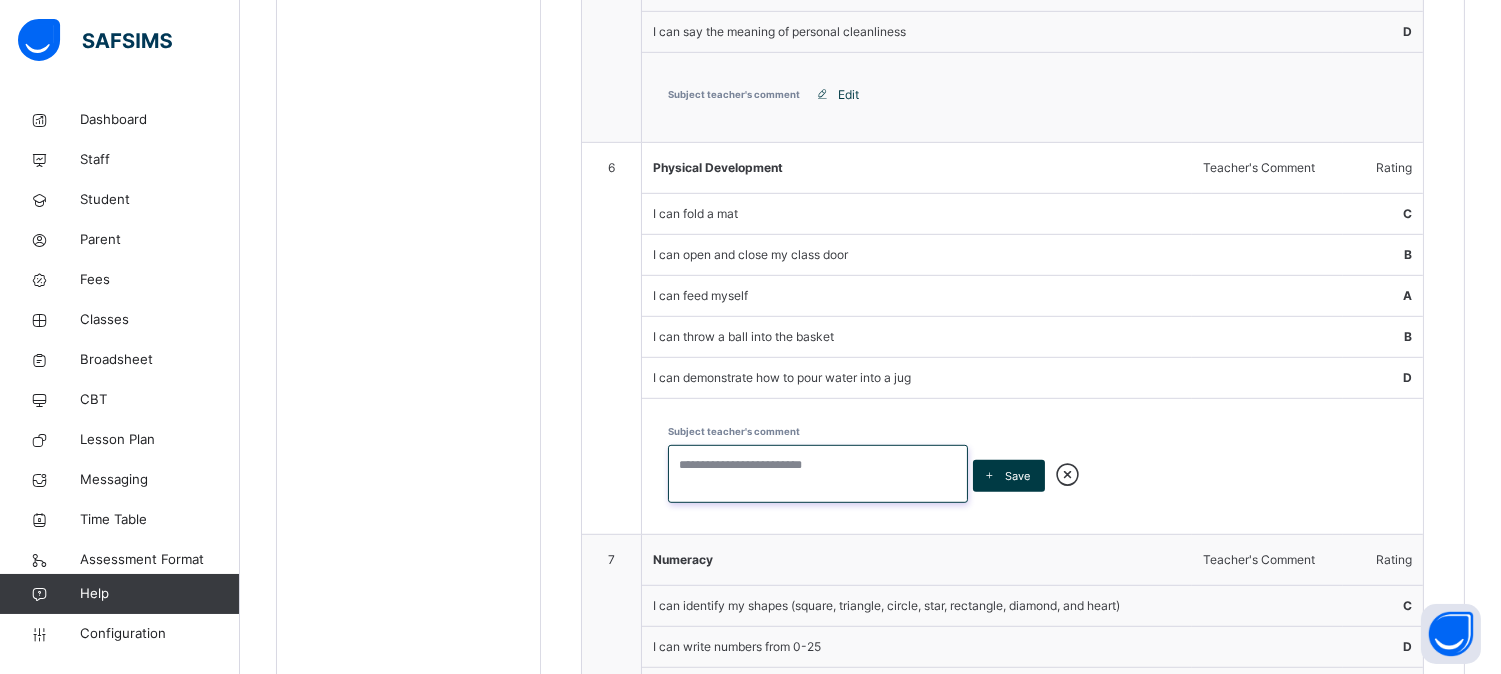 type on "*" 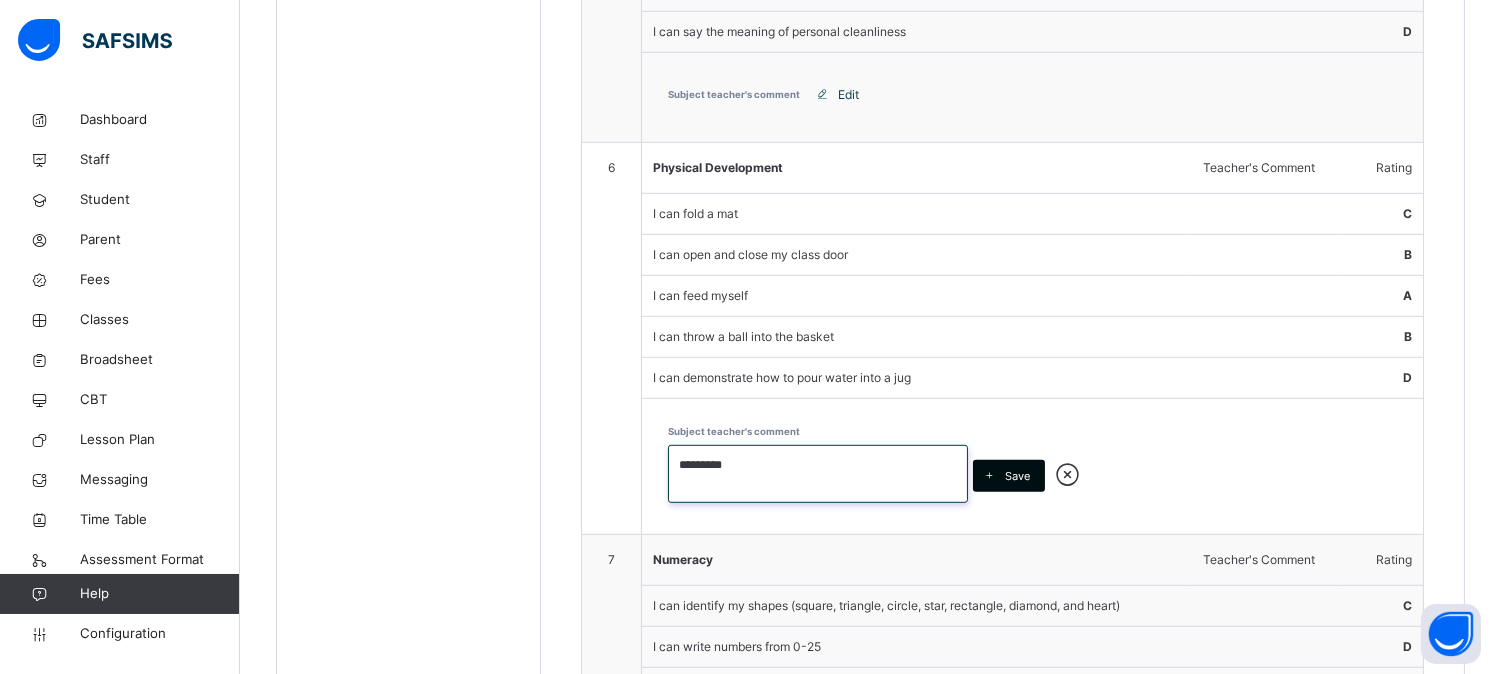 type on "*********" 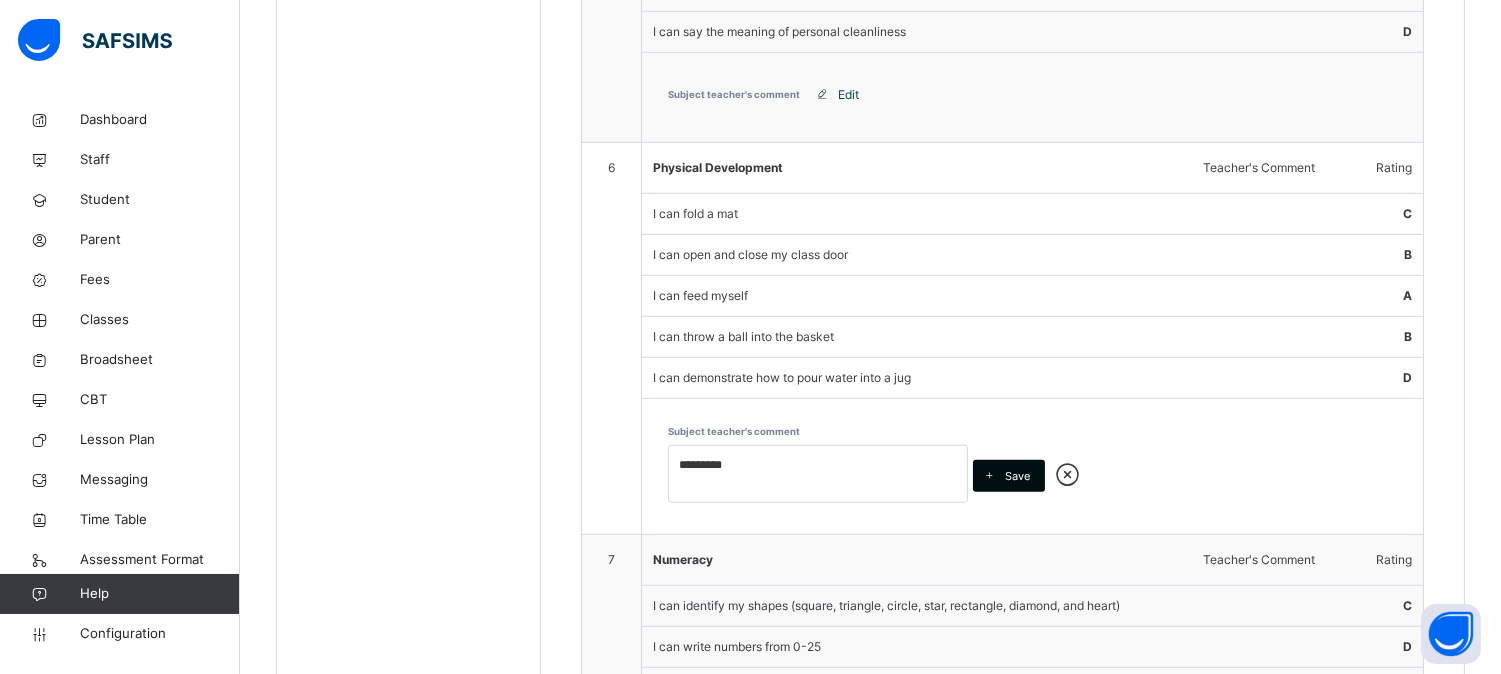click on "Save" at bounding box center [1009, 476] 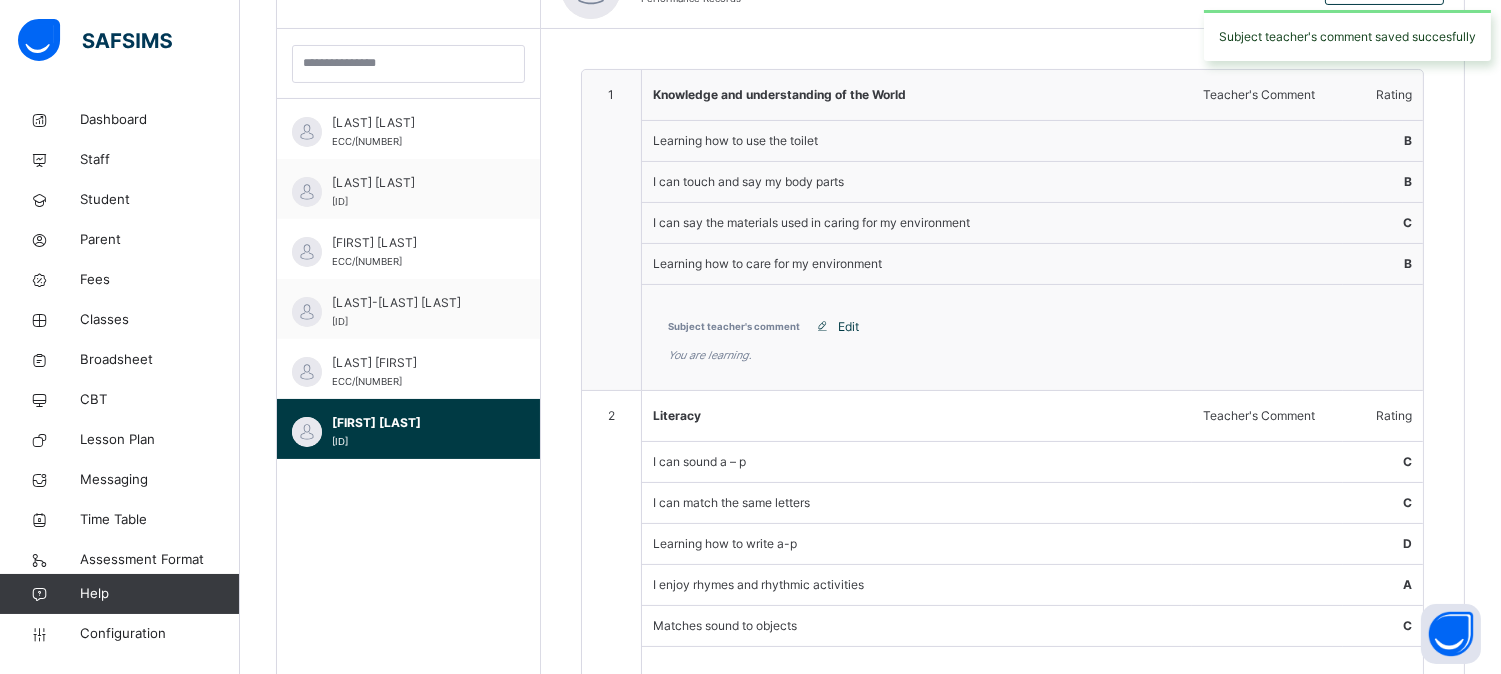 scroll, scrollTop: 2122, scrollLeft: 0, axis: vertical 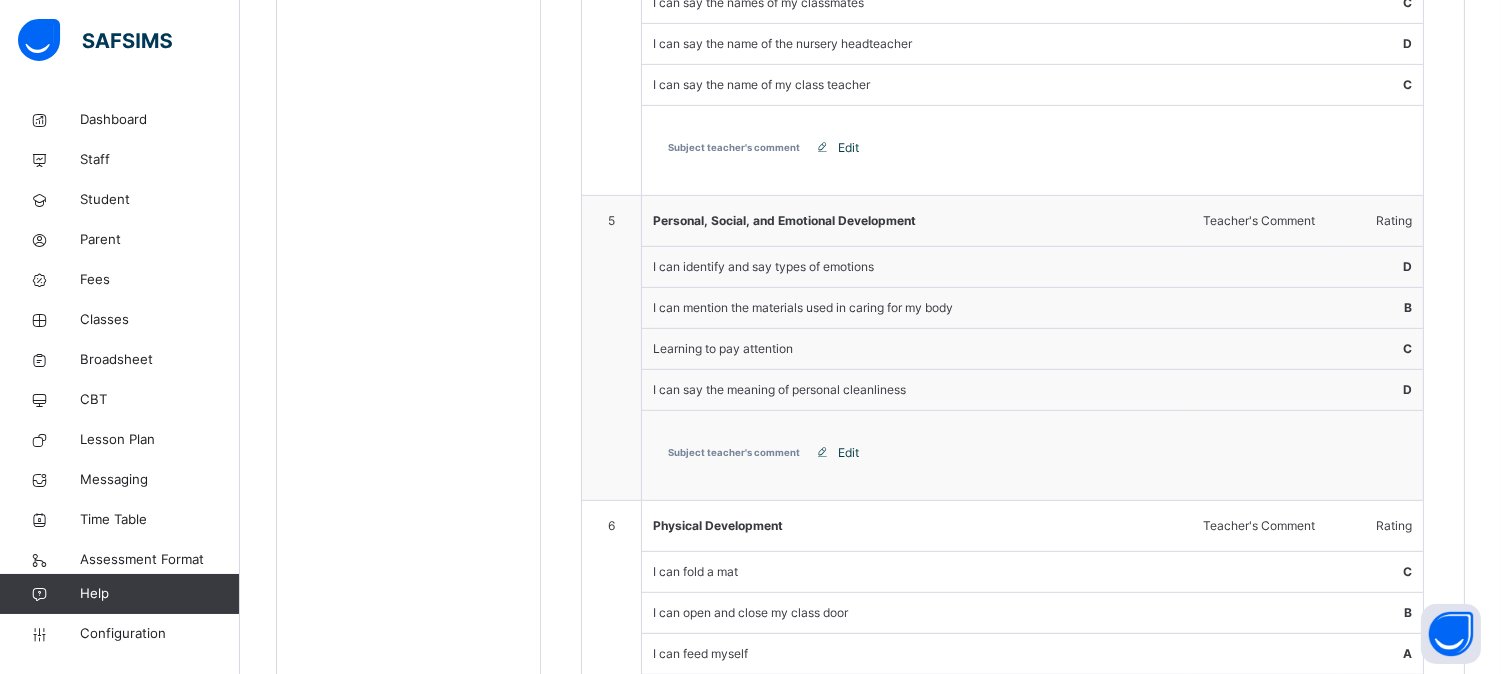 click at bounding box center (822, 453) 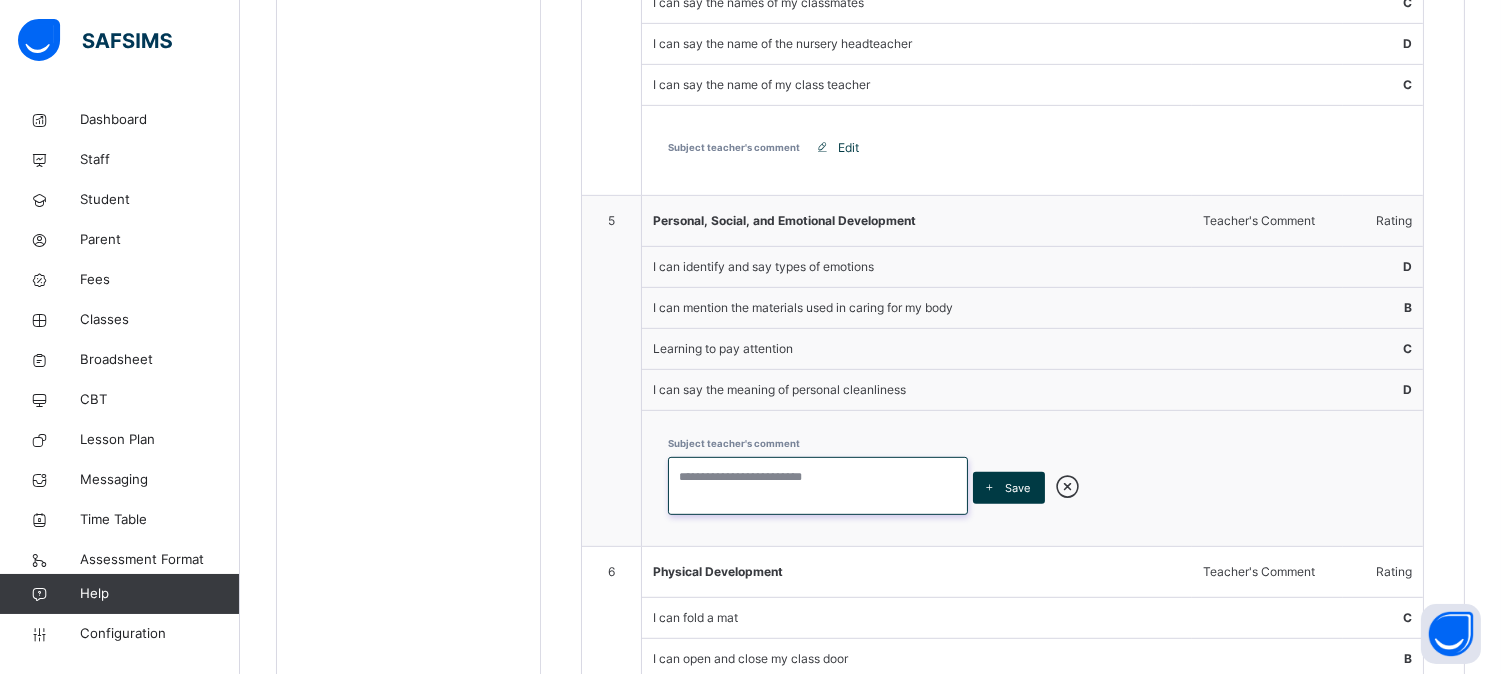 click at bounding box center [818, 486] 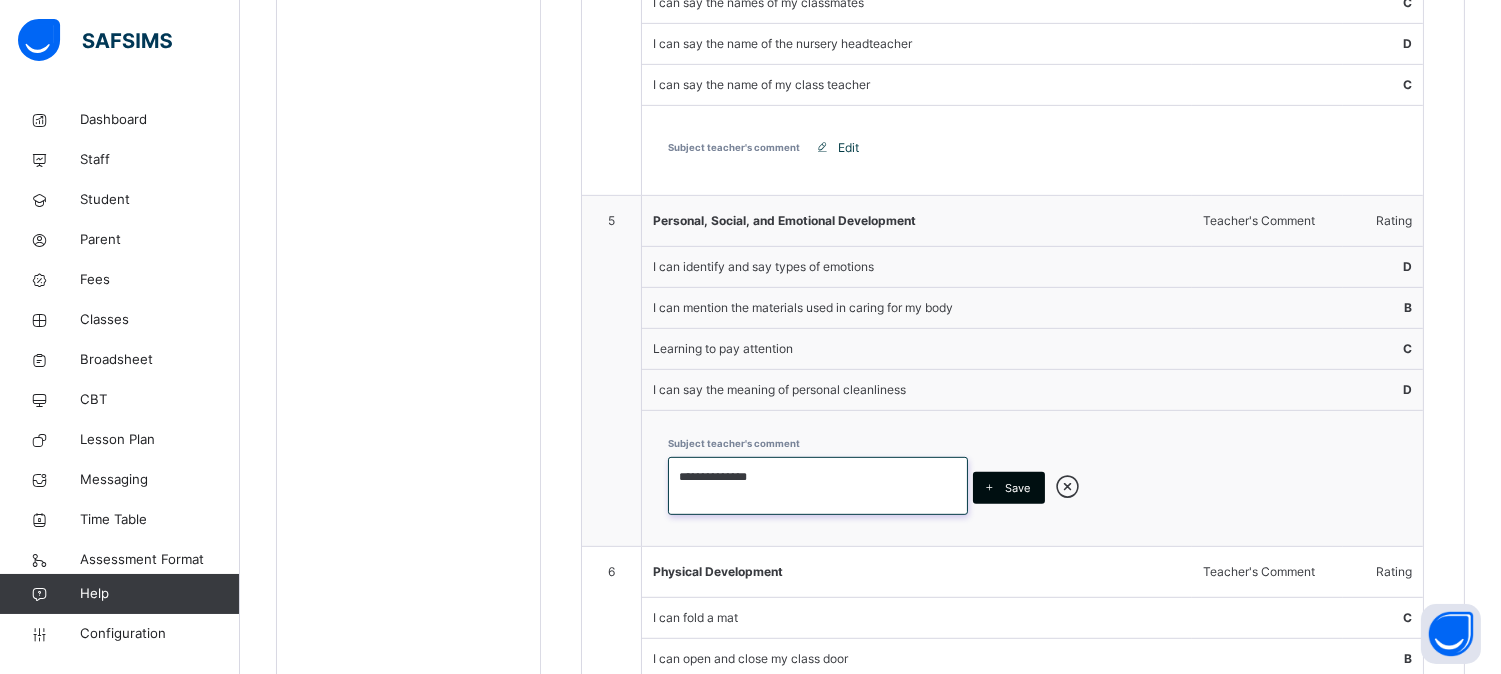 type on "**********" 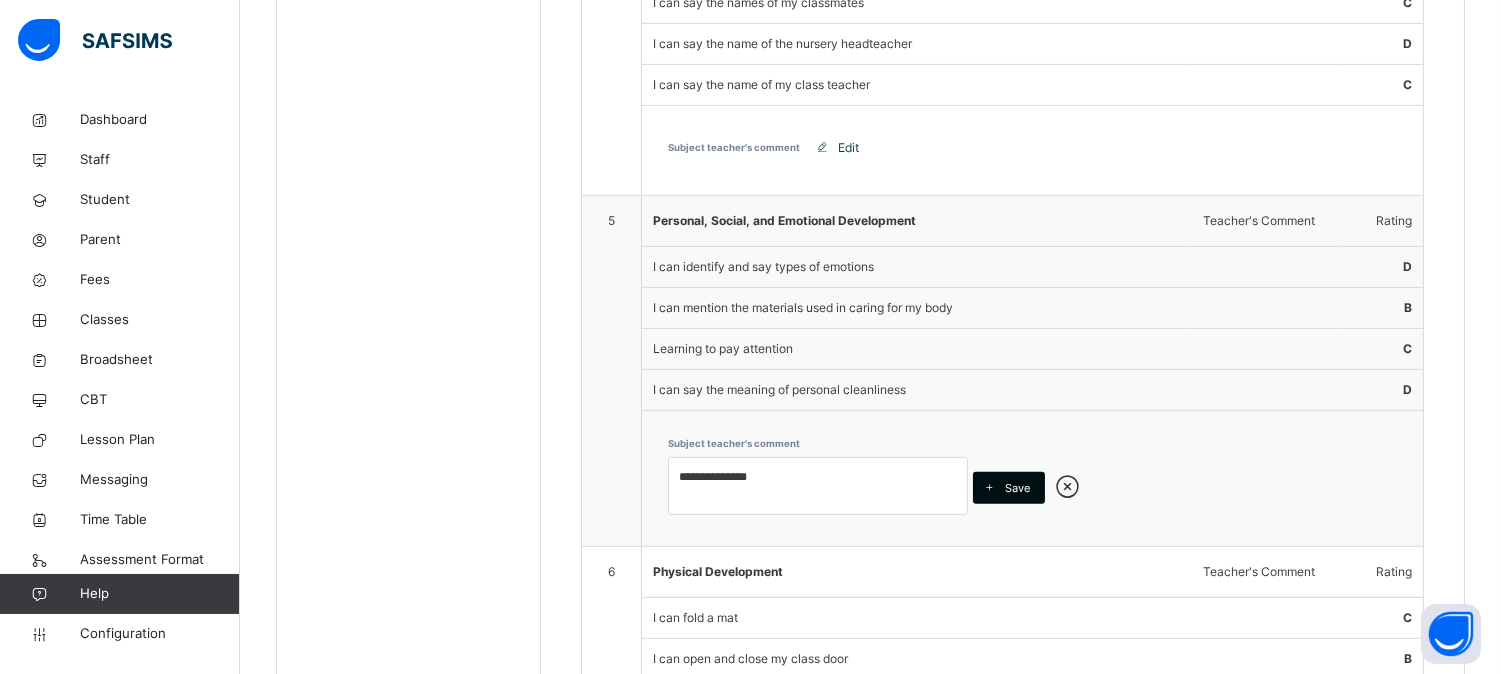 click on "Save" at bounding box center (1017, 488) 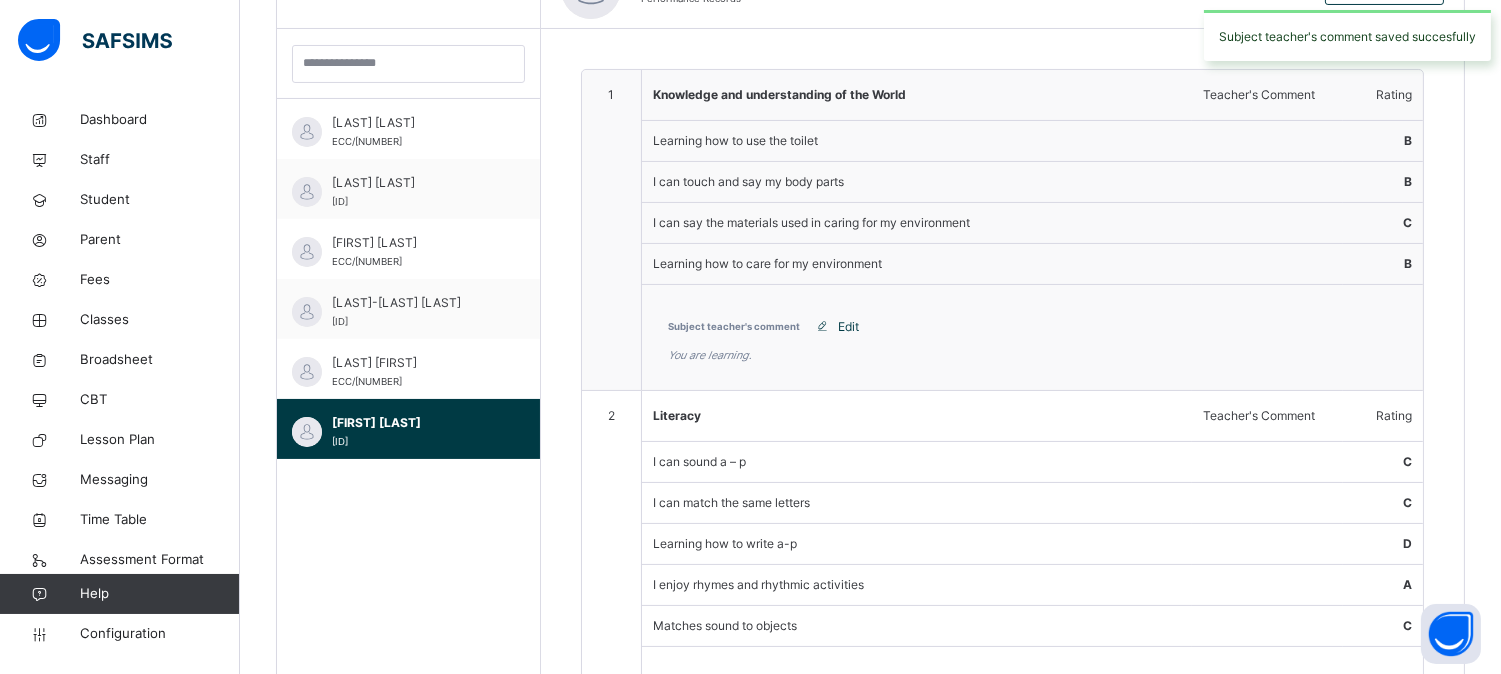 scroll, scrollTop: 1764, scrollLeft: 0, axis: vertical 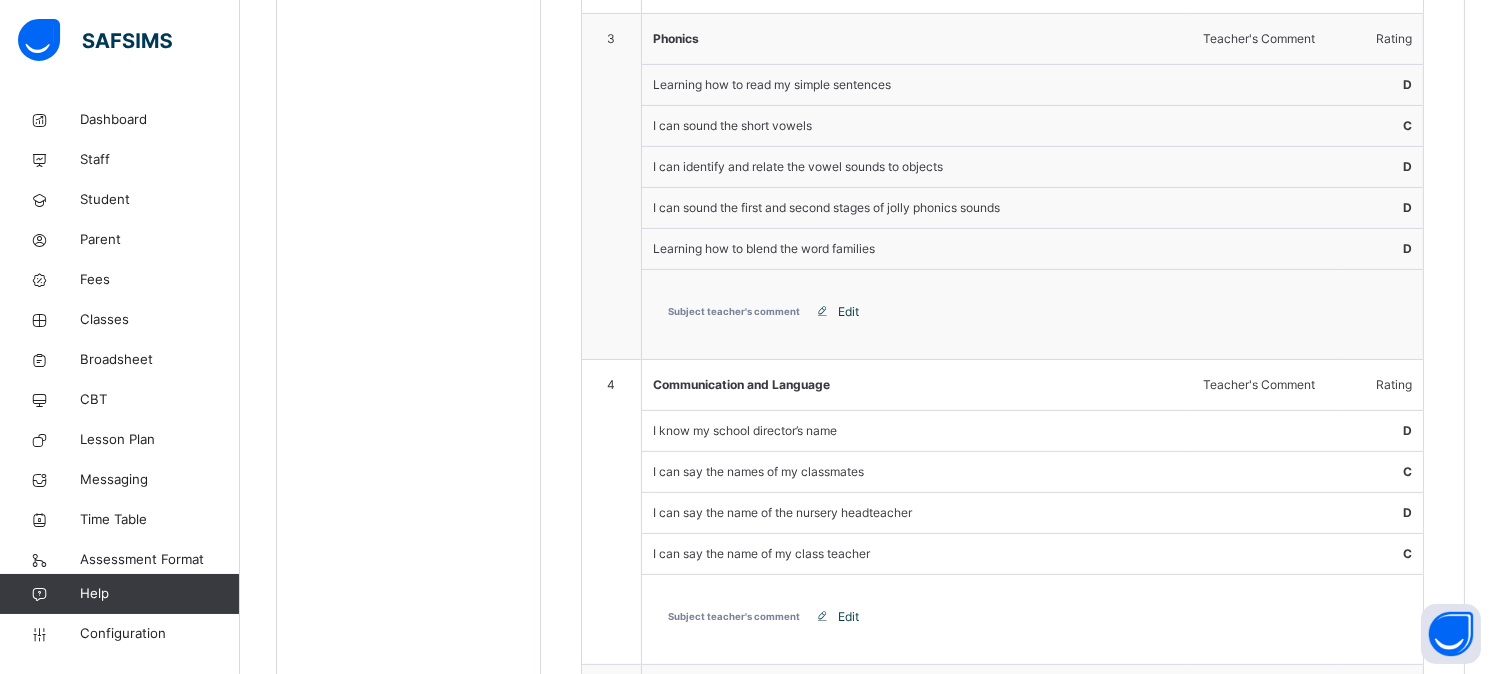 click on "Edit" at bounding box center [848, 617] 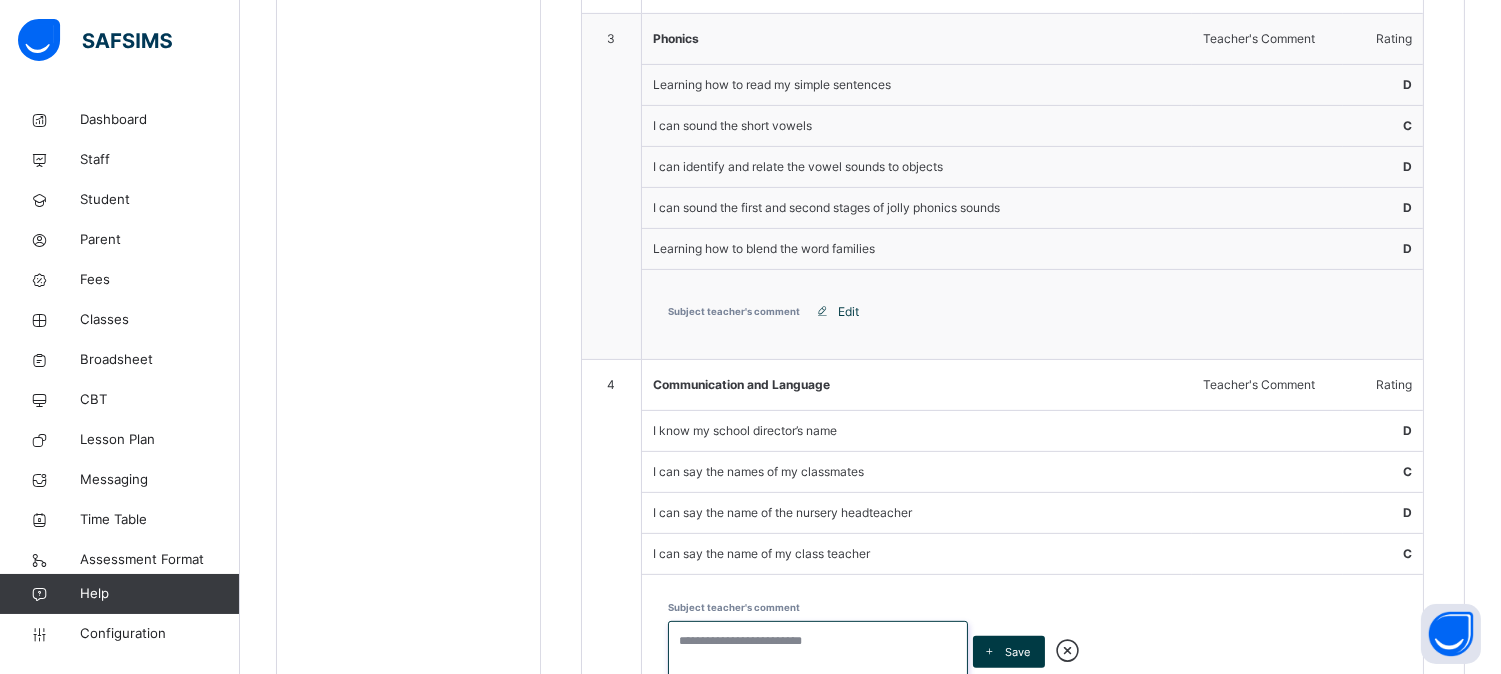 click at bounding box center [818, 650] 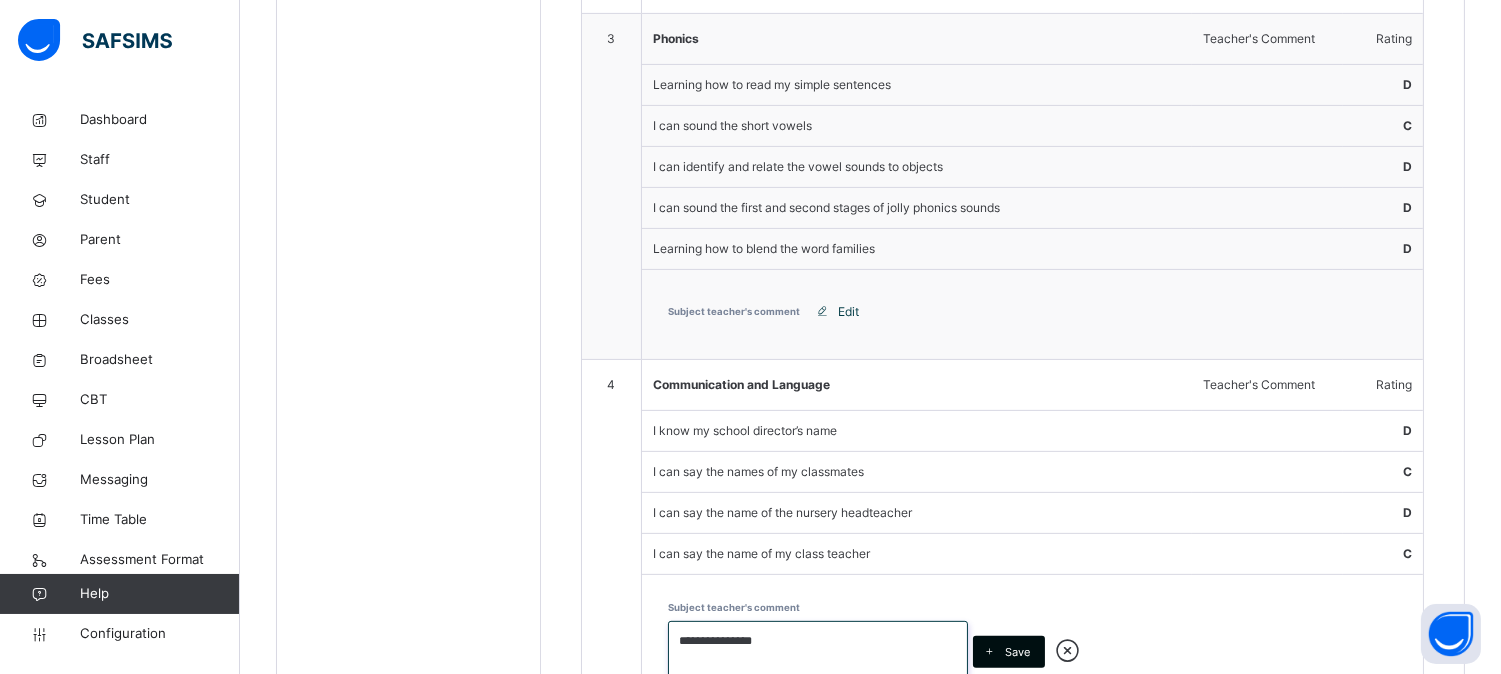 type on "**********" 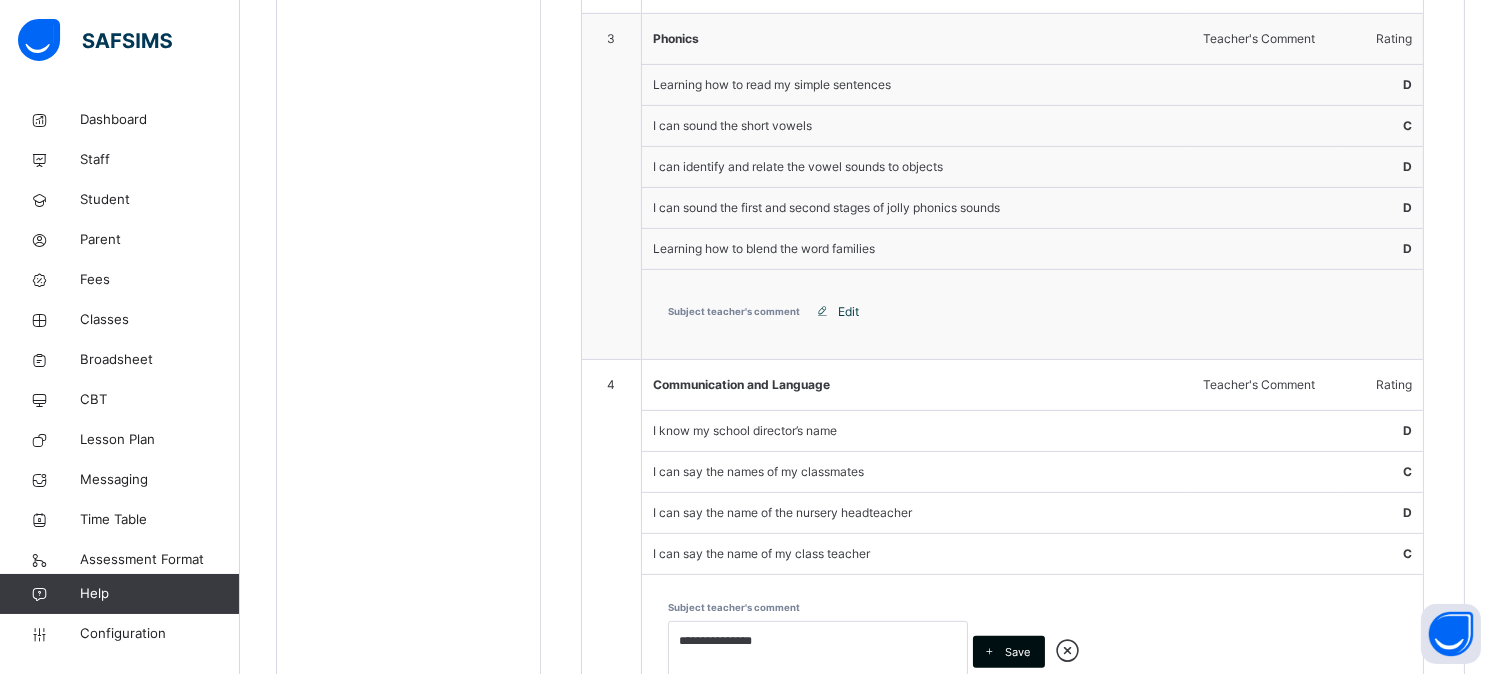 click at bounding box center (989, 652) 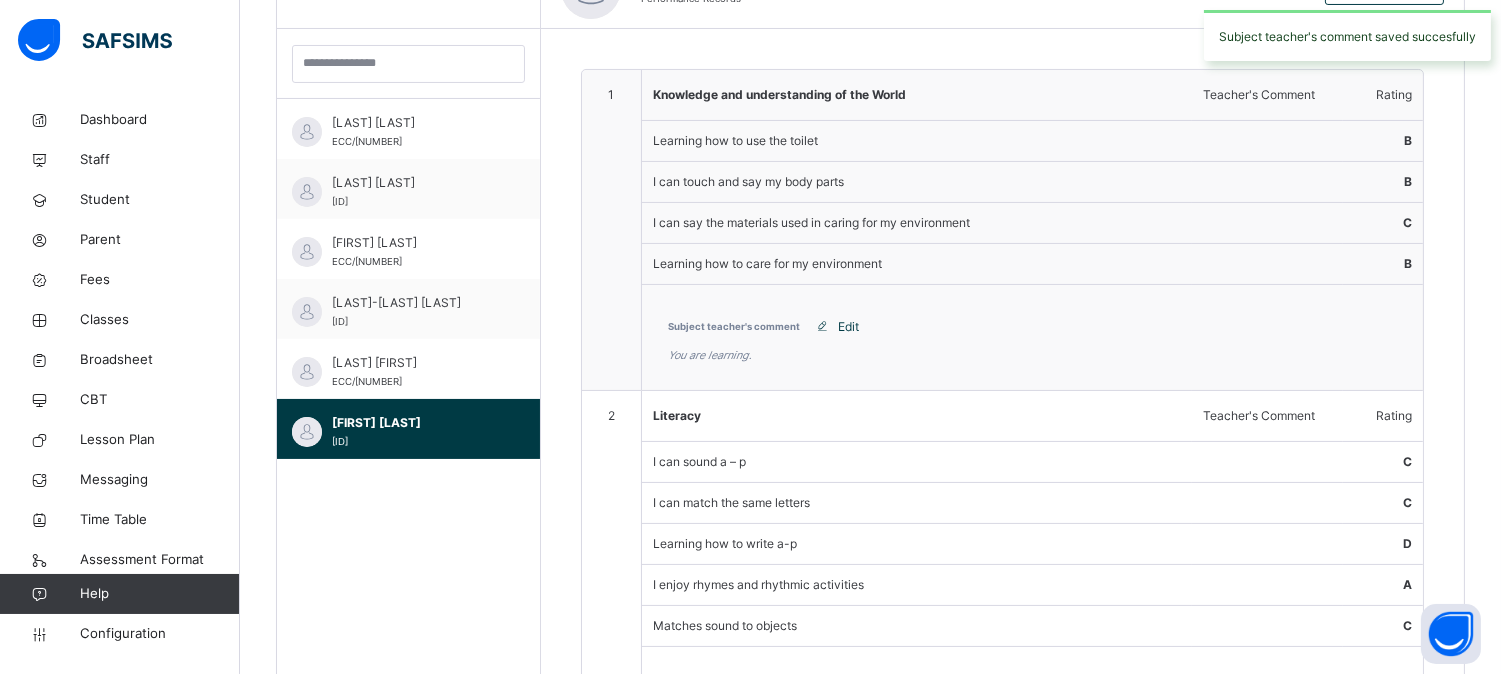scroll, scrollTop: 1295, scrollLeft: 0, axis: vertical 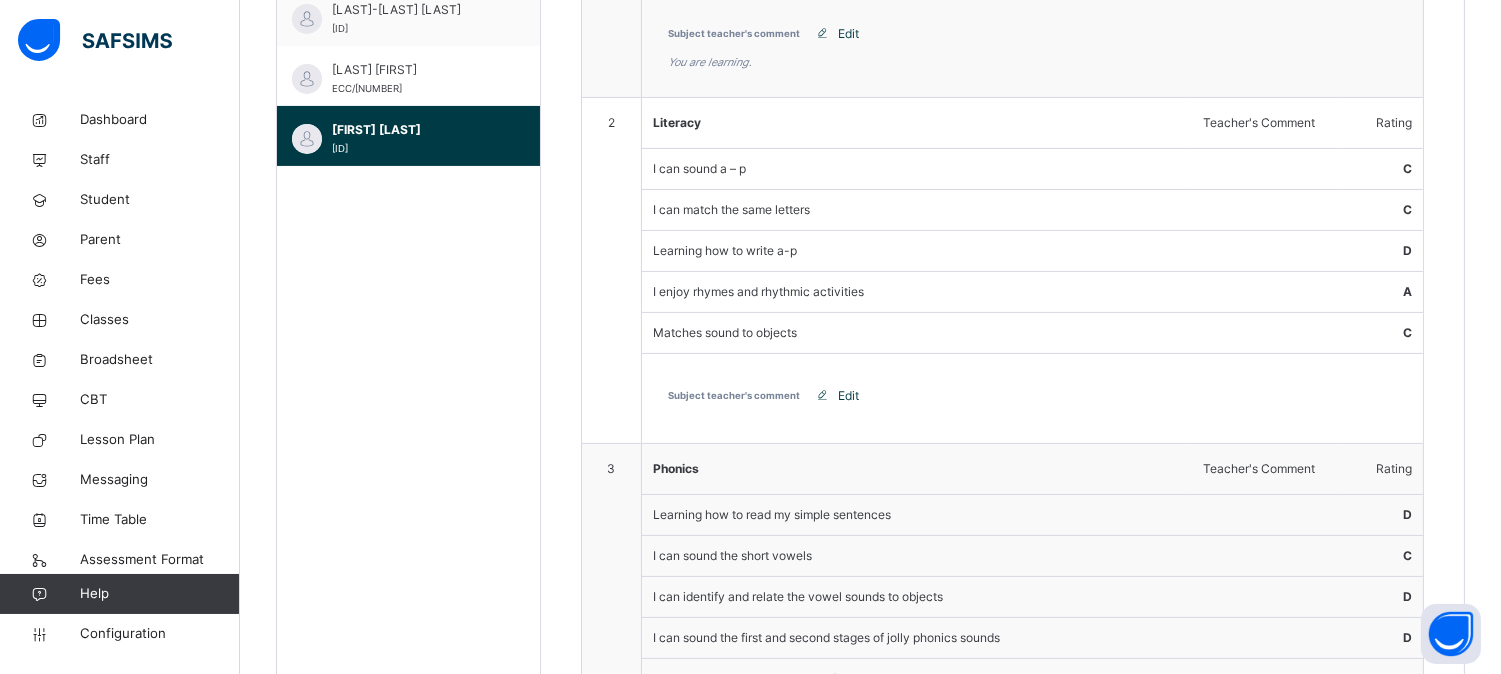 click on "Edit" at bounding box center (840, 396) 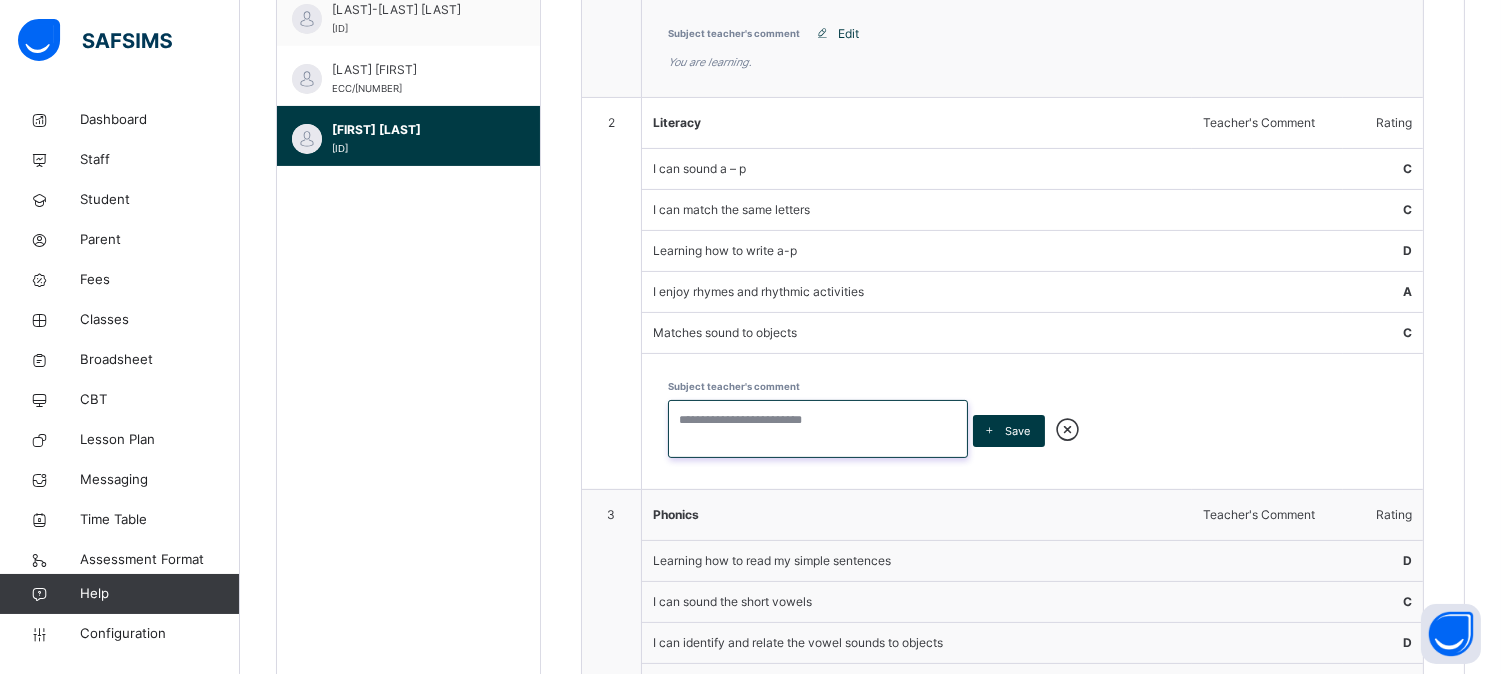 click at bounding box center (818, 429) 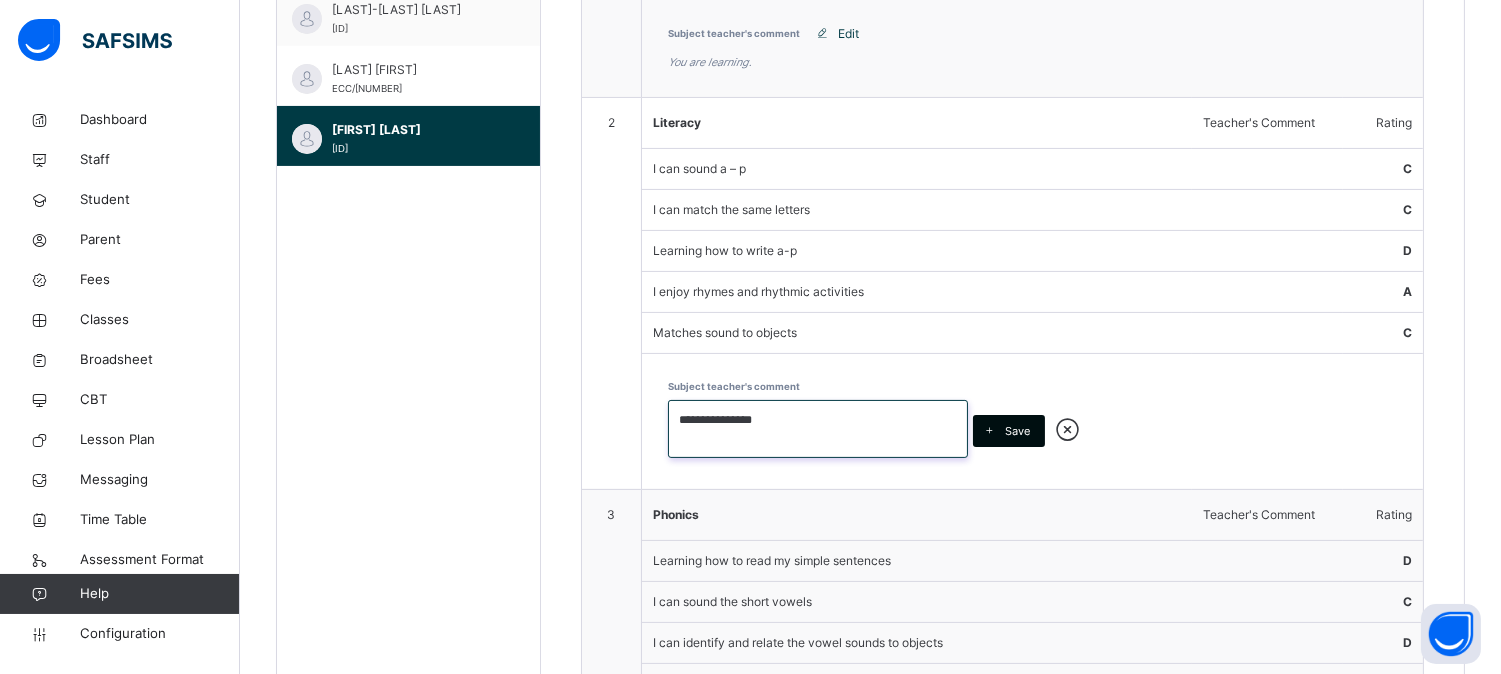 type on "**********" 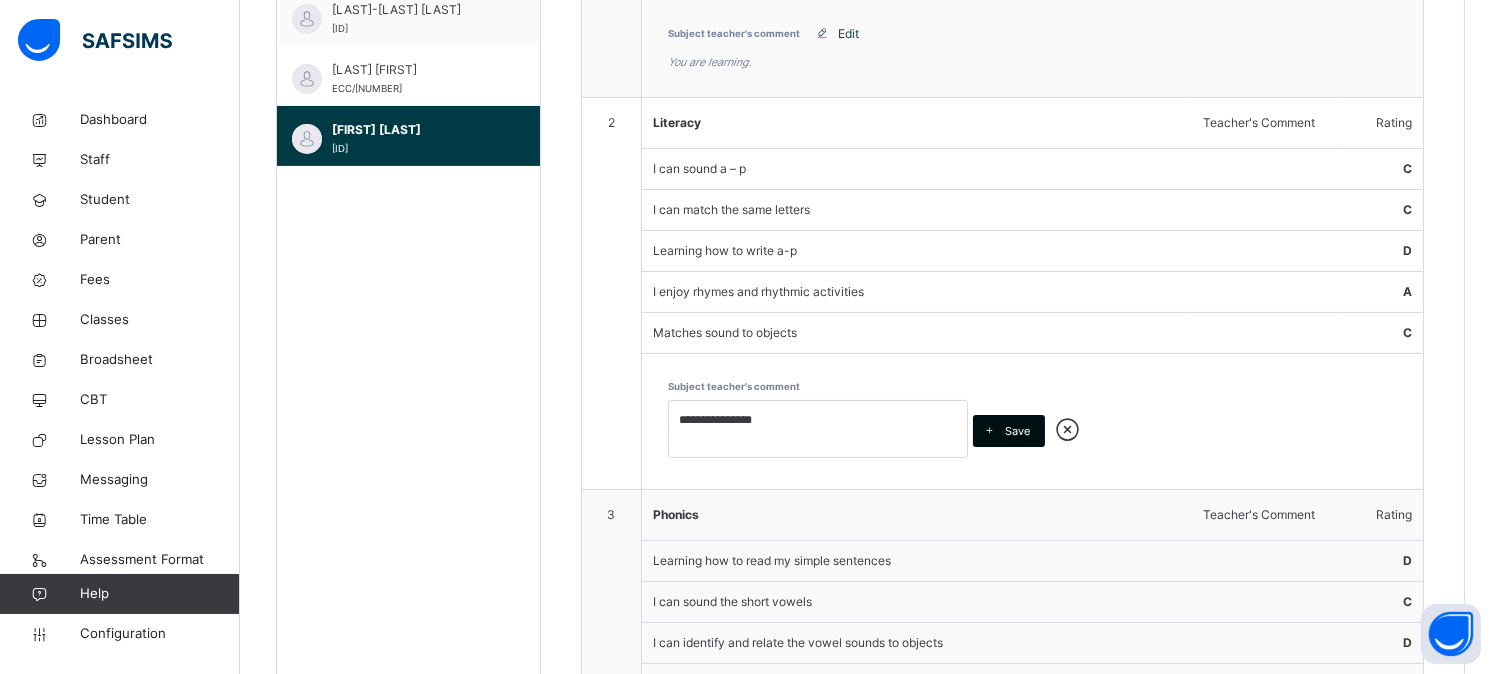 click on "Save" at bounding box center (1009, 431) 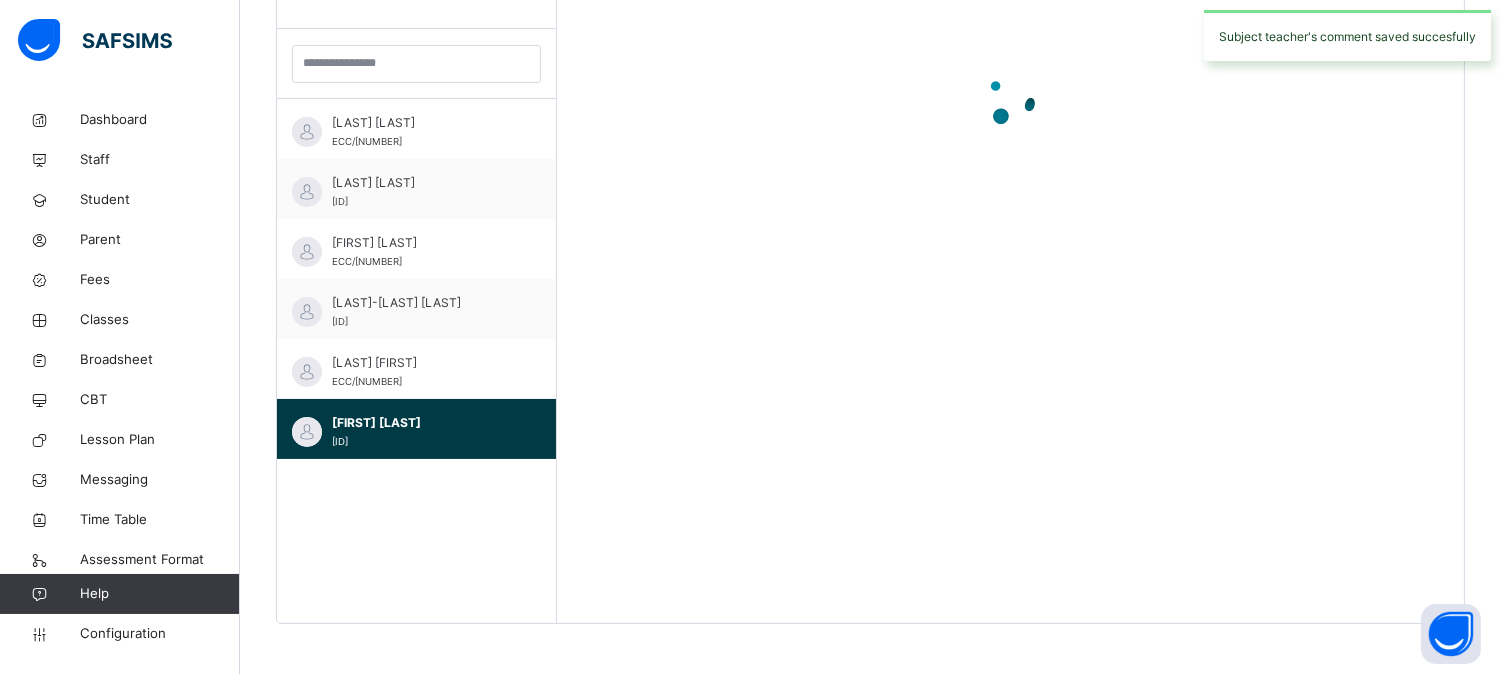 scroll, scrollTop: 572, scrollLeft: 0, axis: vertical 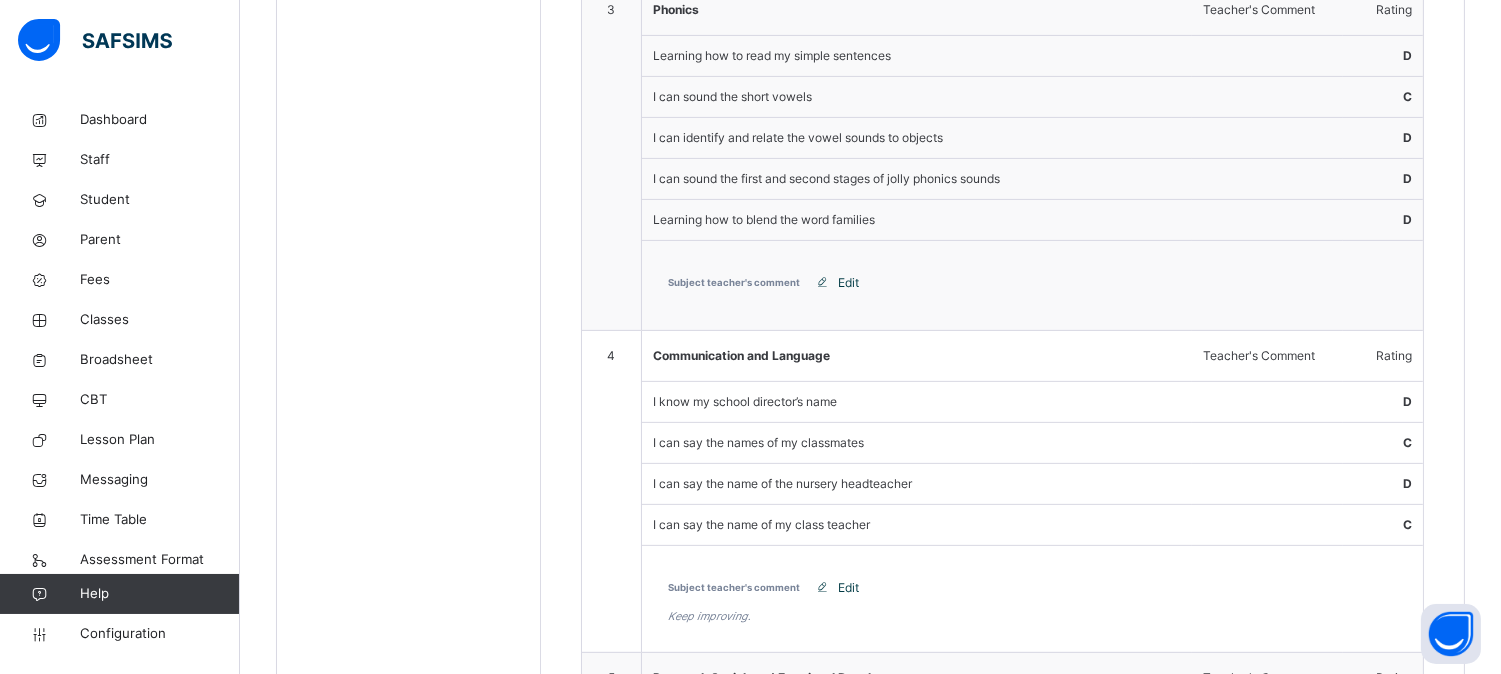 click on "Edit" at bounding box center [848, 283] 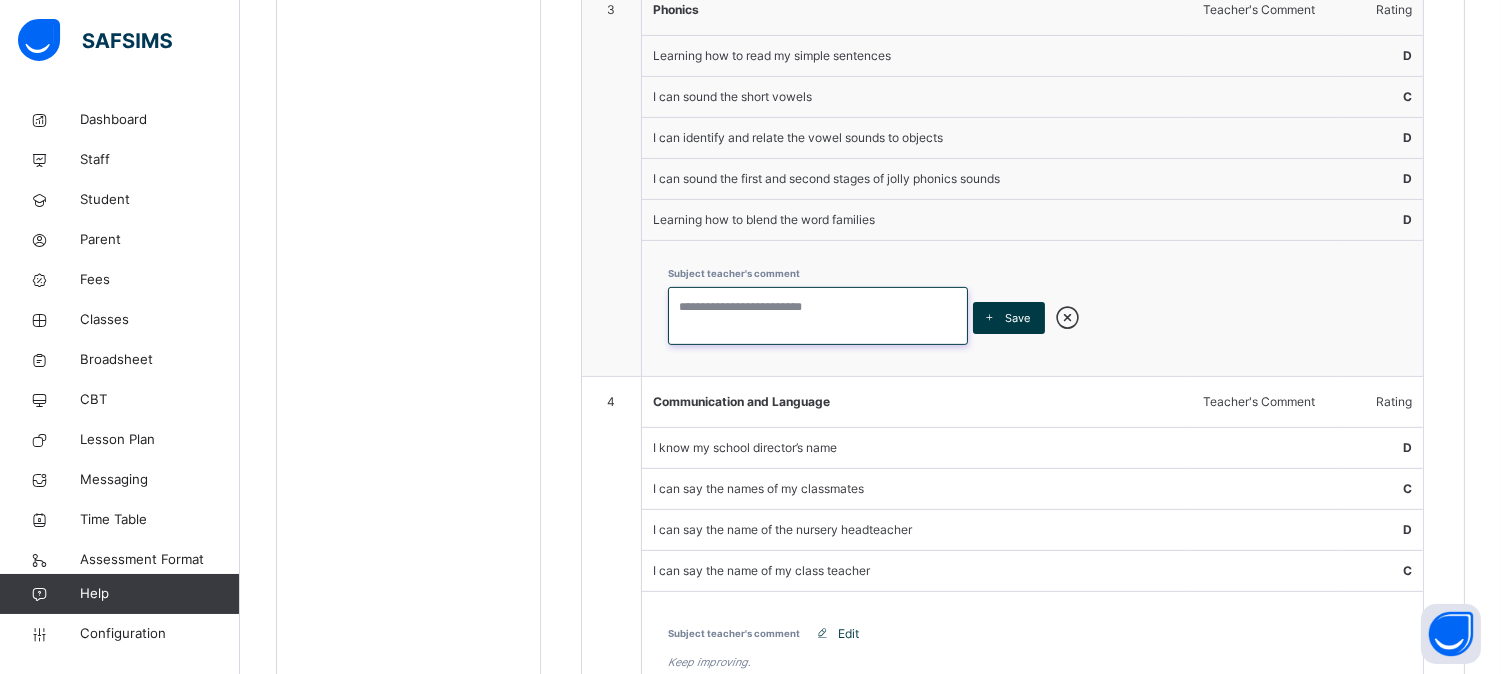 click at bounding box center [818, 316] 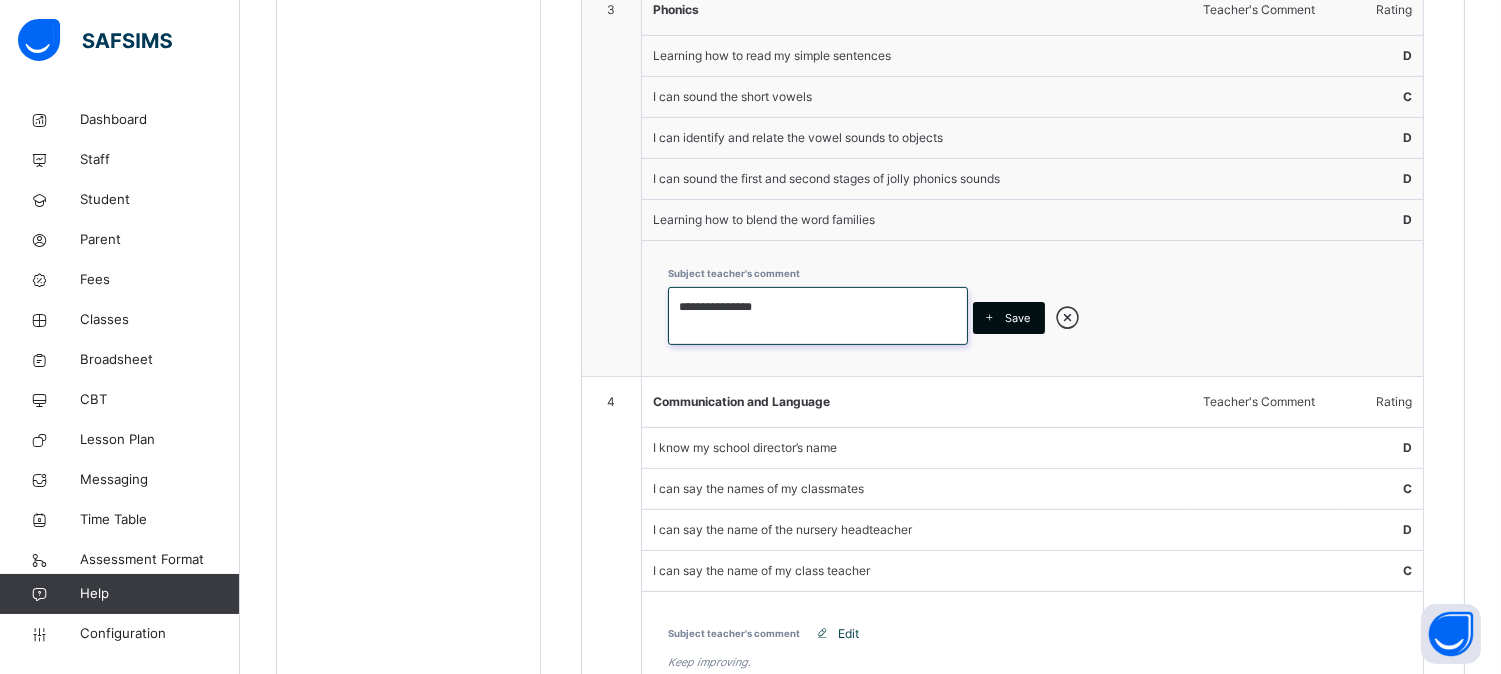 type on "**********" 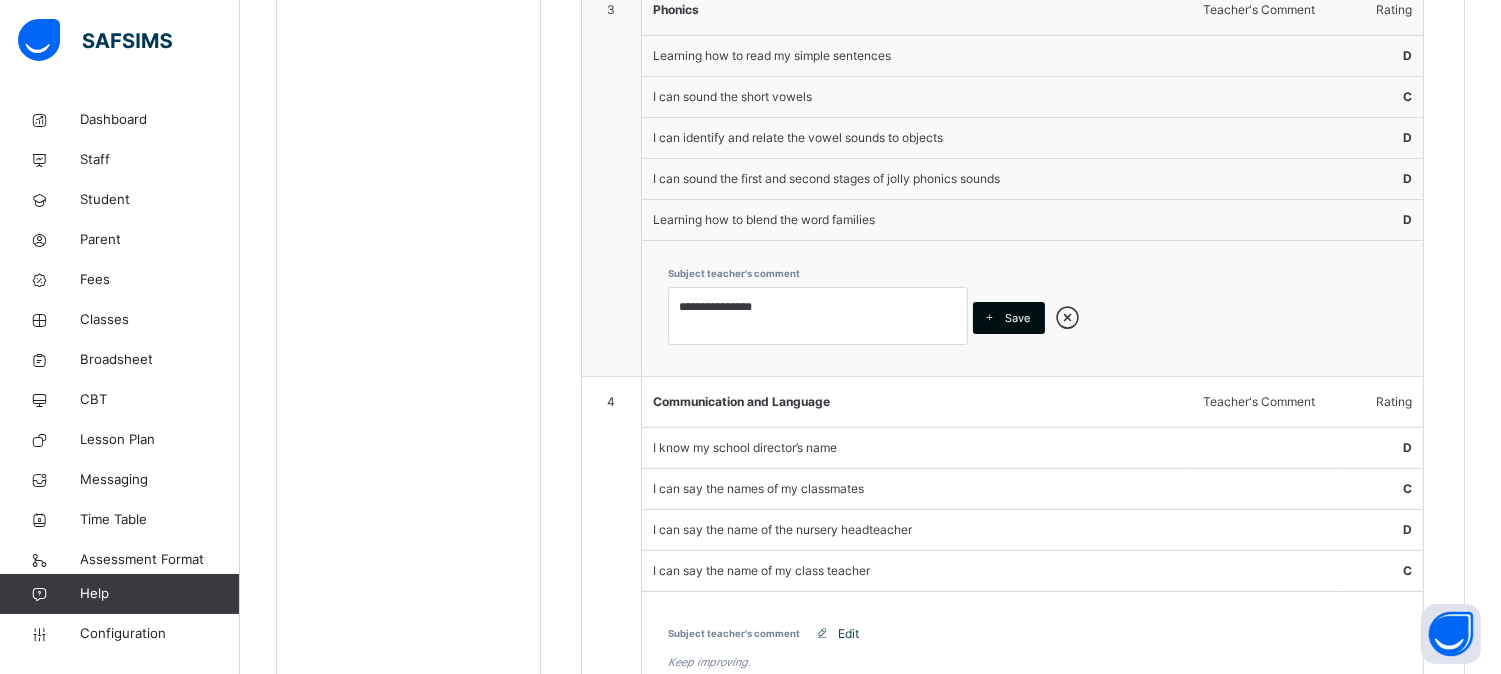 click on "Save" at bounding box center (1017, 318) 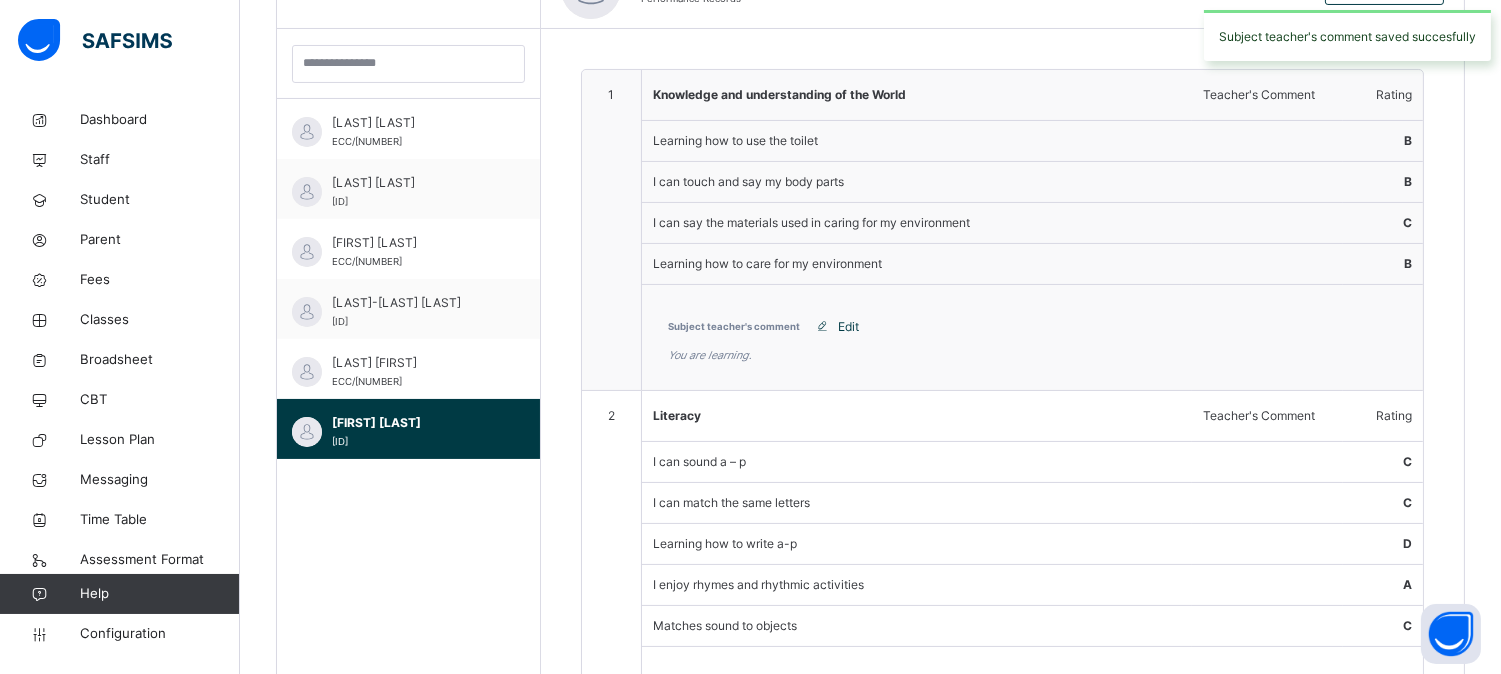 scroll, scrollTop: 1340, scrollLeft: 0, axis: vertical 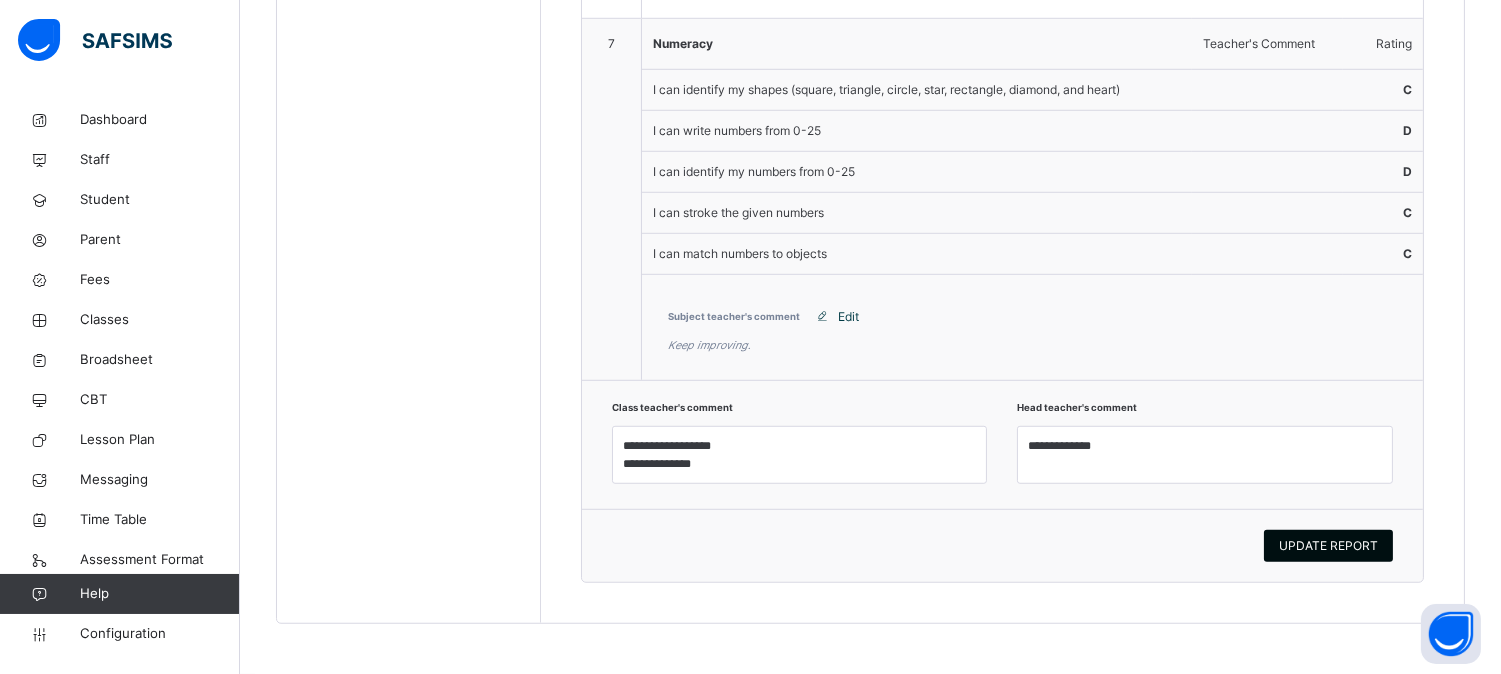 click on "UPDATE REPORT" at bounding box center [1328, 546] 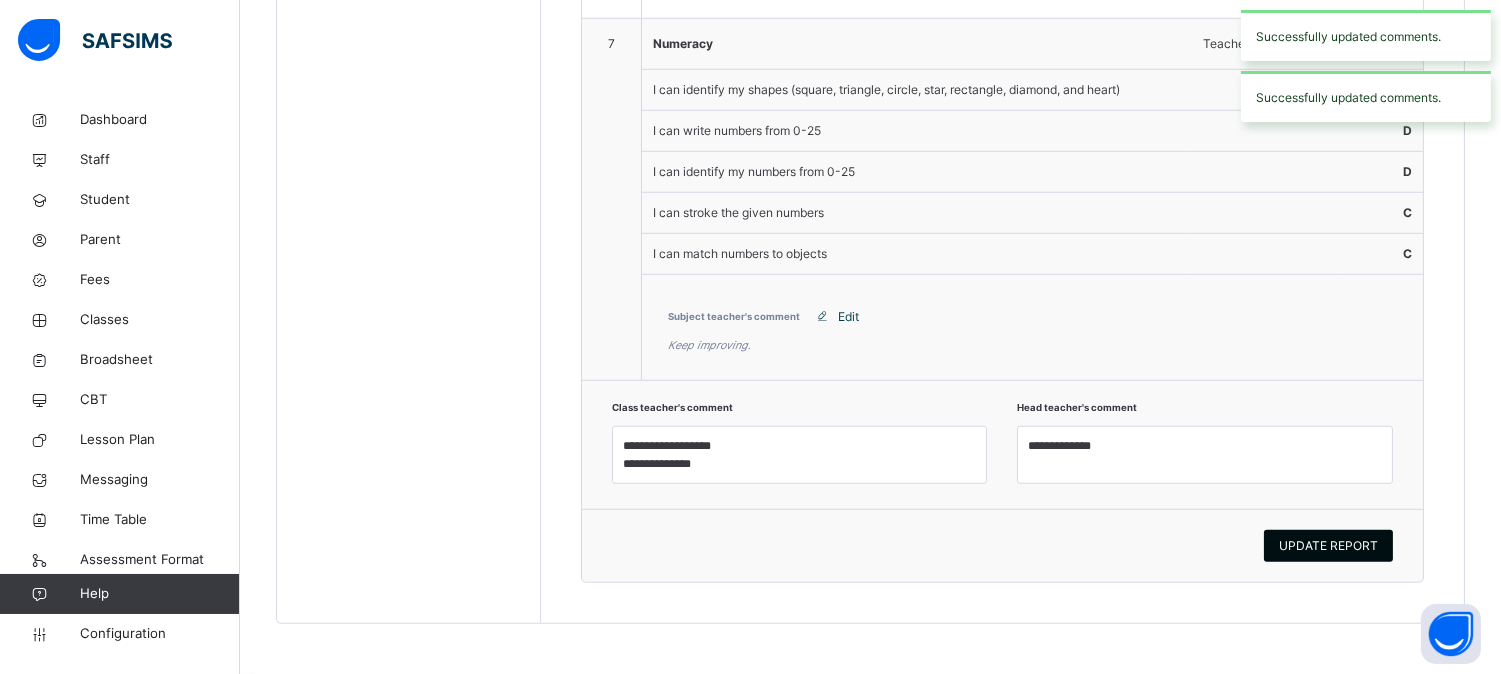 click on "UPDATE REPORT" at bounding box center (1328, 546) 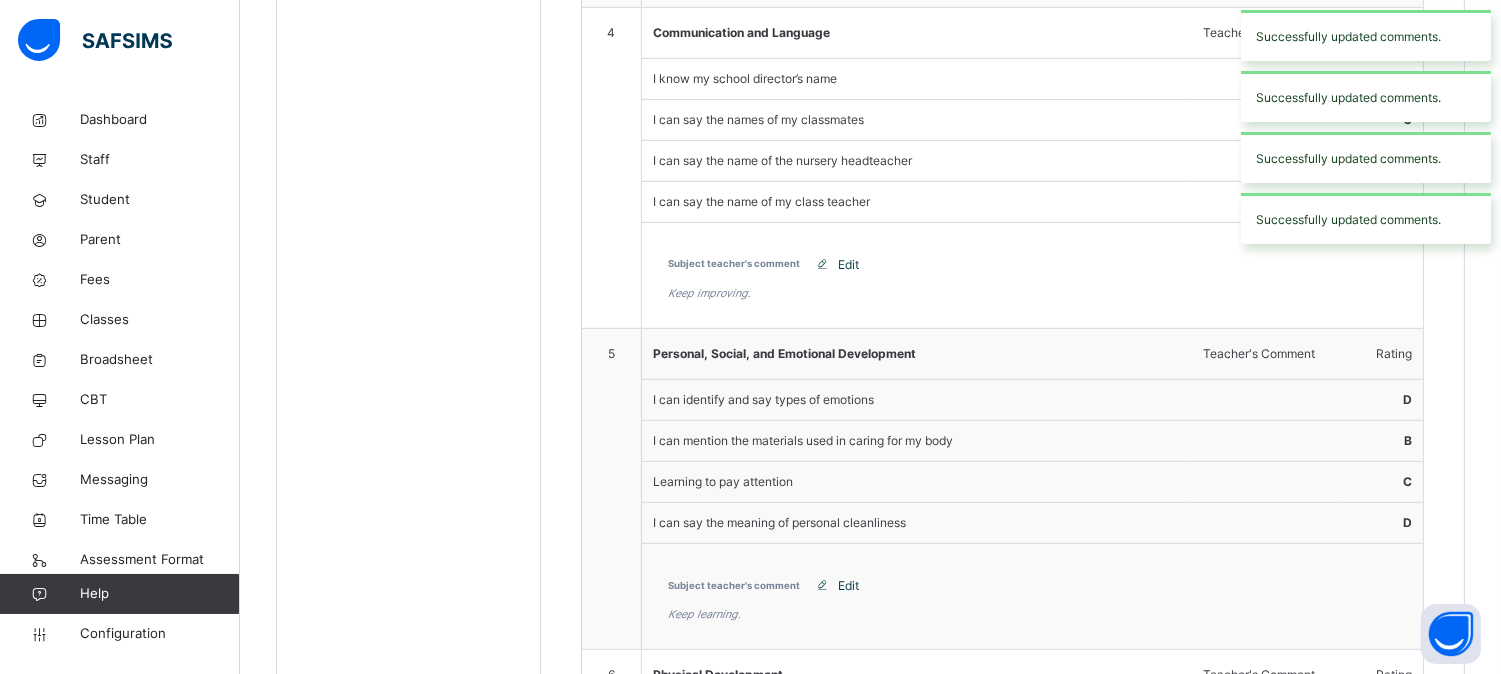 scroll, scrollTop: 1462, scrollLeft: 0, axis: vertical 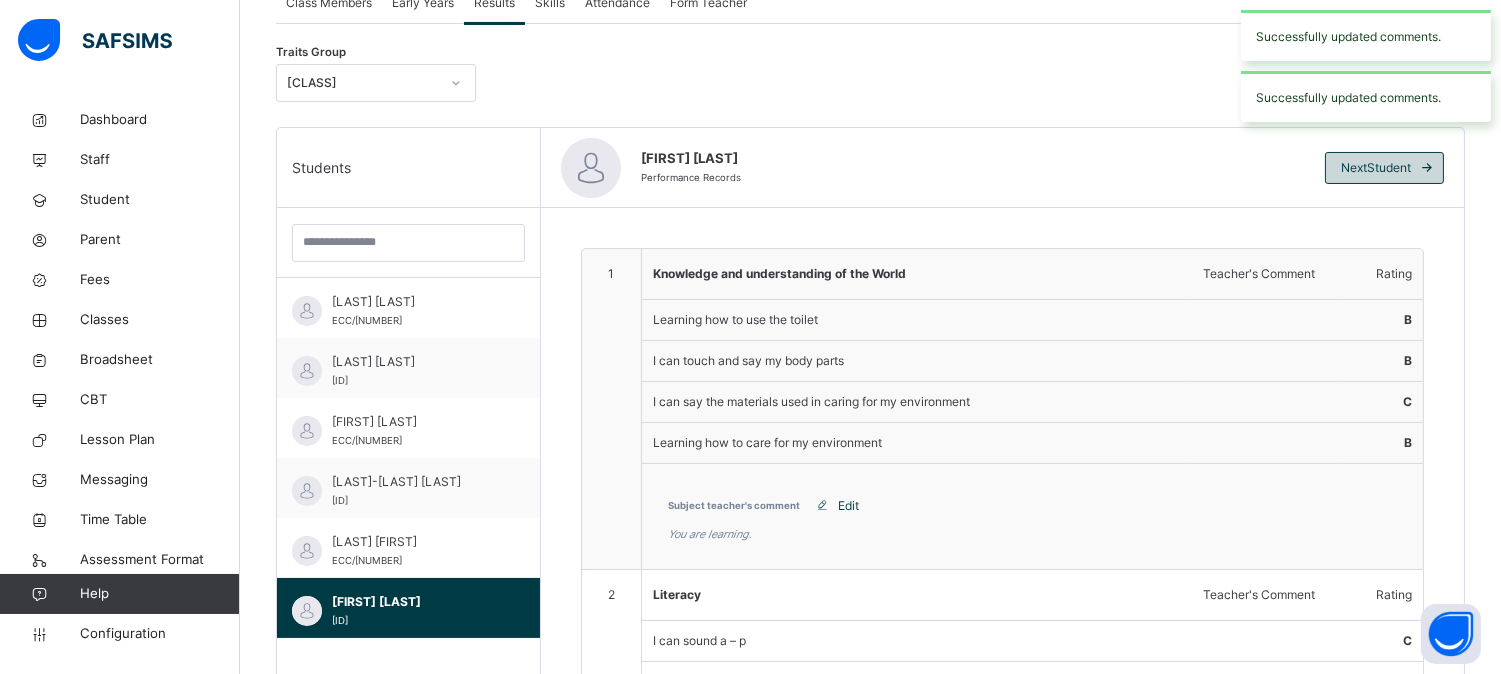 click at bounding box center (1427, 168) 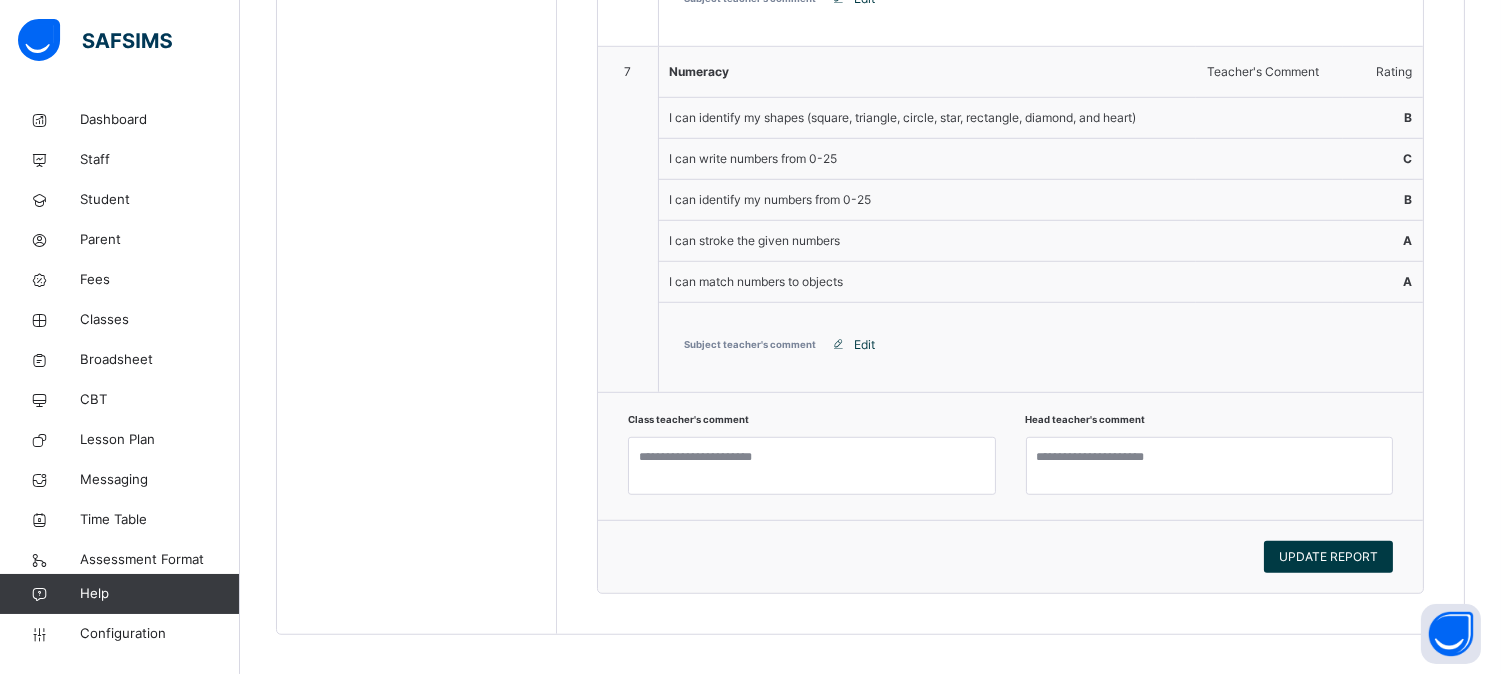scroll, scrollTop: 2564, scrollLeft: 0, axis: vertical 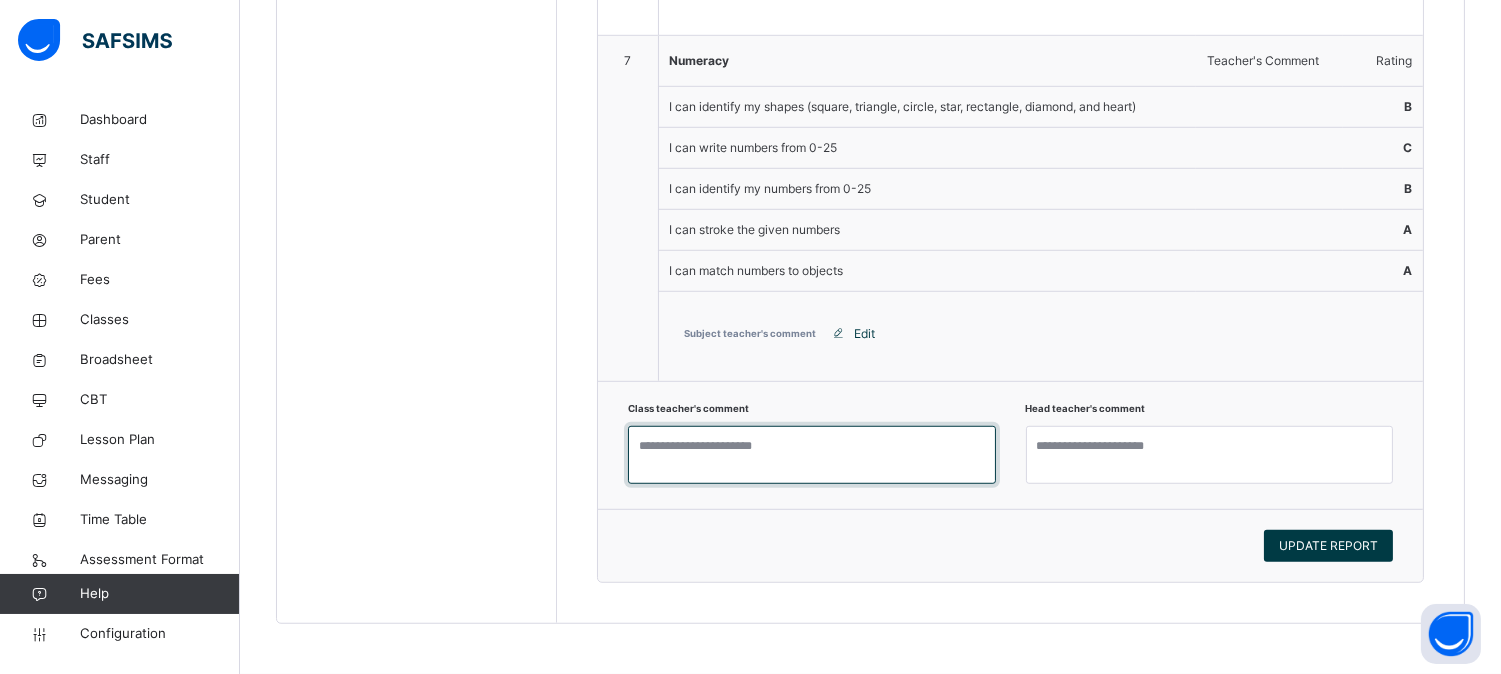 click at bounding box center (812, 455) 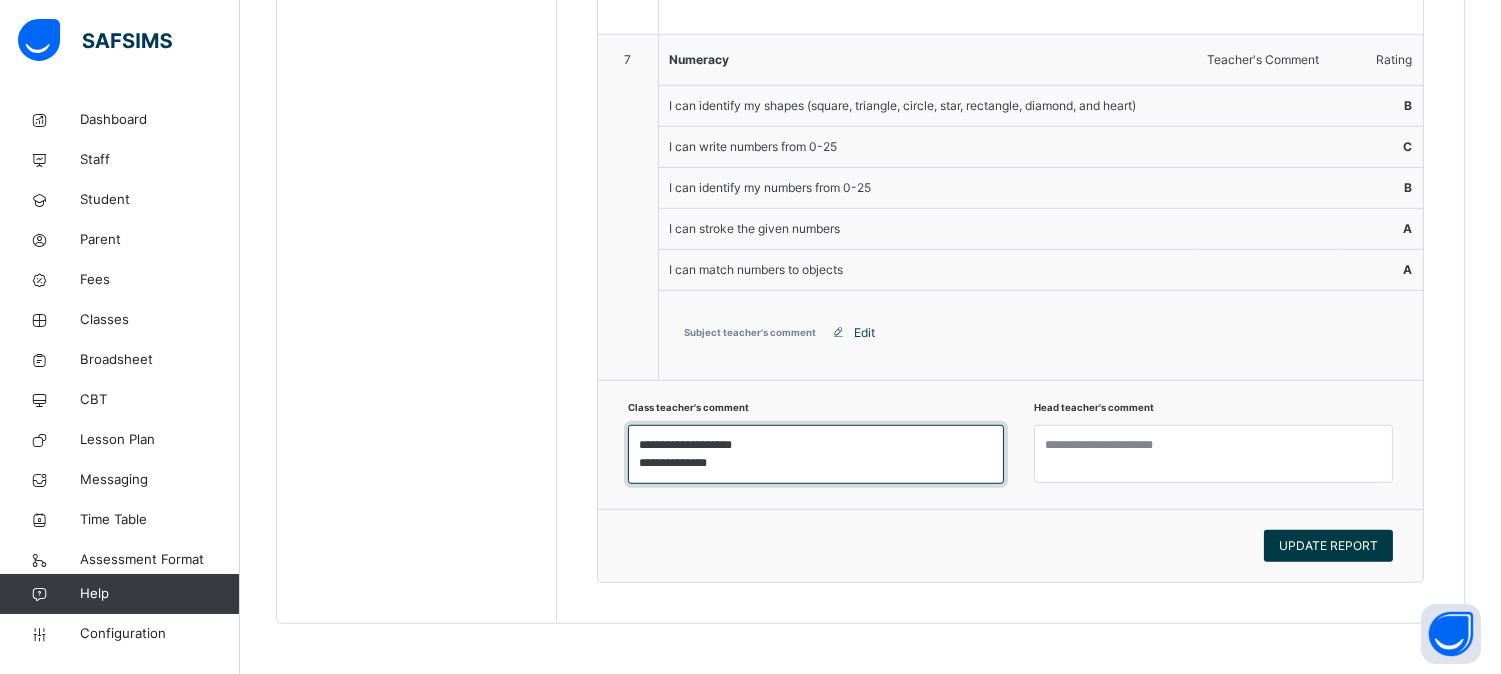 drag, startPoint x: 742, startPoint y: 443, endPoint x: 693, endPoint y: 444, distance: 49.010204 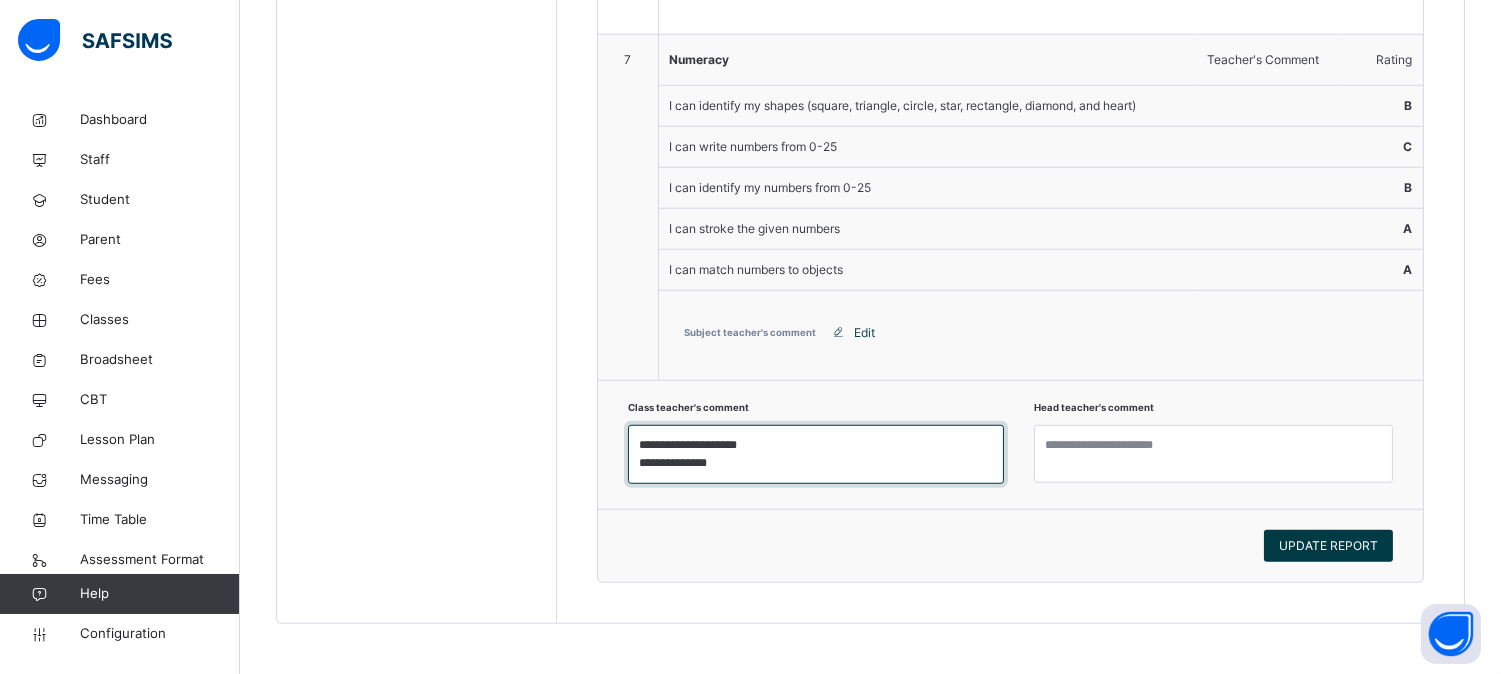 type on "**********" 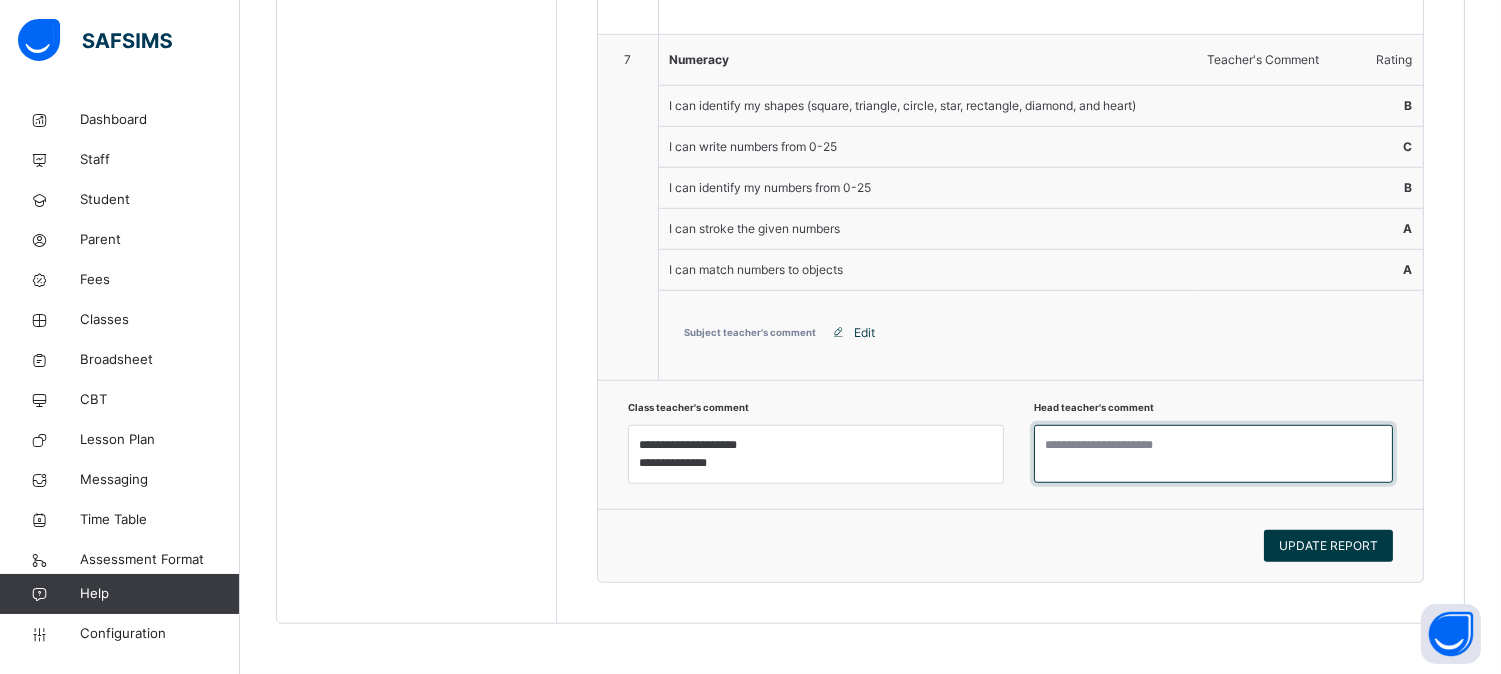 click at bounding box center (1213, 454) 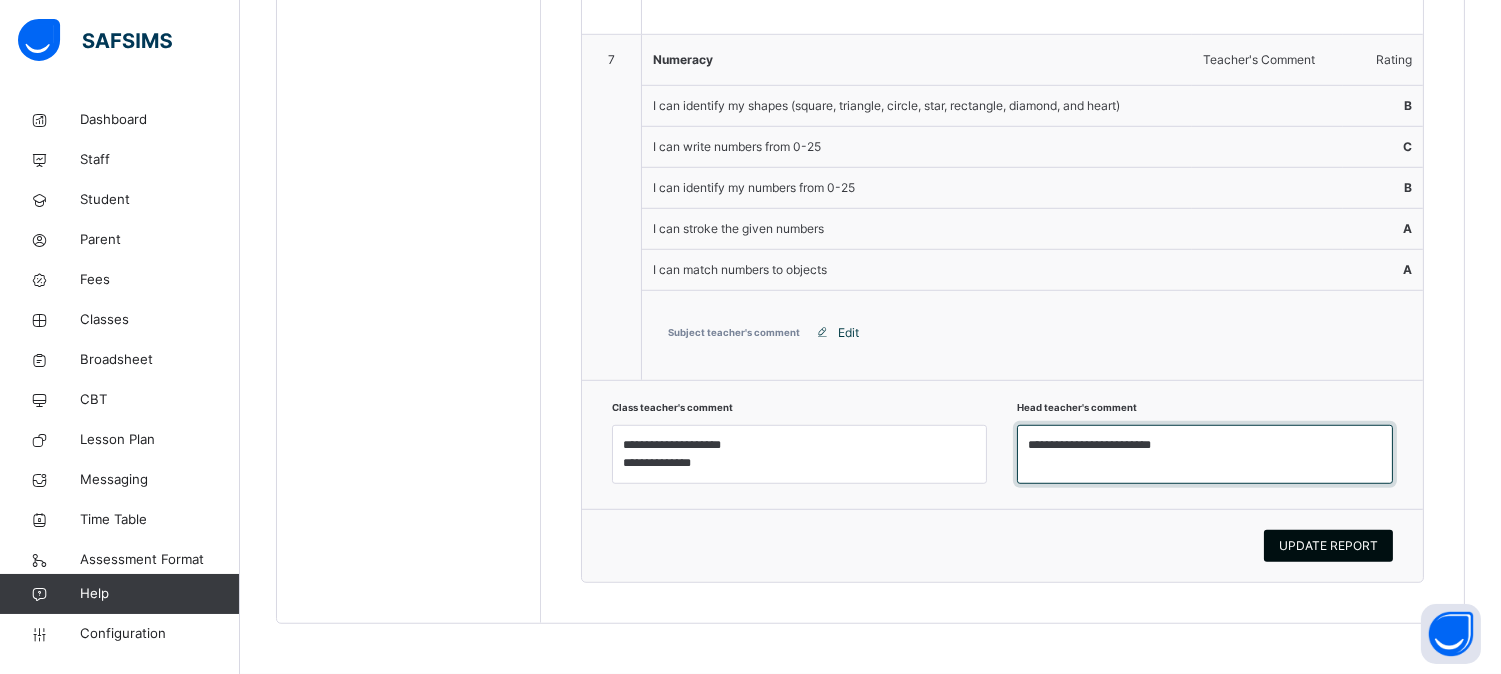 type on "**********" 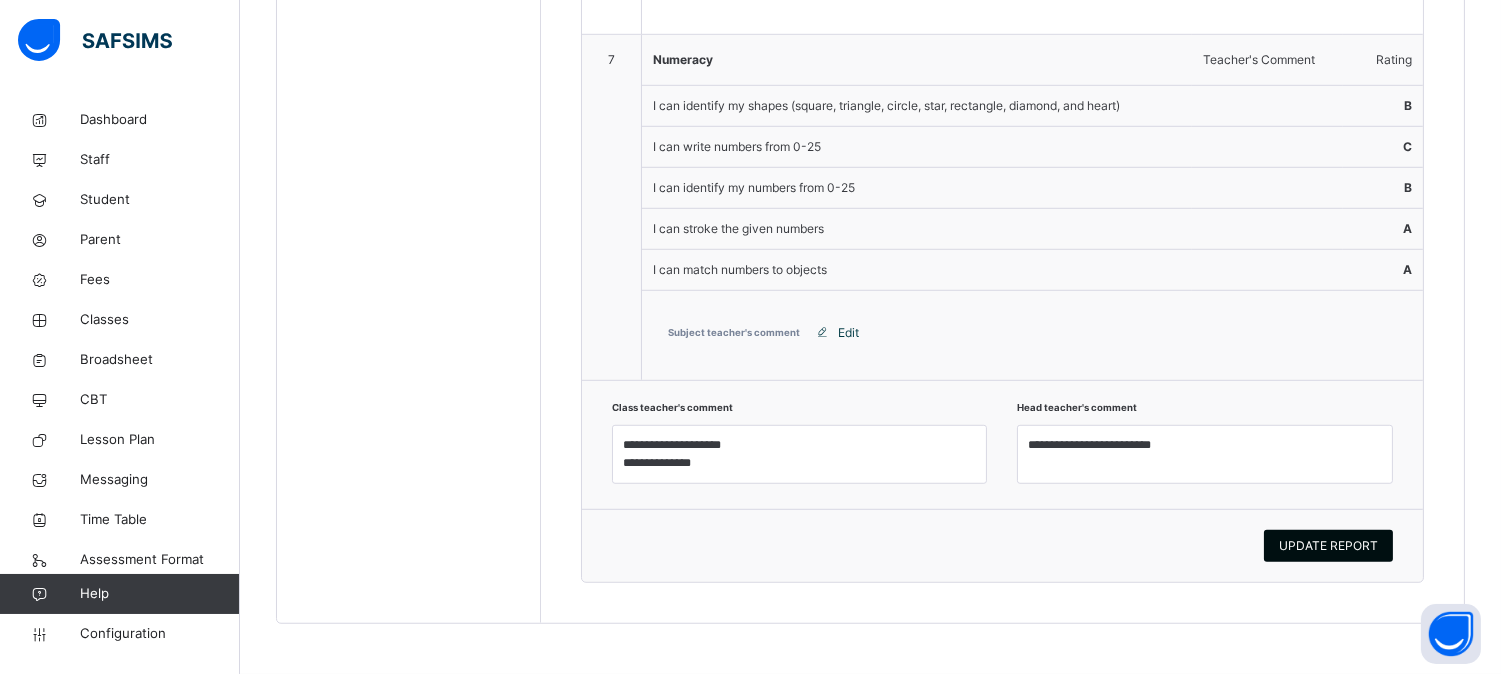click on "UPDATE REPORT" at bounding box center [1328, 546] 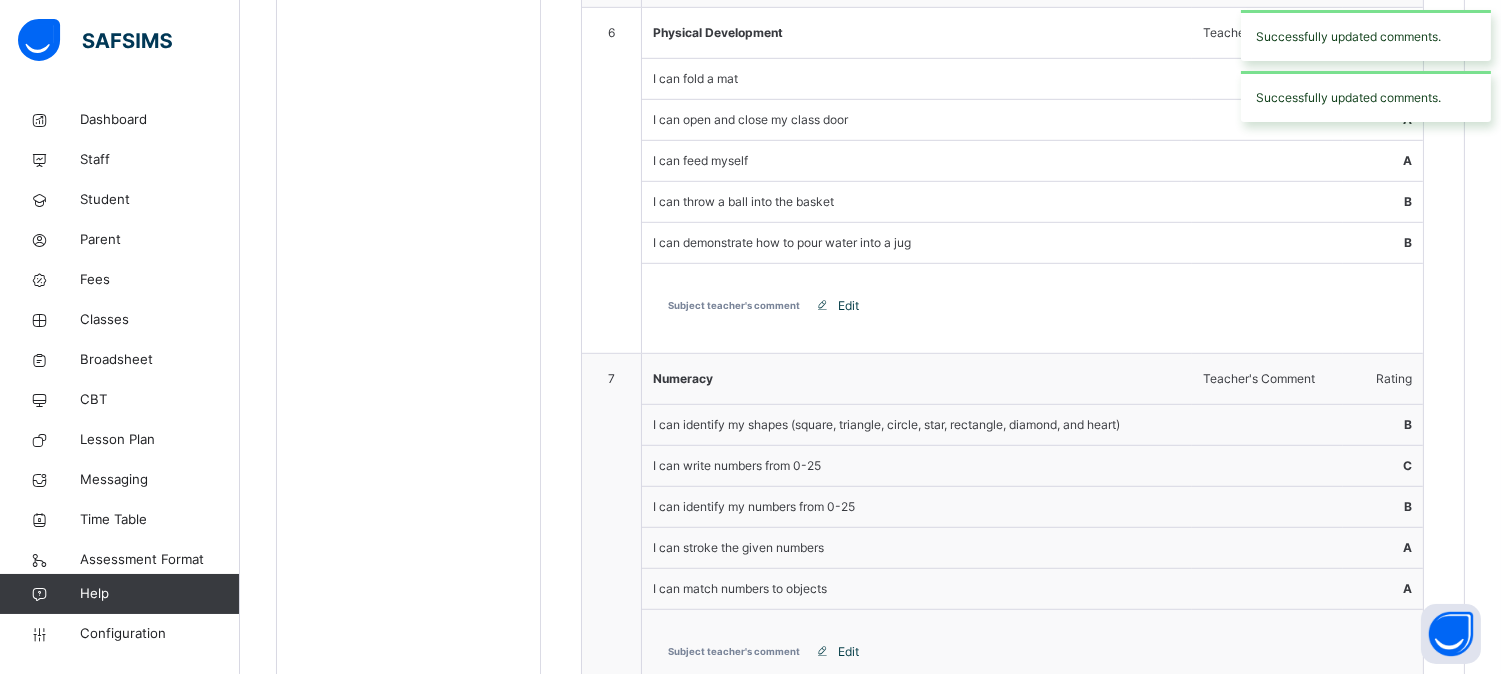 scroll, scrollTop: 2144, scrollLeft: 0, axis: vertical 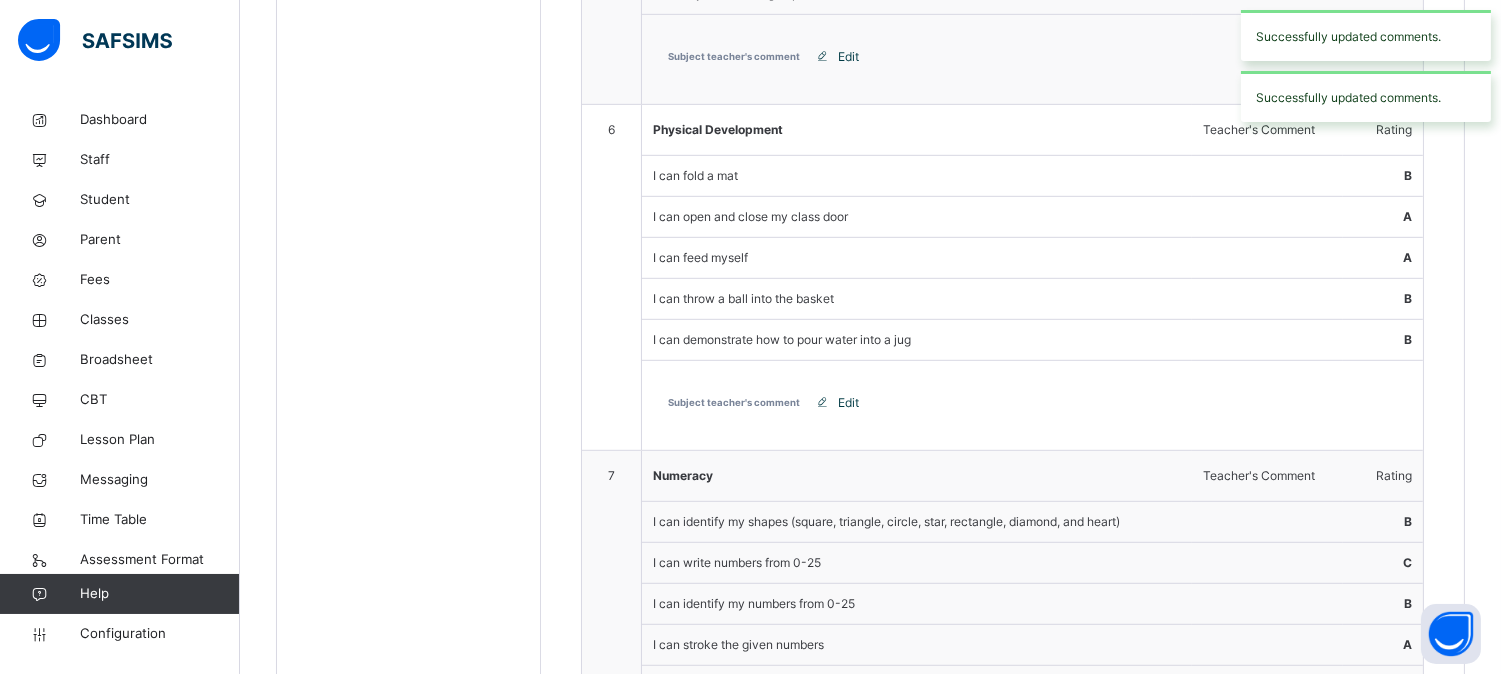 click at bounding box center (822, 403) 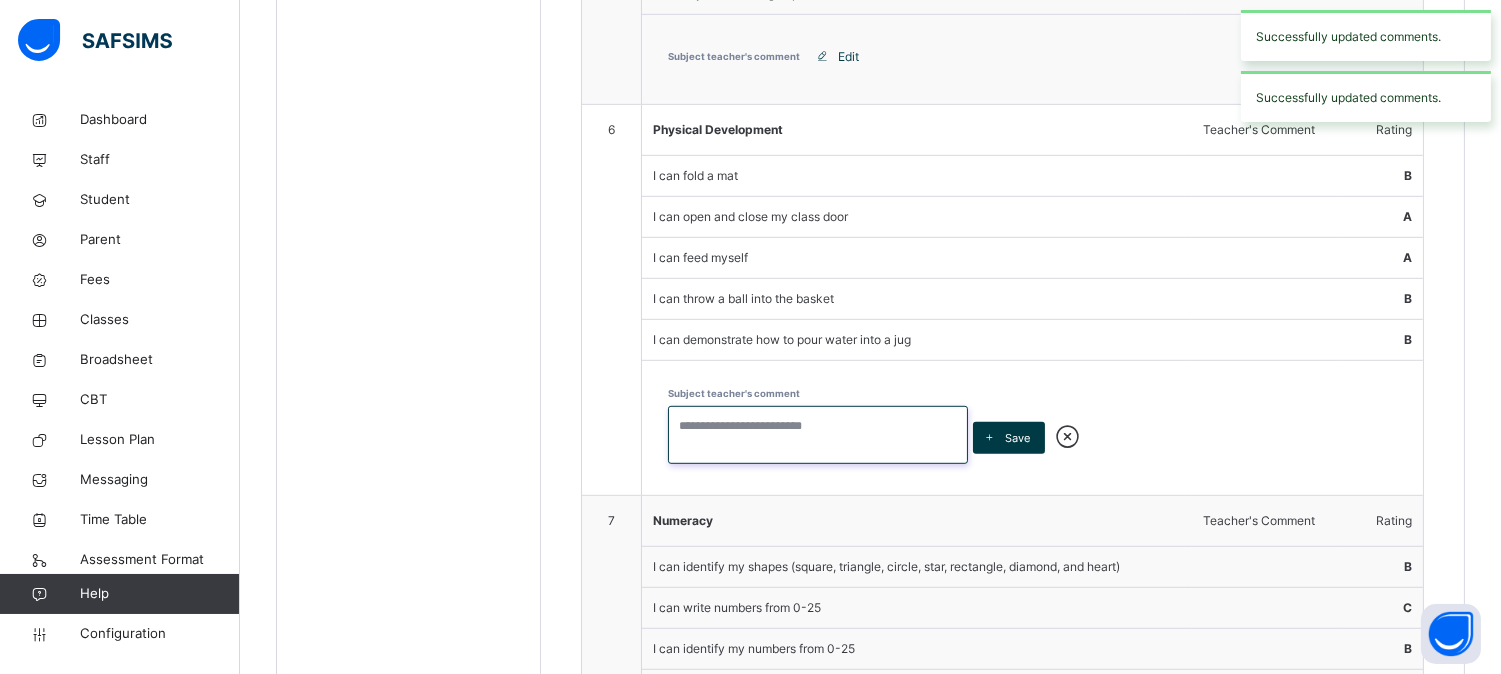 click at bounding box center [818, 435] 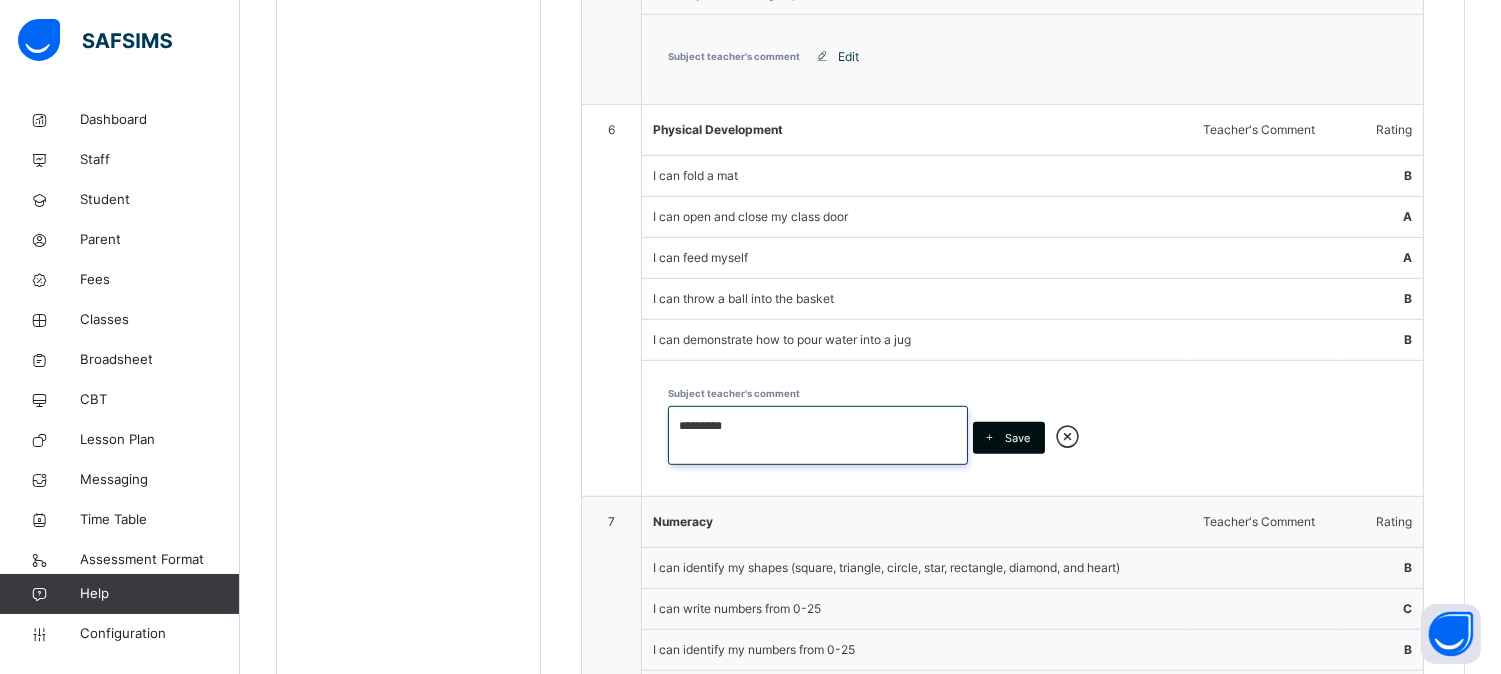 type on "*********" 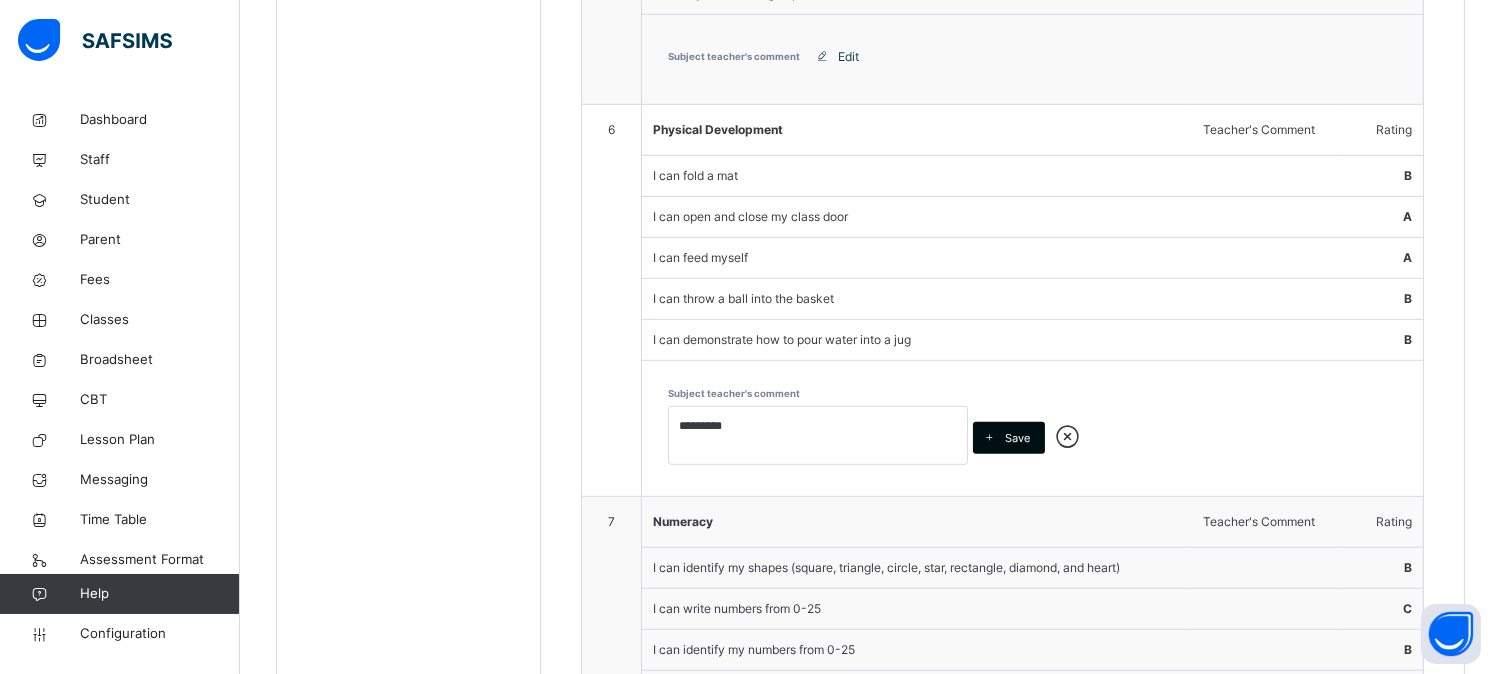 click on "Save" at bounding box center (1017, 438) 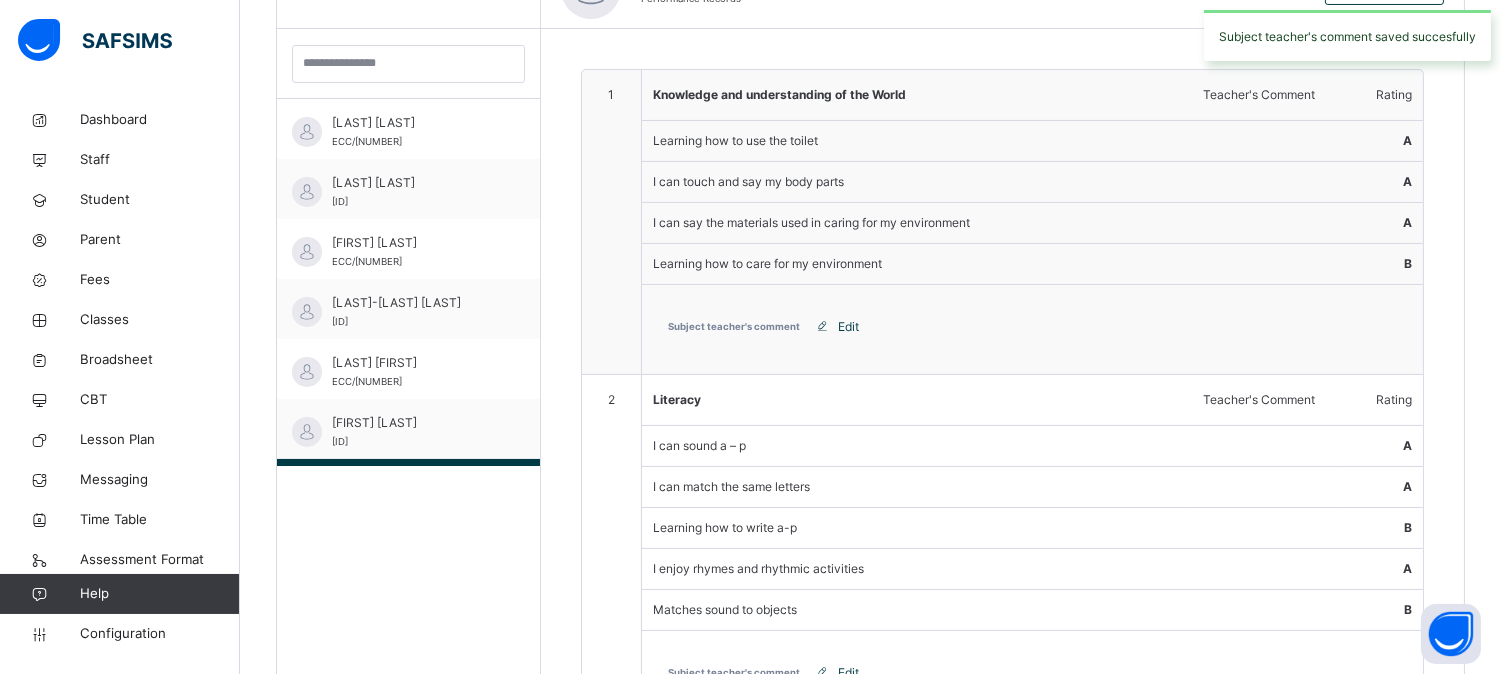 scroll, scrollTop: 1874, scrollLeft: 0, axis: vertical 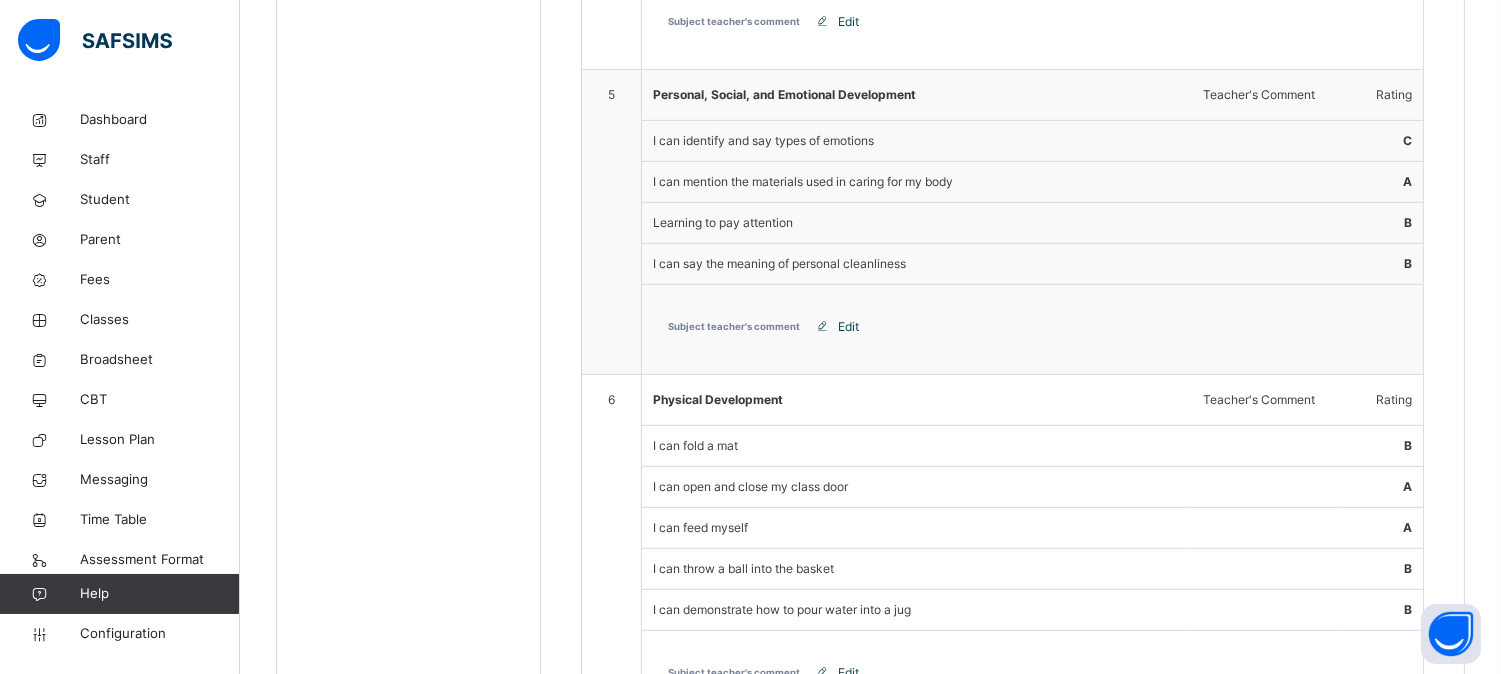 click on "Edit" at bounding box center (840, 327) 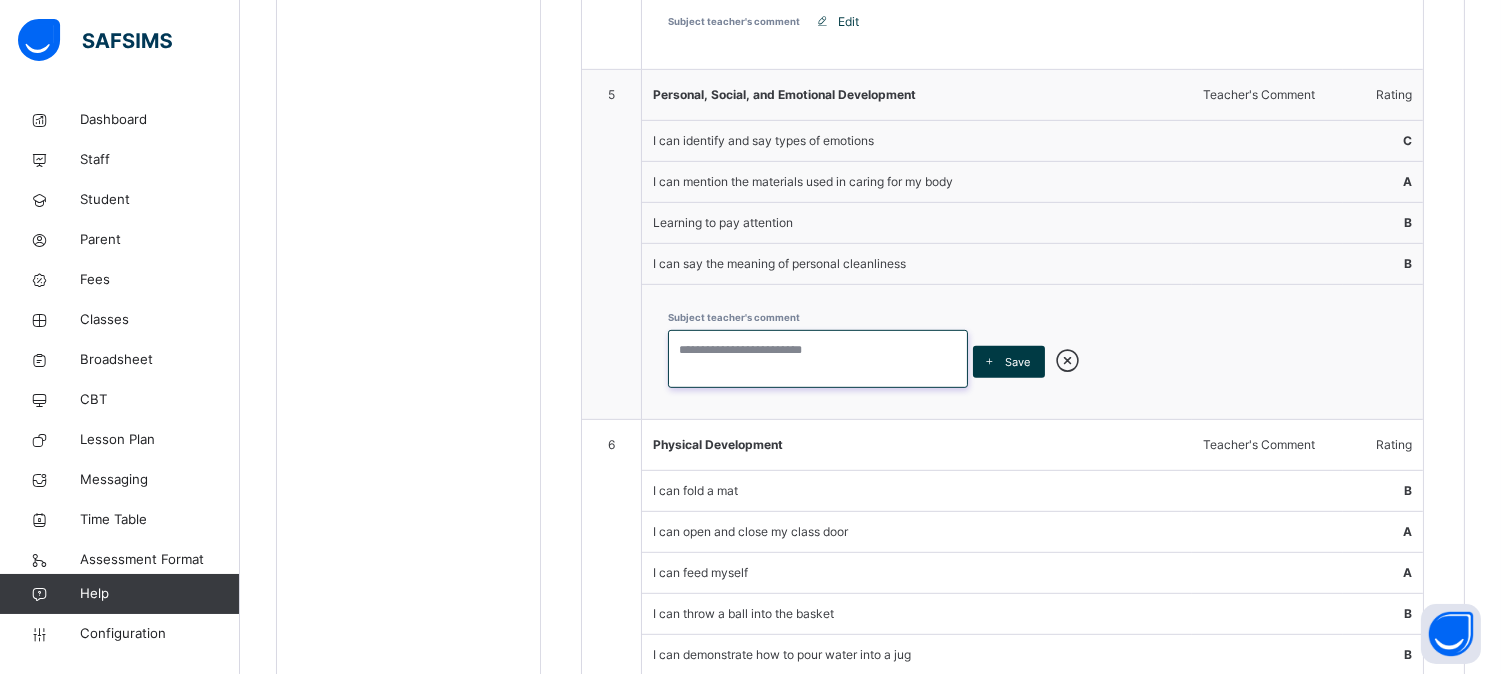 click at bounding box center [818, 359] 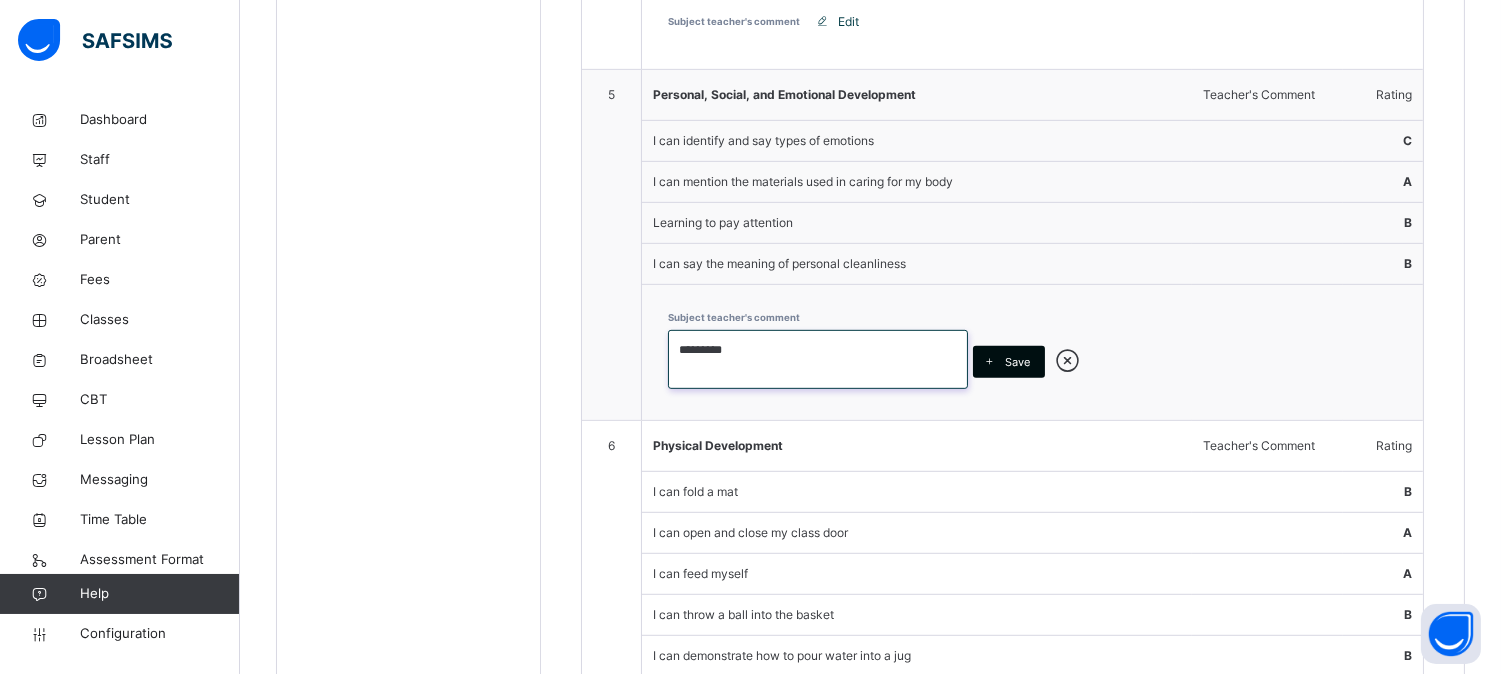 type on "*********" 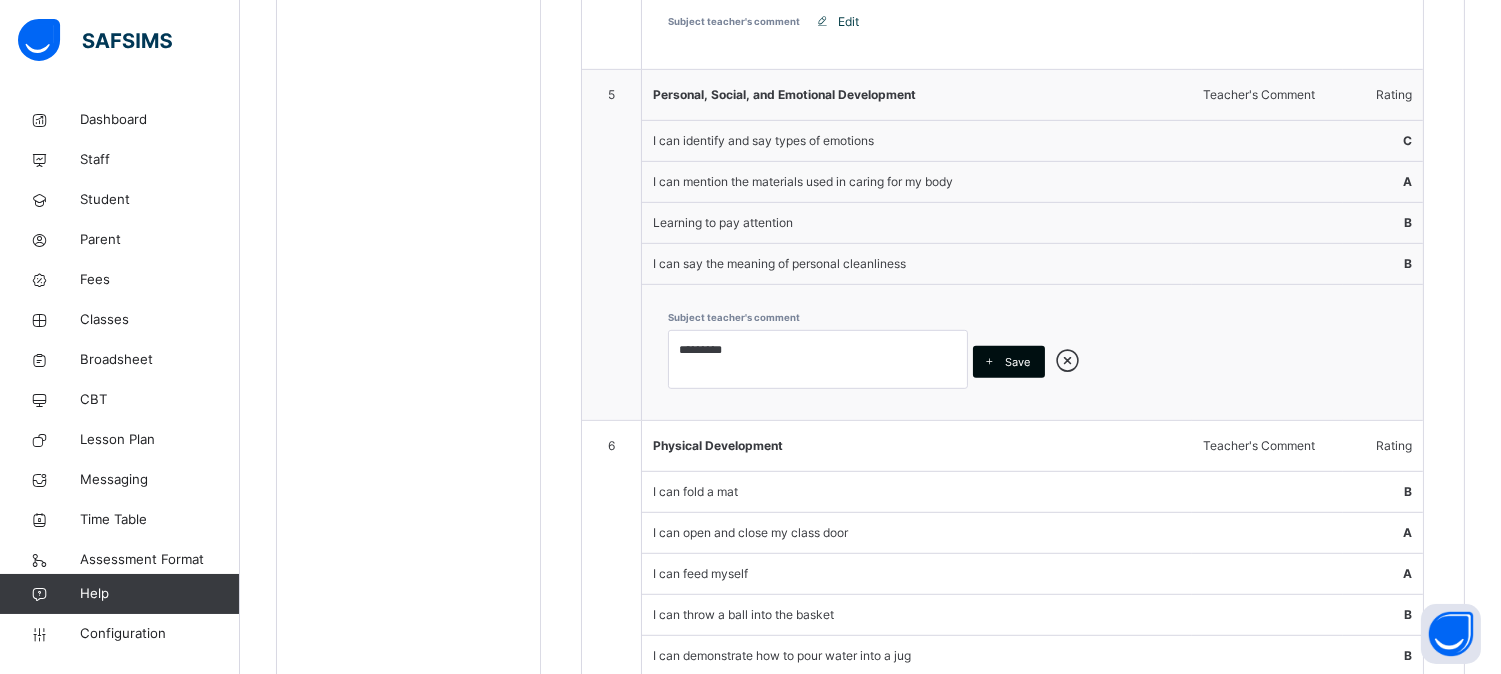 click on "Save" at bounding box center [1009, 362] 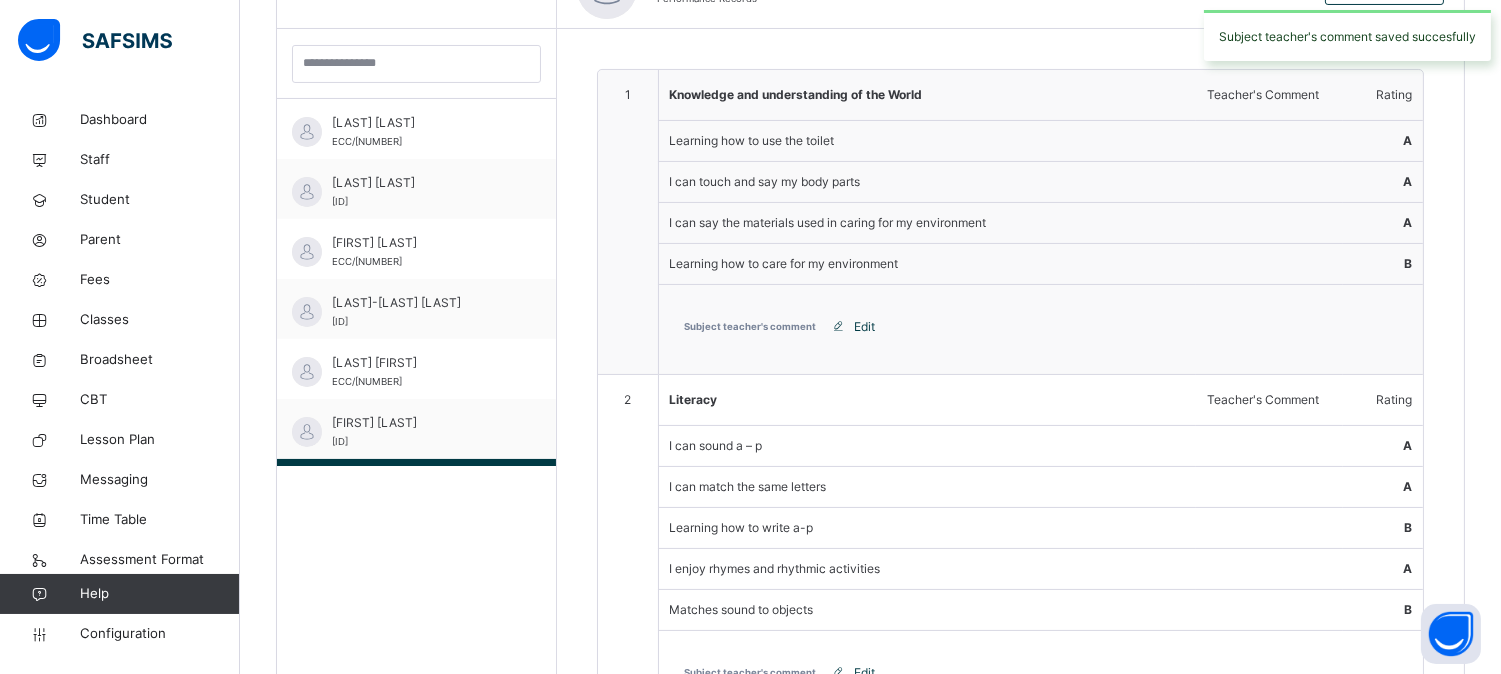 scroll, scrollTop: 1874, scrollLeft: 0, axis: vertical 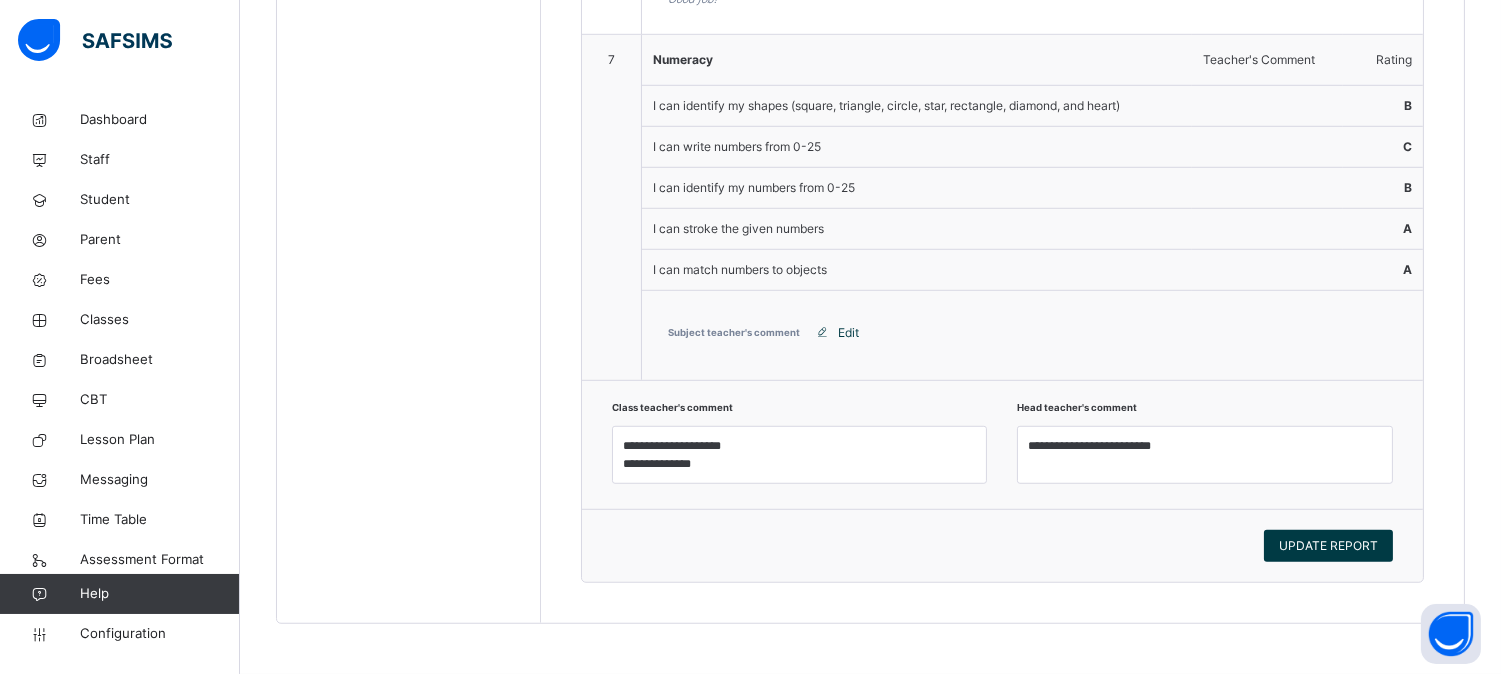 click on "Edit" at bounding box center [848, 333] 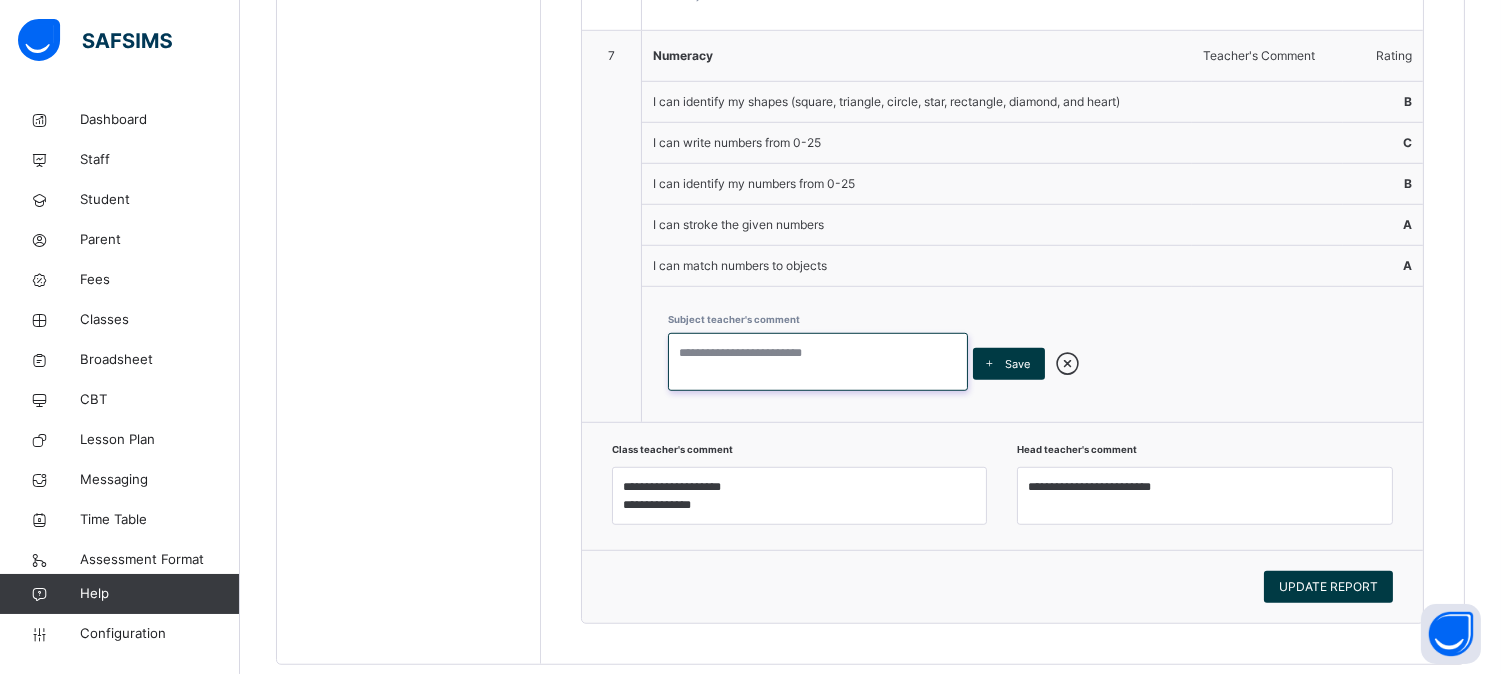 click at bounding box center (818, 362) 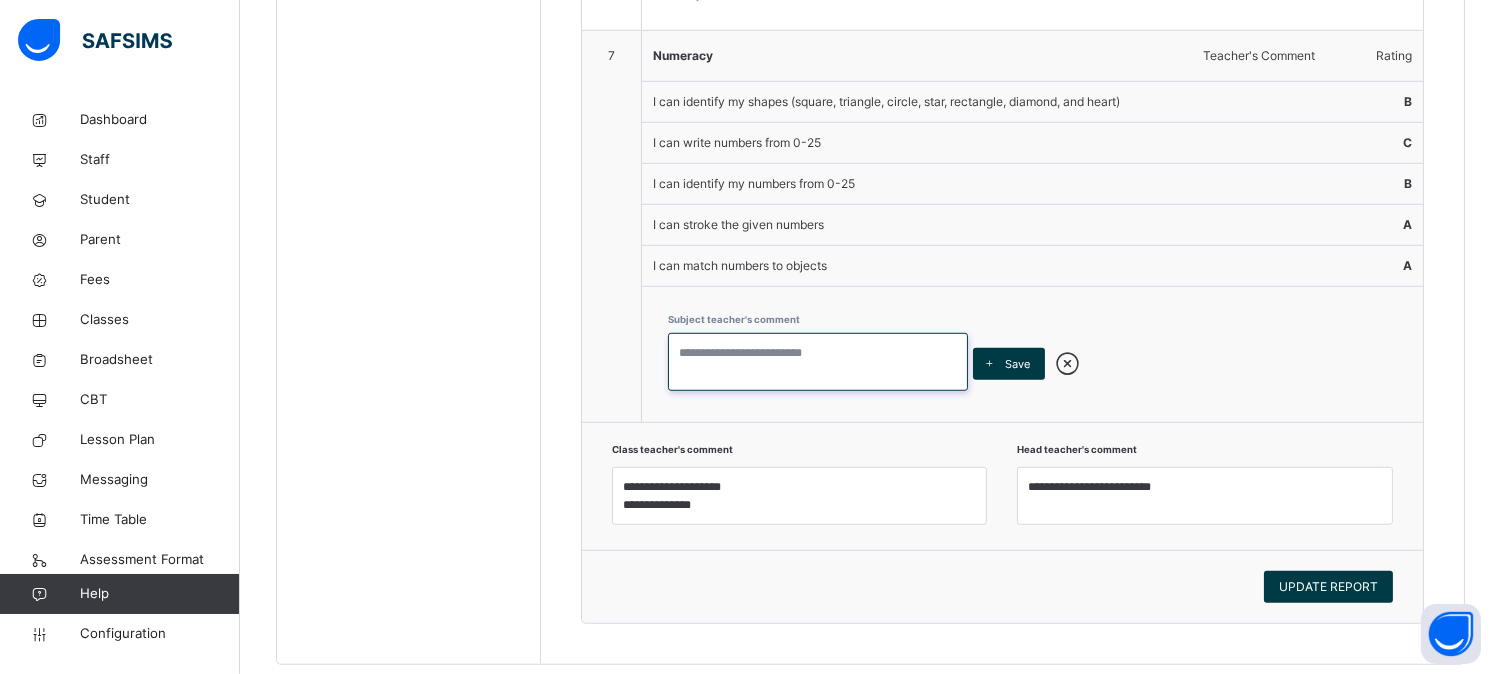 paste on "*********" 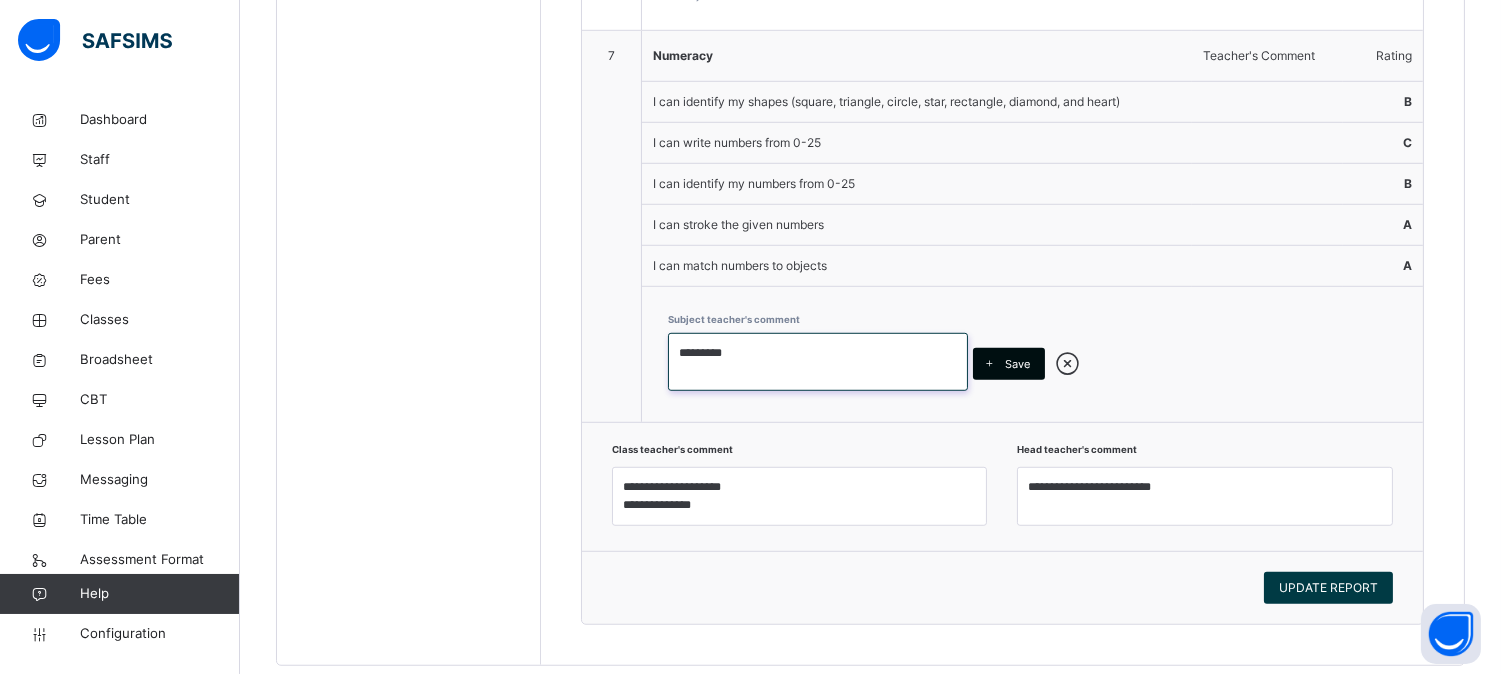 type on "*********" 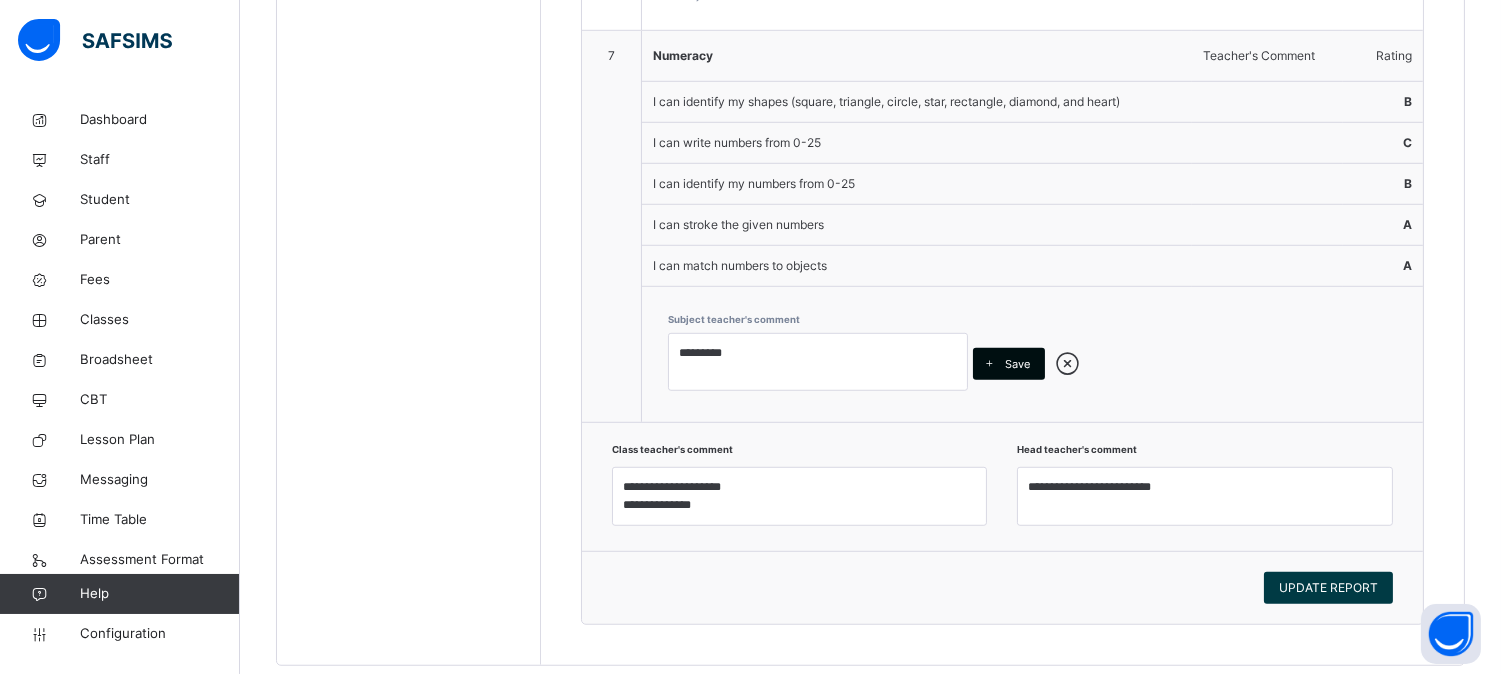 click on "Save" at bounding box center [1017, 364] 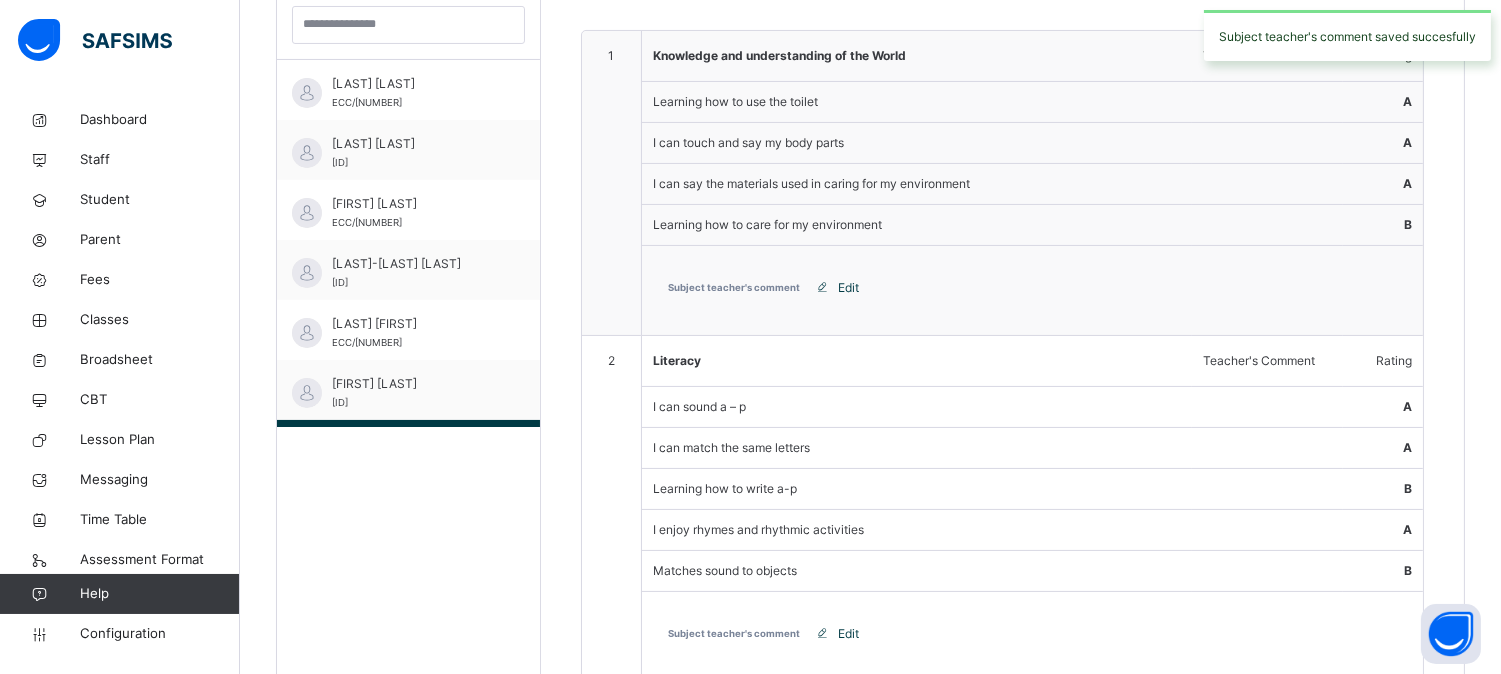 scroll, scrollTop: 588, scrollLeft: 0, axis: vertical 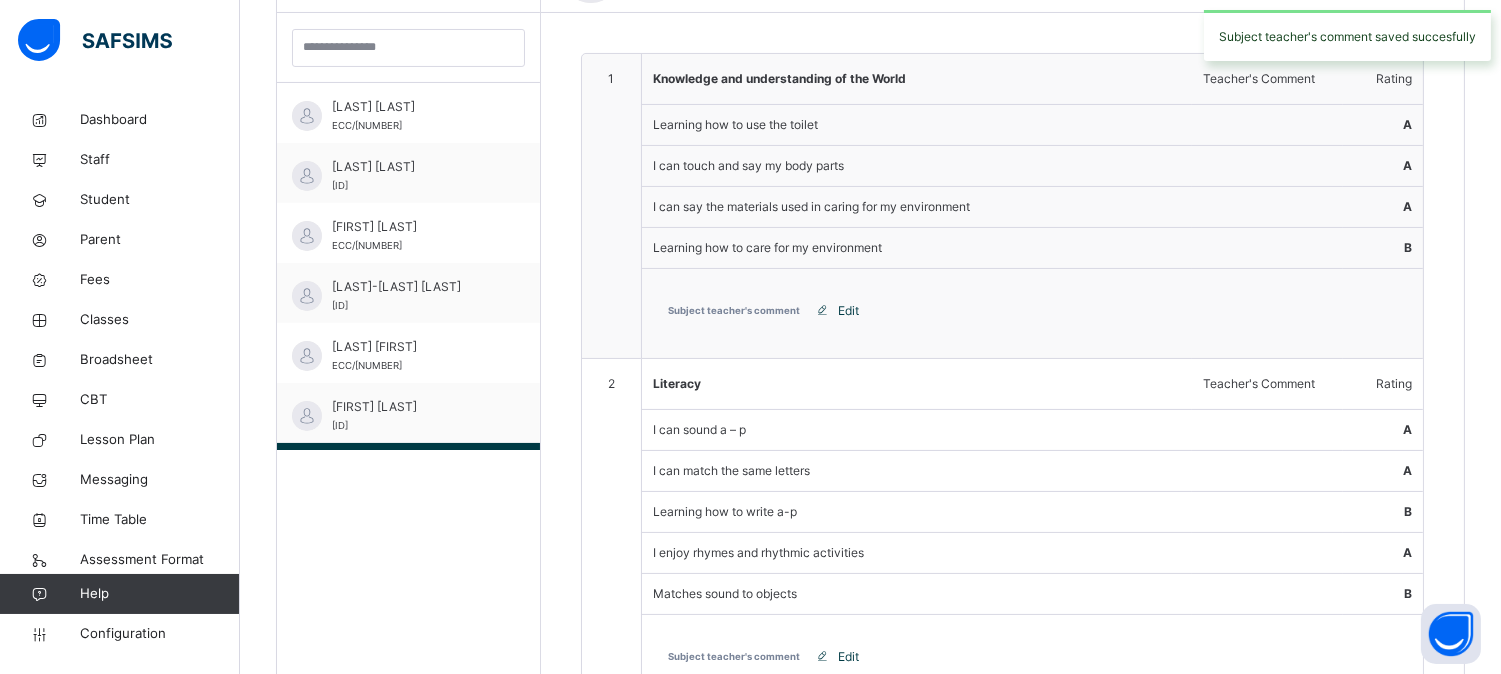 click on "Edit" at bounding box center (848, 311) 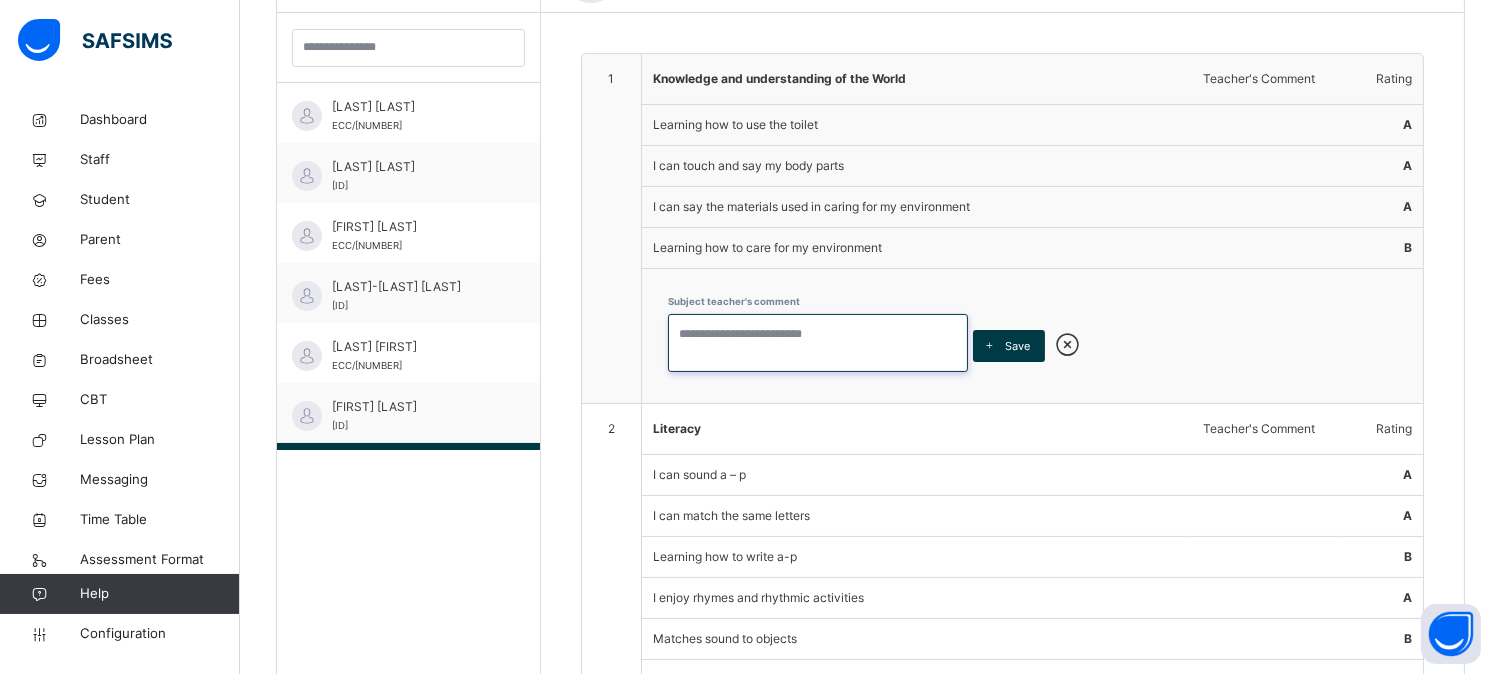 click at bounding box center [818, 343] 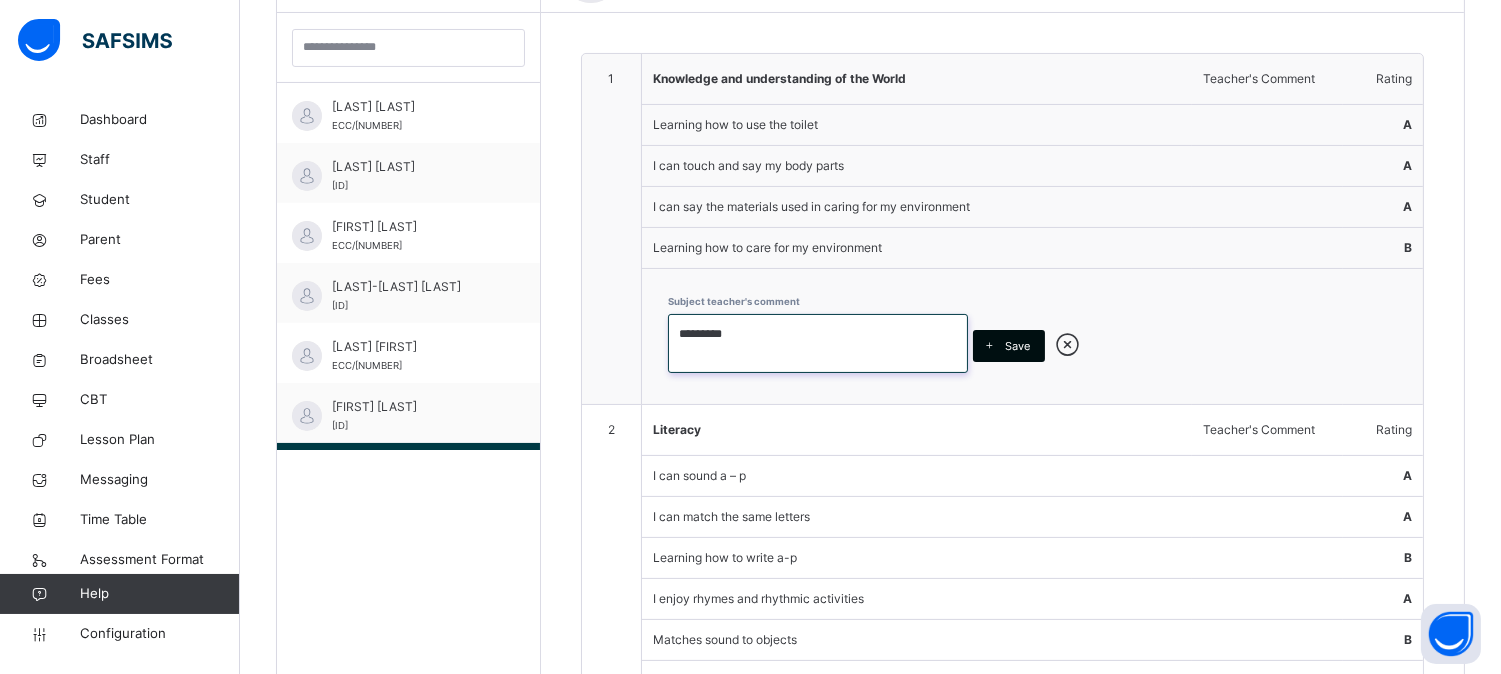 type on "*********" 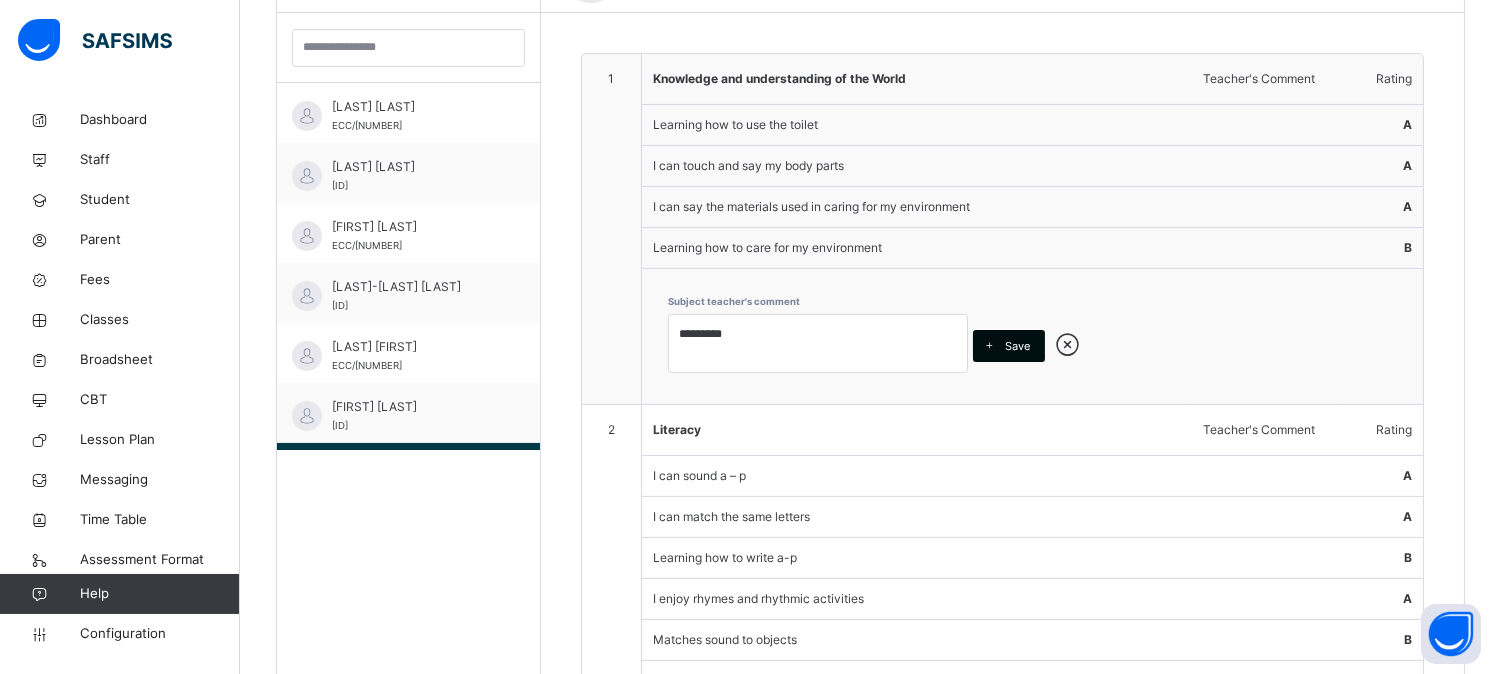 click on "Save" at bounding box center (1017, 346) 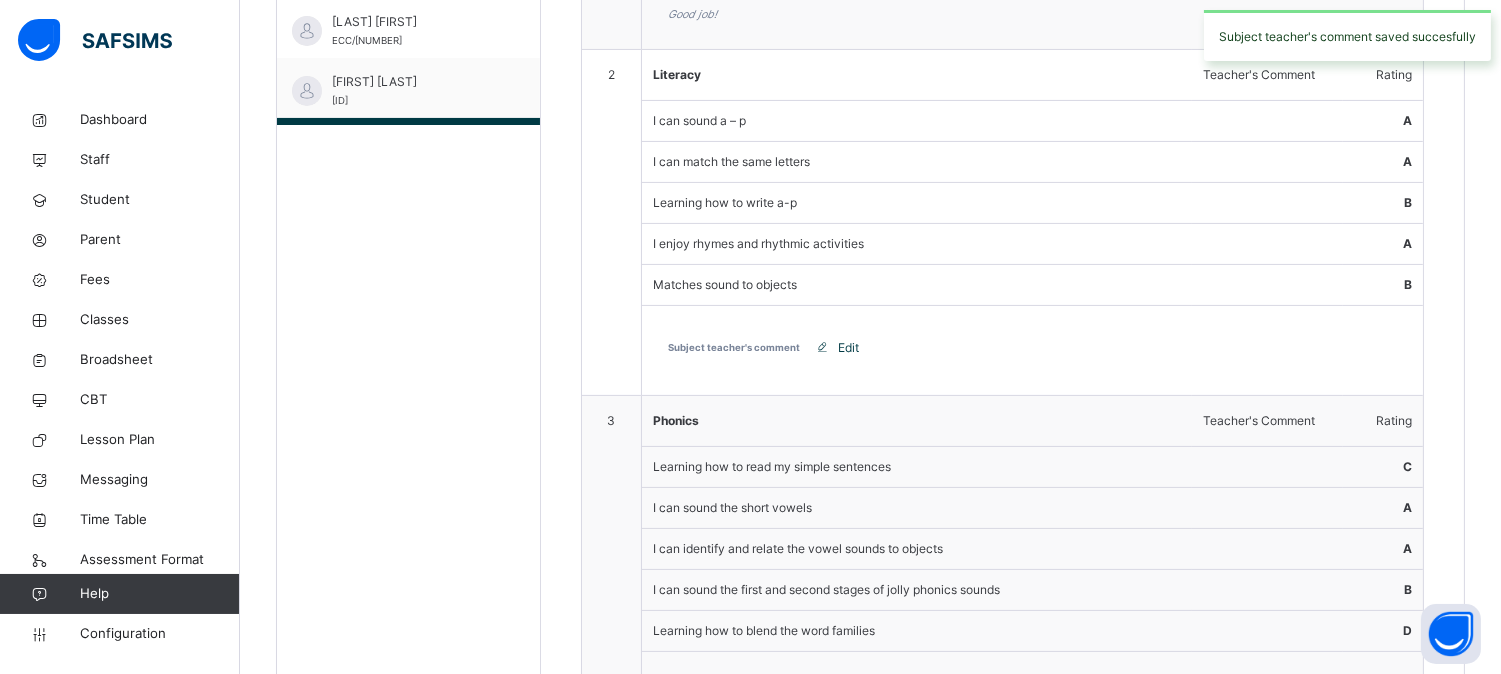 scroll, scrollTop: 942, scrollLeft: 0, axis: vertical 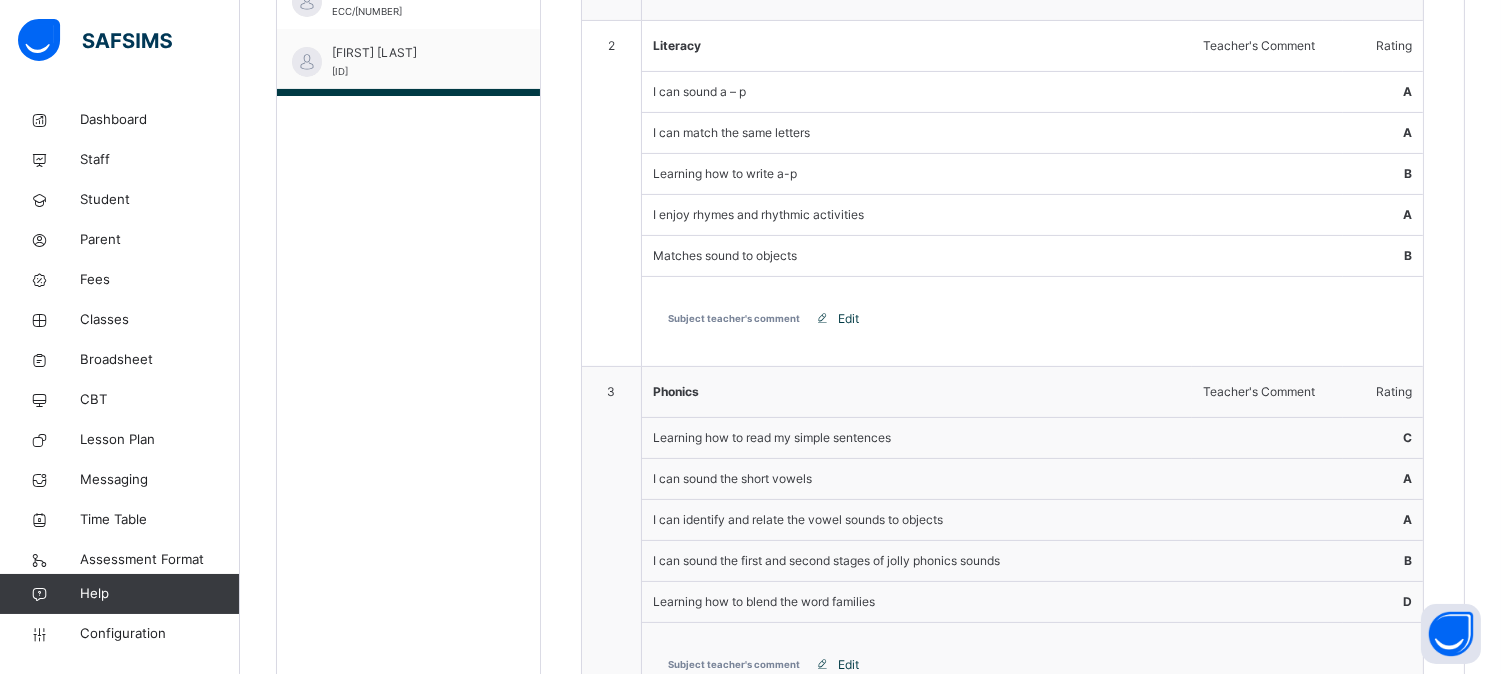 click on "Edit" at bounding box center [840, 319] 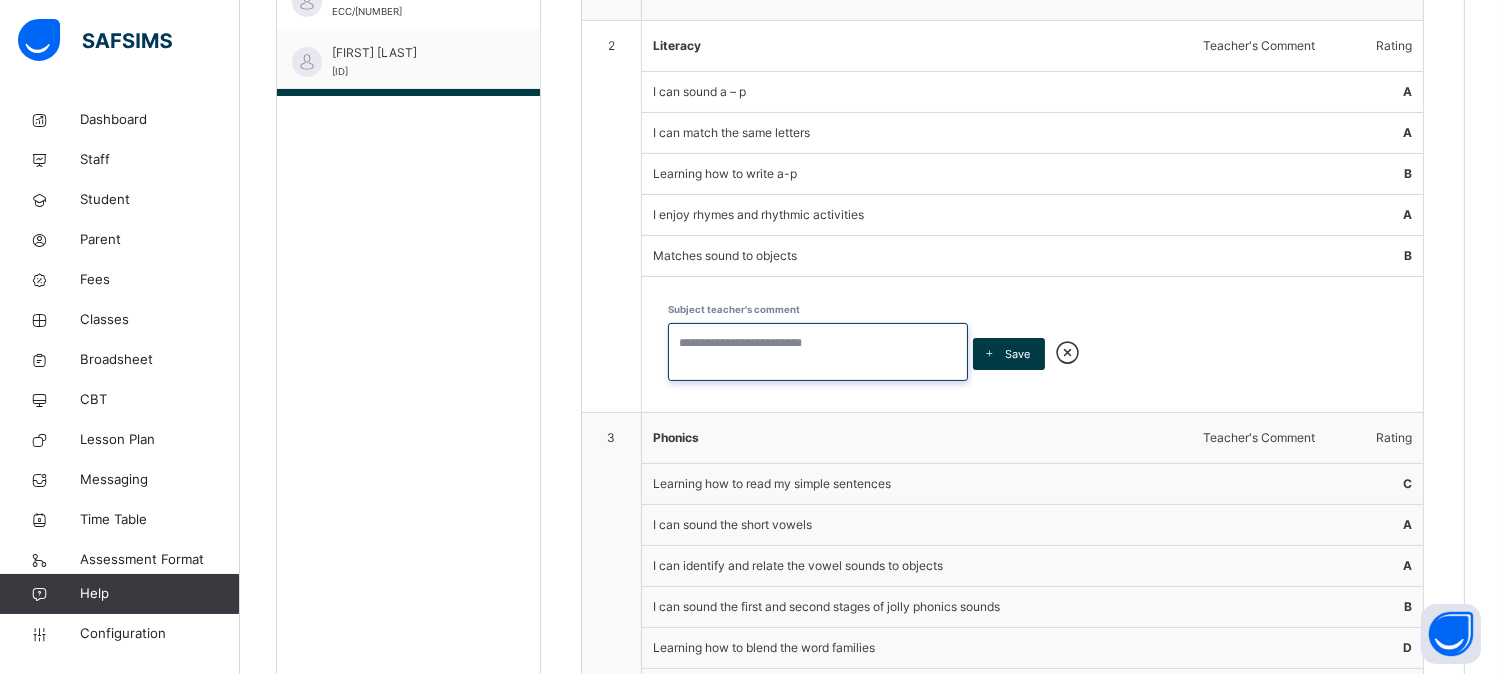 click at bounding box center (818, 352) 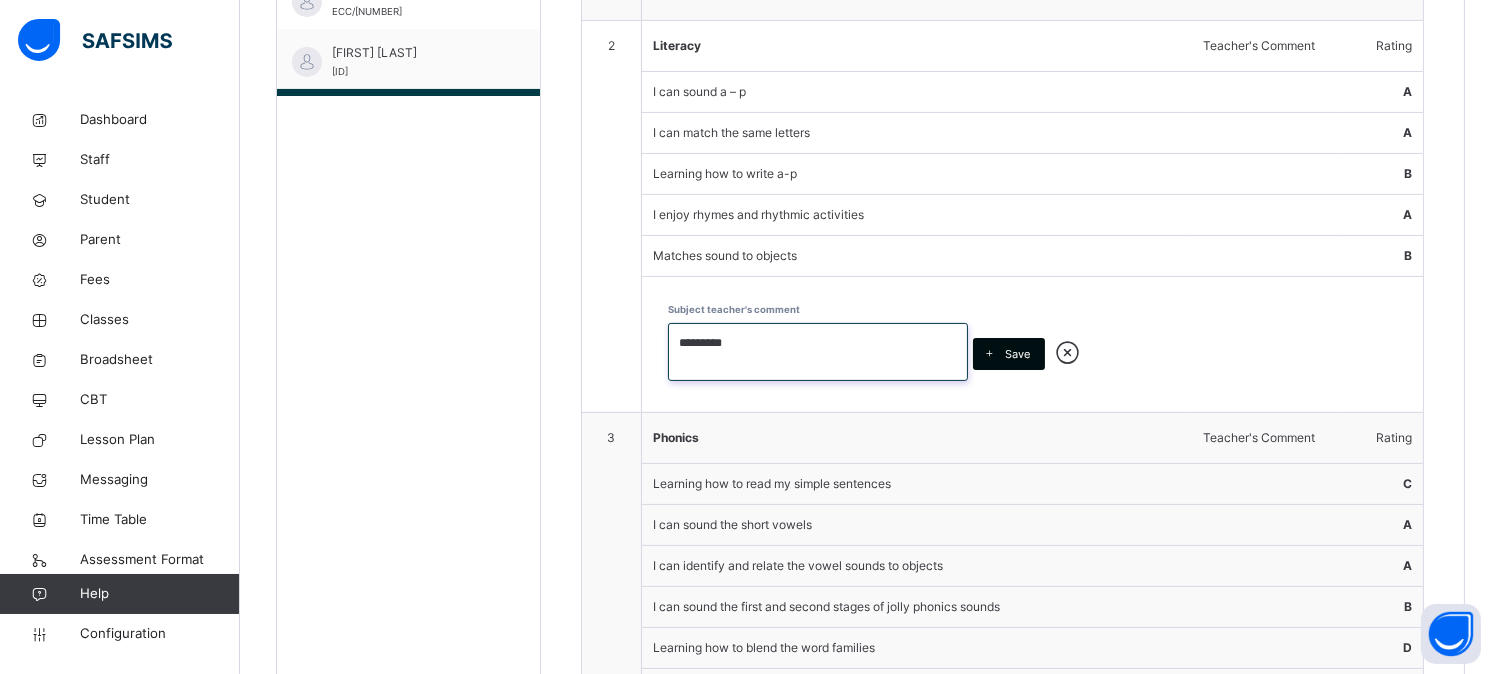 type on "*********" 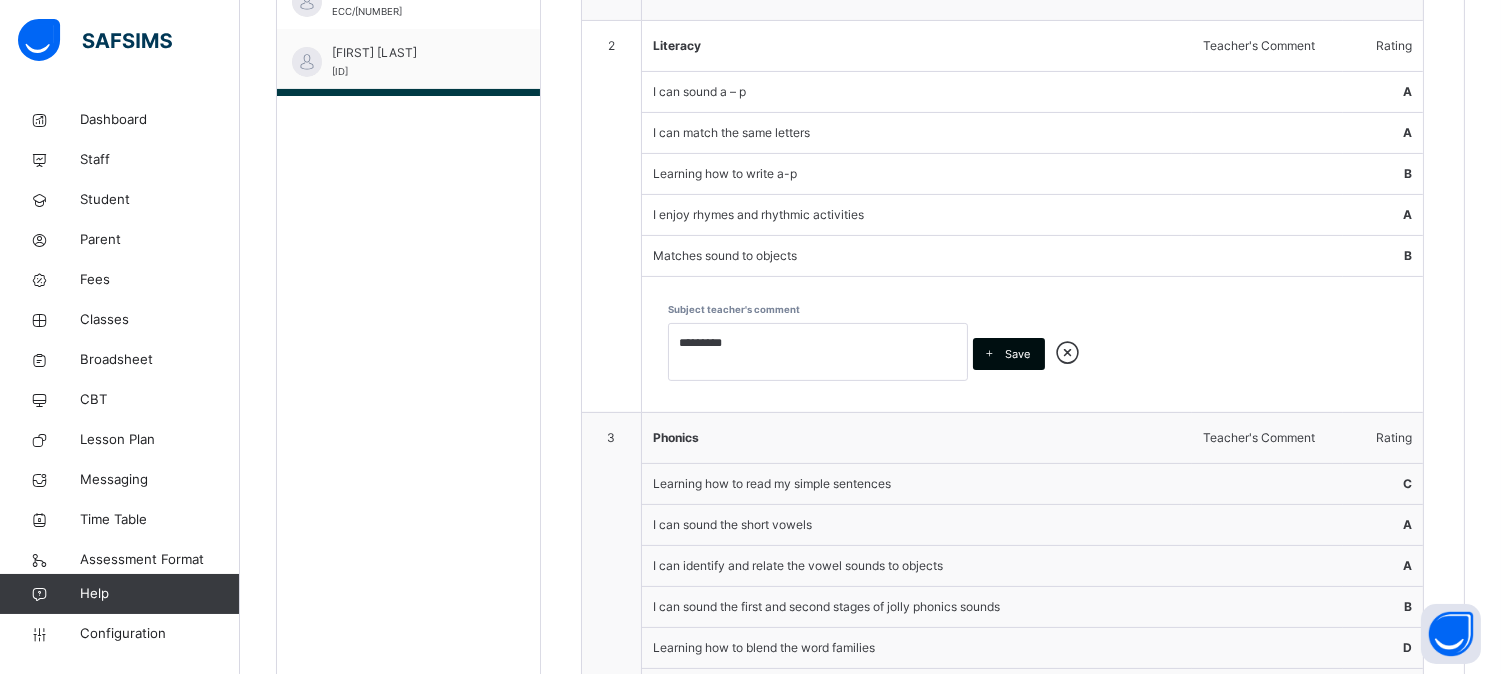 click at bounding box center (989, 354) 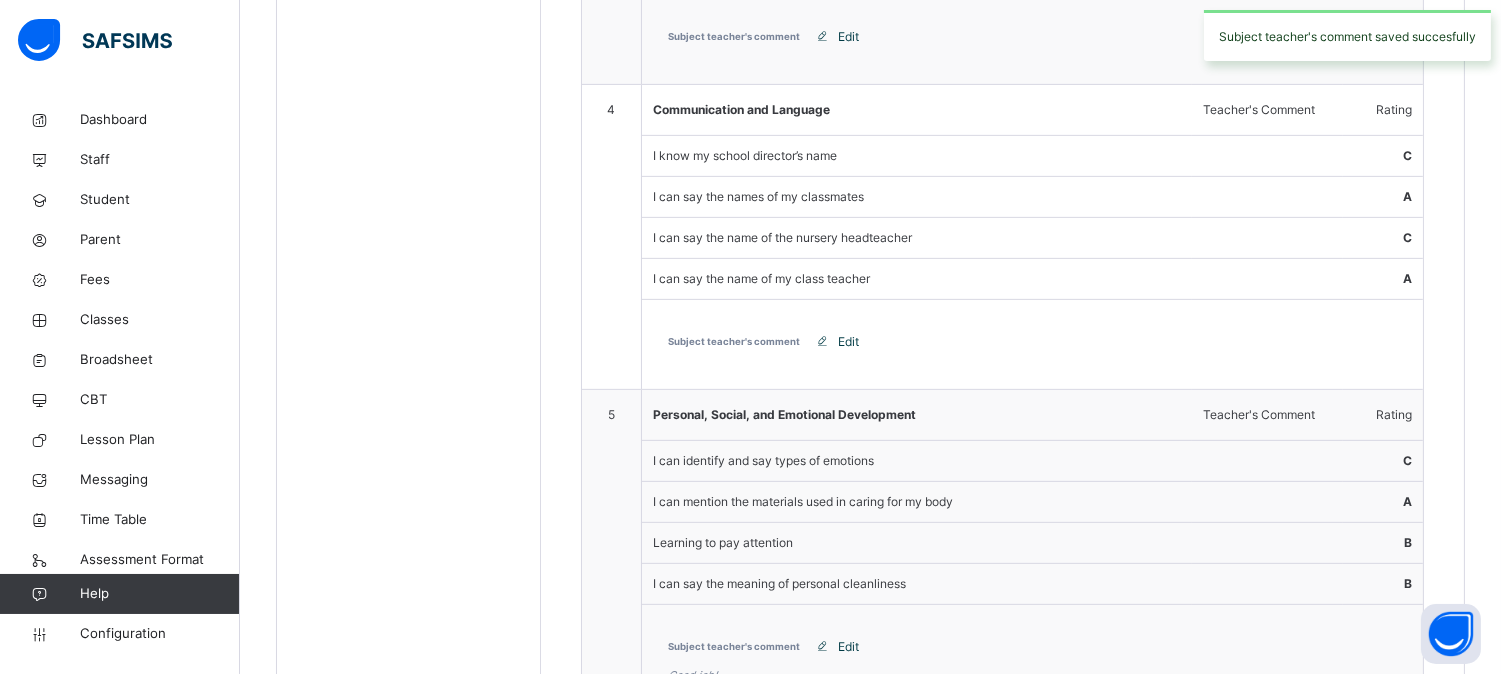 scroll, scrollTop: 1593, scrollLeft: 0, axis: vertical 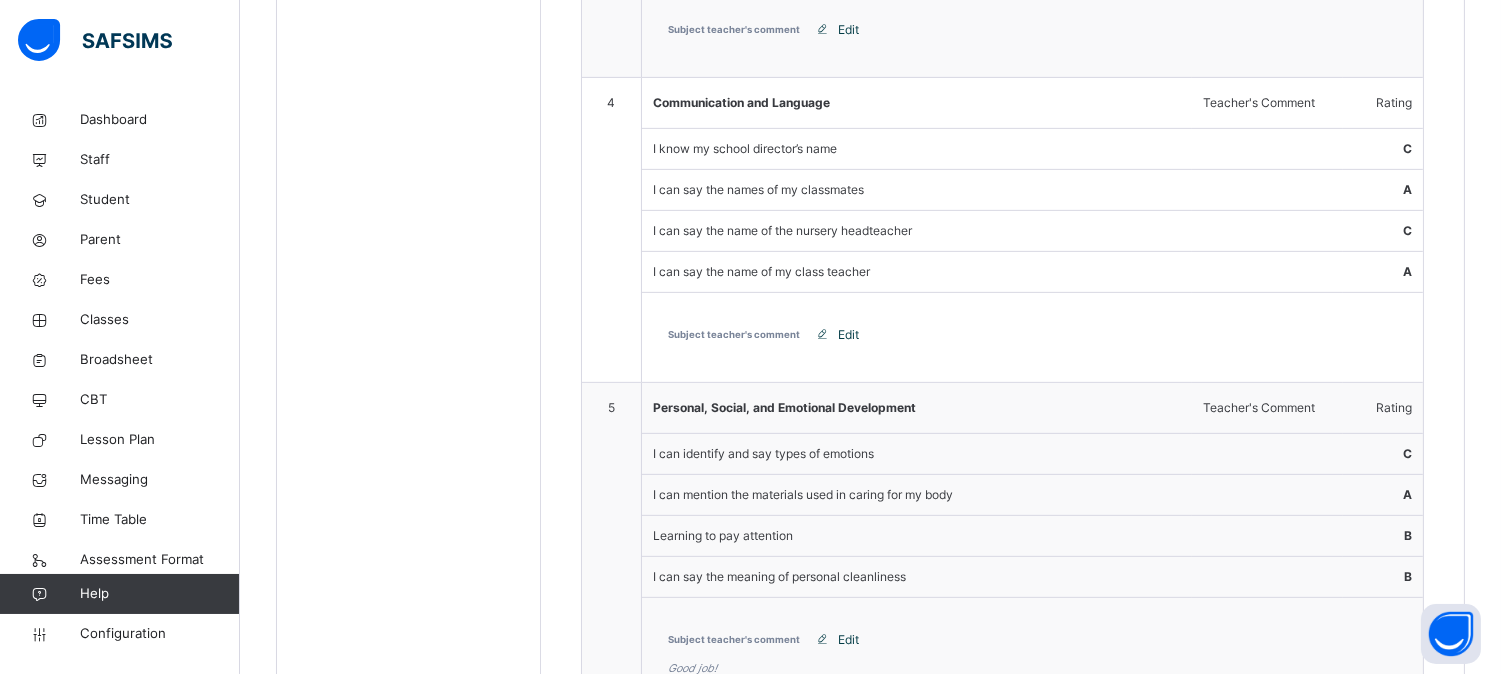 click on "Edit" at bounding box center (848, 335) 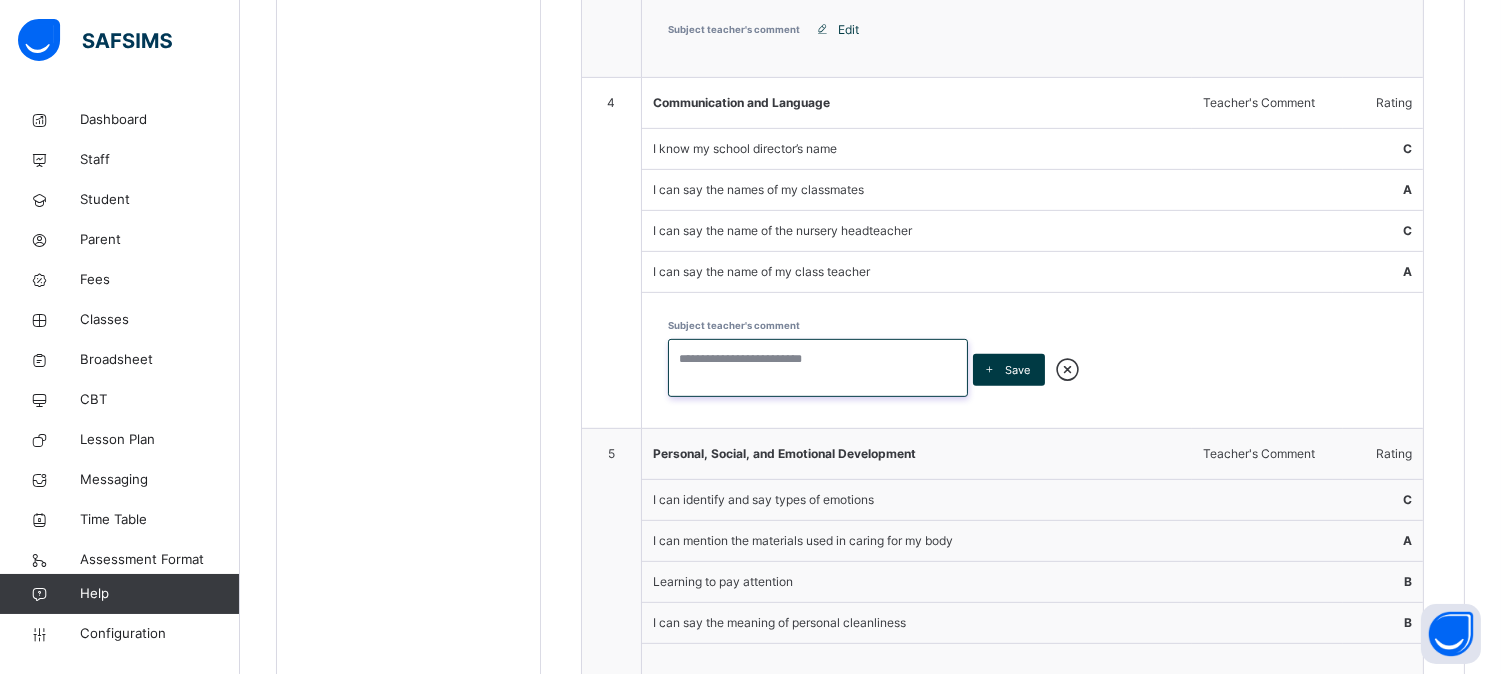 click at bounding box center [818, 368] 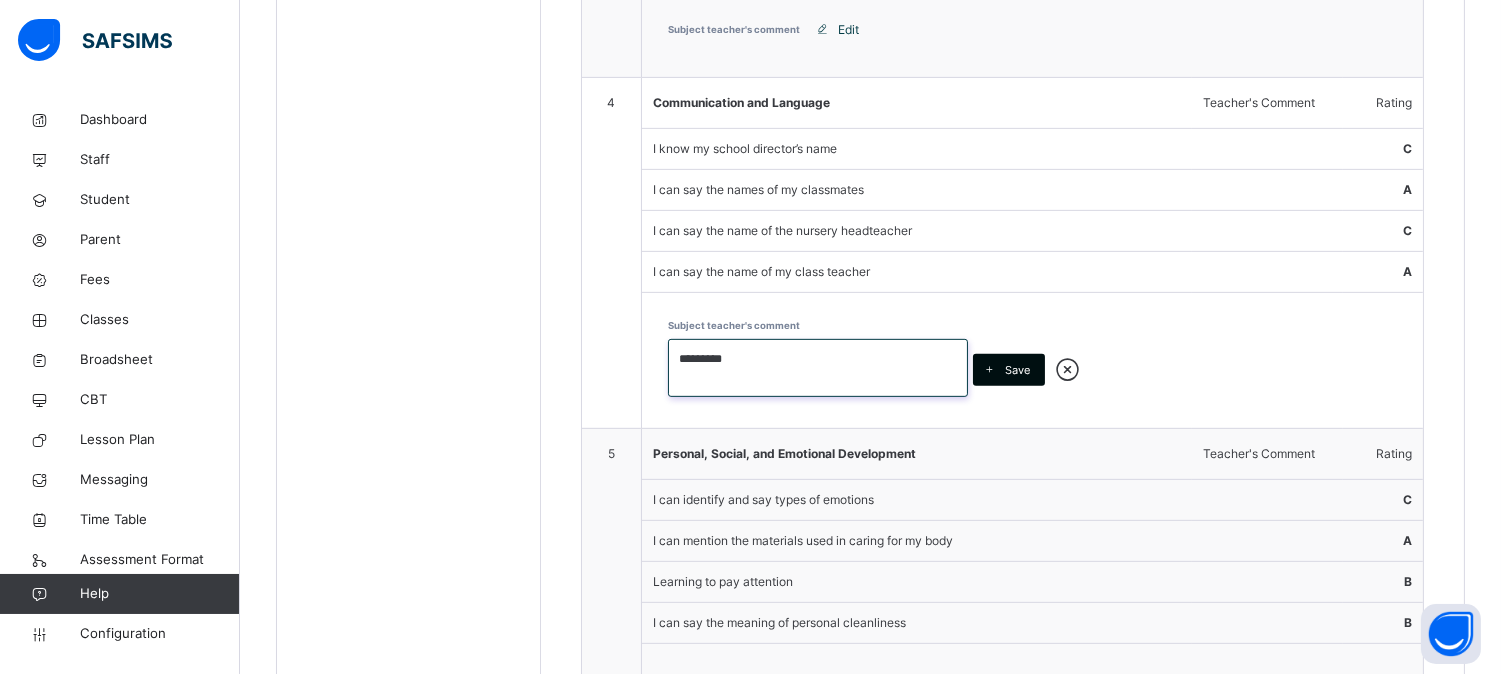 type on "*********" 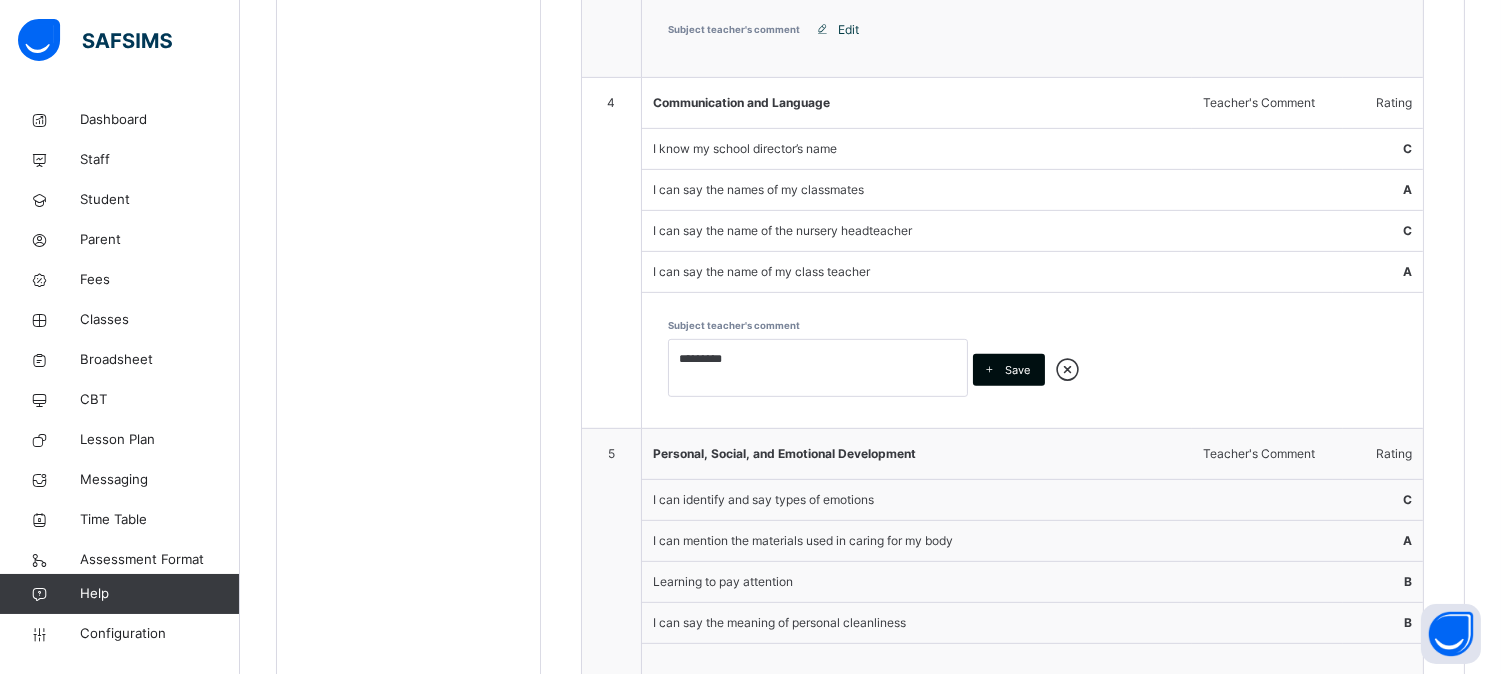 click on "Save" at bounding box center [1017, 370] 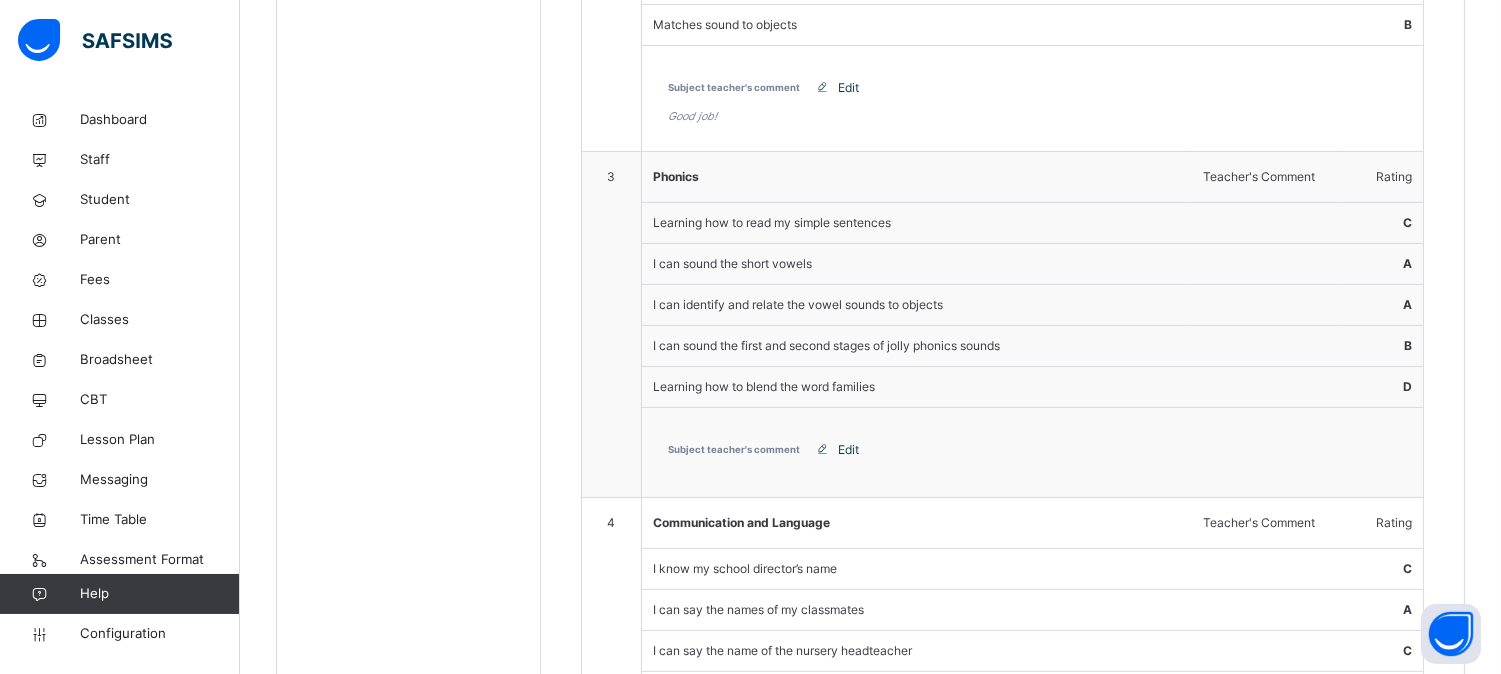 scroll, scrollTop: 1196, scrollLeft: 0, axis: vertical 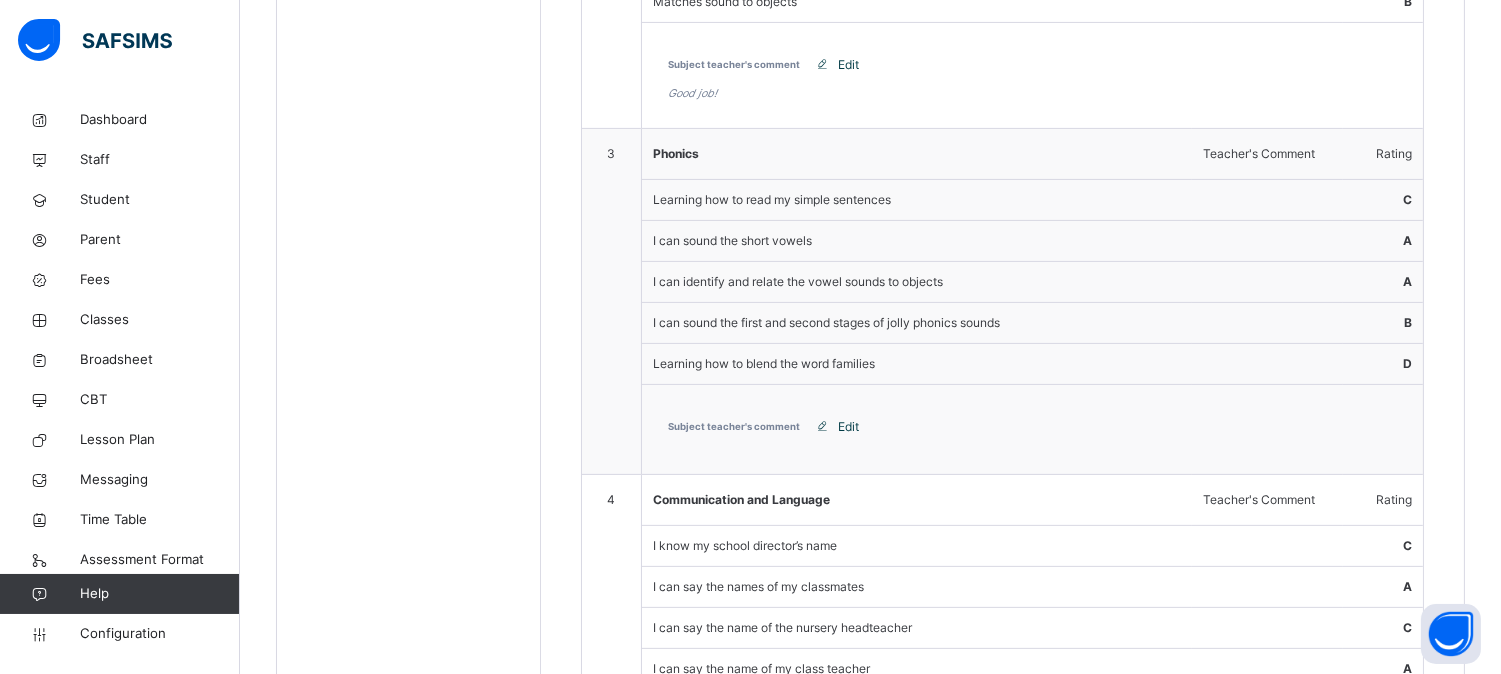 click on "Edit" at bounding box center [848, 427] 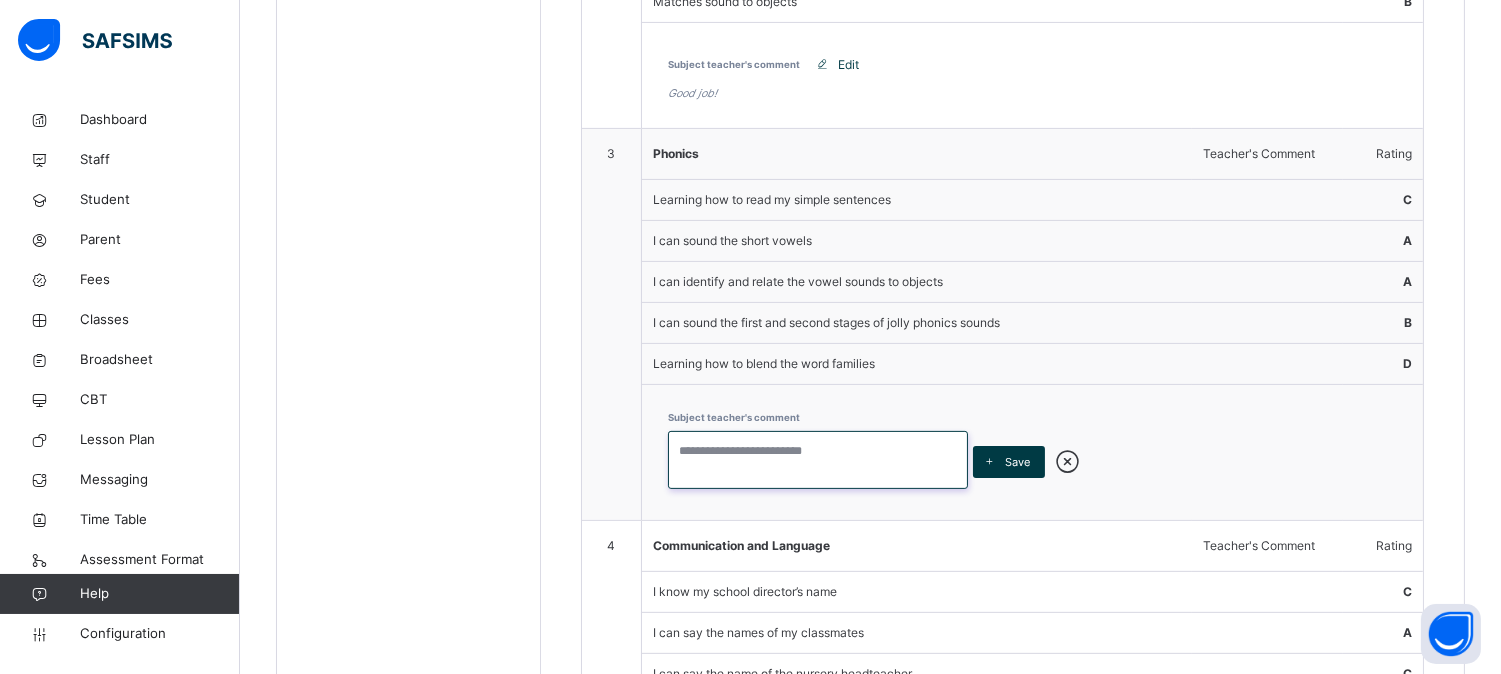 click at bounding box center (818, 460) 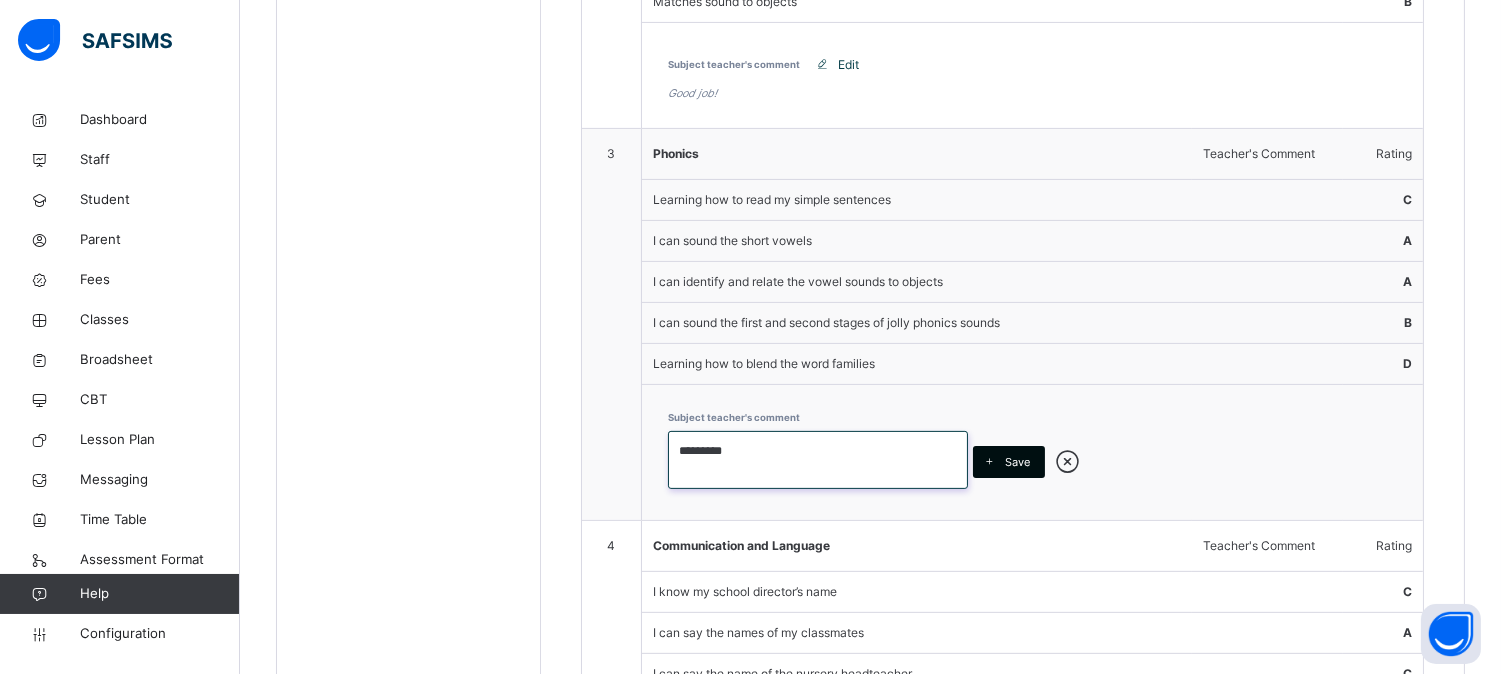 type on "*********" 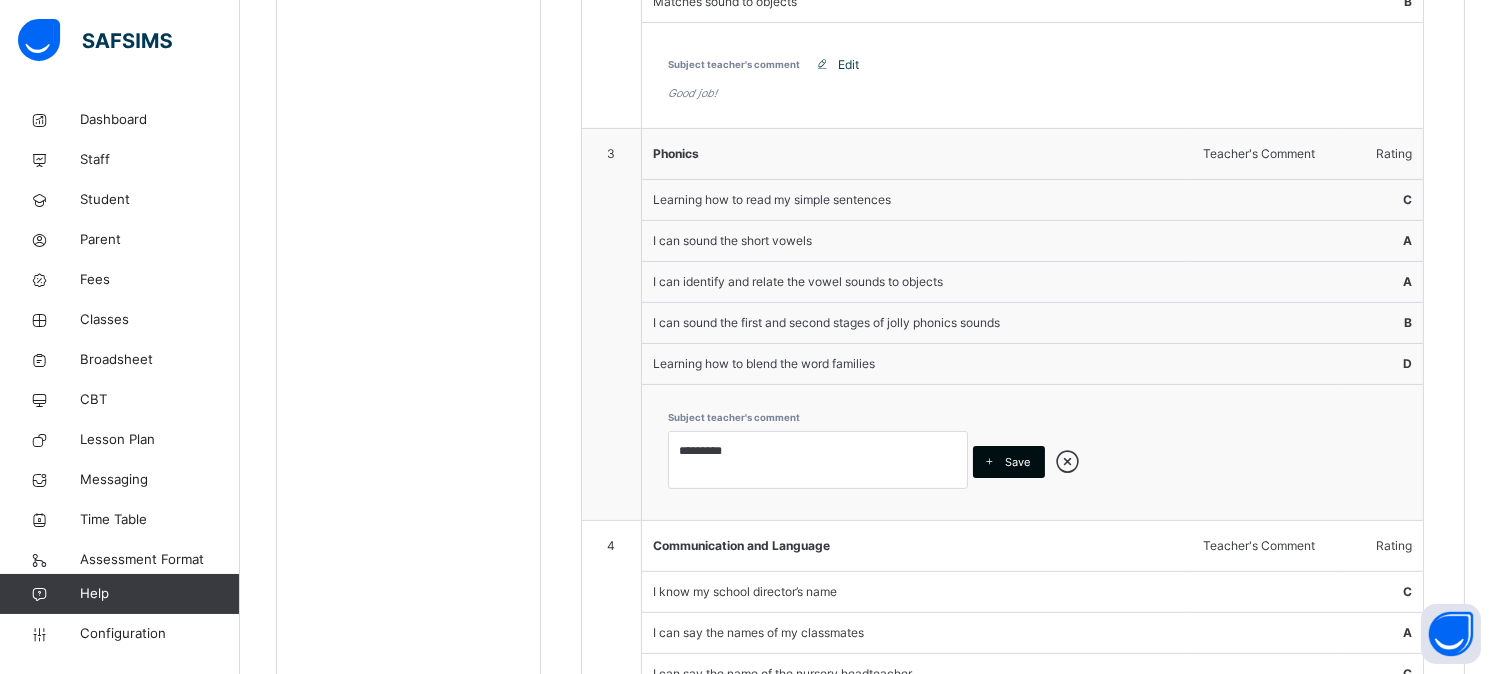 click on "Save" at bounding box center [1017, 462] 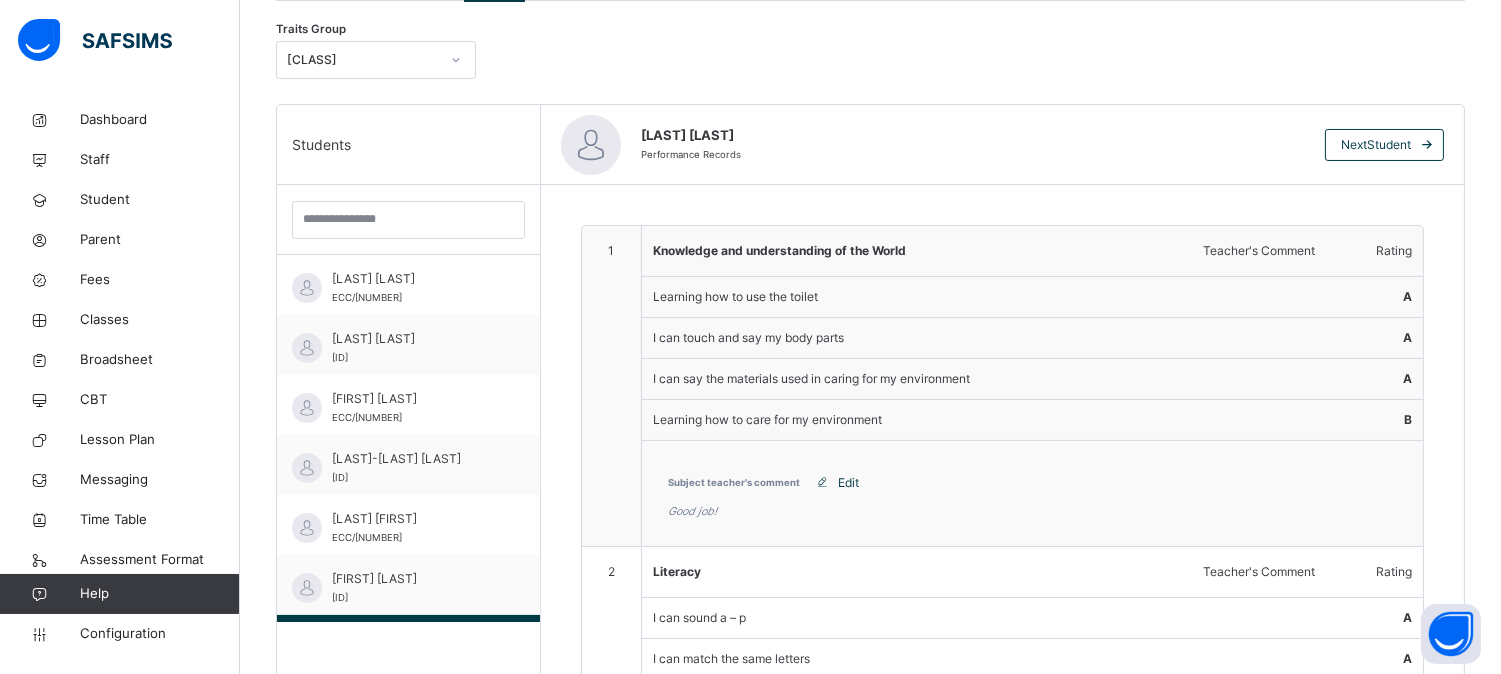 scroll, scrollTop: 423, scrollLeft: 0, axis: vertical 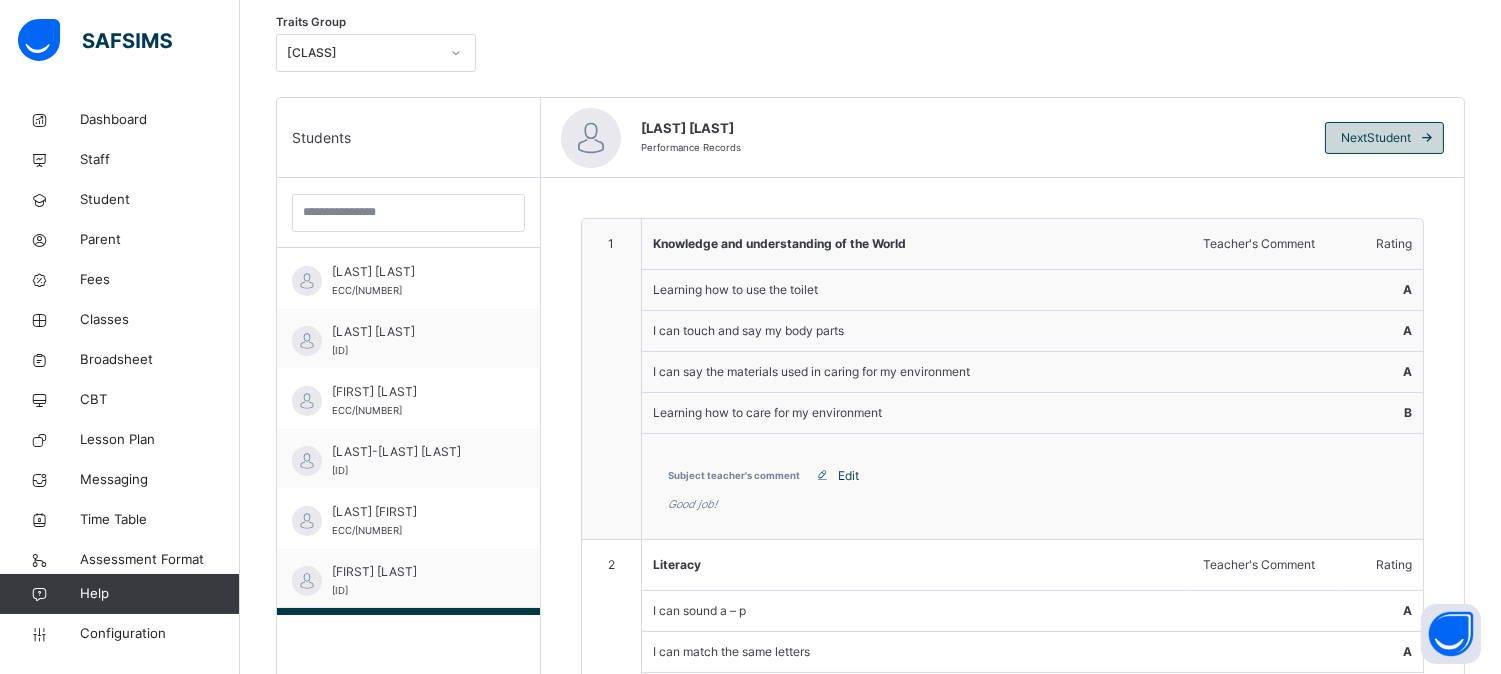 click at bounding box center [1427, 138] 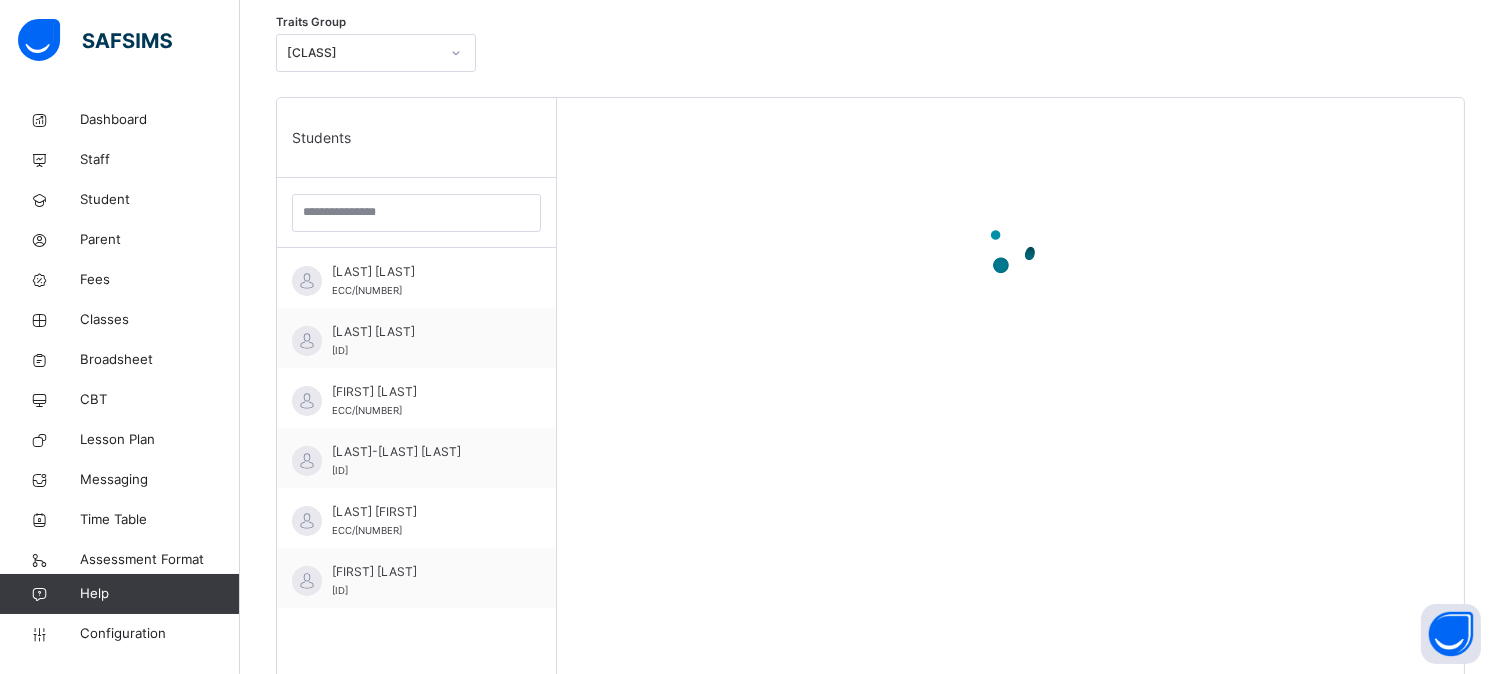 scroll, scrollTop: 172, scrollLeft: 0, axis: vertical 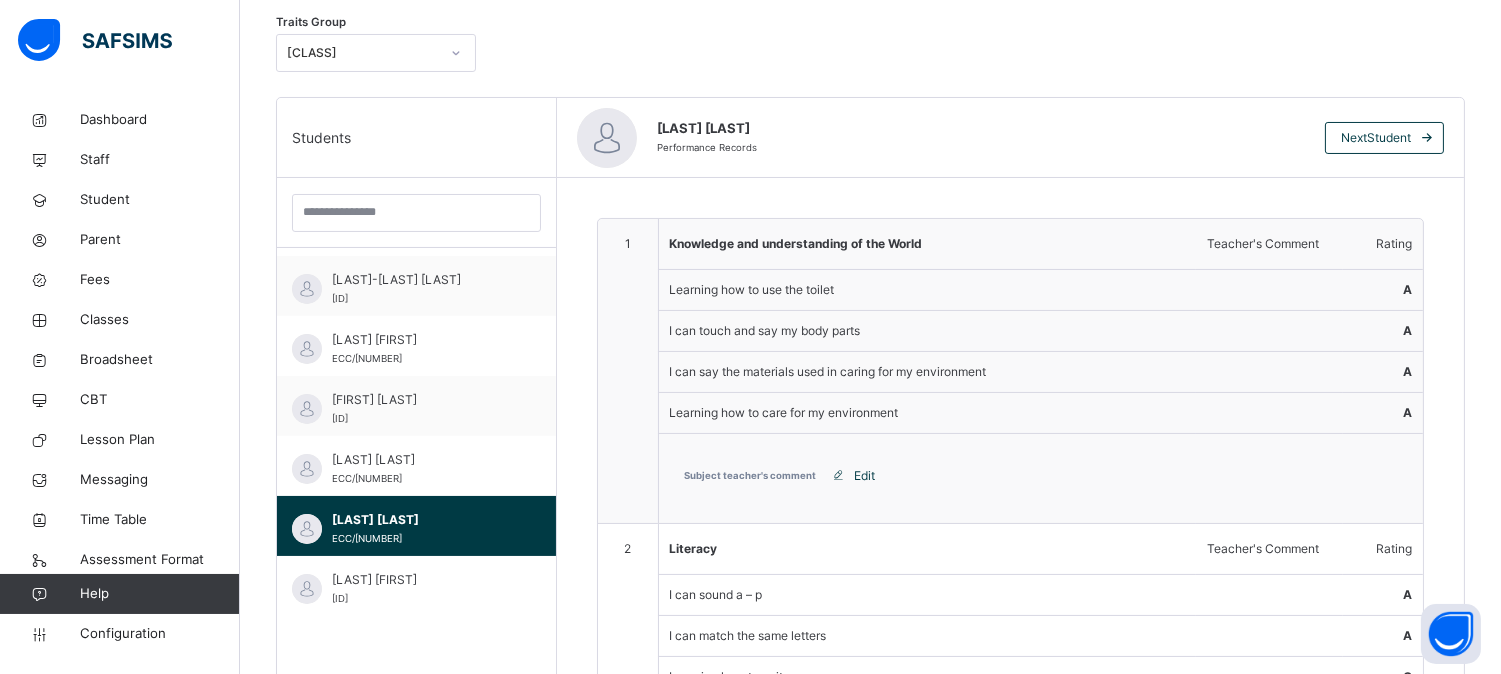 click on "Edit" at bounding box center [865, 476] 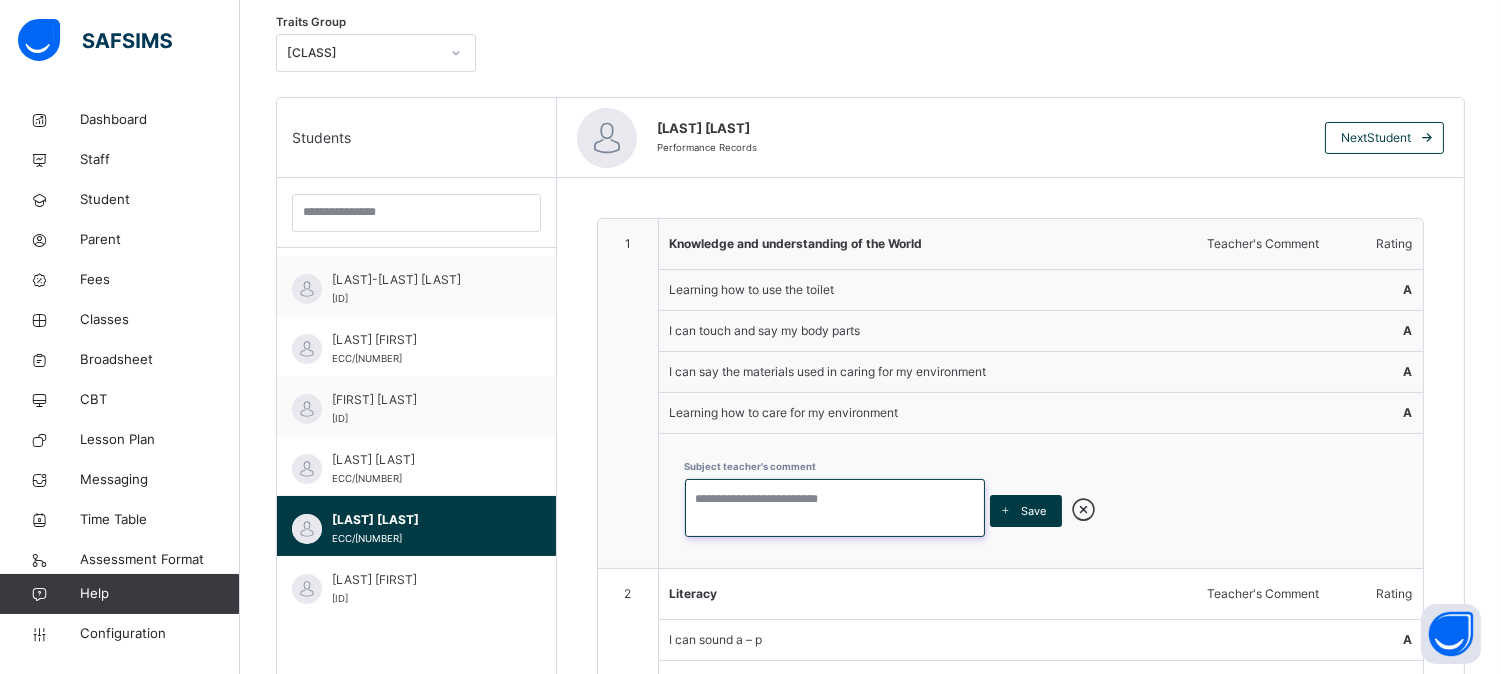 click at bounding box center (835, 508) 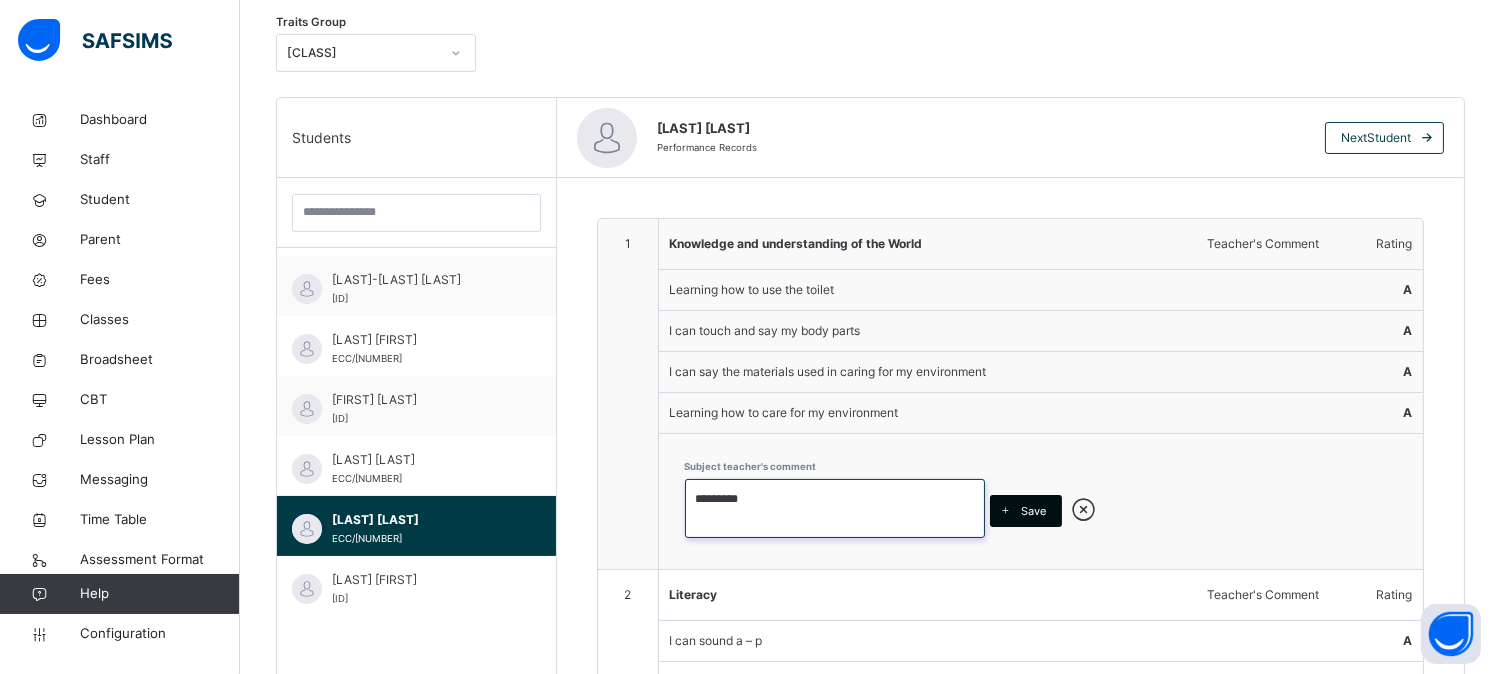 type on "*********" 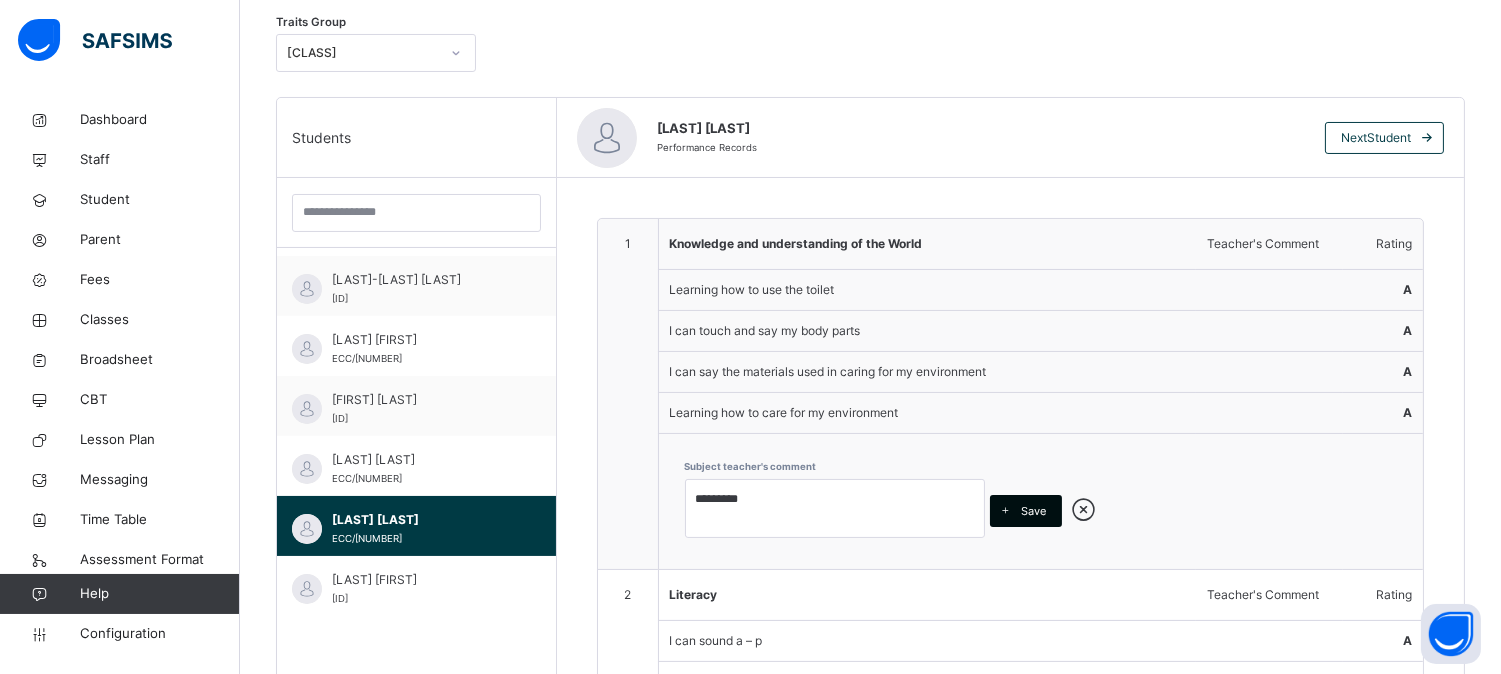 click on "Save" at bounding box center (1026, 511) 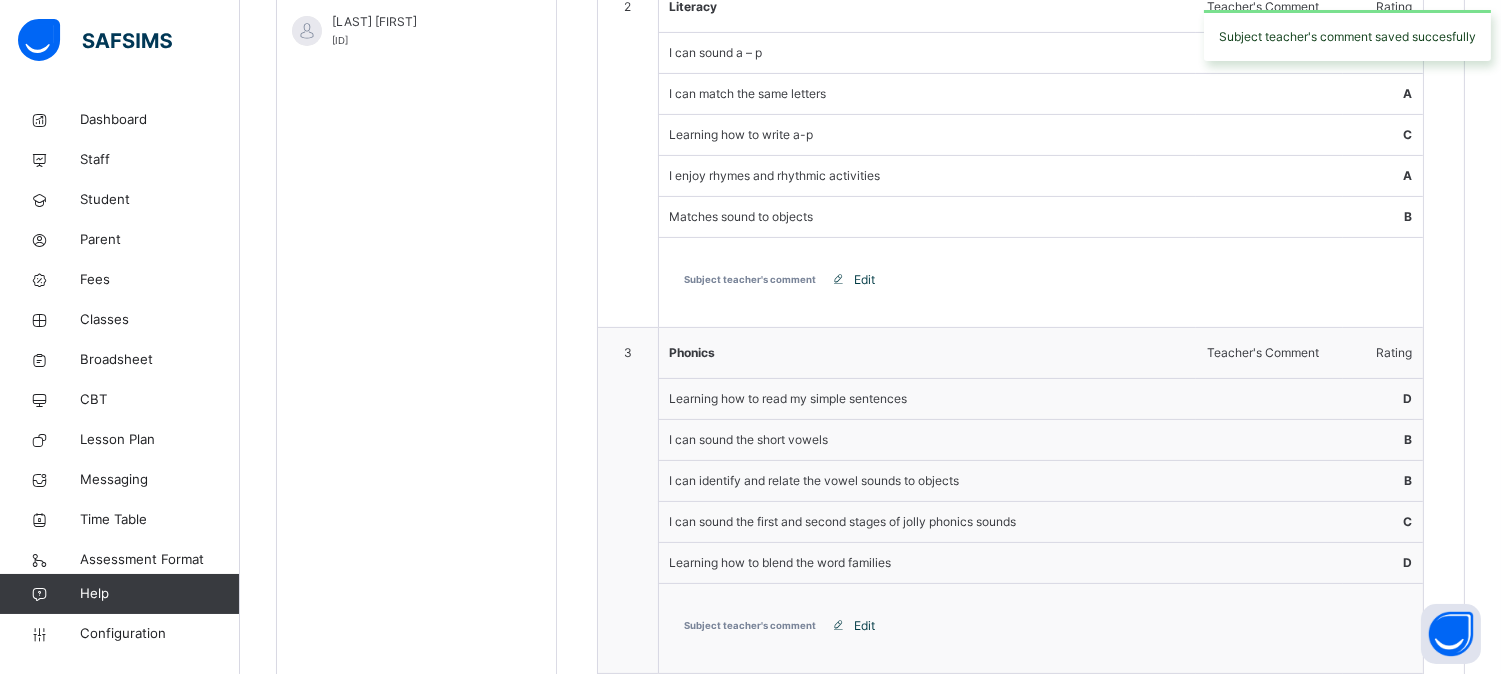 scroll, scrollTop: 1043, scrollLeft: 0, axis: vertical 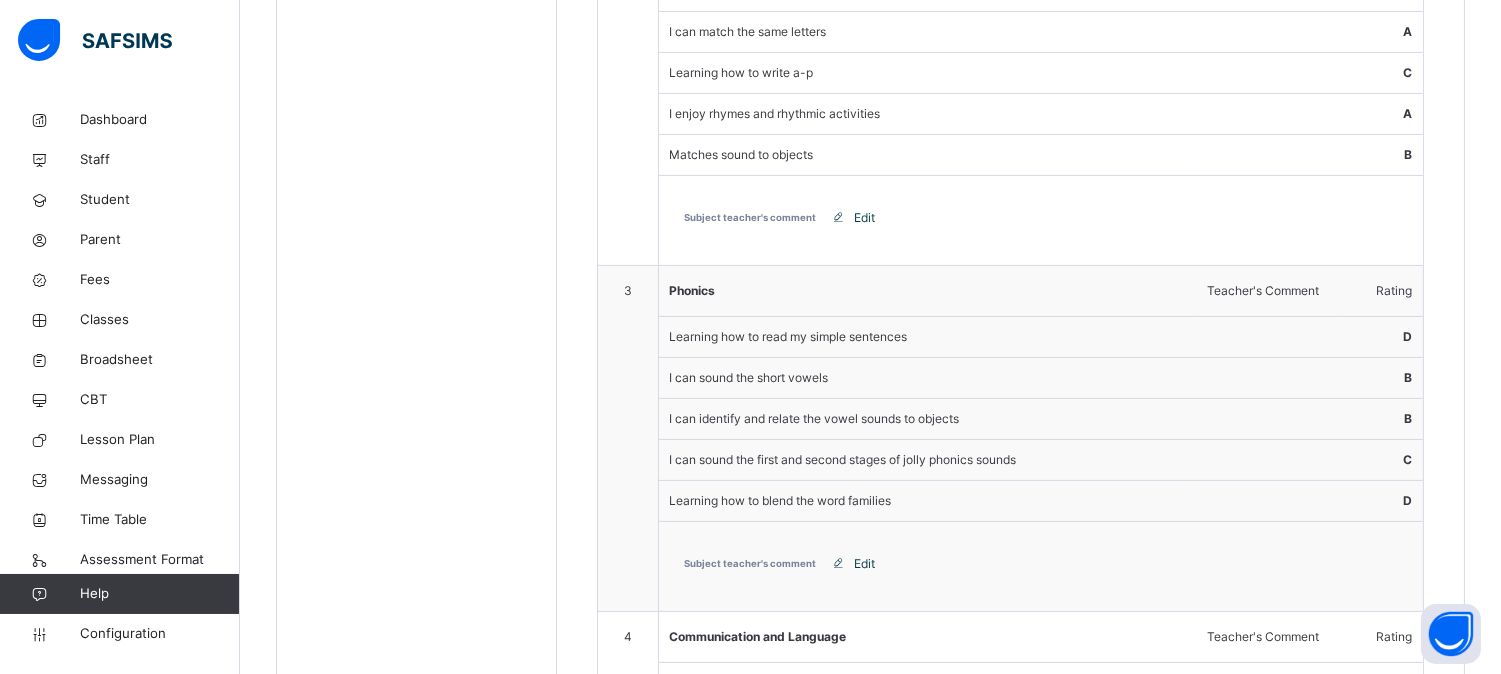 click on "Edit" at bounding box center [865, 218] 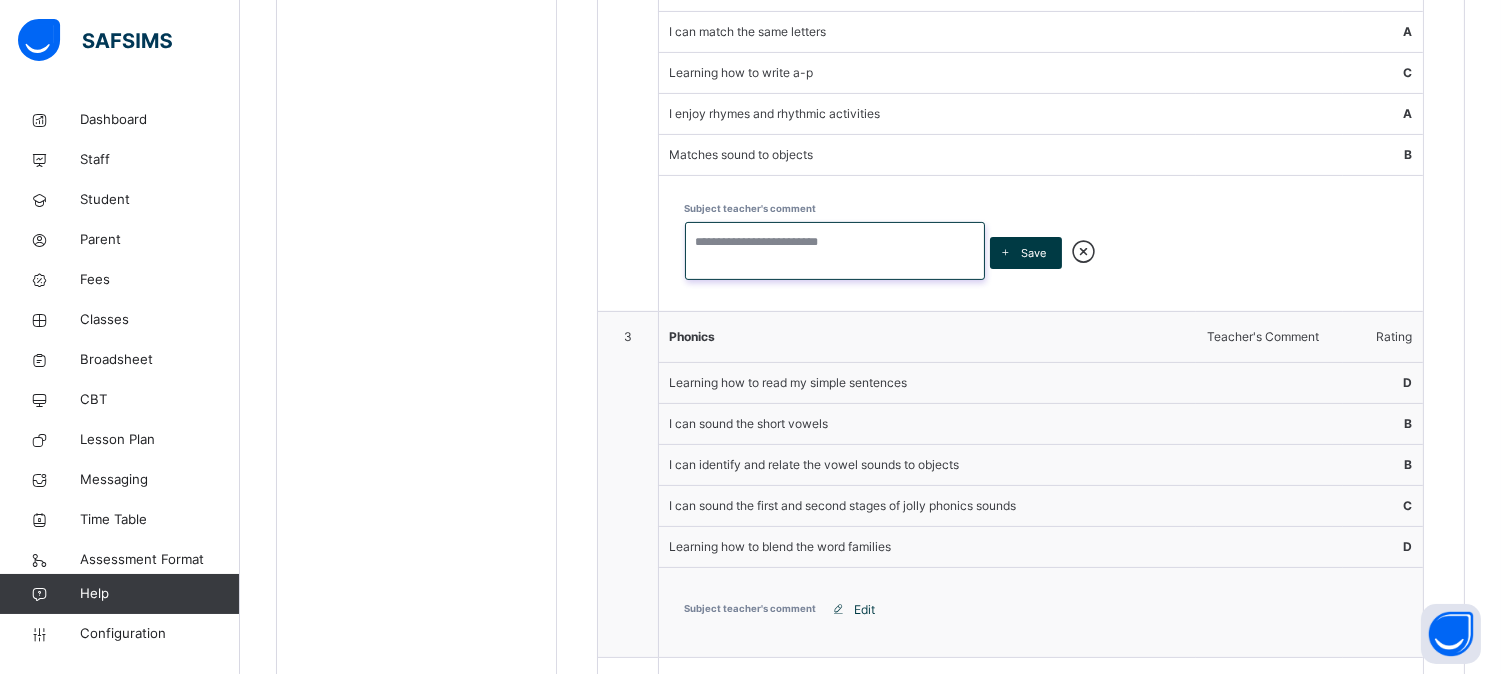 click at bounding box center [835, 251] 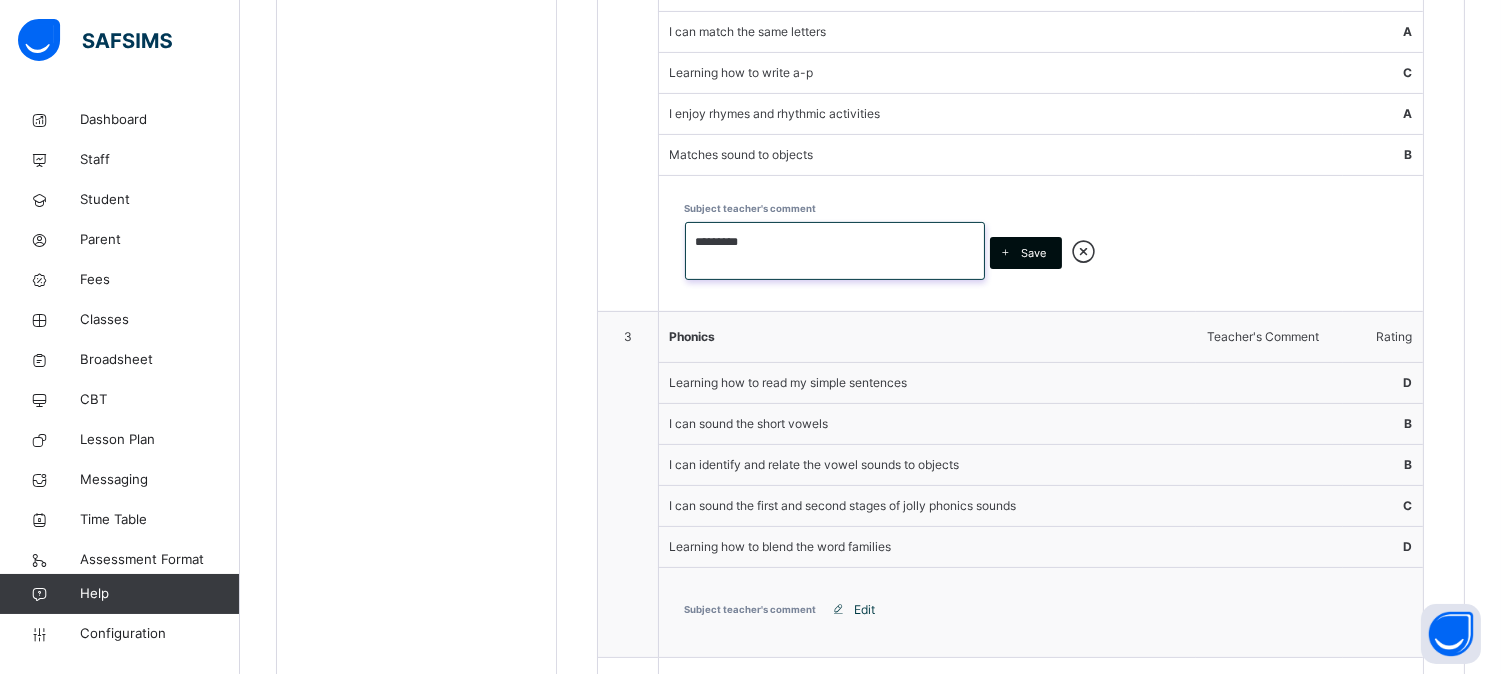 type on "*********" 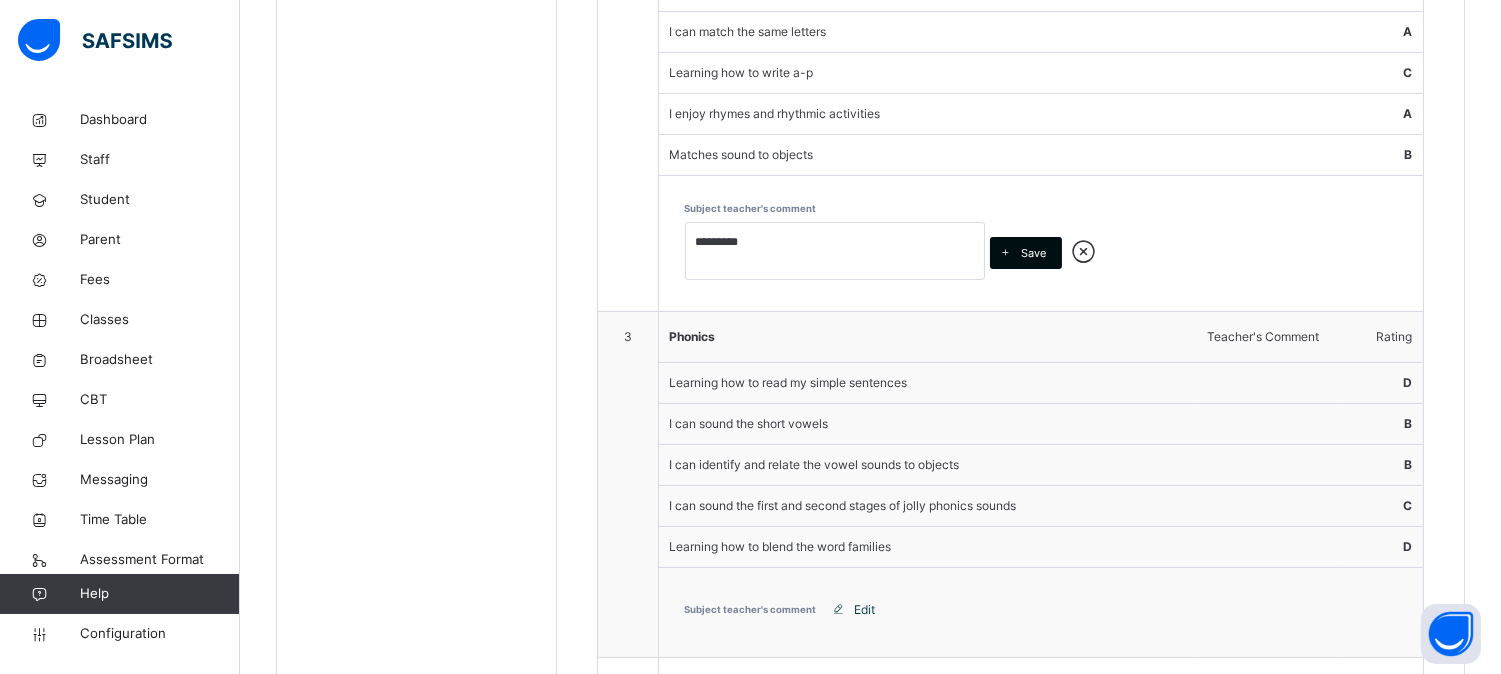 click on "Save" at bounding box center (1034, 253) 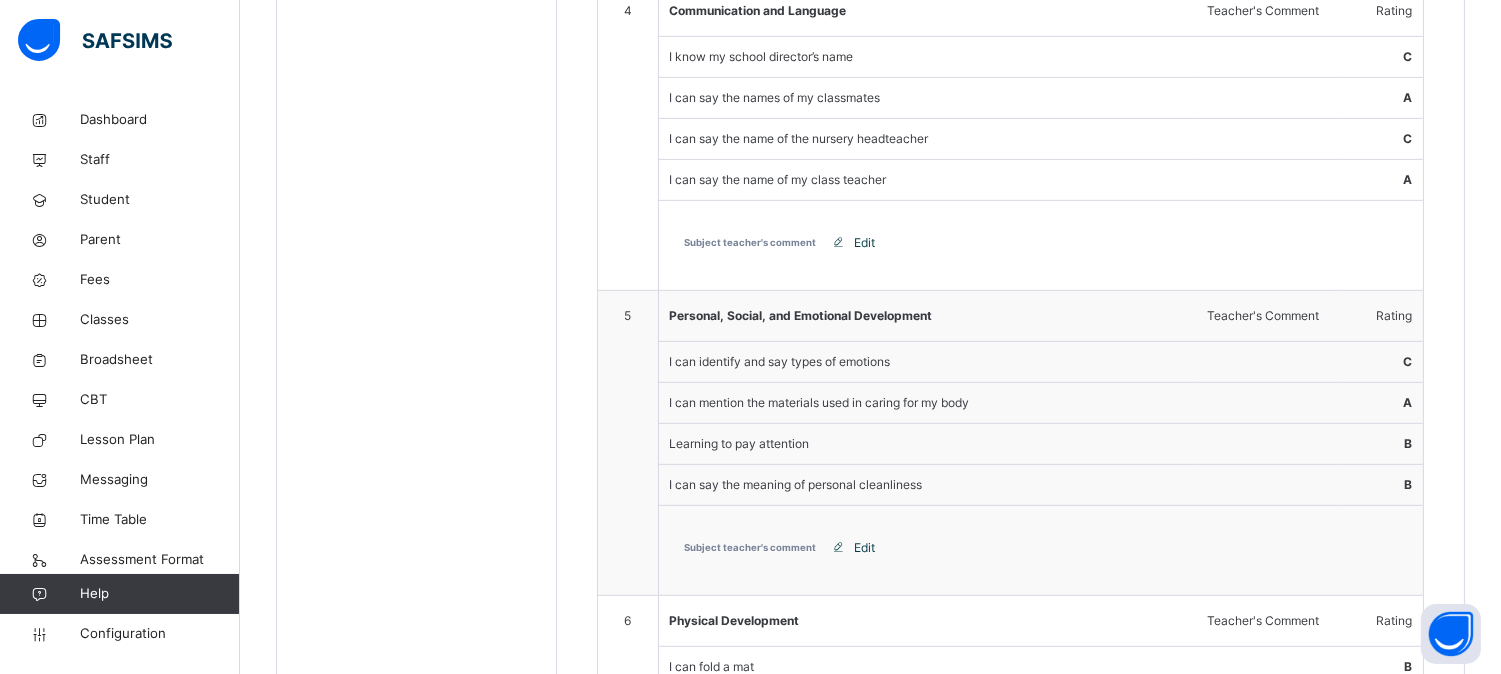 scroll, scrollTop: 1691, scrollLeft: 0, axis: vertical 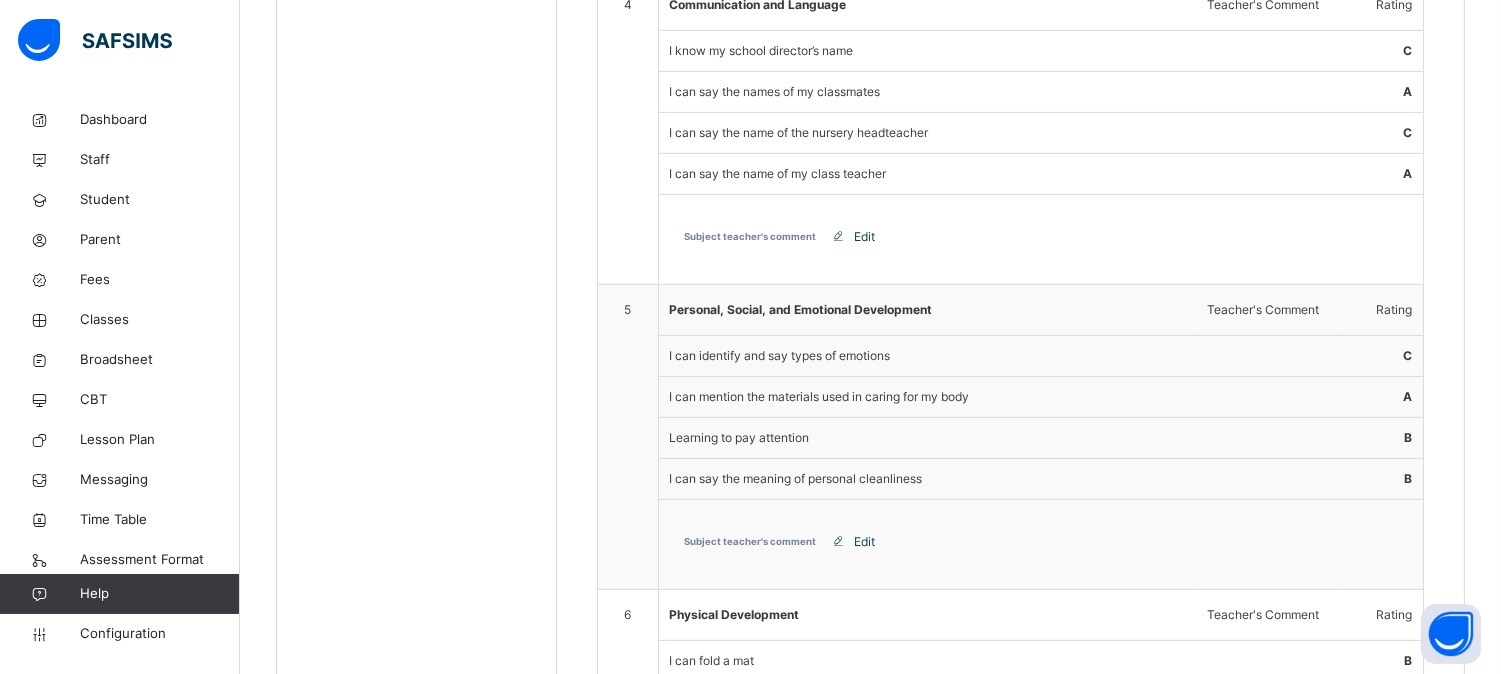 click on "Edit" at bounding box center [865, 237] 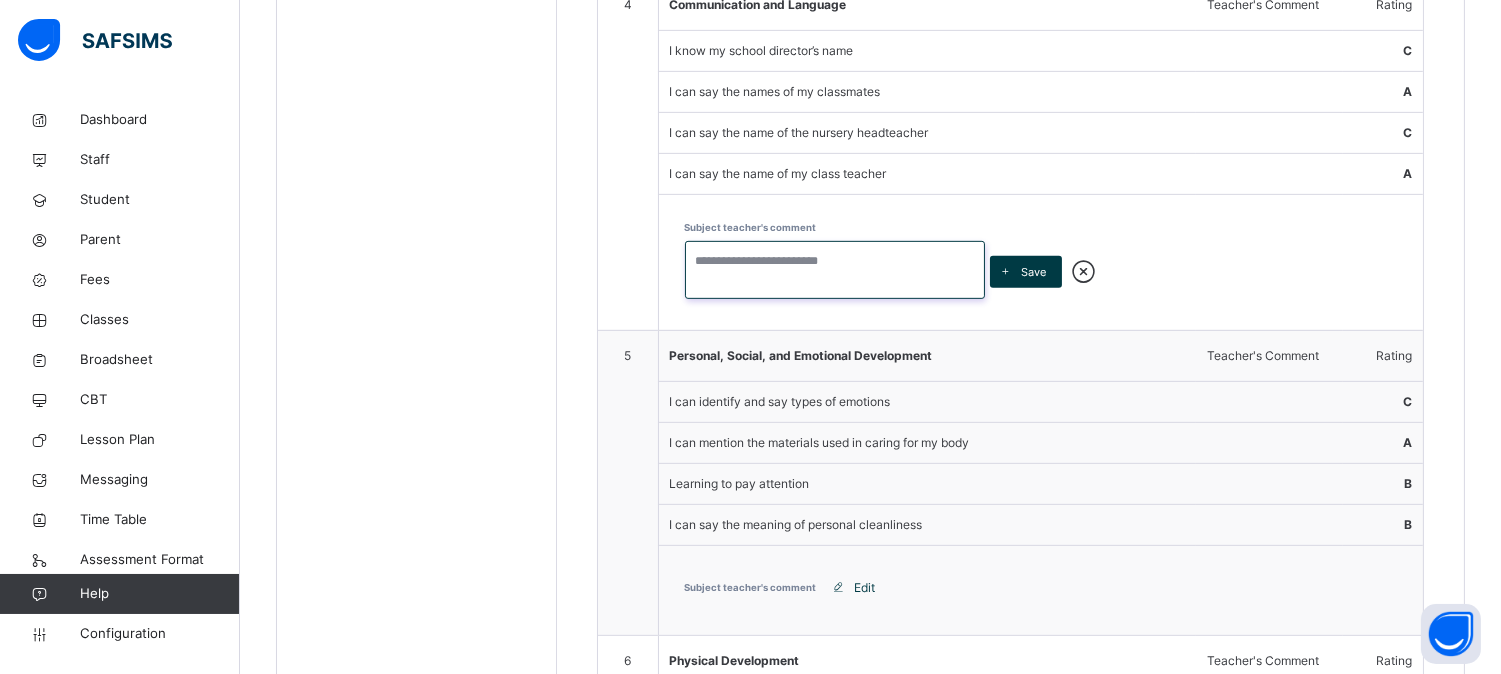 click at bounding box center (835, 270) 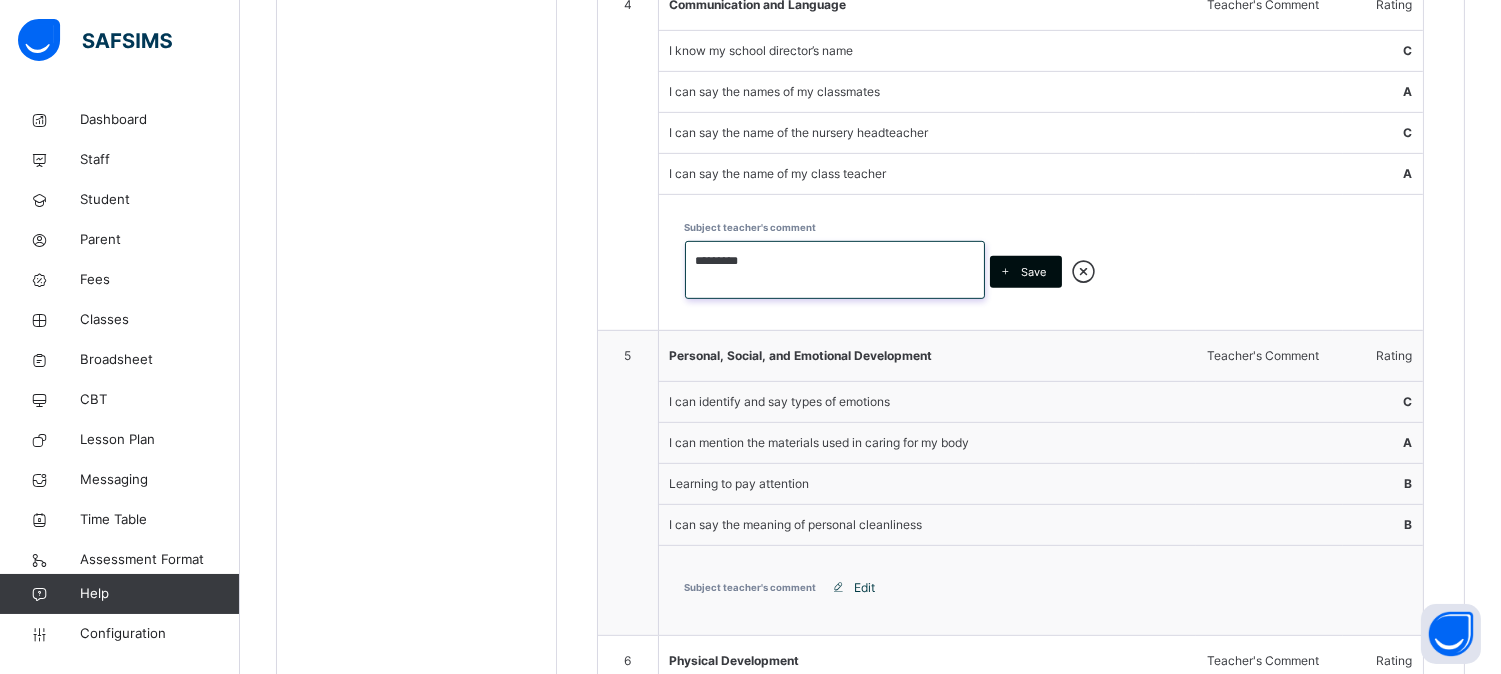 type on "*********" 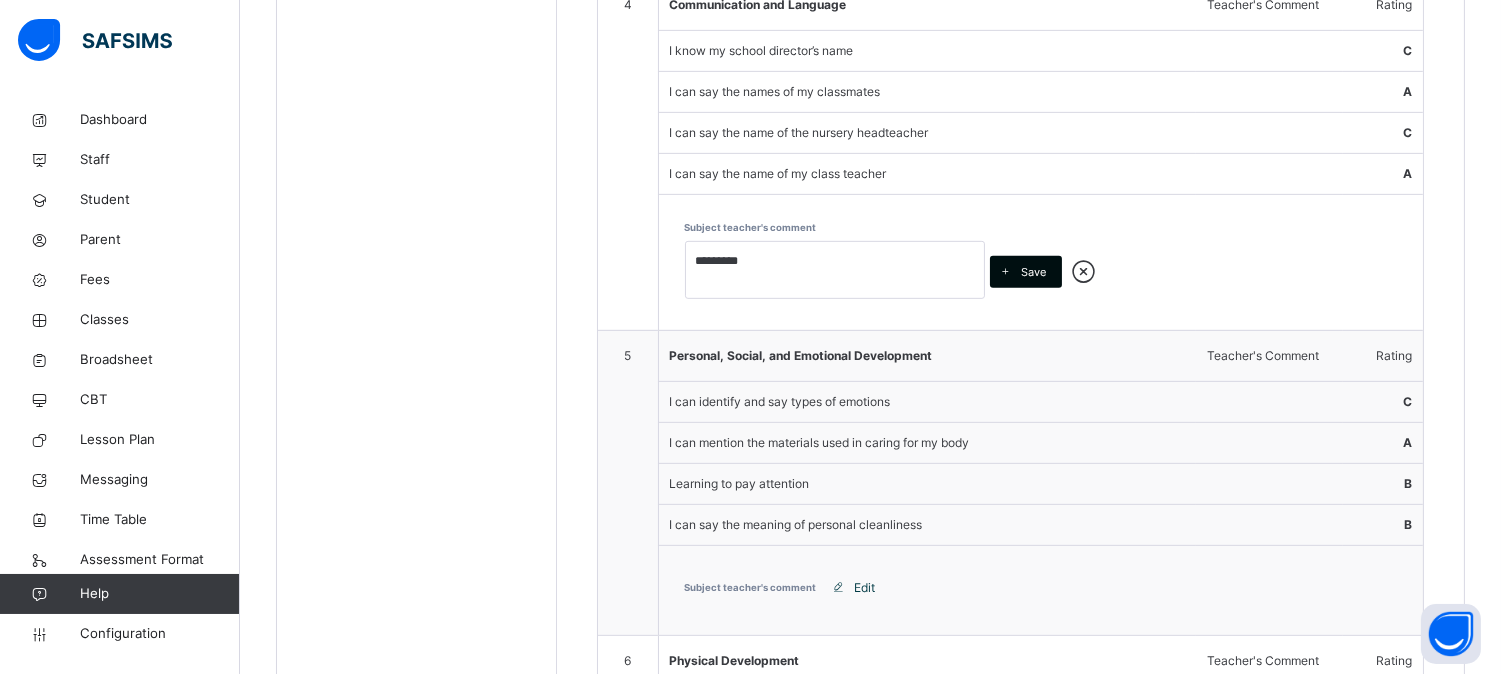click at bounding box center (1006, 272) 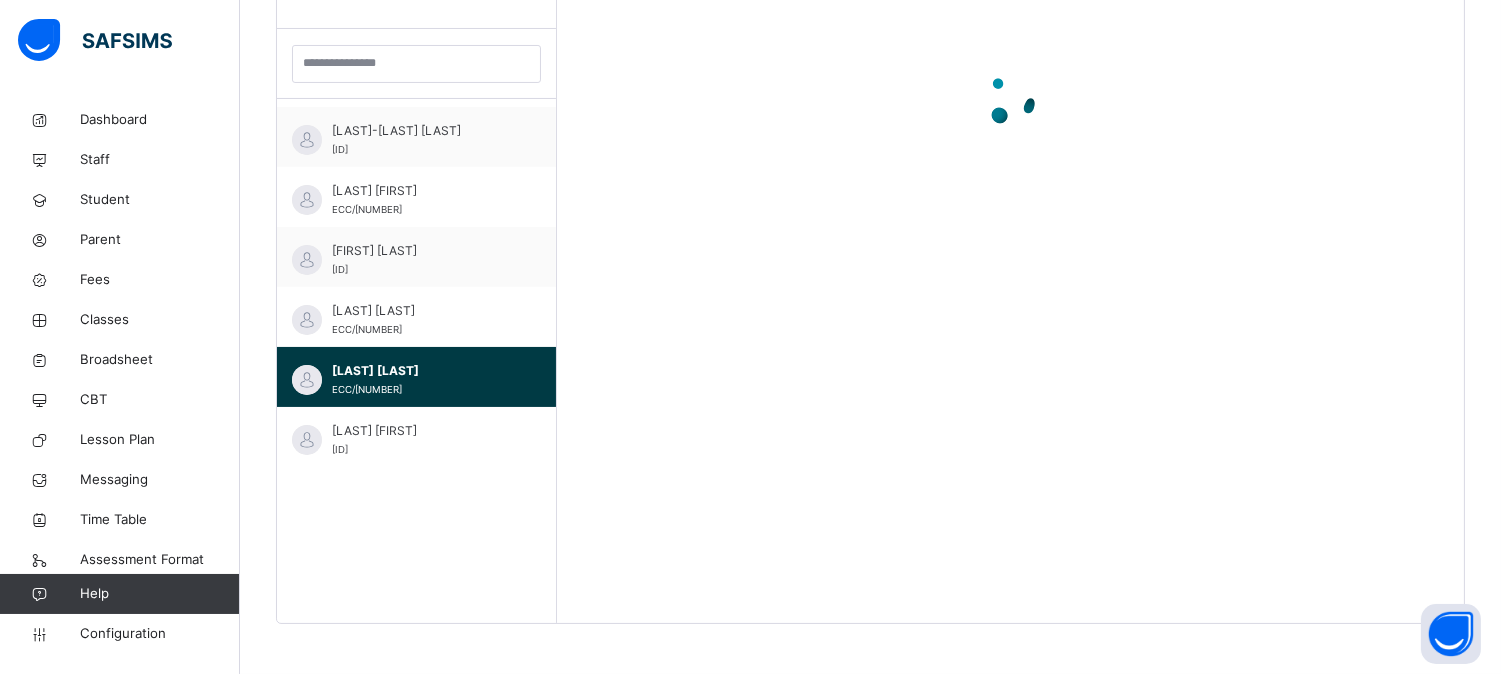 scroll, scrollTop: 1691, scrollLeft: 0, axis: vertical 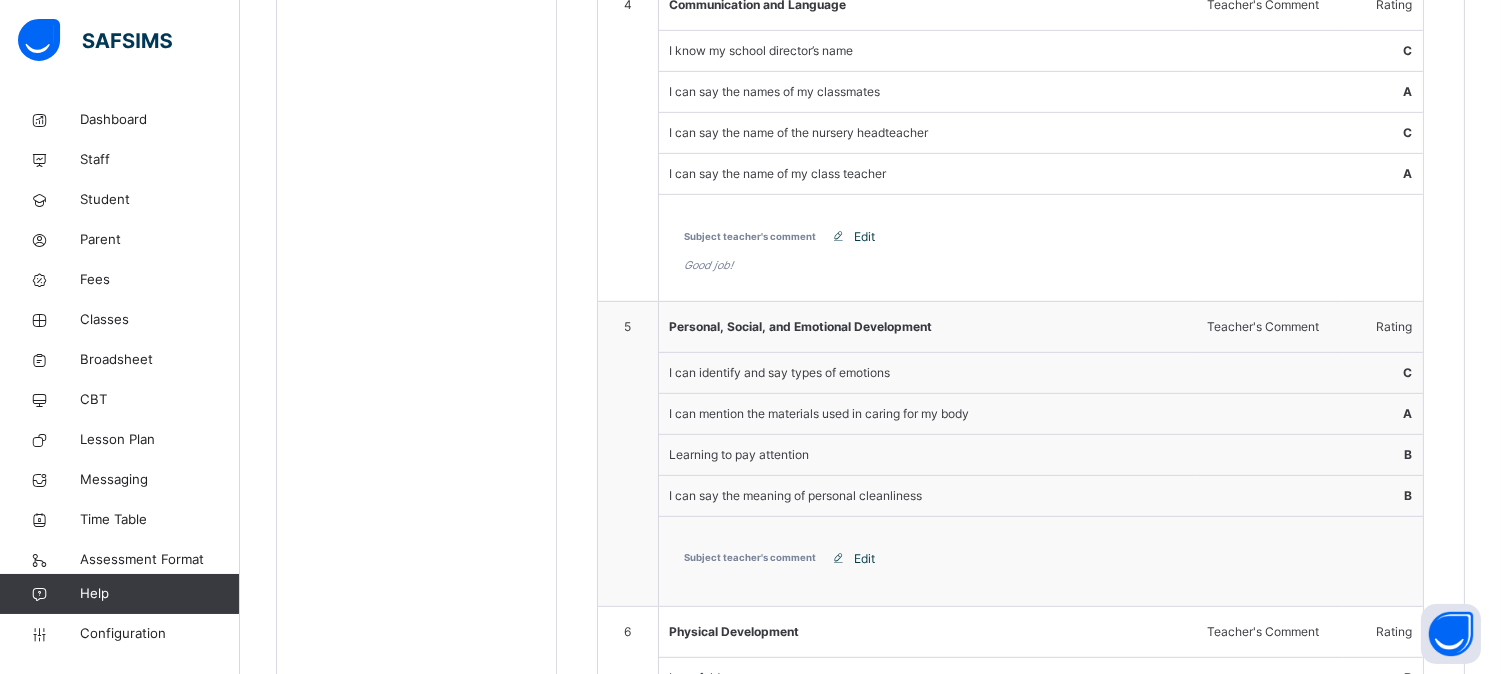 click on "Edit" at bounding box center (865, 559) 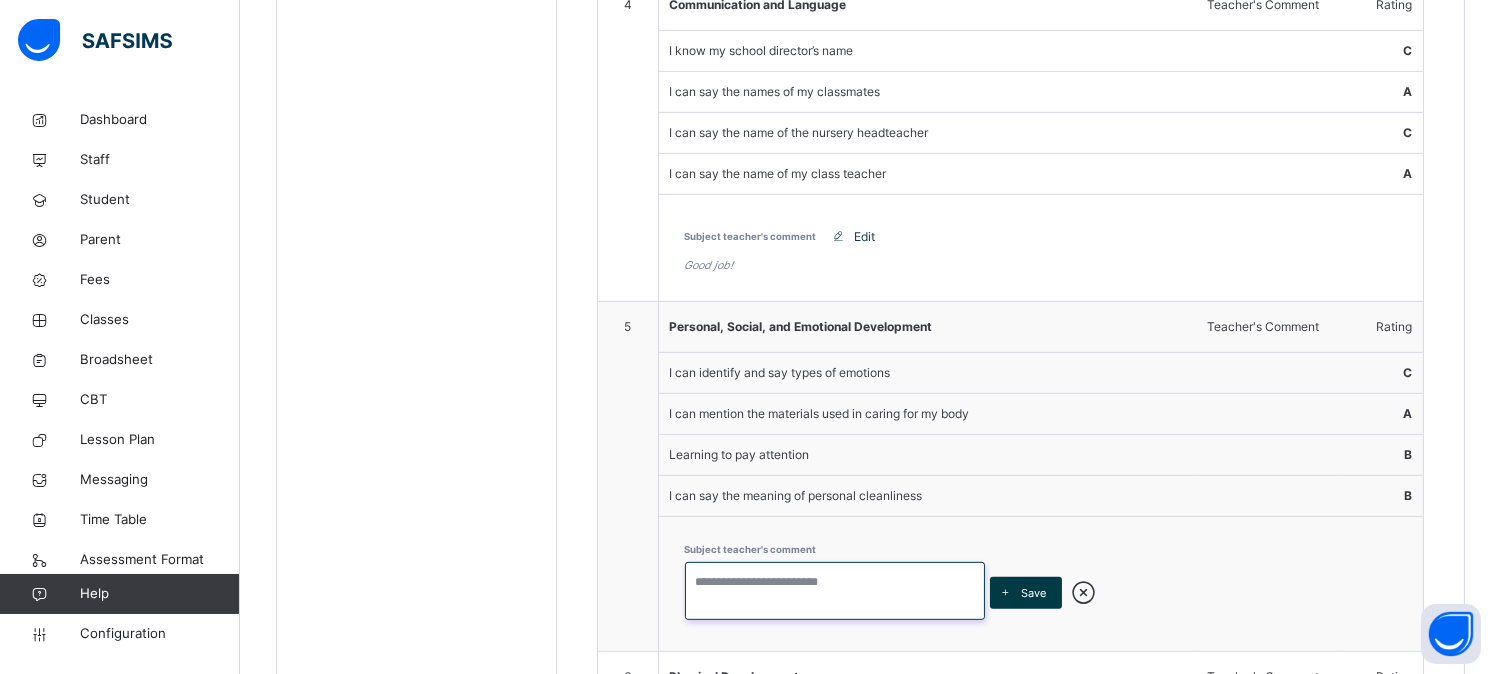 click at bounding box center (835, 591) 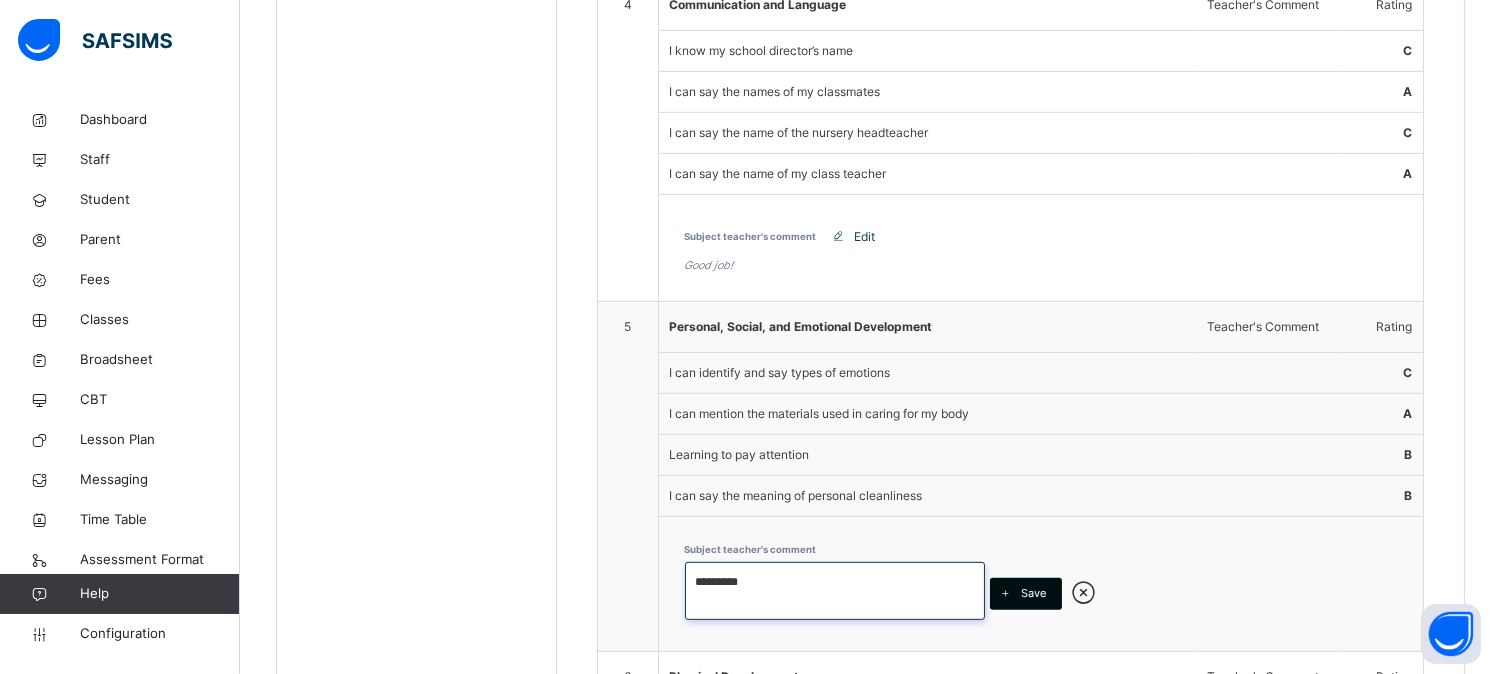 type on "*********" 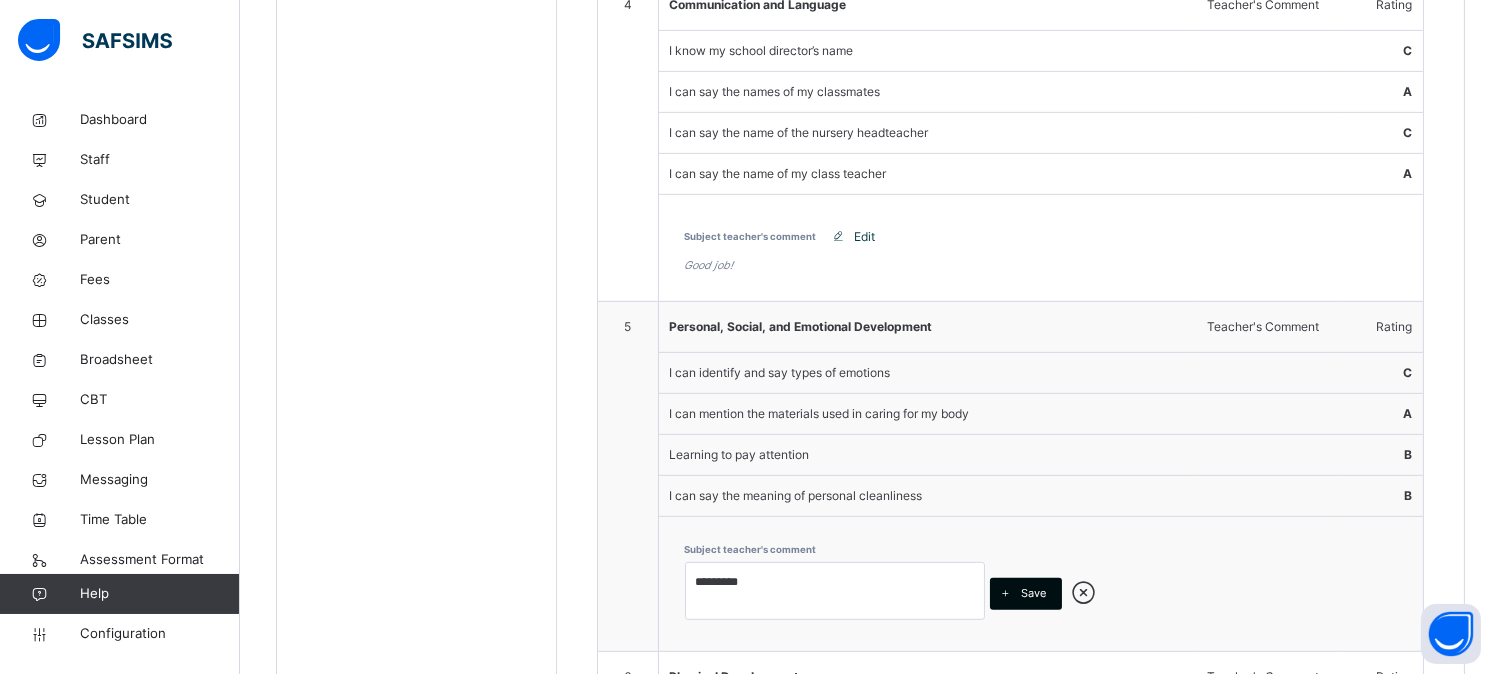 click on "Save" at bounding box center (1026, 594) 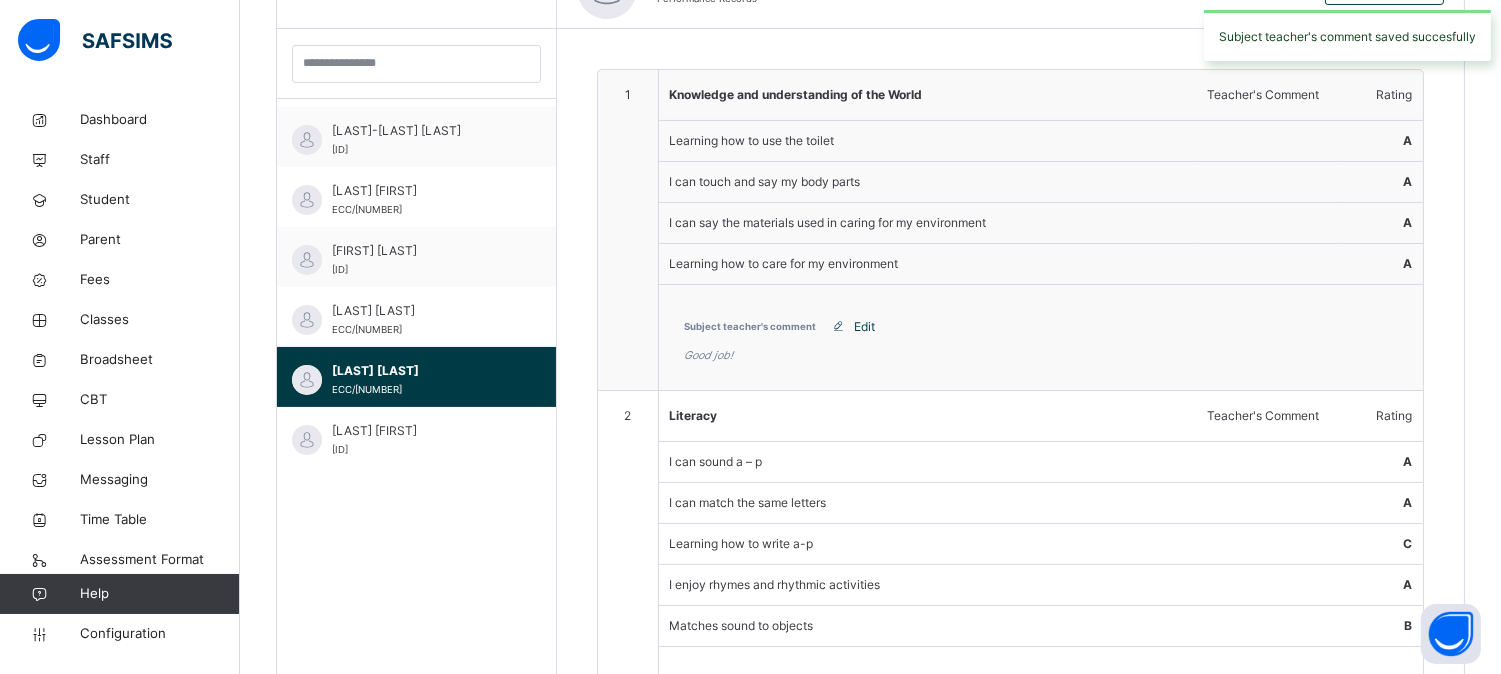 scroll, scrollTop: 1691, scrollLeft: 0, axis: vertical 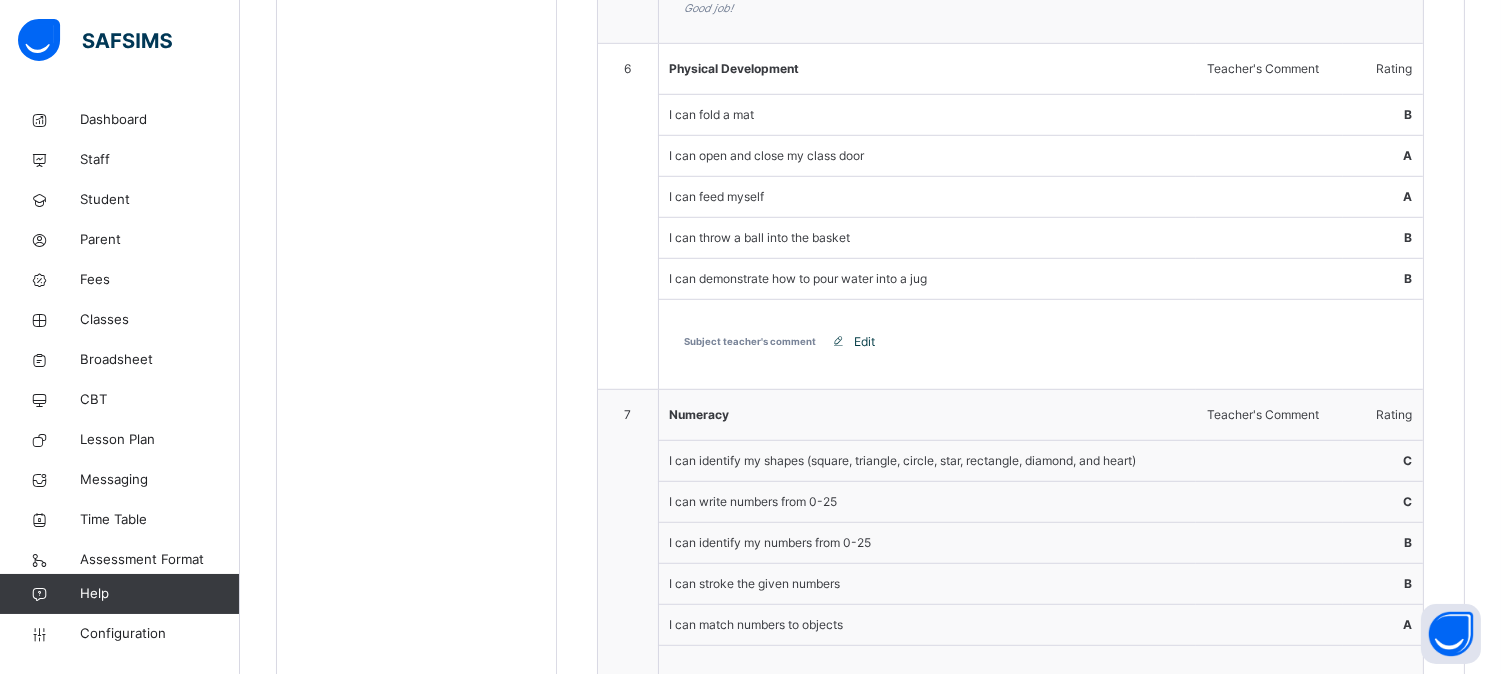 click on "Edit" at bounding box center [865, 342] 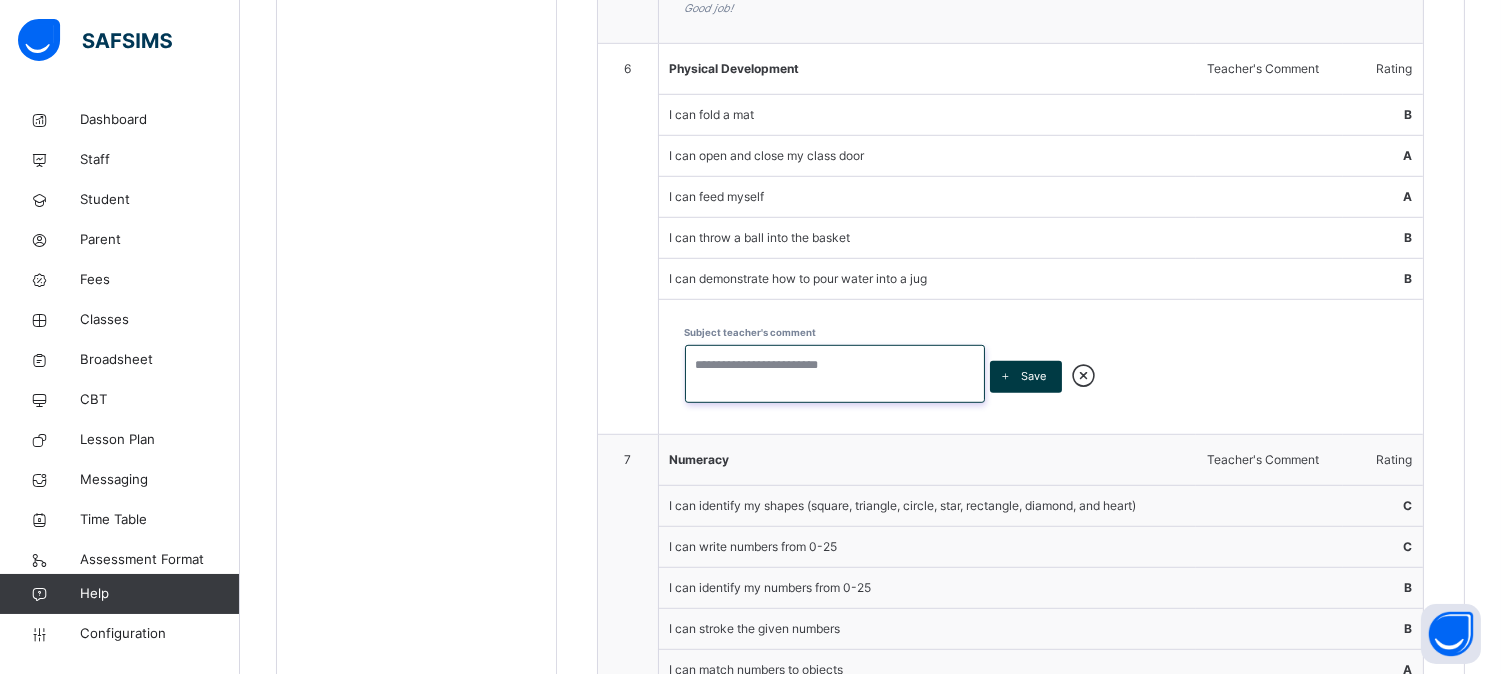 click at bounding box center (835, 374) 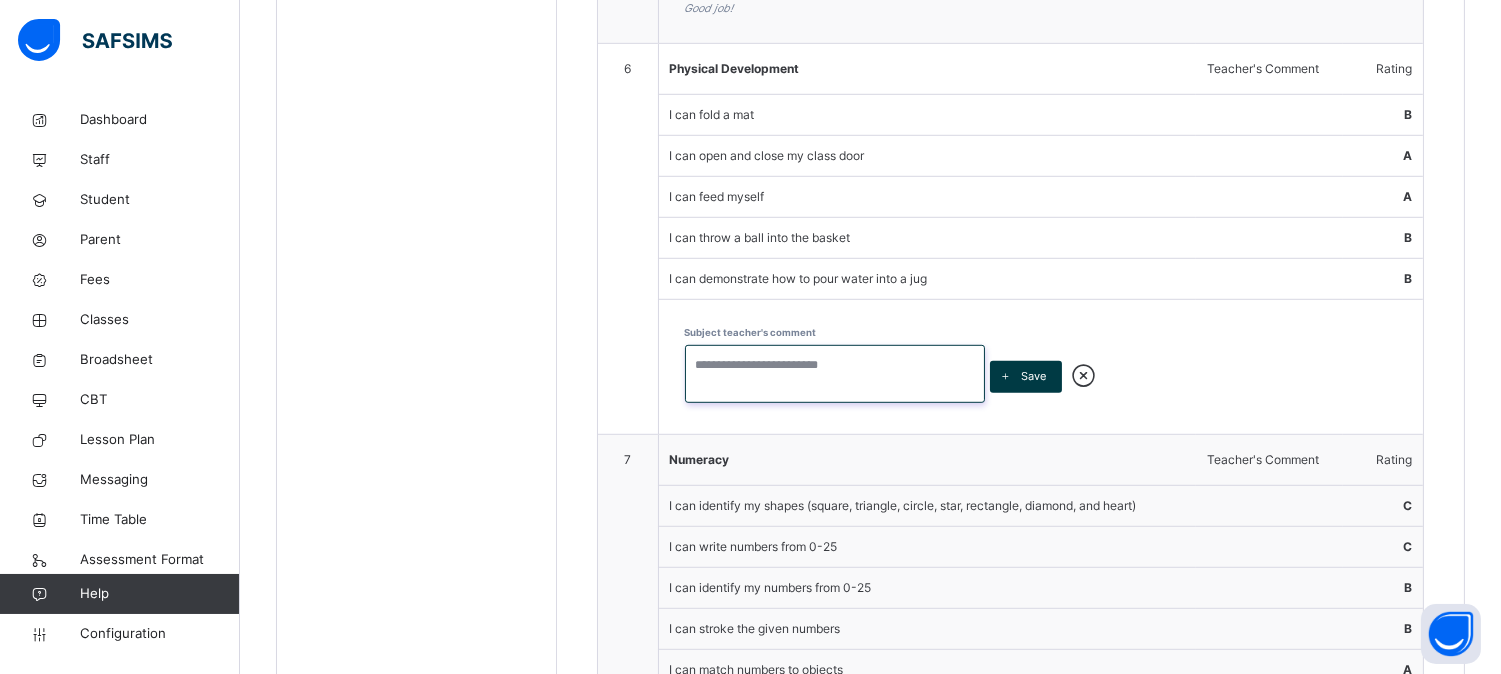 paste on "*********" 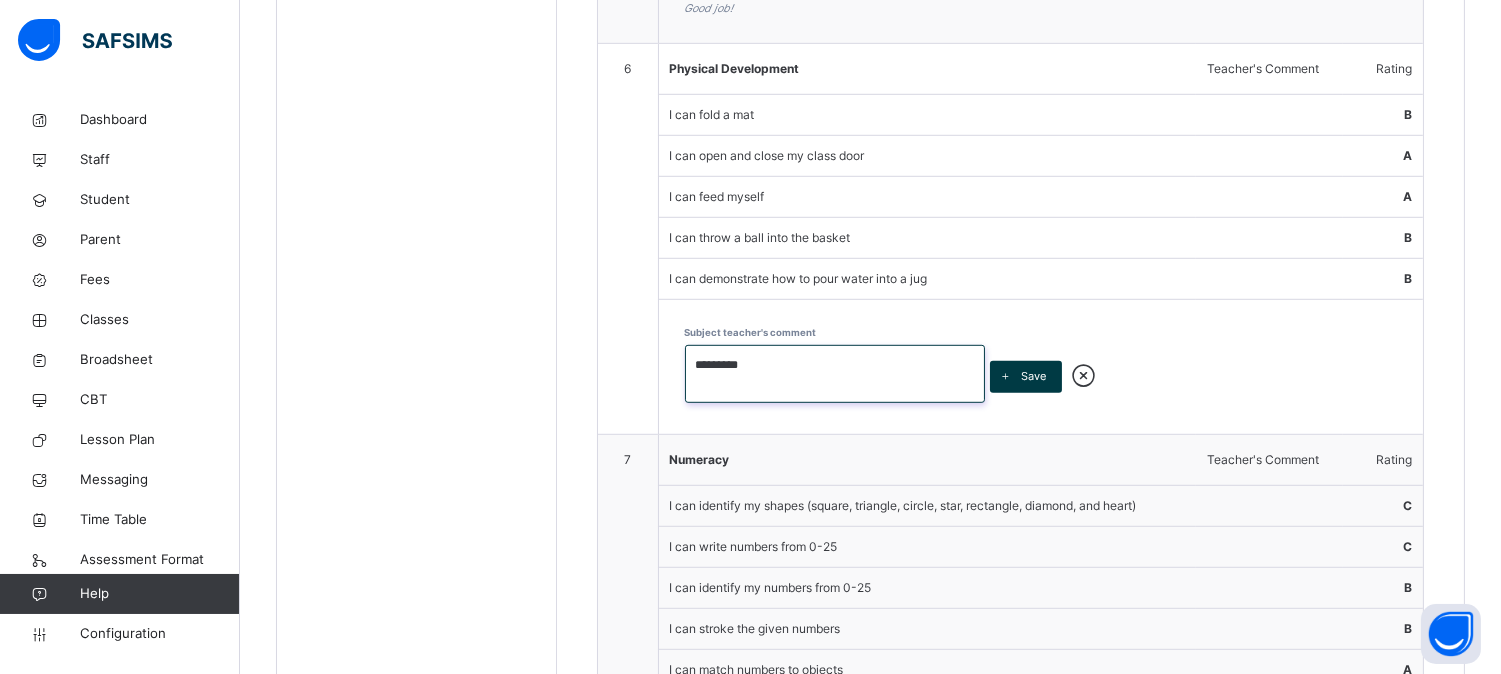 click on "*********" at bounding box center (835, 374) 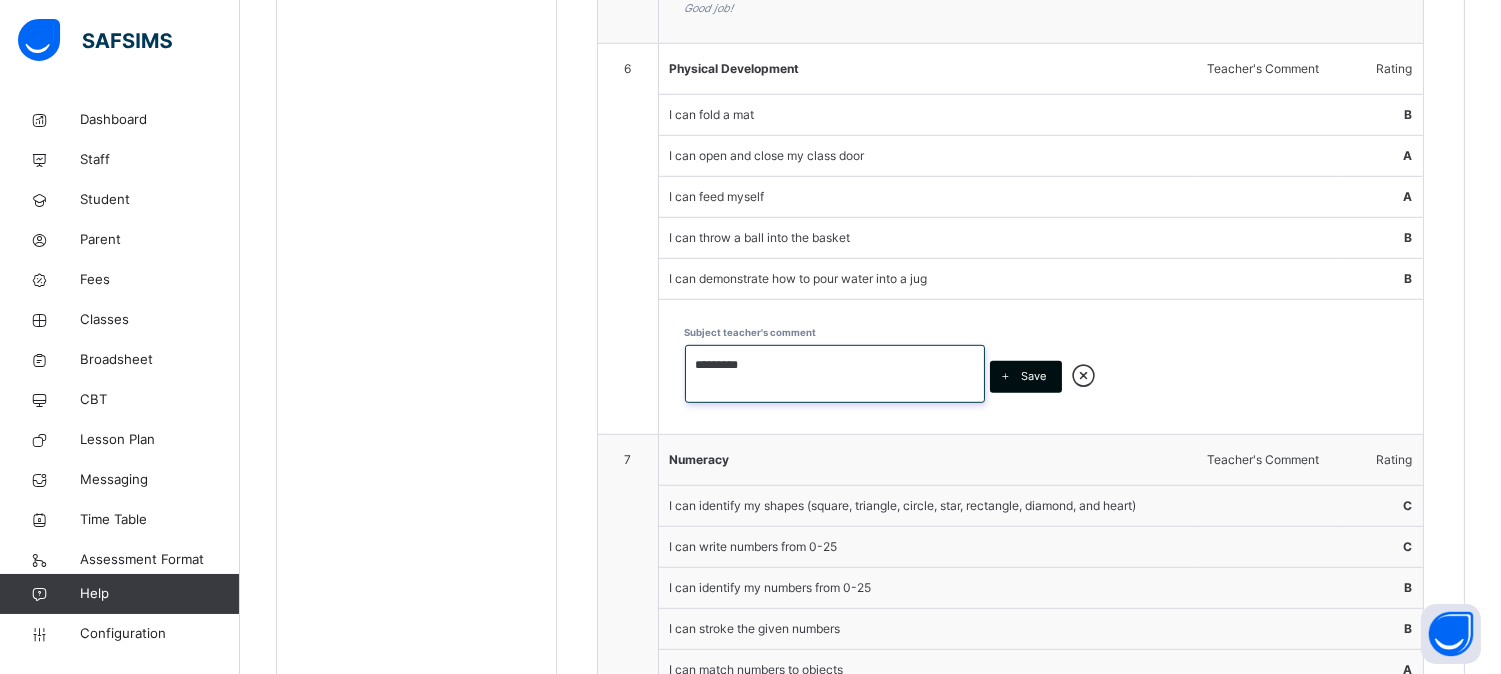 type on "*********" 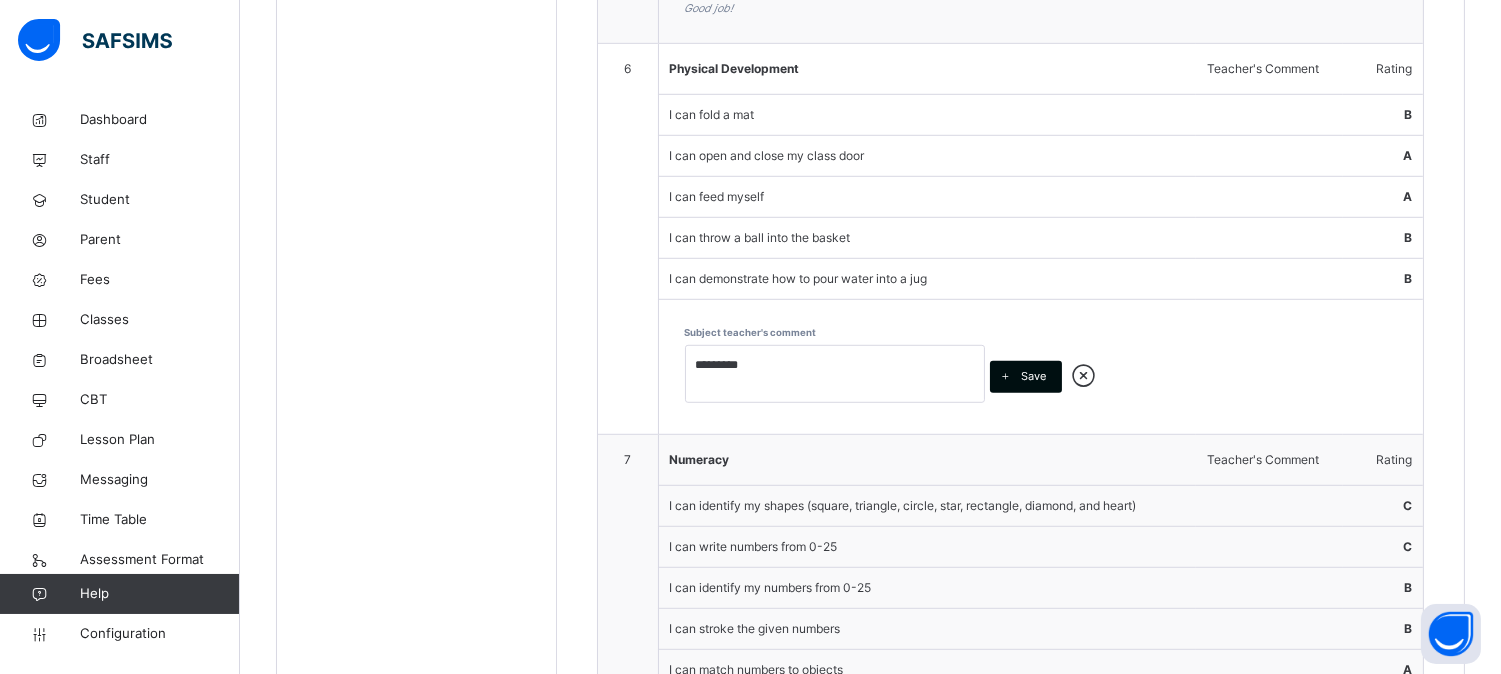 click on "Save" at bounding box center [1034, 376] 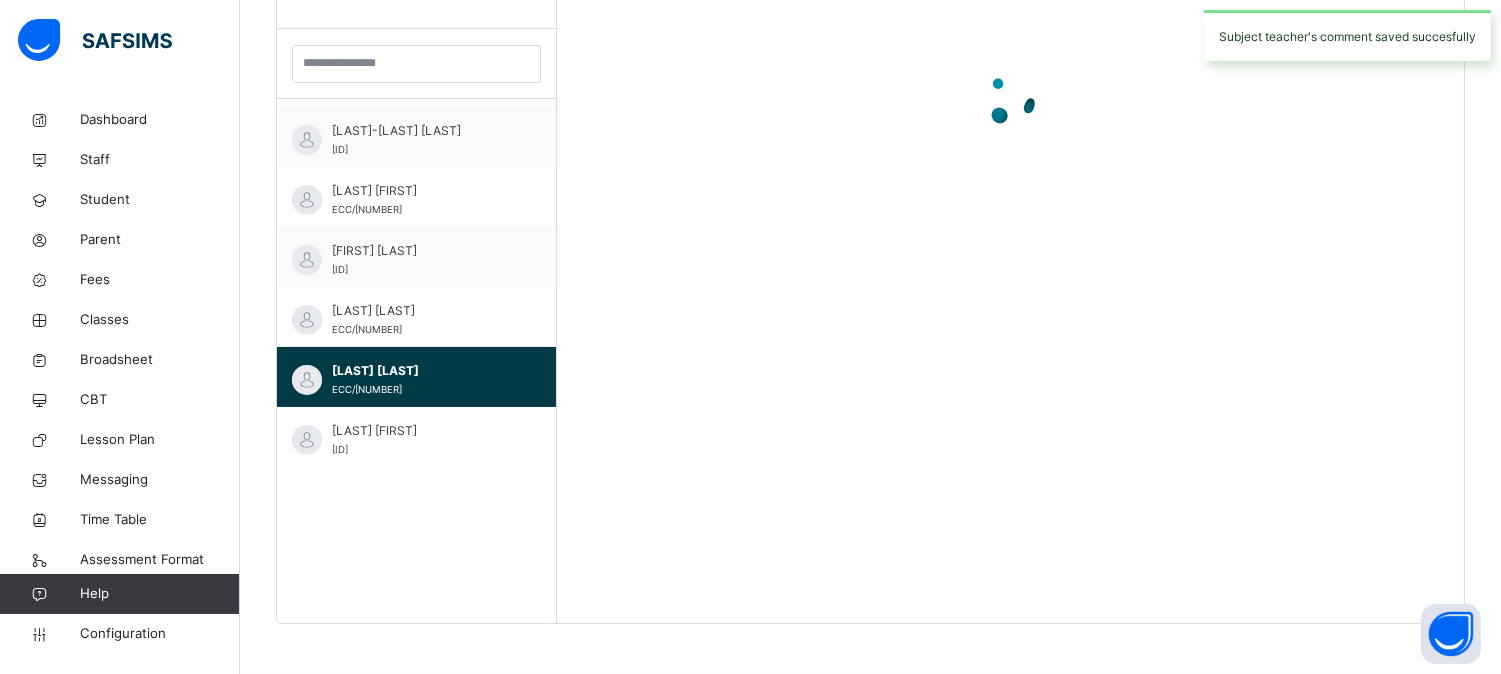 scroll, scrollTop: 572, scrollLeft: 0, axis: vertical 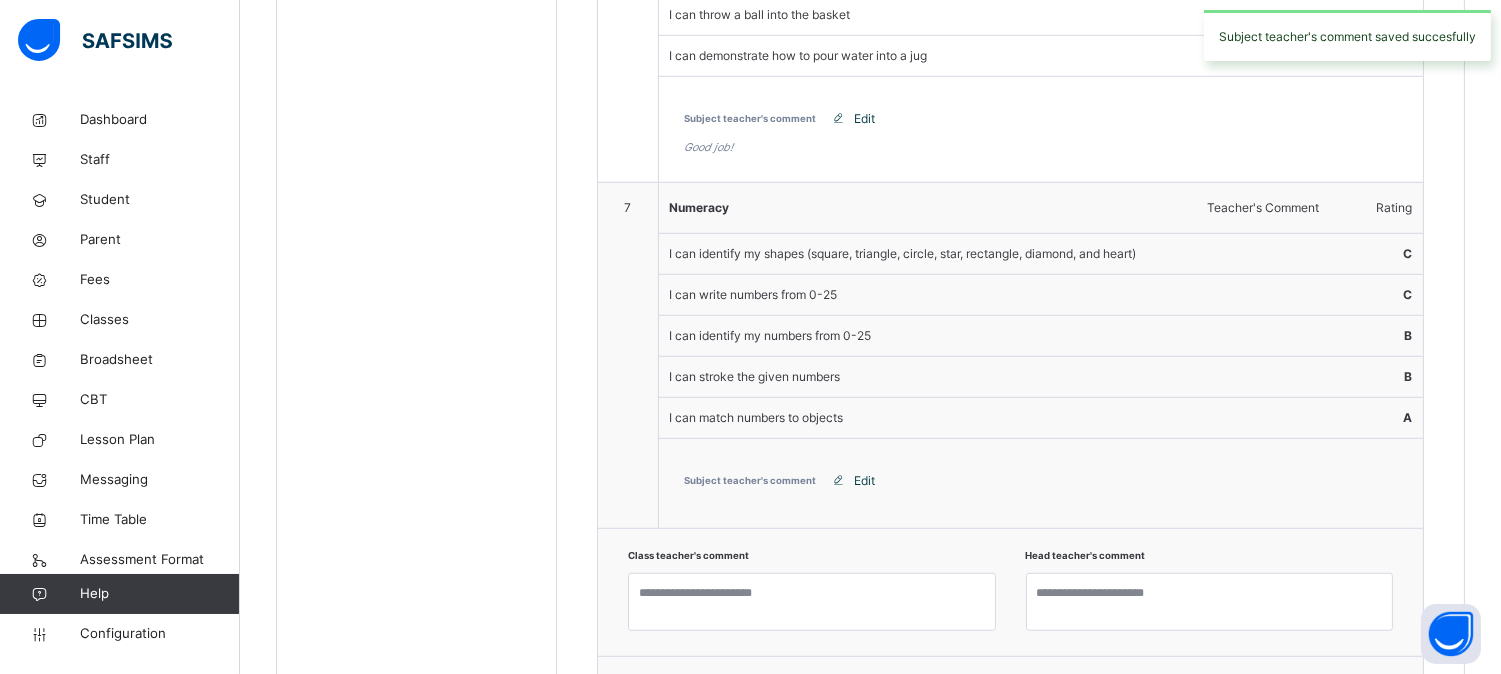 click on "Edit" at bounding box center [865, 481] 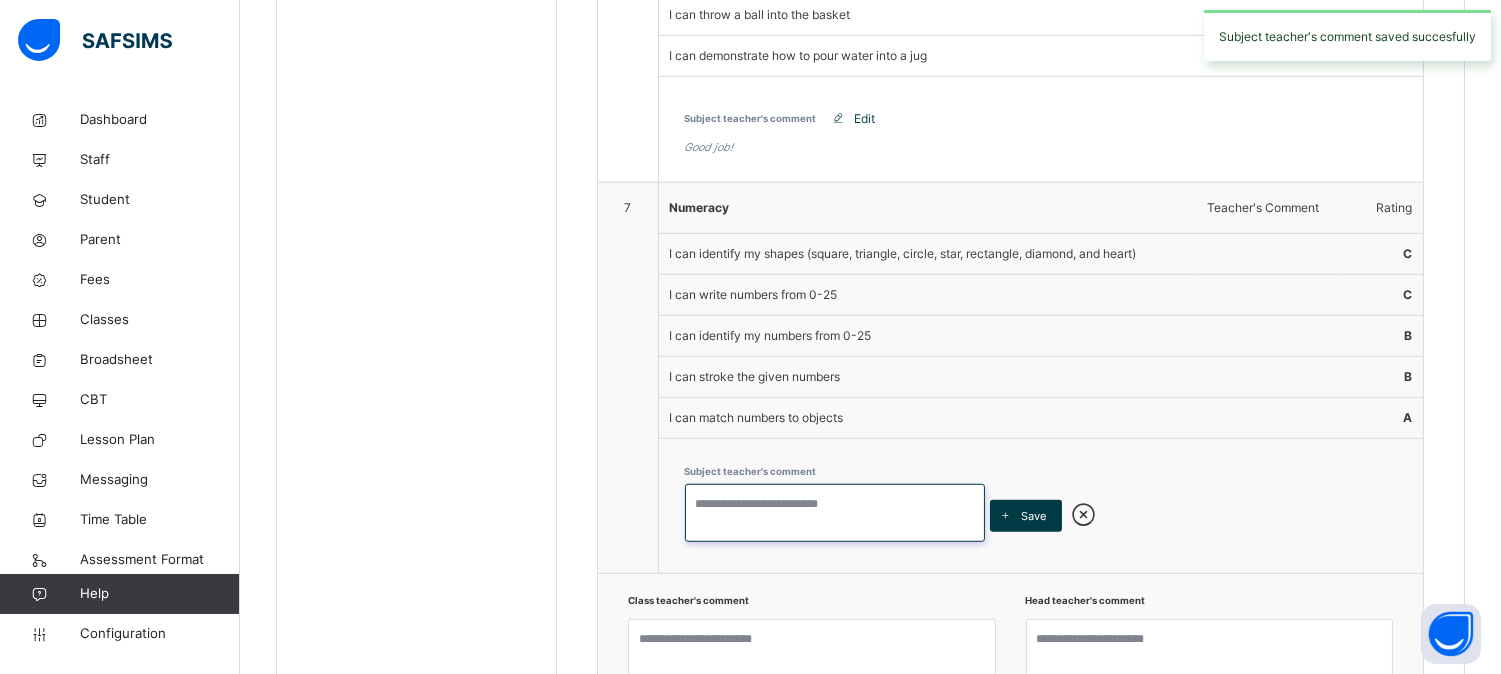 click at bounding box center (835, 513) 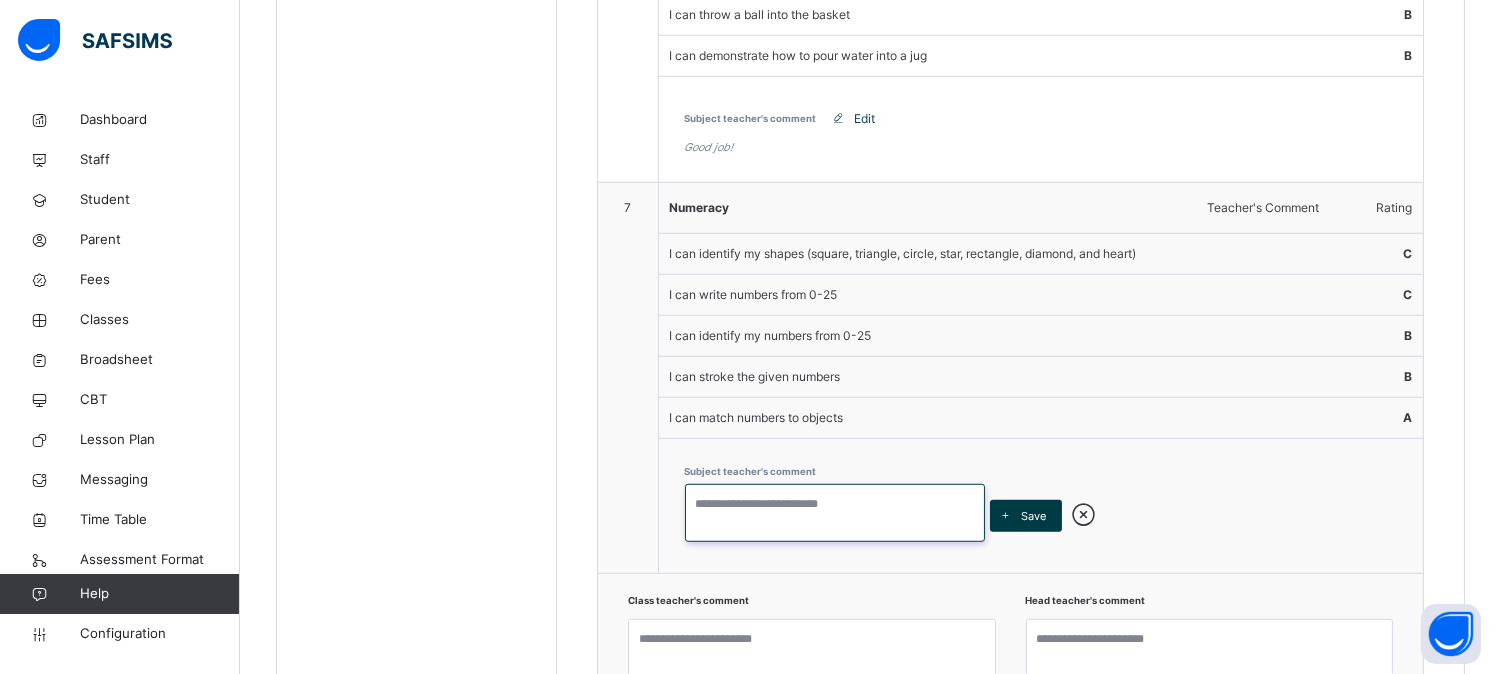 paste on "*********" 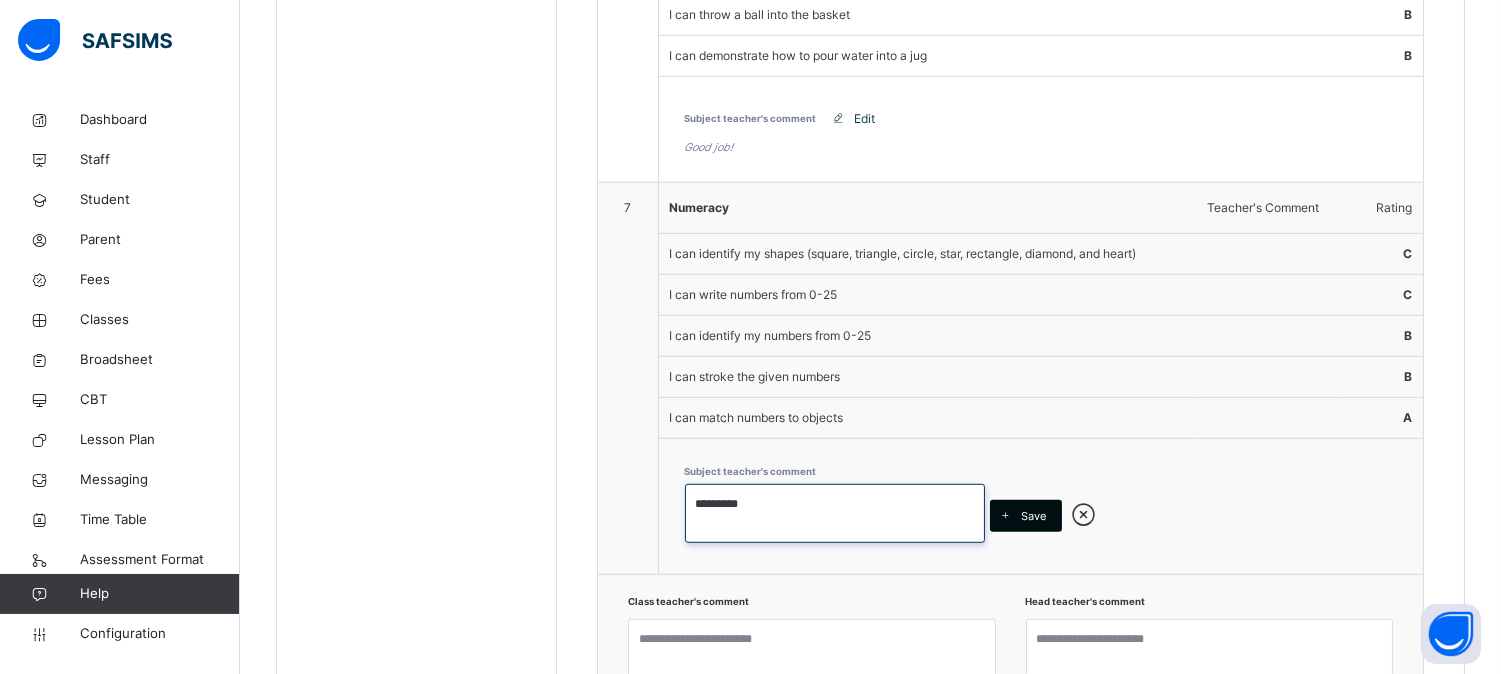 type on "*********" 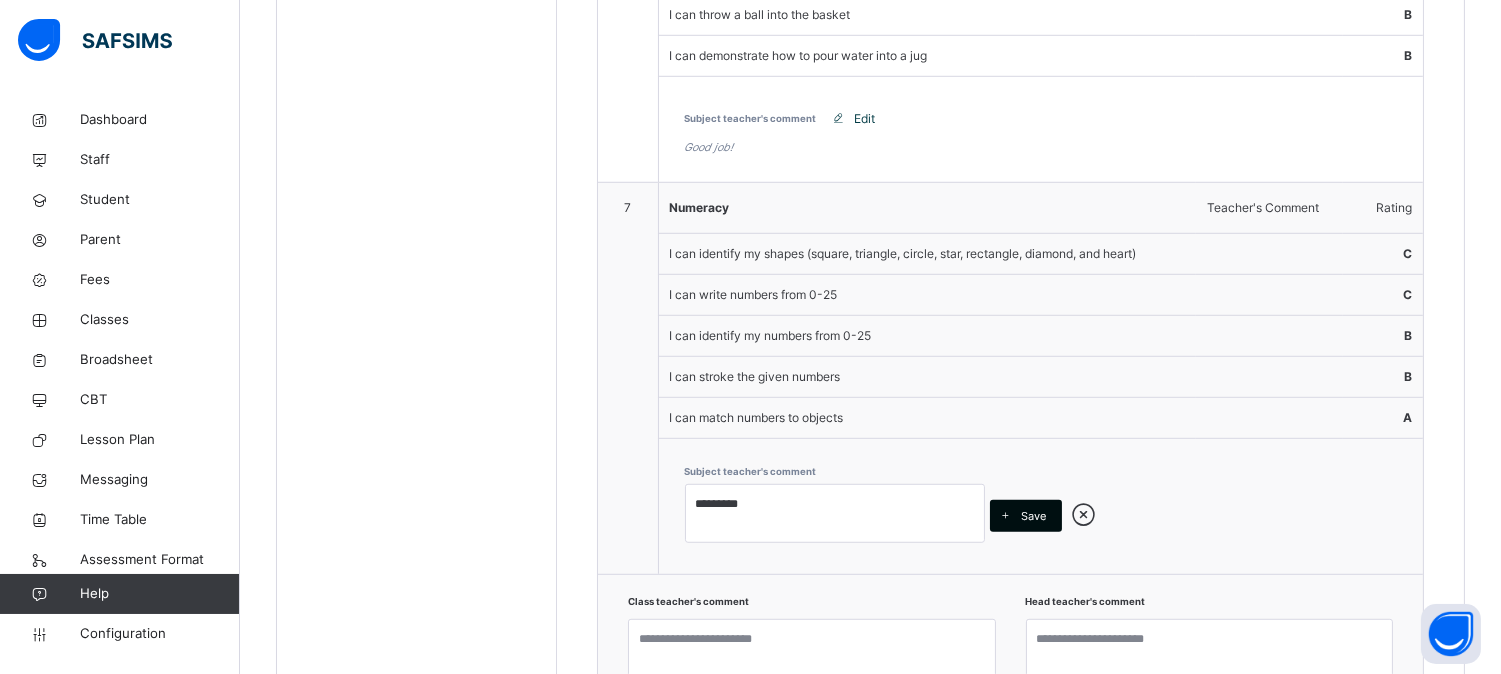 click on "Save" at bounding box center (1026, 516) 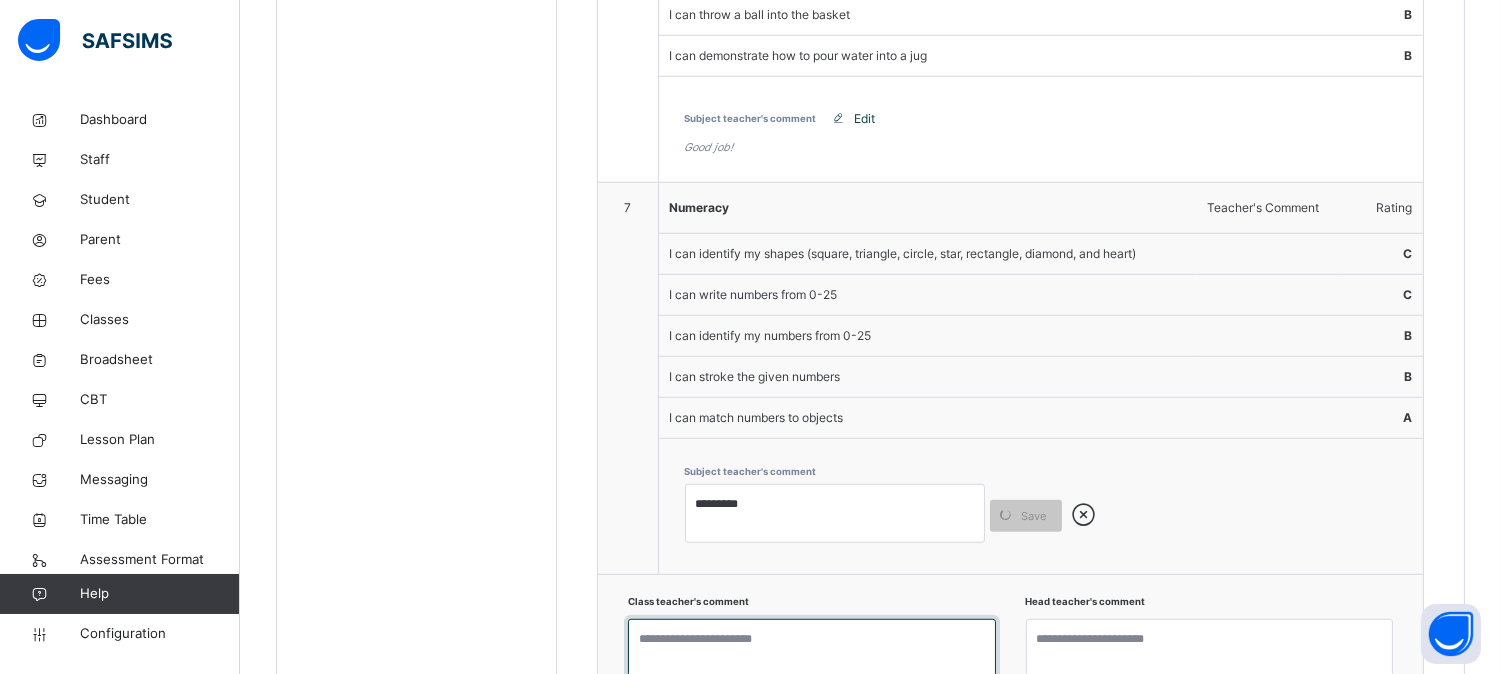 click at bounding box center [812, 648] 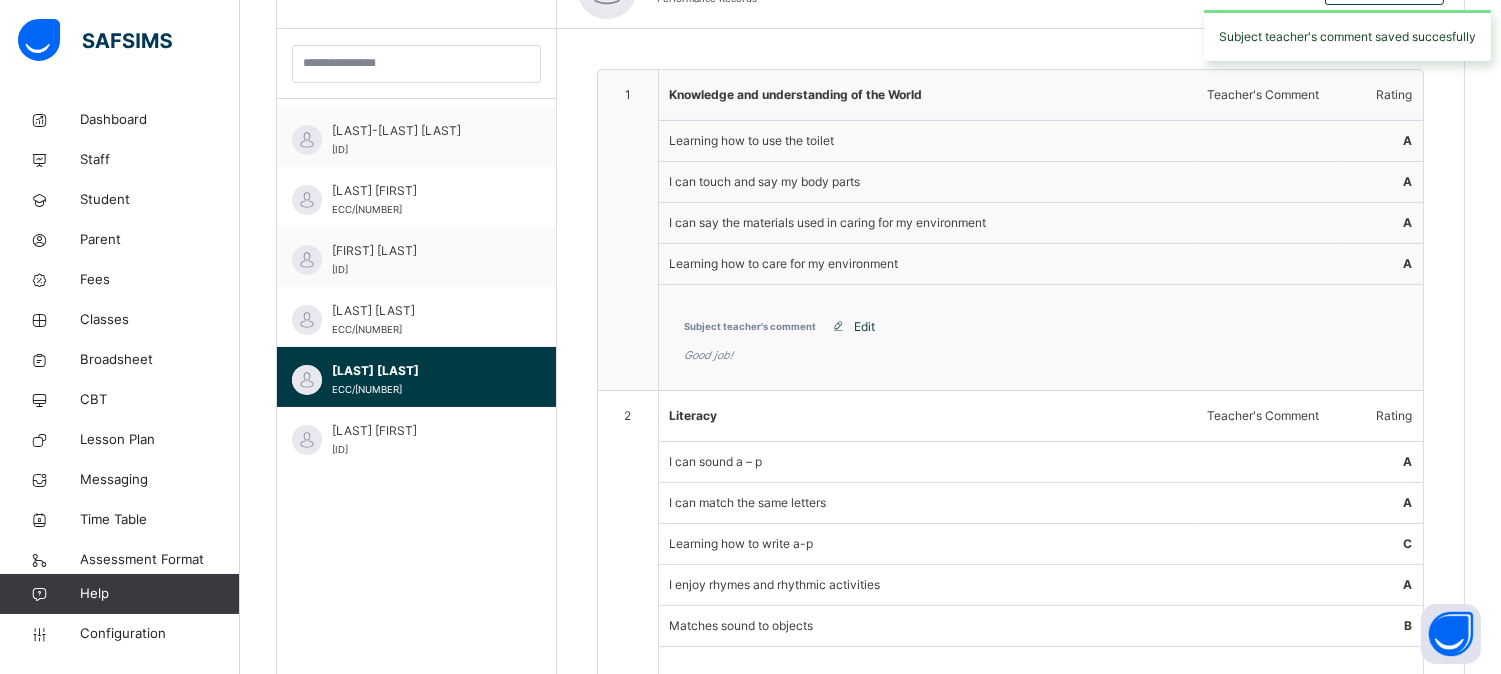scroll, scrollTop: 2493, scrollLeft: 0, axis: vertical 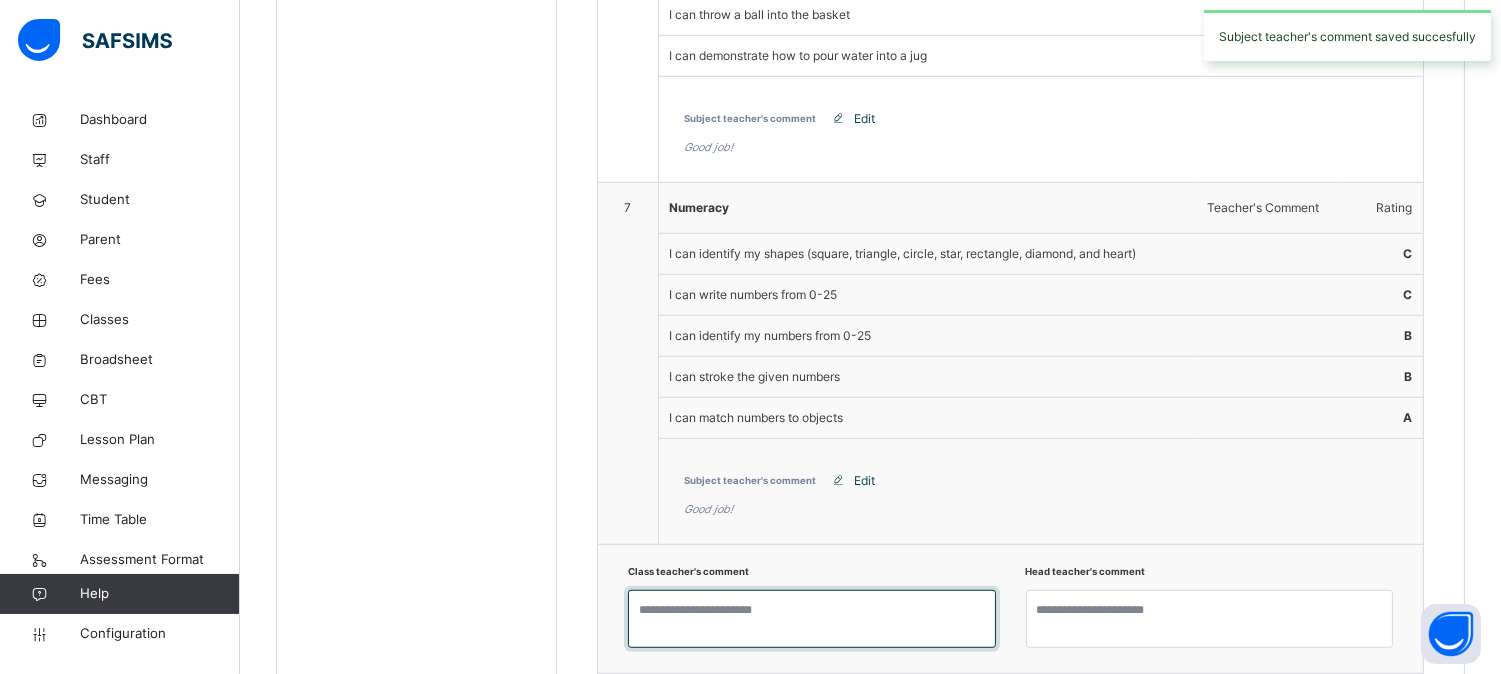 click at bounding box center [812, 619] 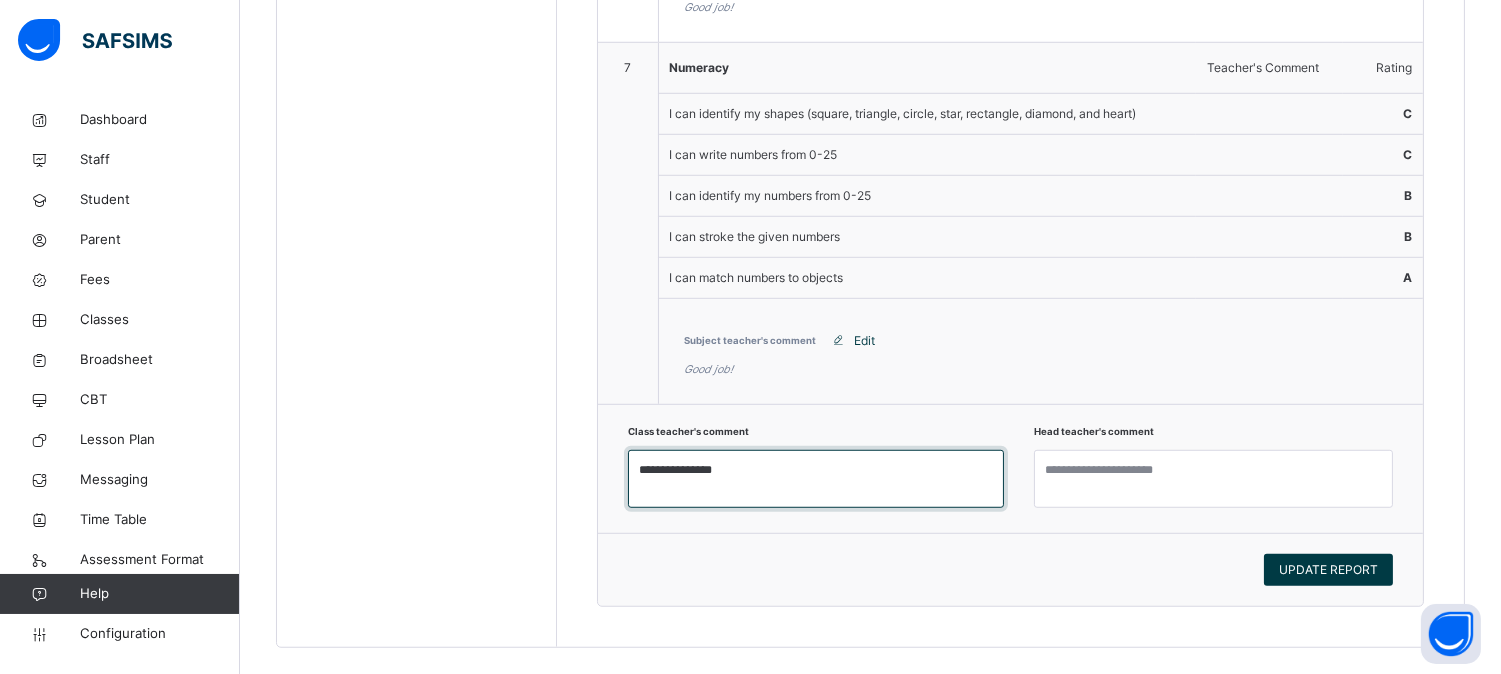 scroll, scrollTop: 2638, scrollLeft: 0, axis: vertical 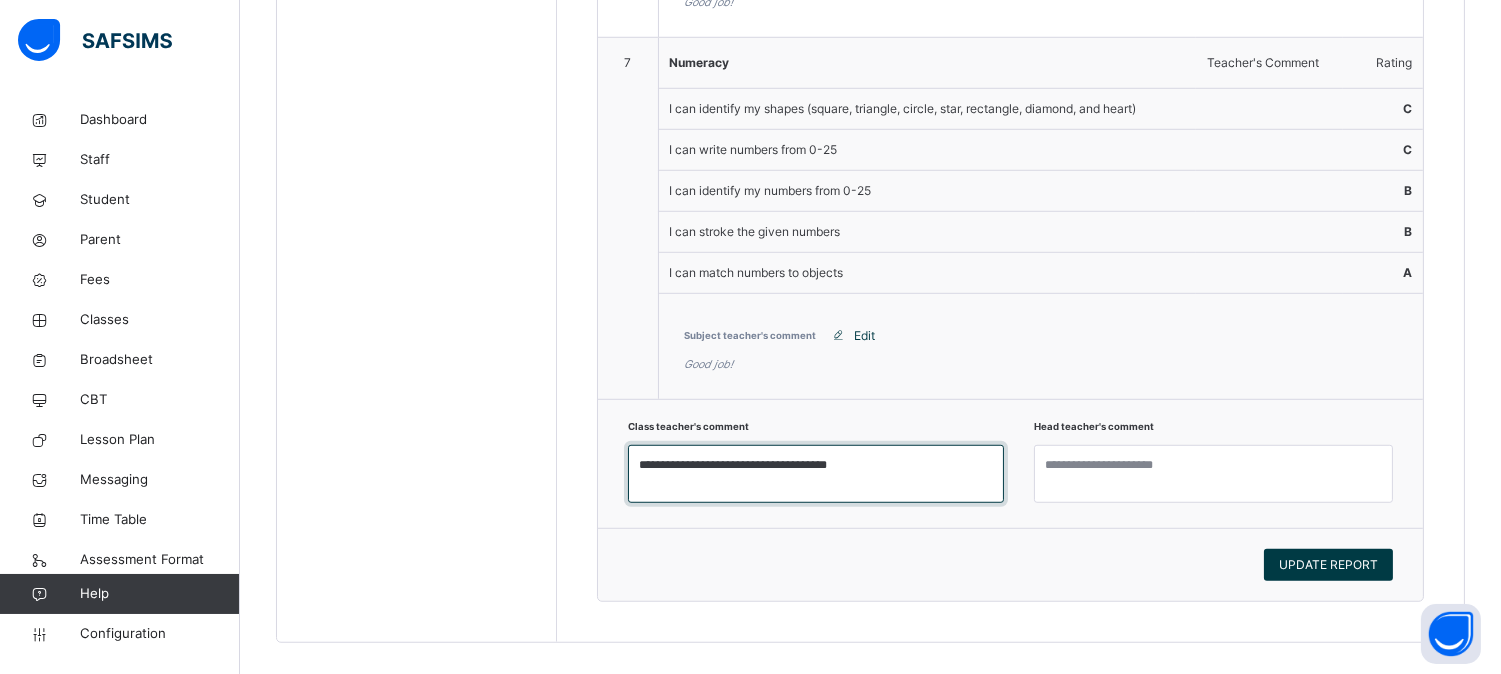 type on "**********" 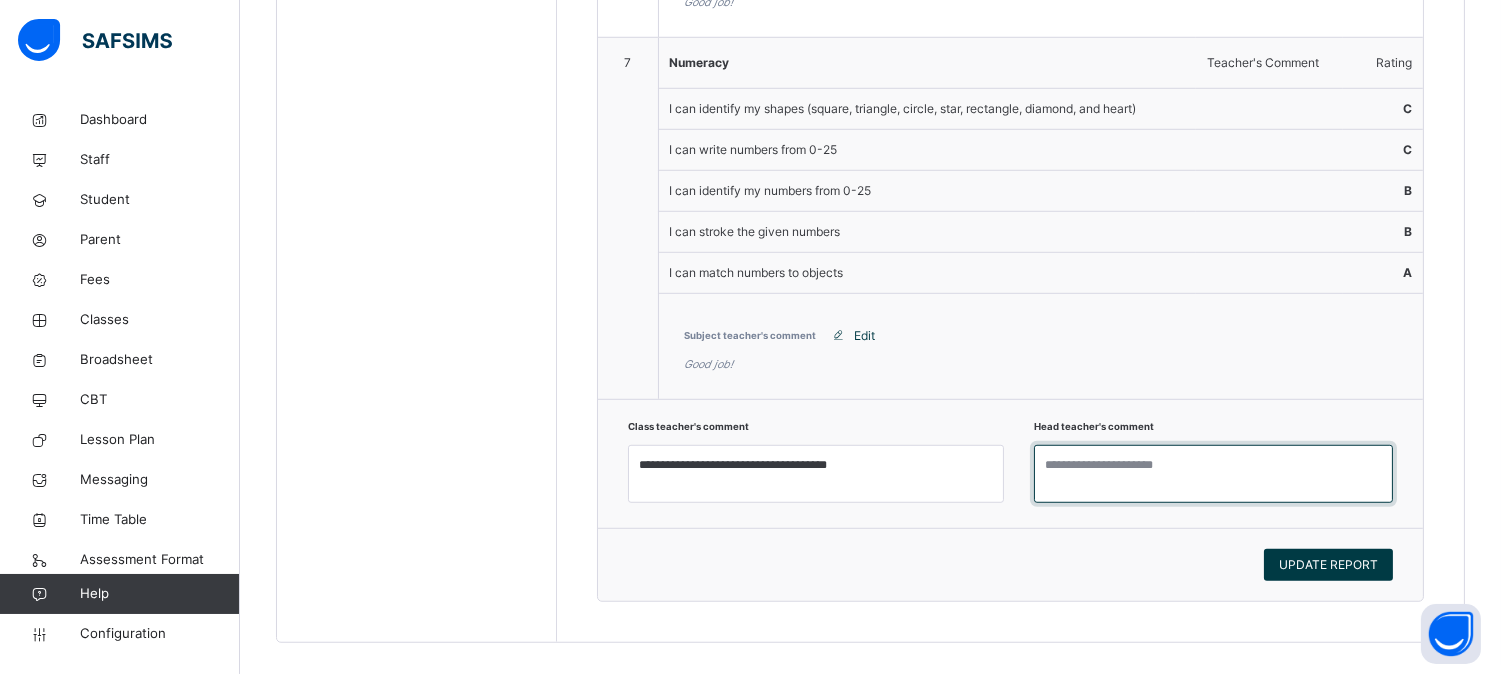 click at bounding box center [1213, 474] 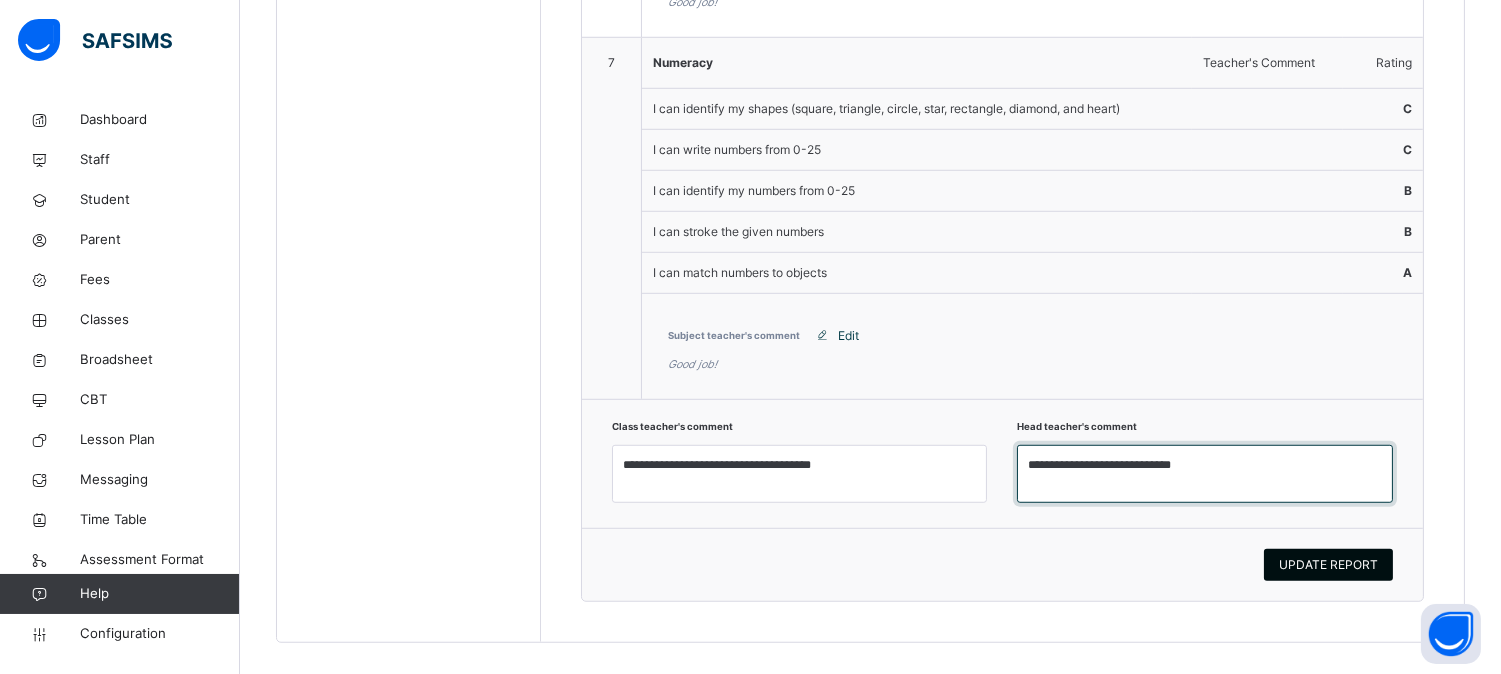 type on "**********" 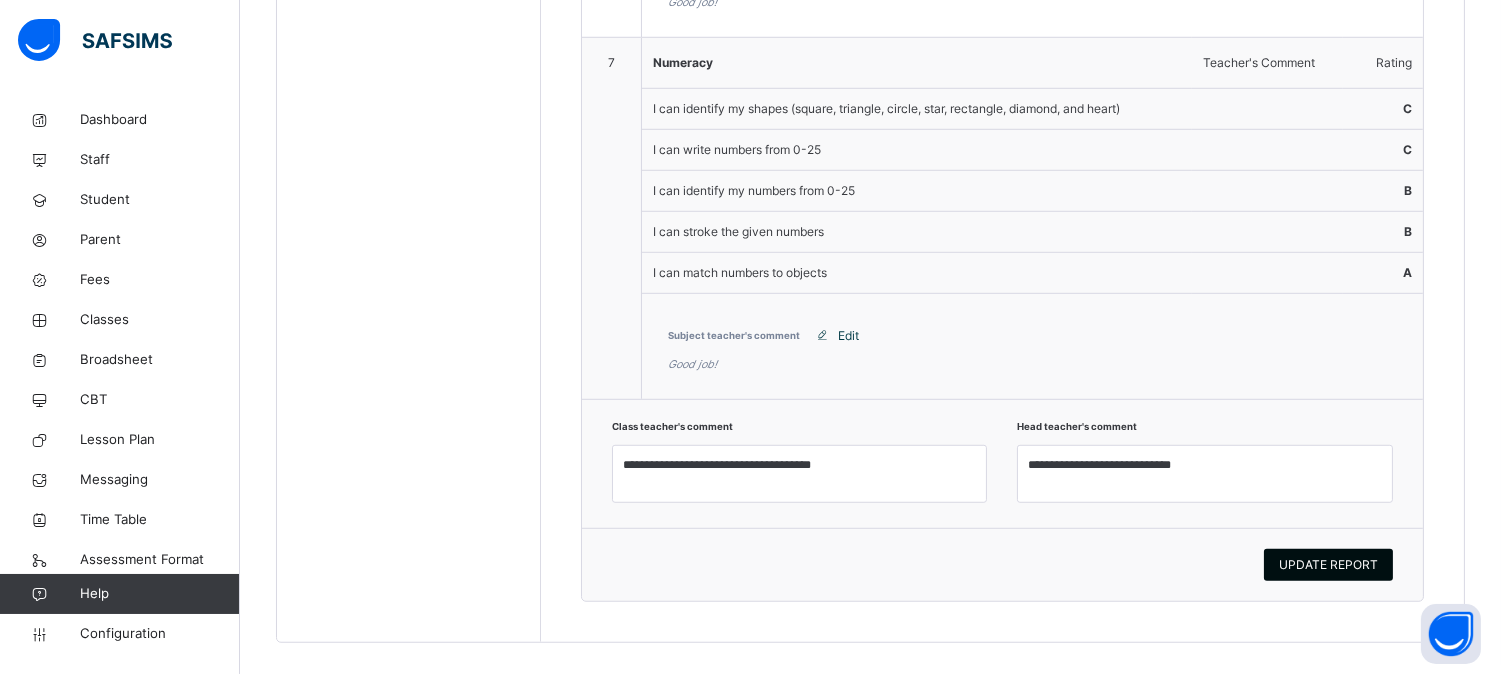 click on "UPDATE REPORT" at bounding box center (1328, 565) 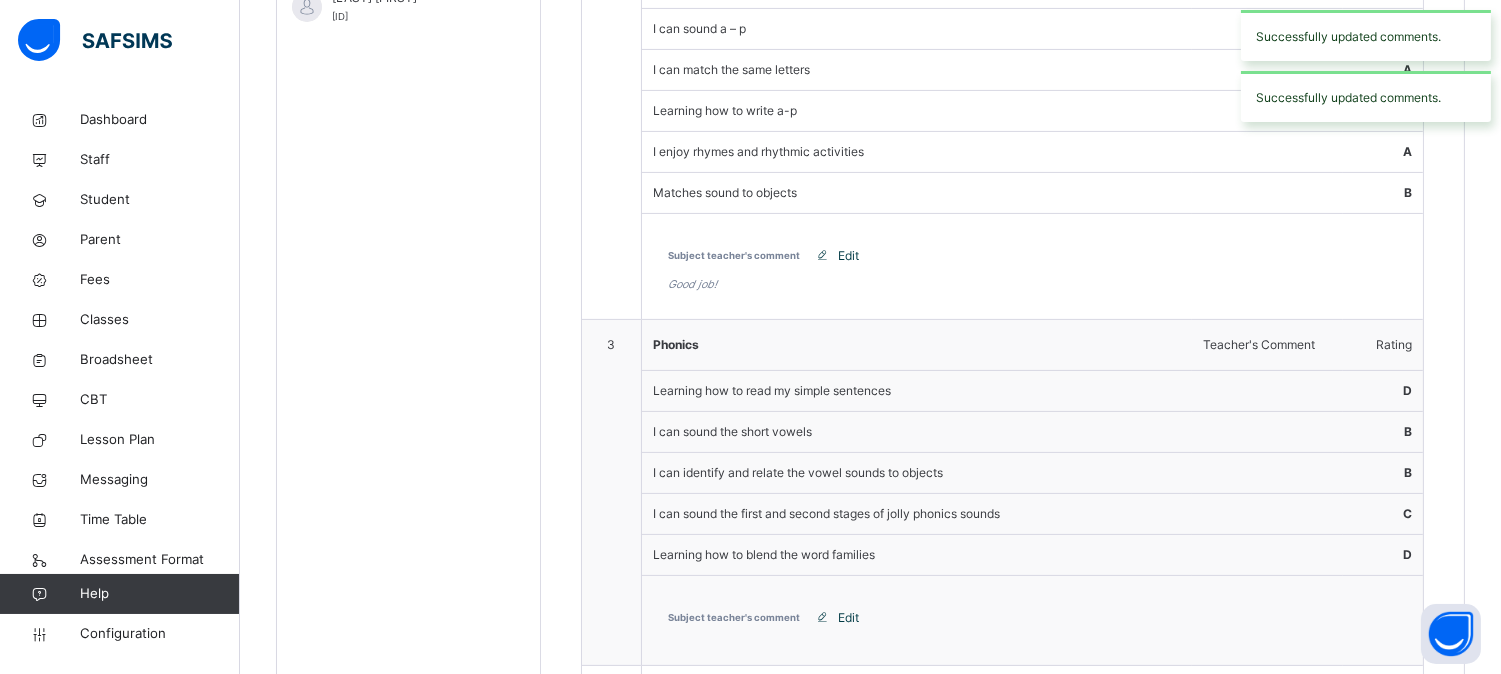 scroll, scrollTop: 987, scrollLeft: 0, axis: vertical 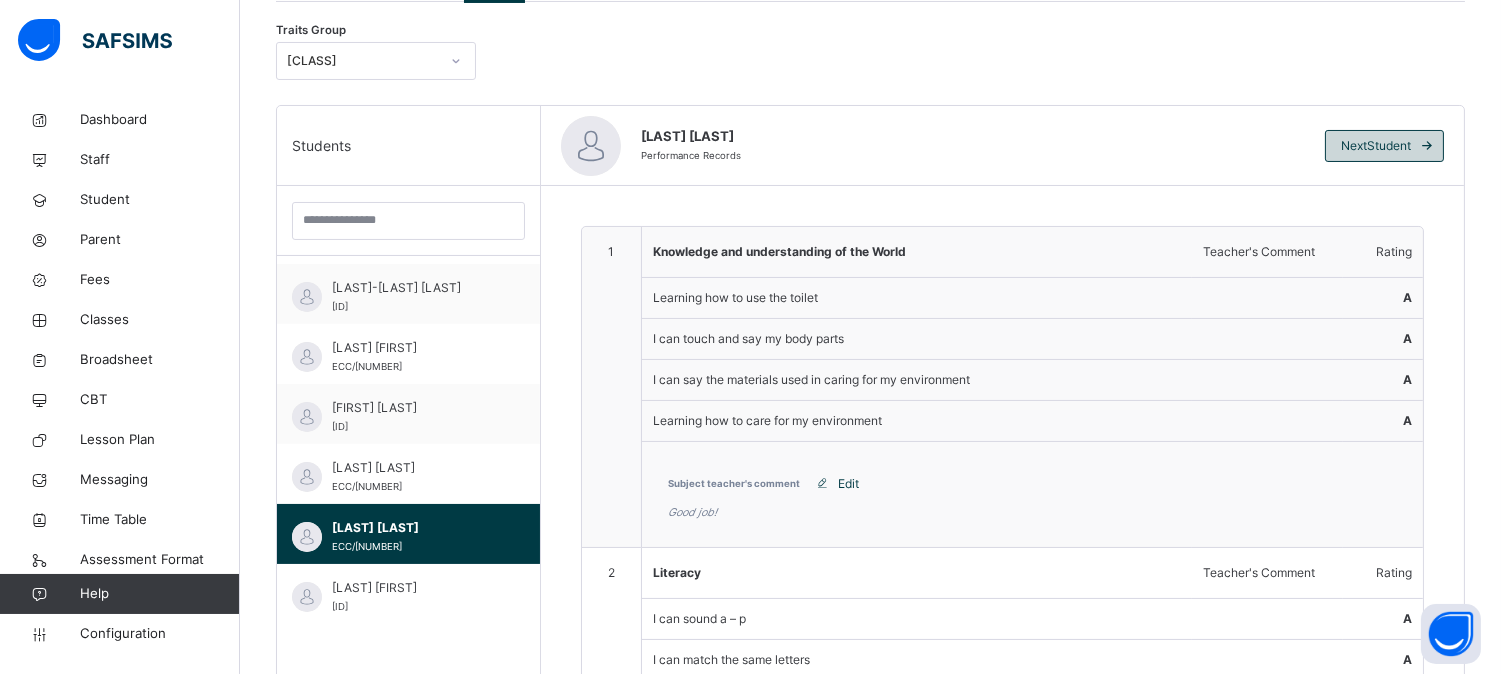 click at bounding box center [1427, 146] 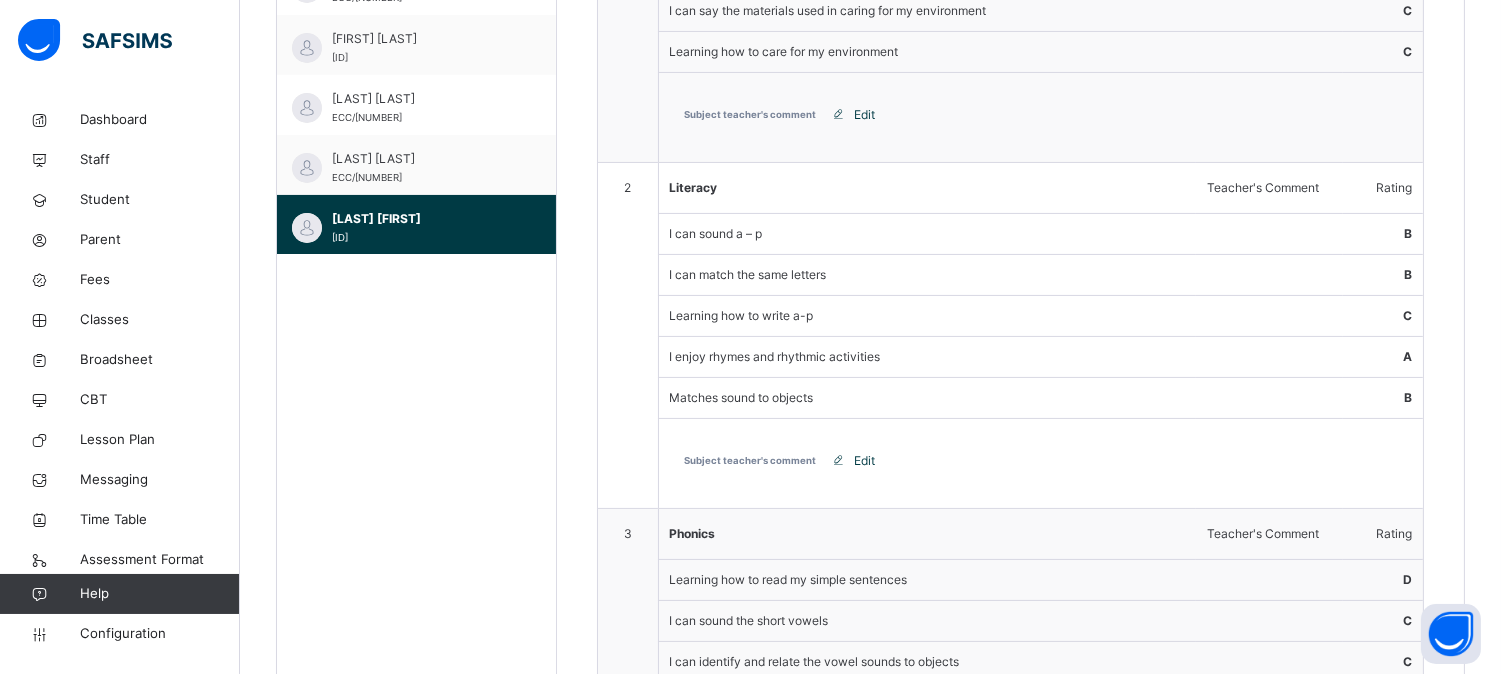 scroll, scrollTop: 608, scrollLeft: 0, axis: vertical 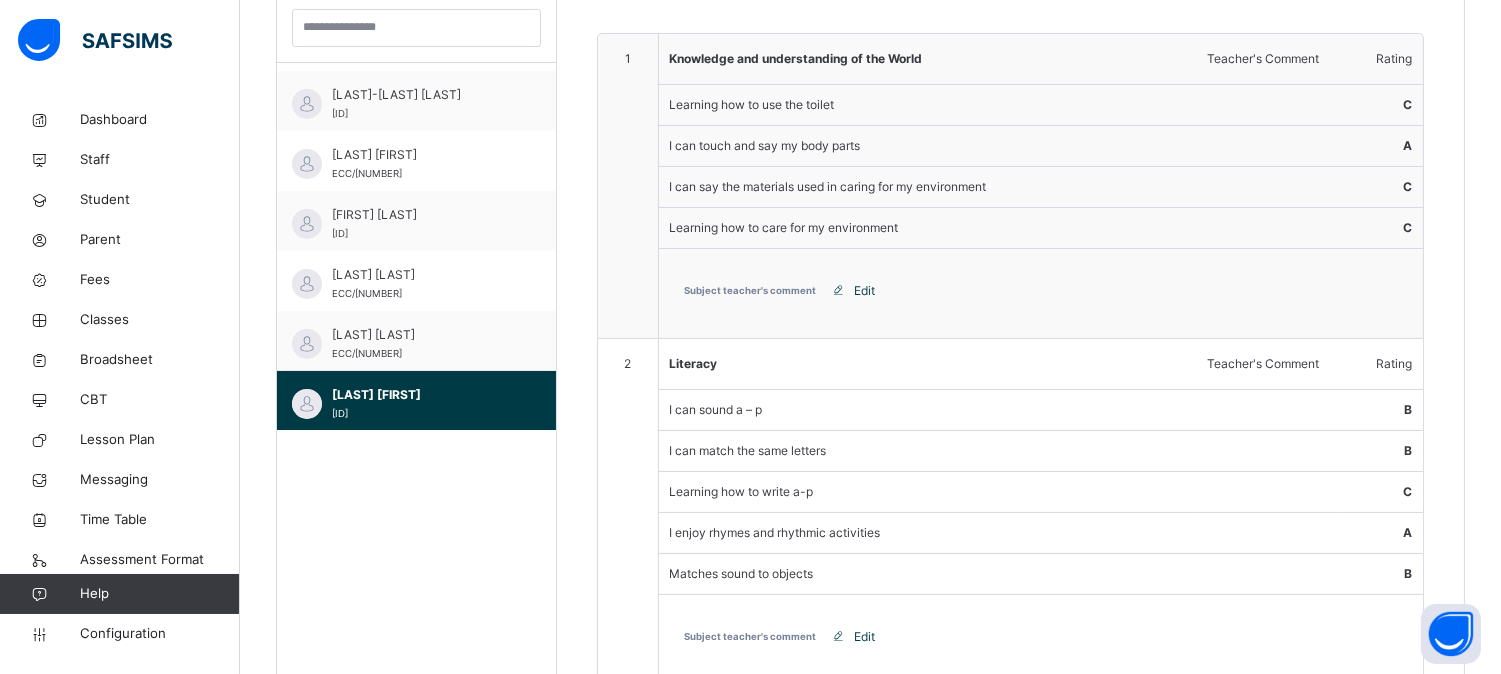 click on "Edit" at bounding box center [865, 291] 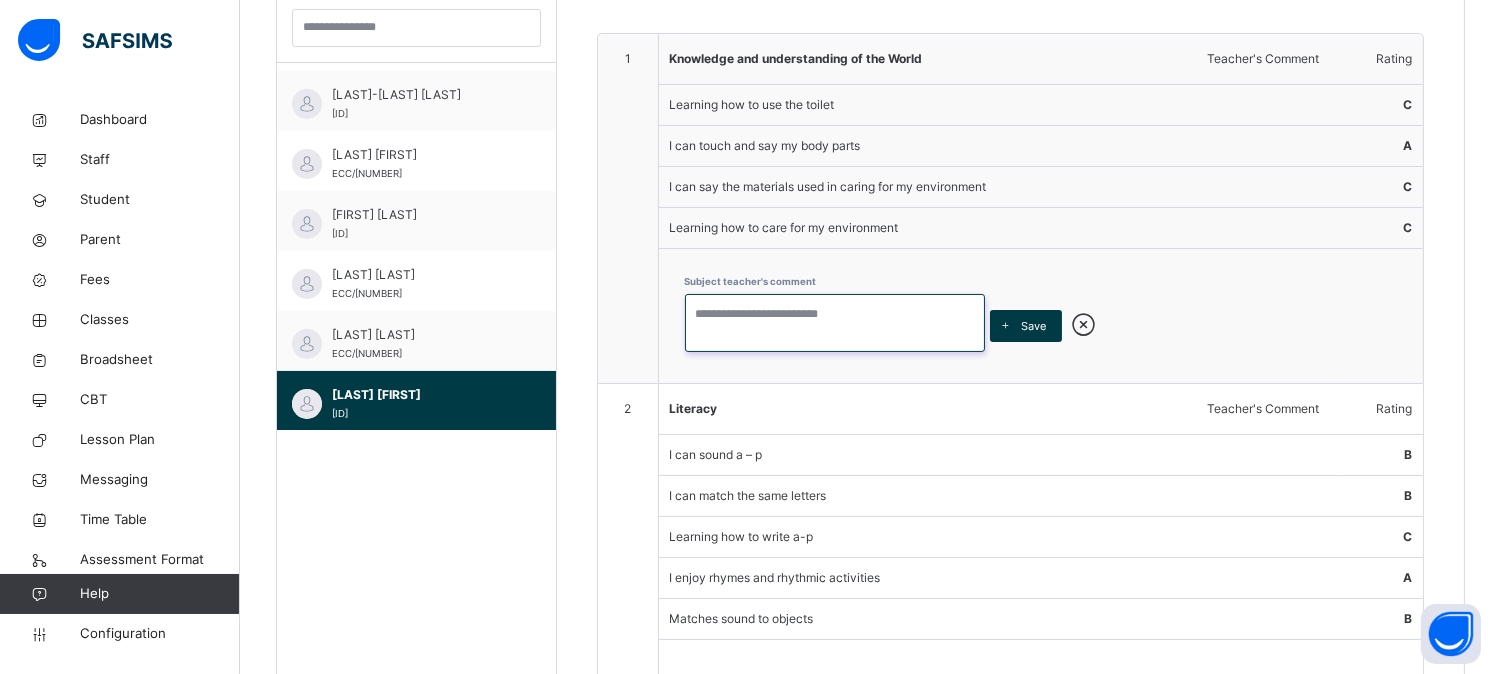 click at bounding box center (835, 323) 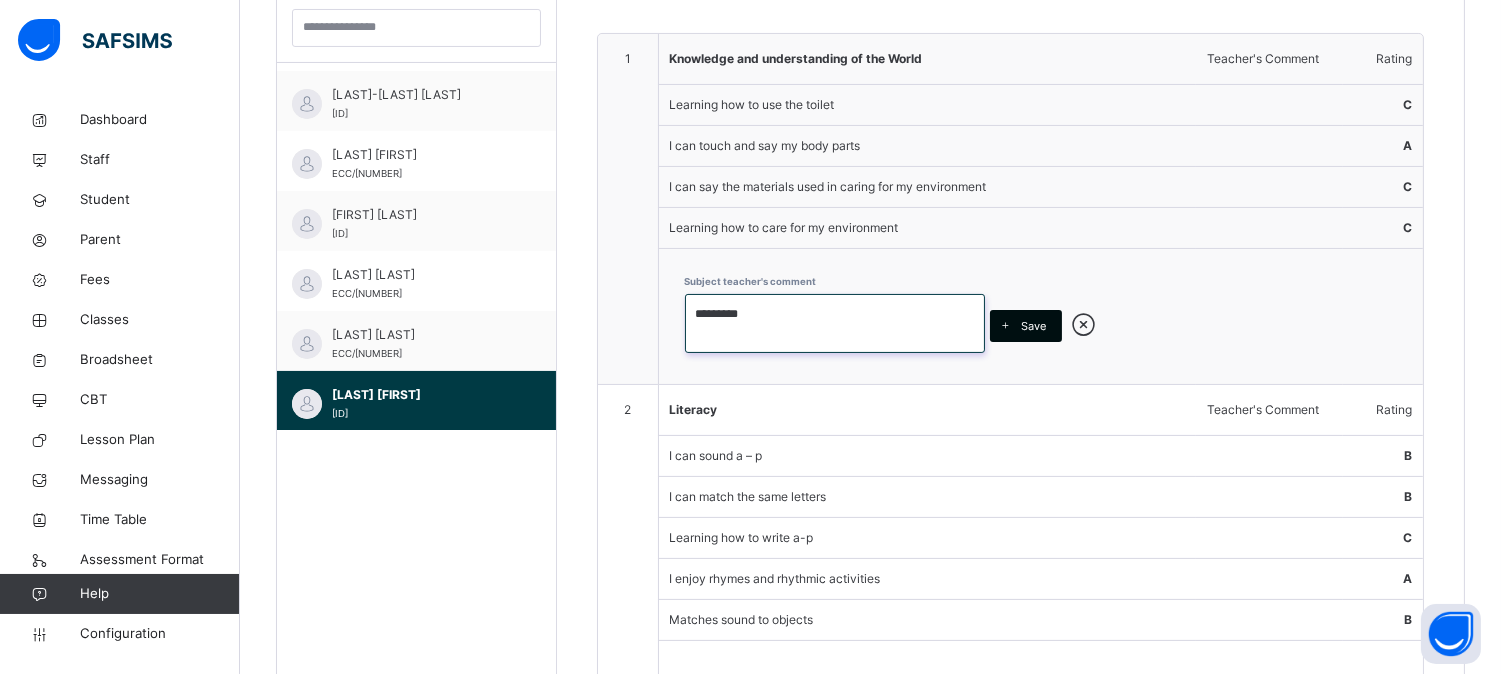 type on "*********" 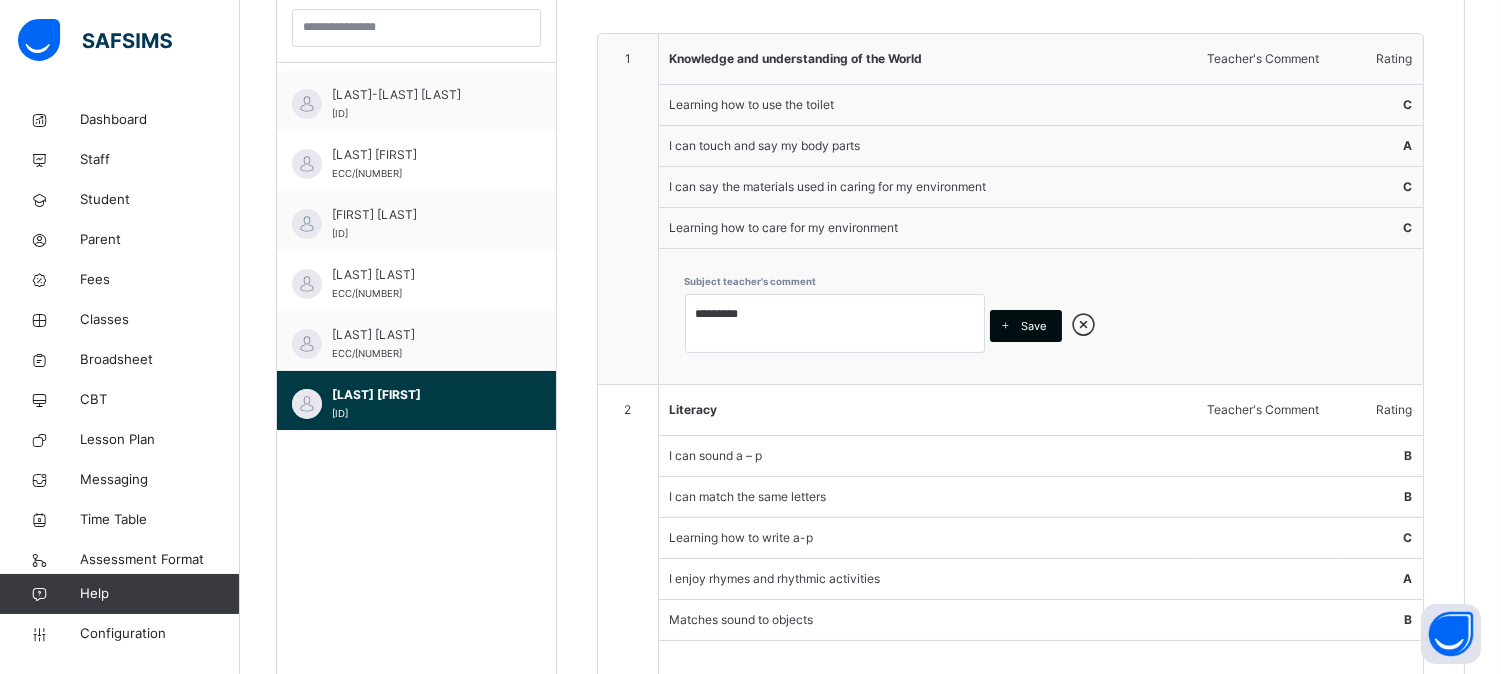 click at bounding box center (1006, 326) 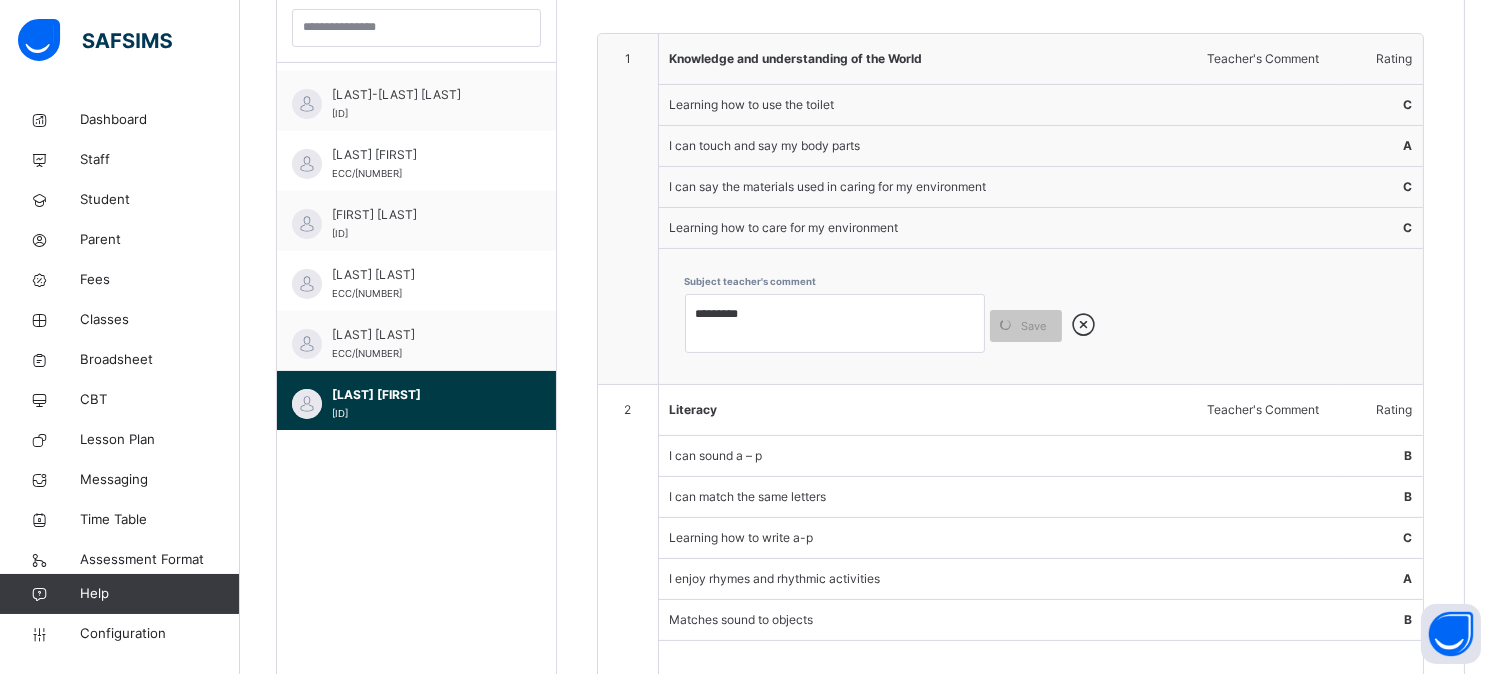 click on "********* Save" at bounding box center (1041, 325) 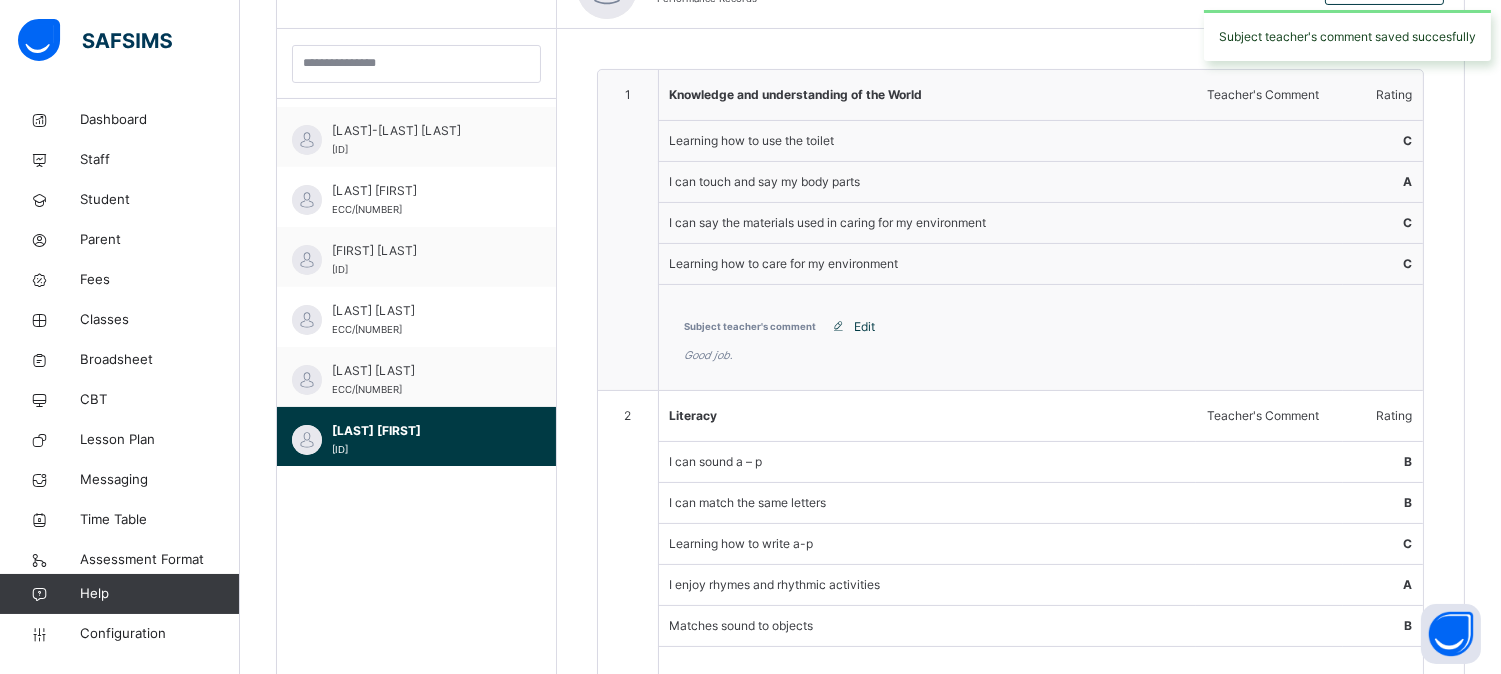 scroll, scrollTop: 608, scrollLeft: 0, axis: vertical 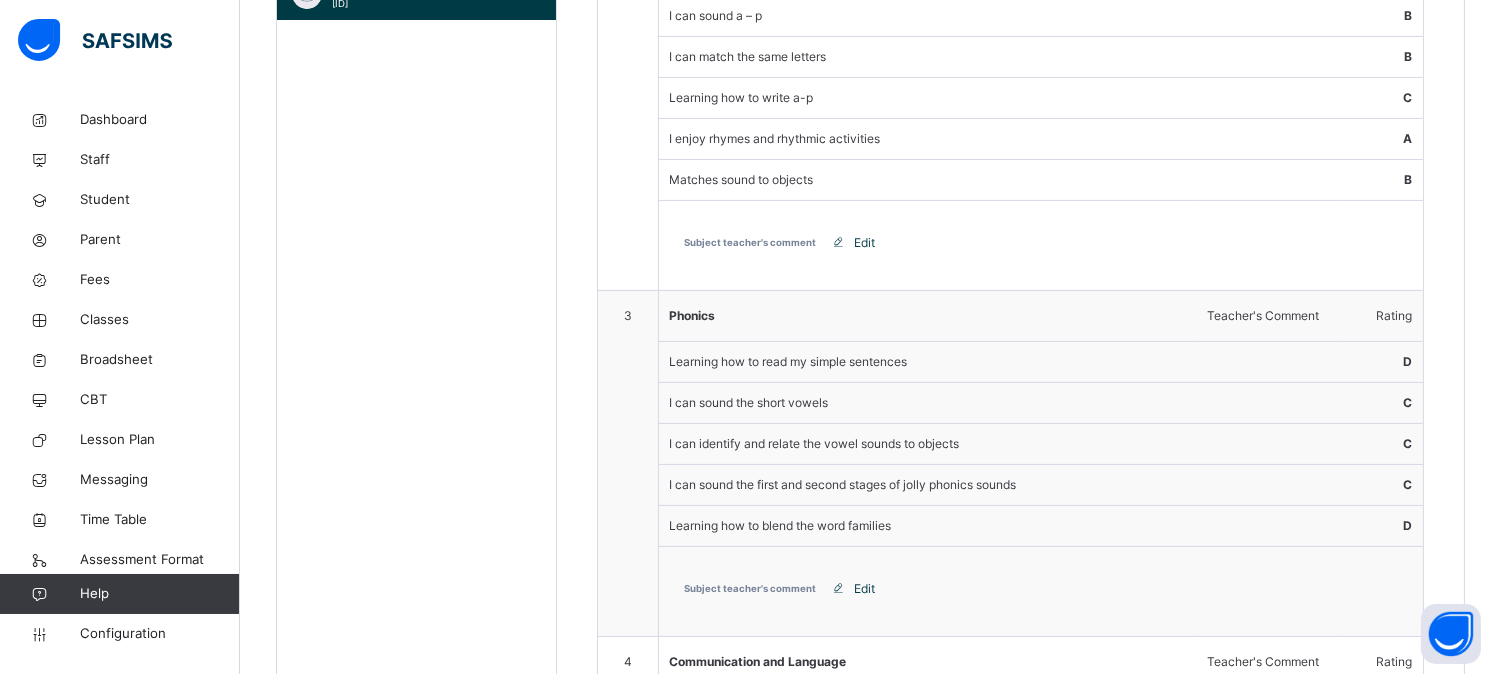 click on "Edit" at bounding box center [865, 243] 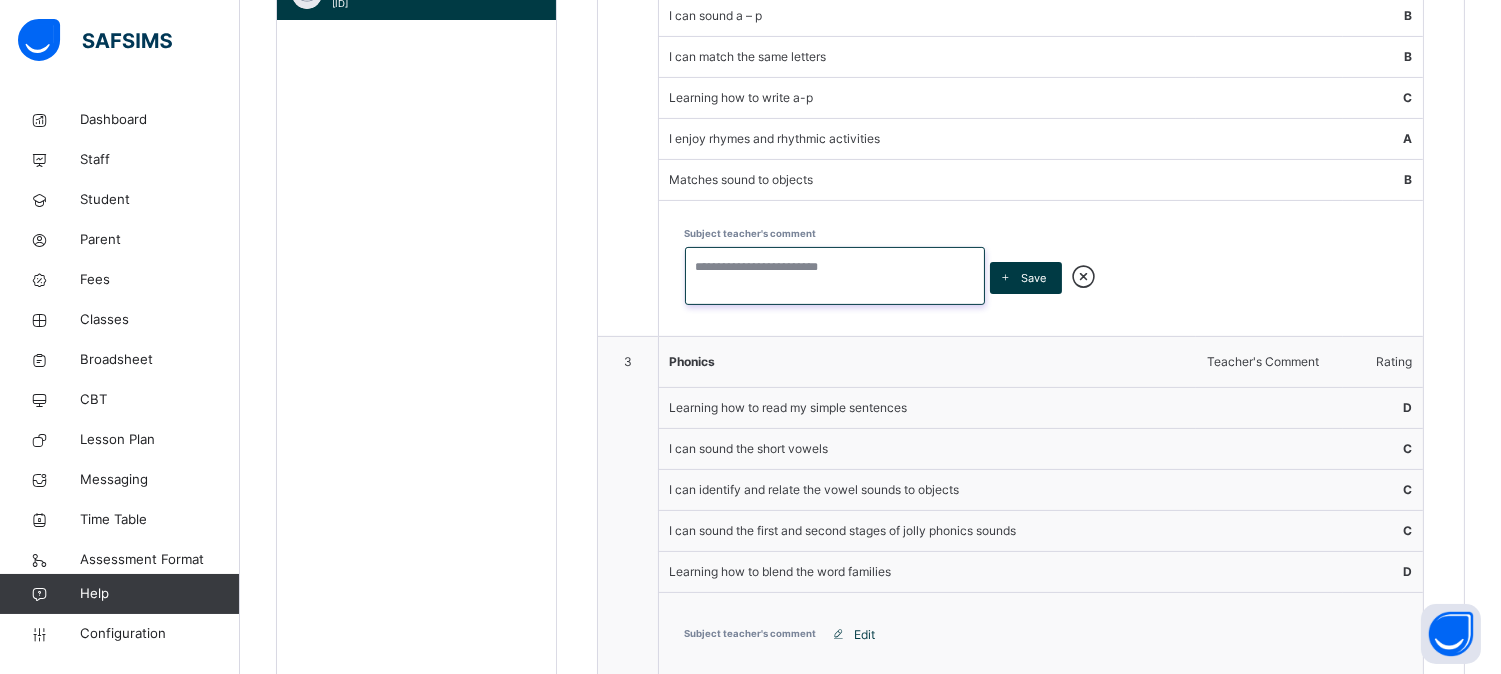 click at bounding box center [835, 276] 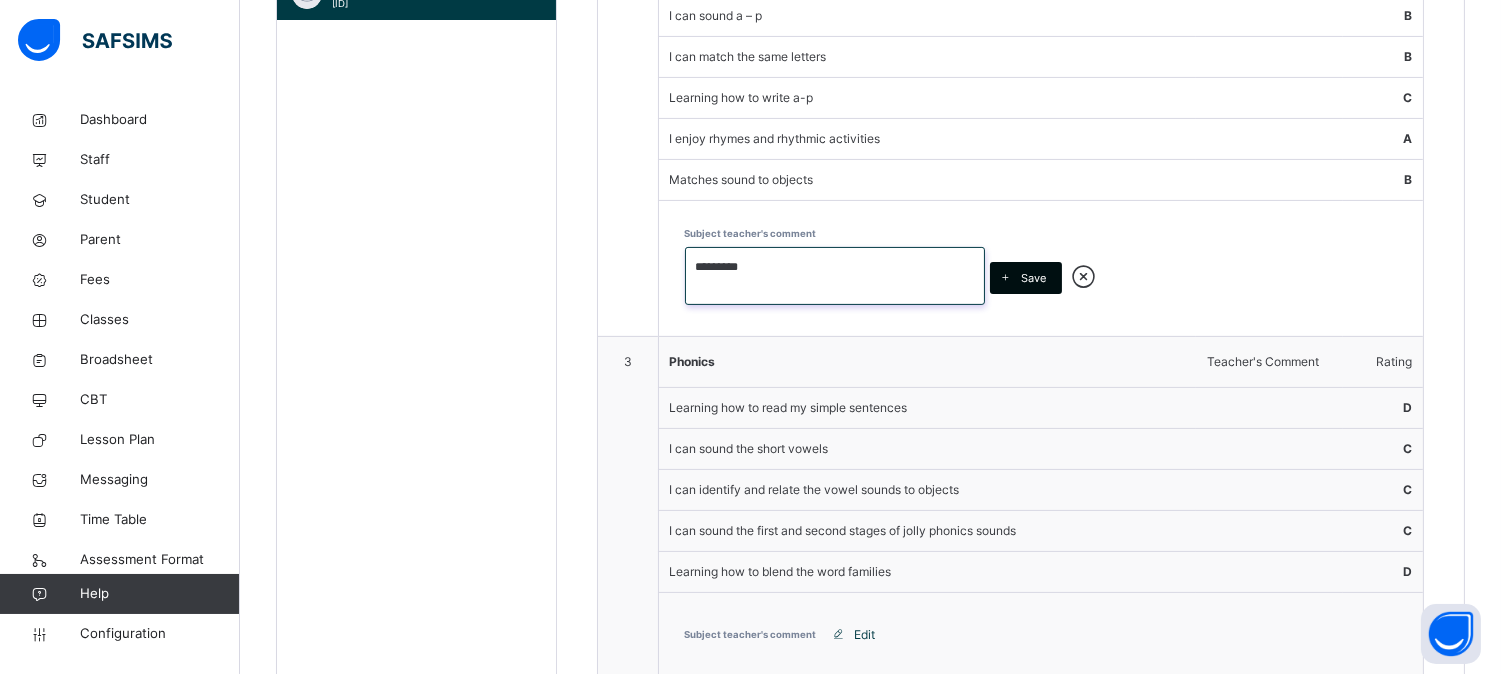type on "*********" 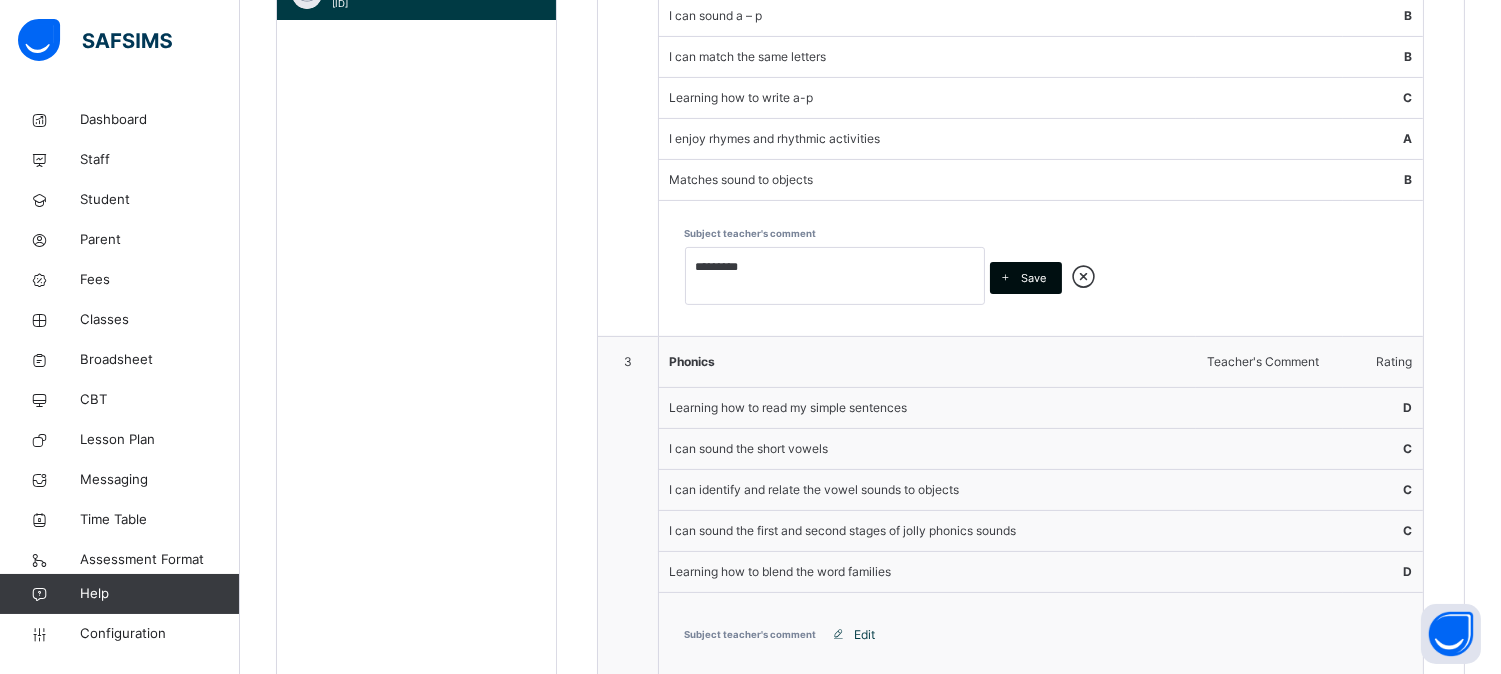 click on "Save" at bounding box center [1034, 278] 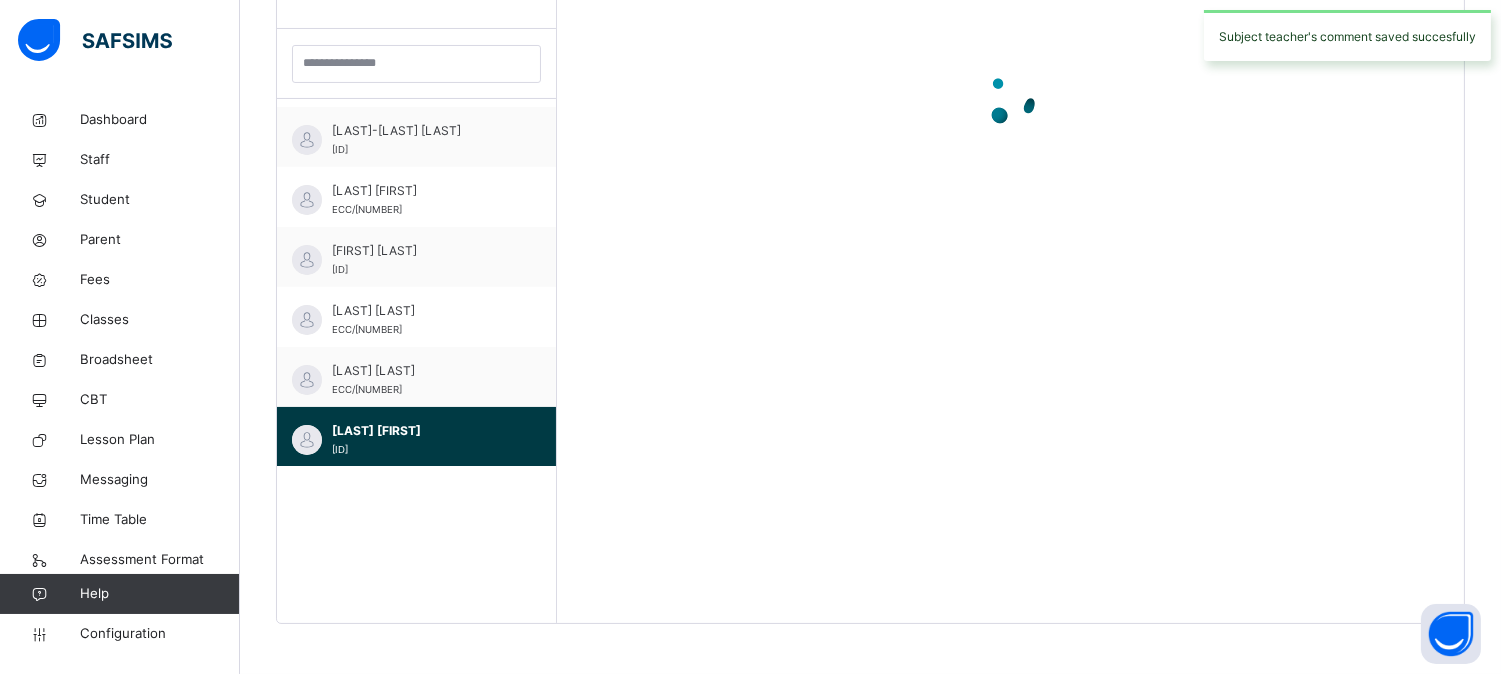 scroll, scrollTop: 1018, scrollLeft: 0, axis: vertical 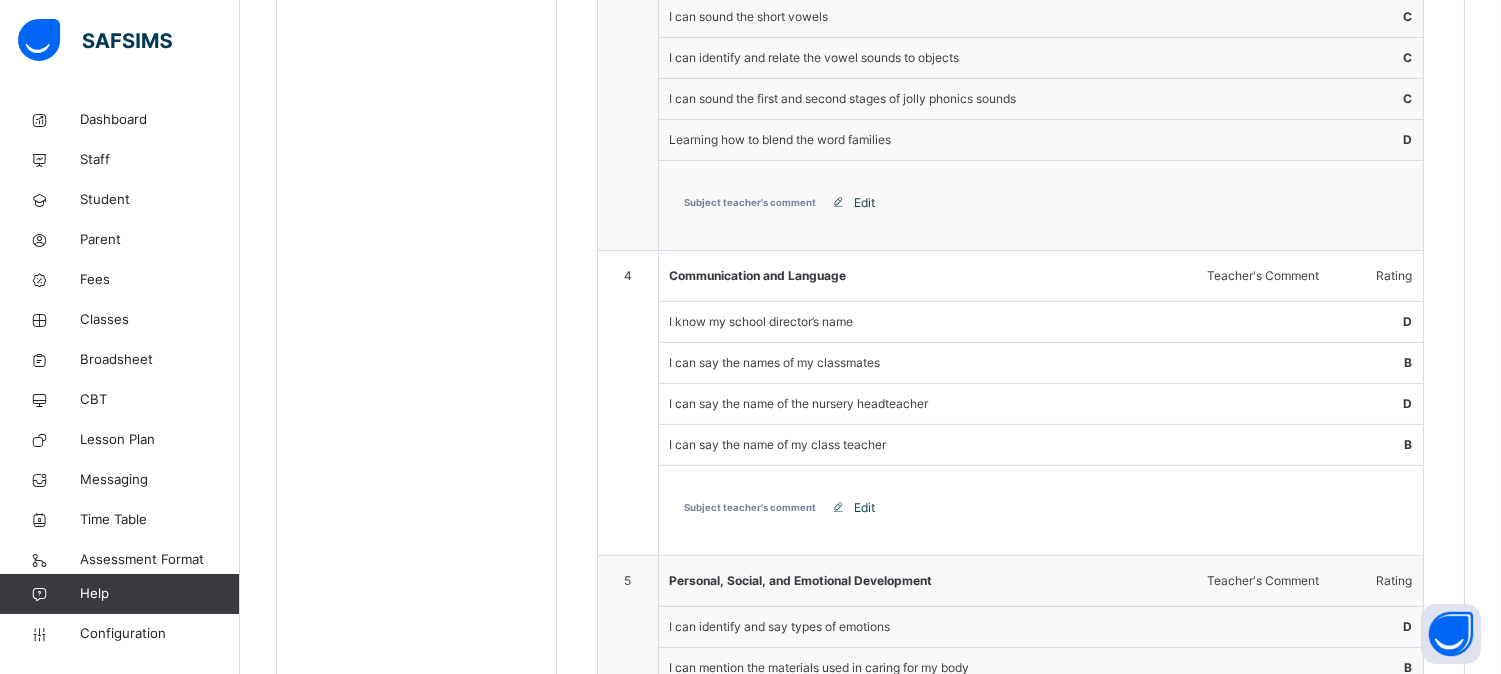 click at bounding box center (839, 203) 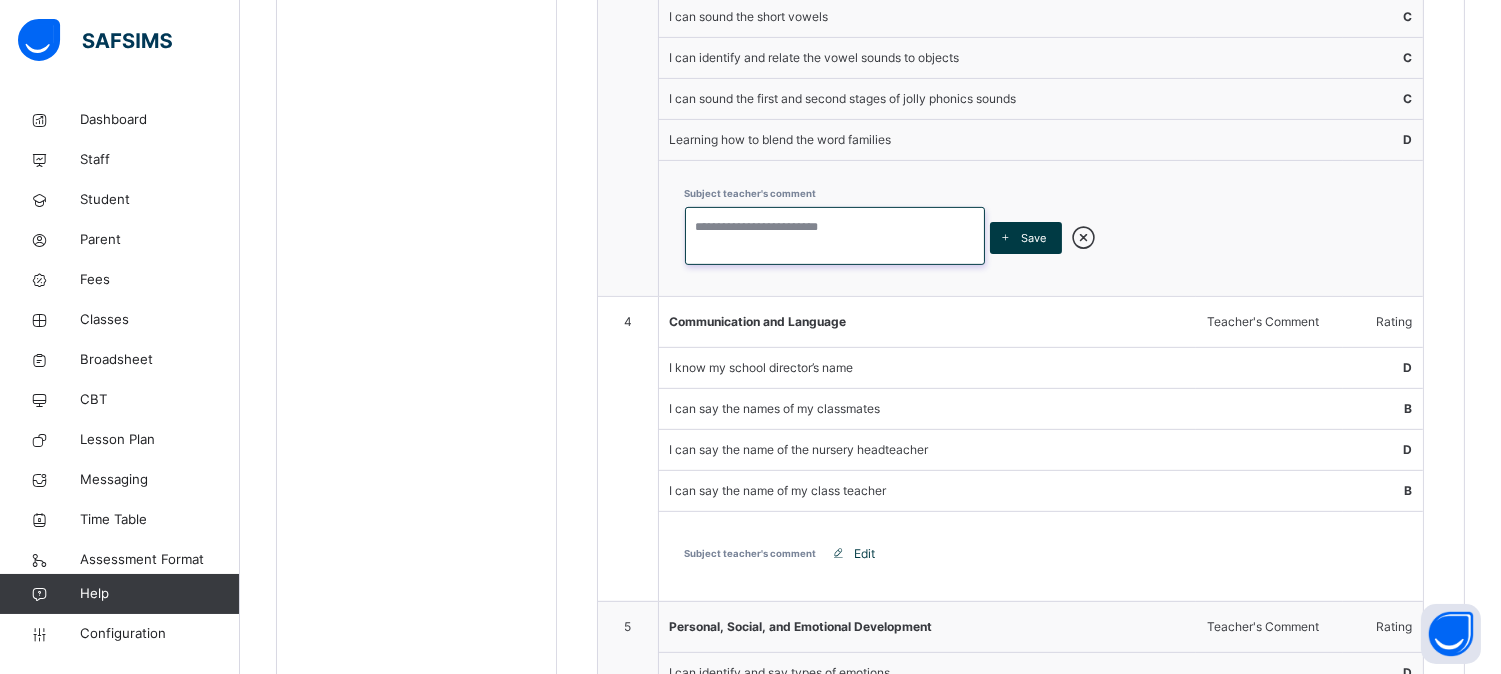 click at bounding box center [835, 236] 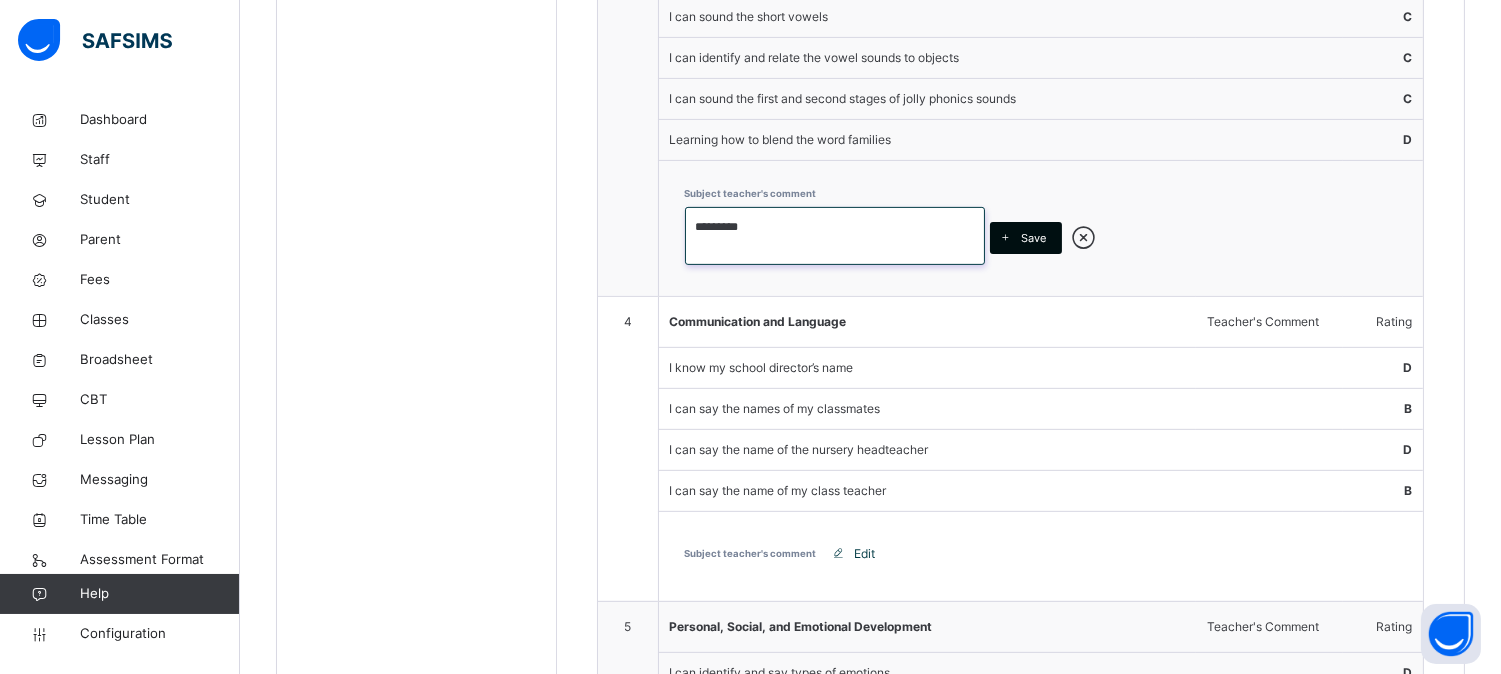 type on "*********" 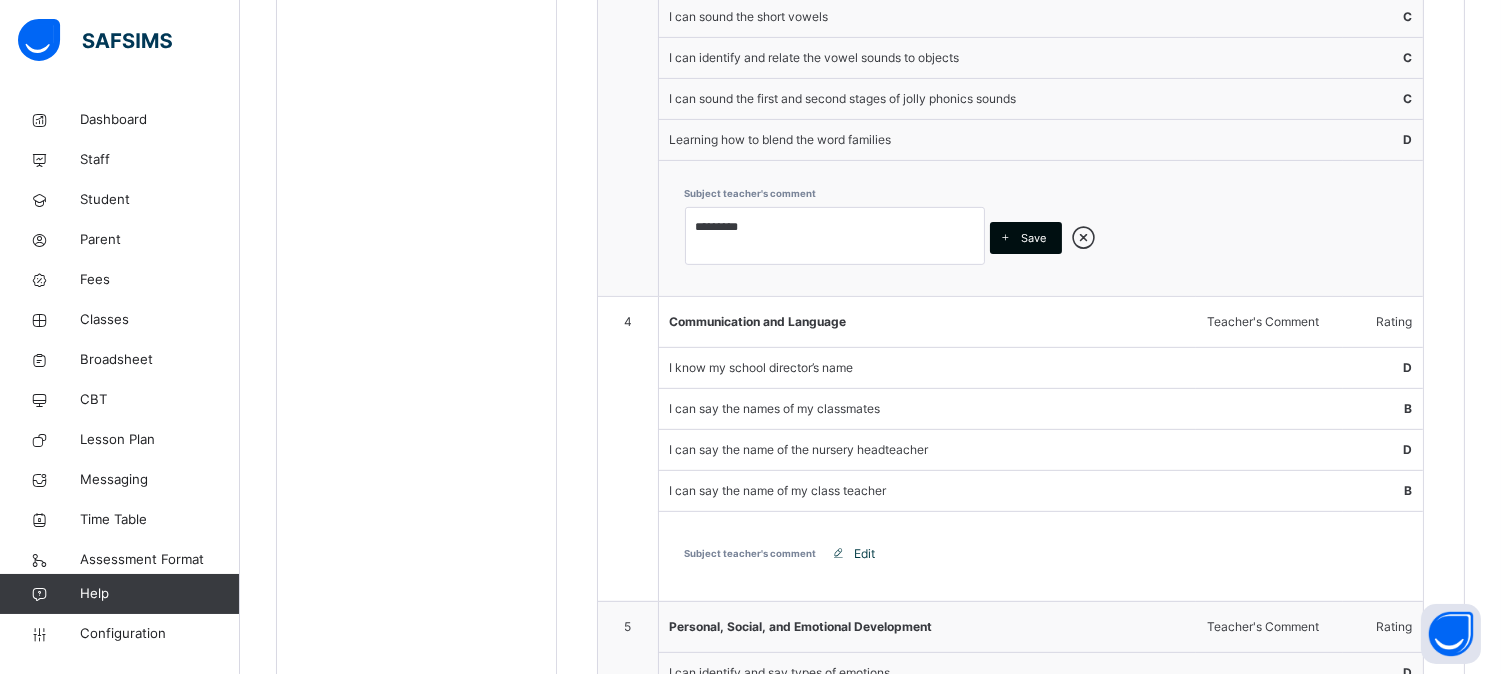 click at bounding box center (1006, 238) 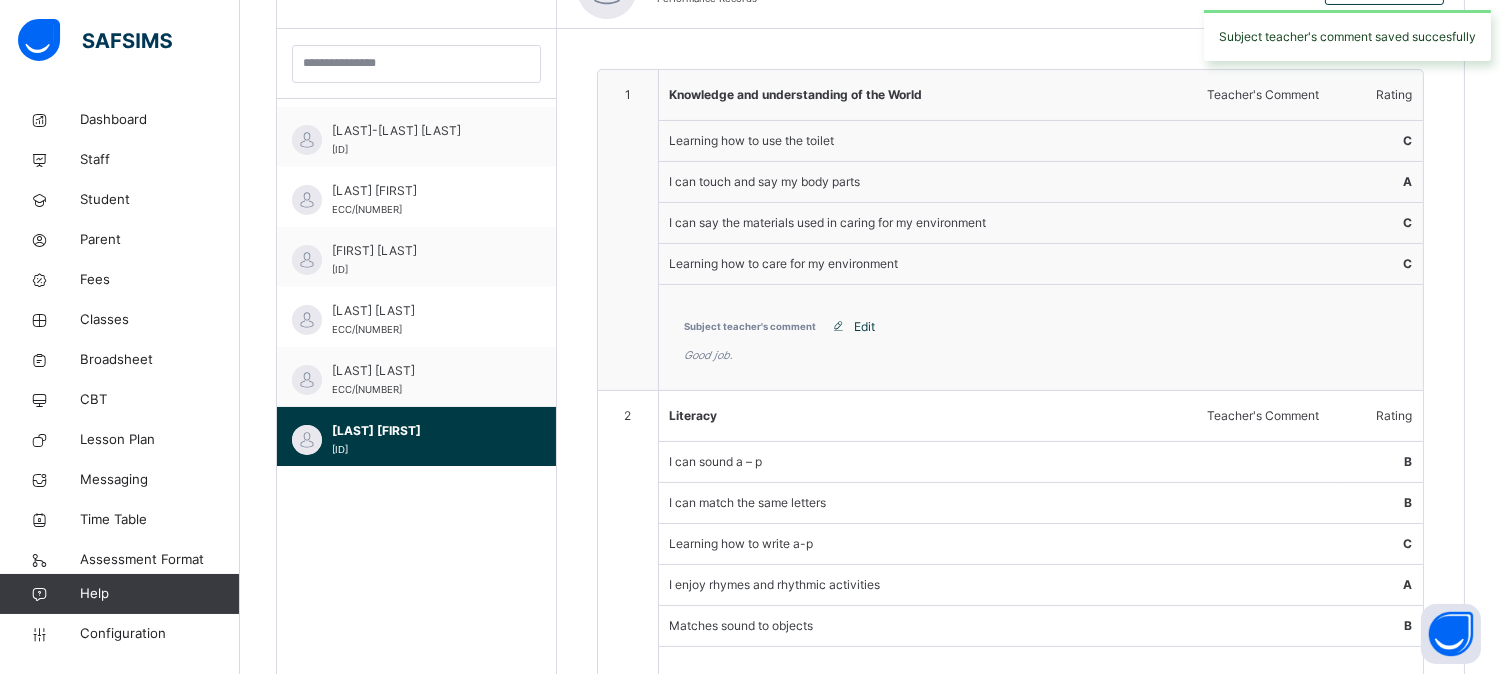 scroll, scrollTop: 1420, scrollLeft: 0, axis: vertical 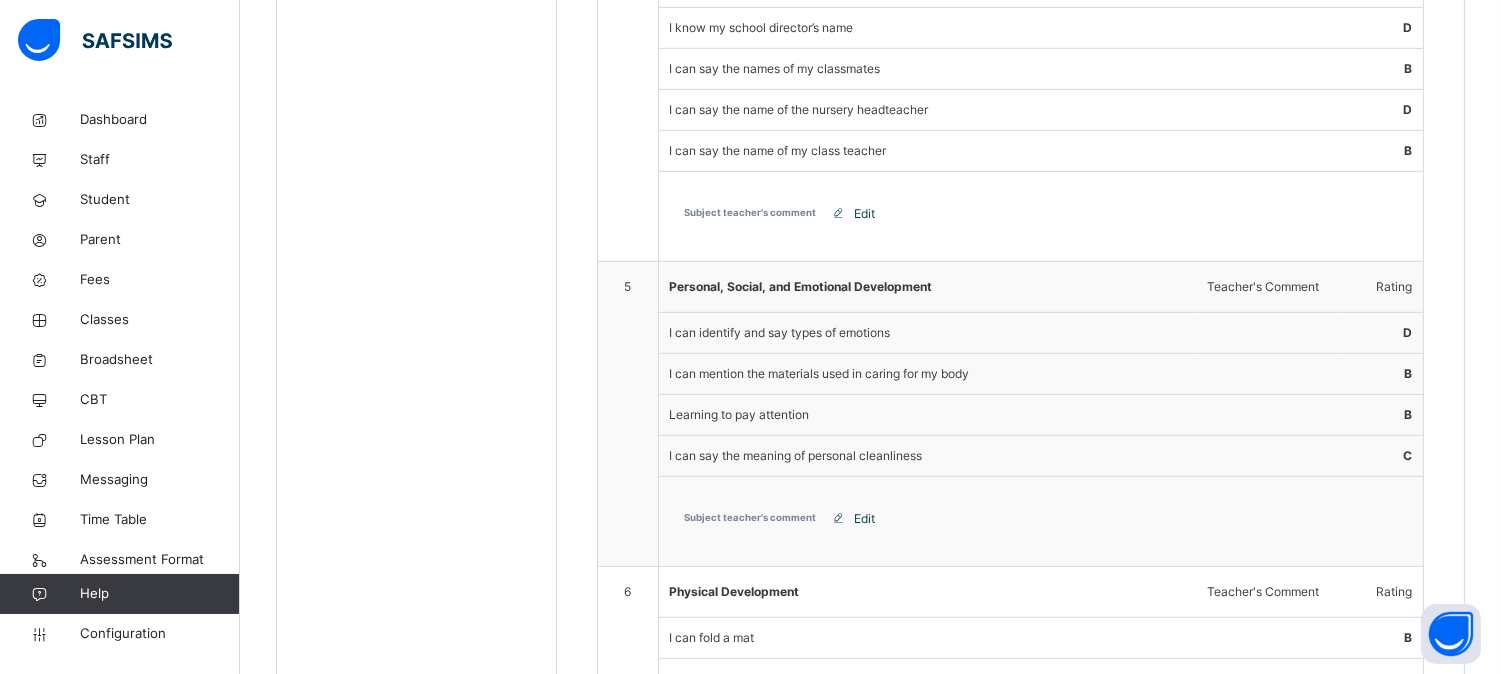 click on "Edit" at bounding box center [865, 214] 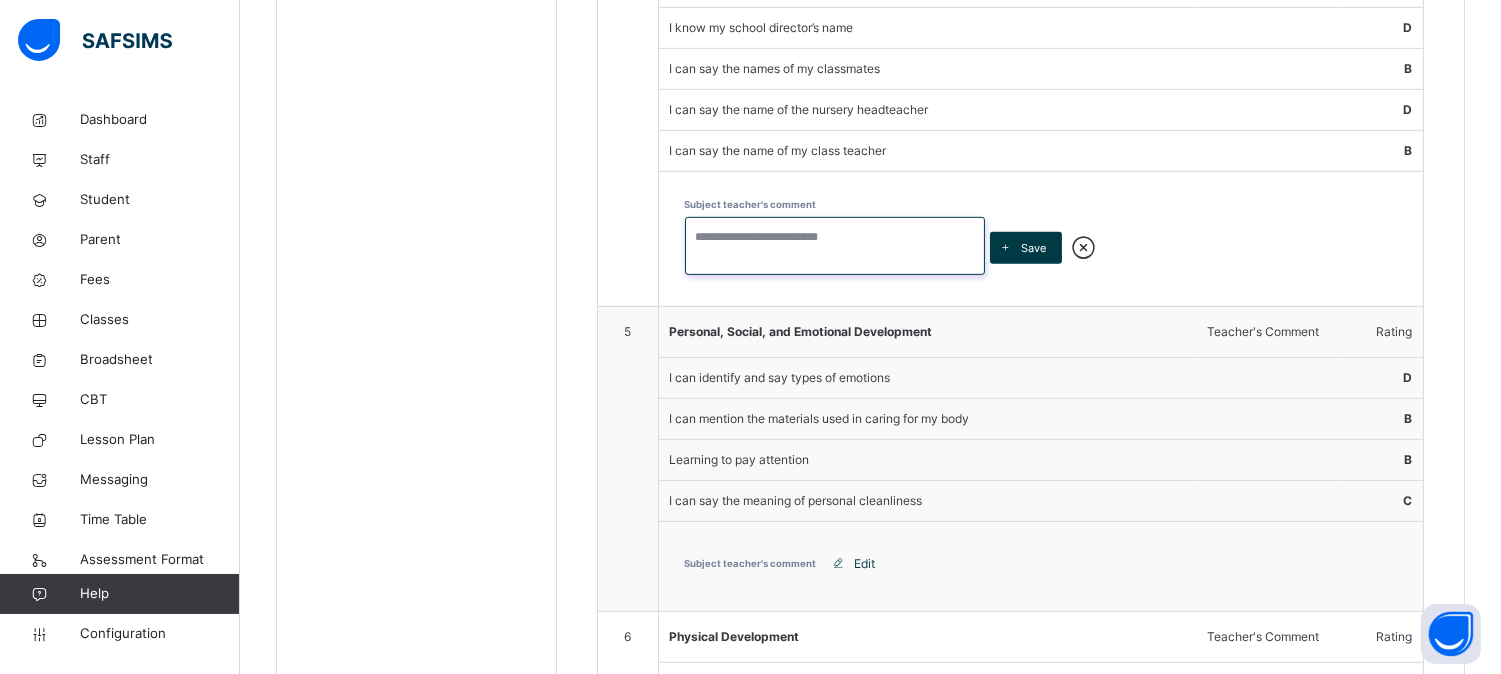 click at bounding box center (835, 246) 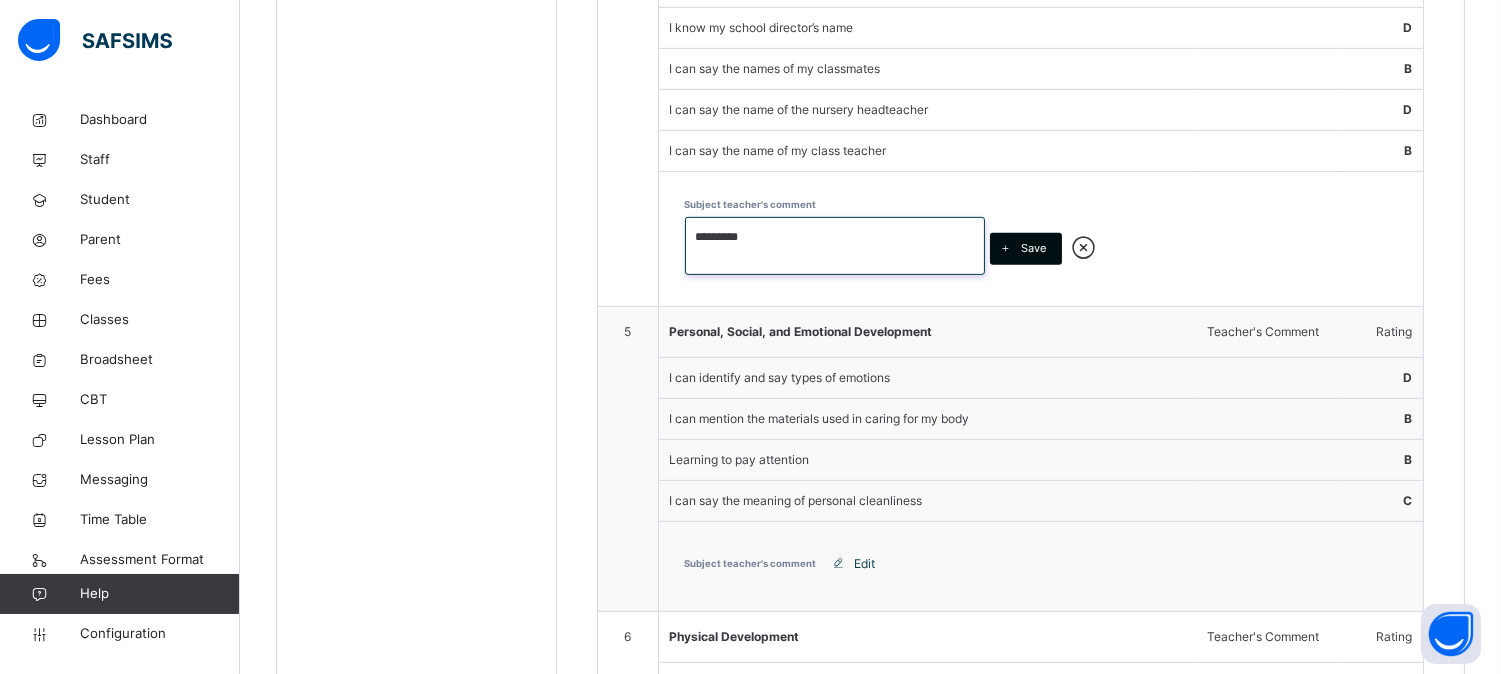 type on "*********" 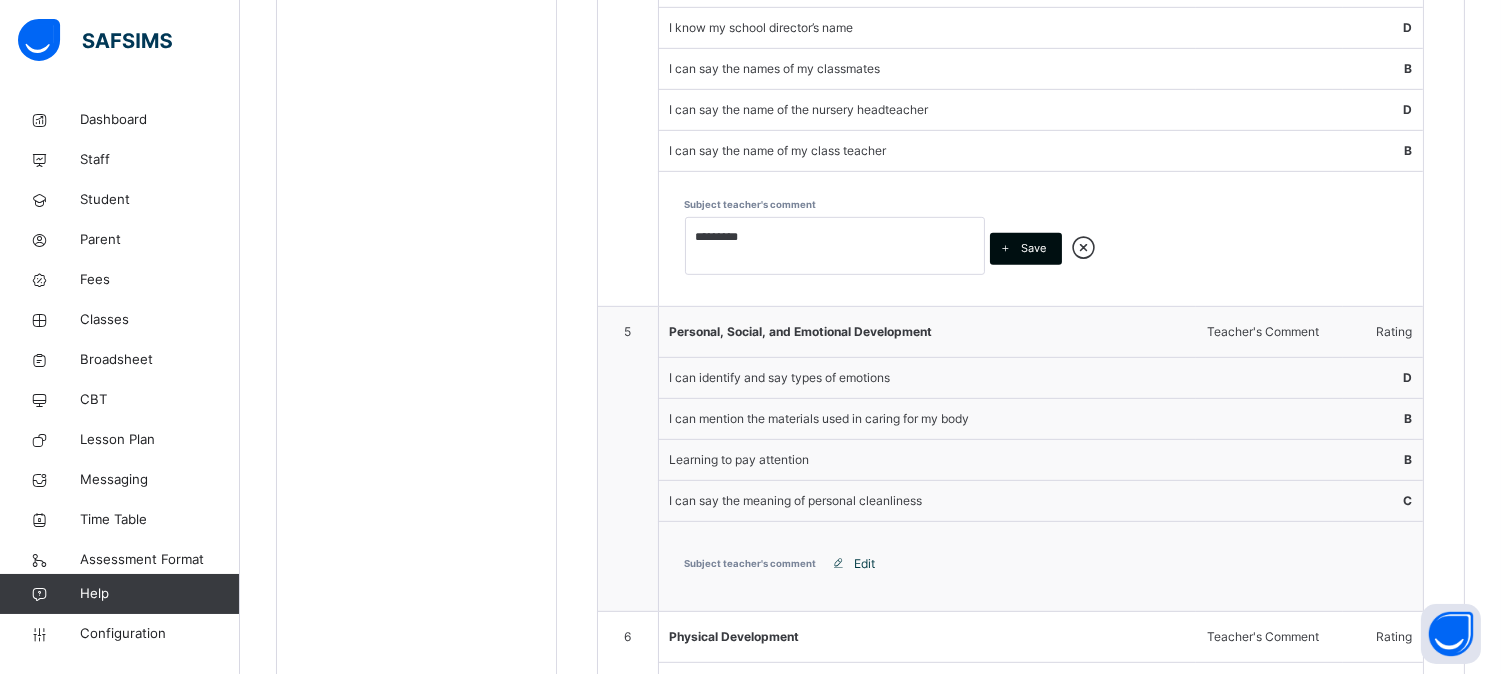 click on "Save" at bounding box center (1034, 248) 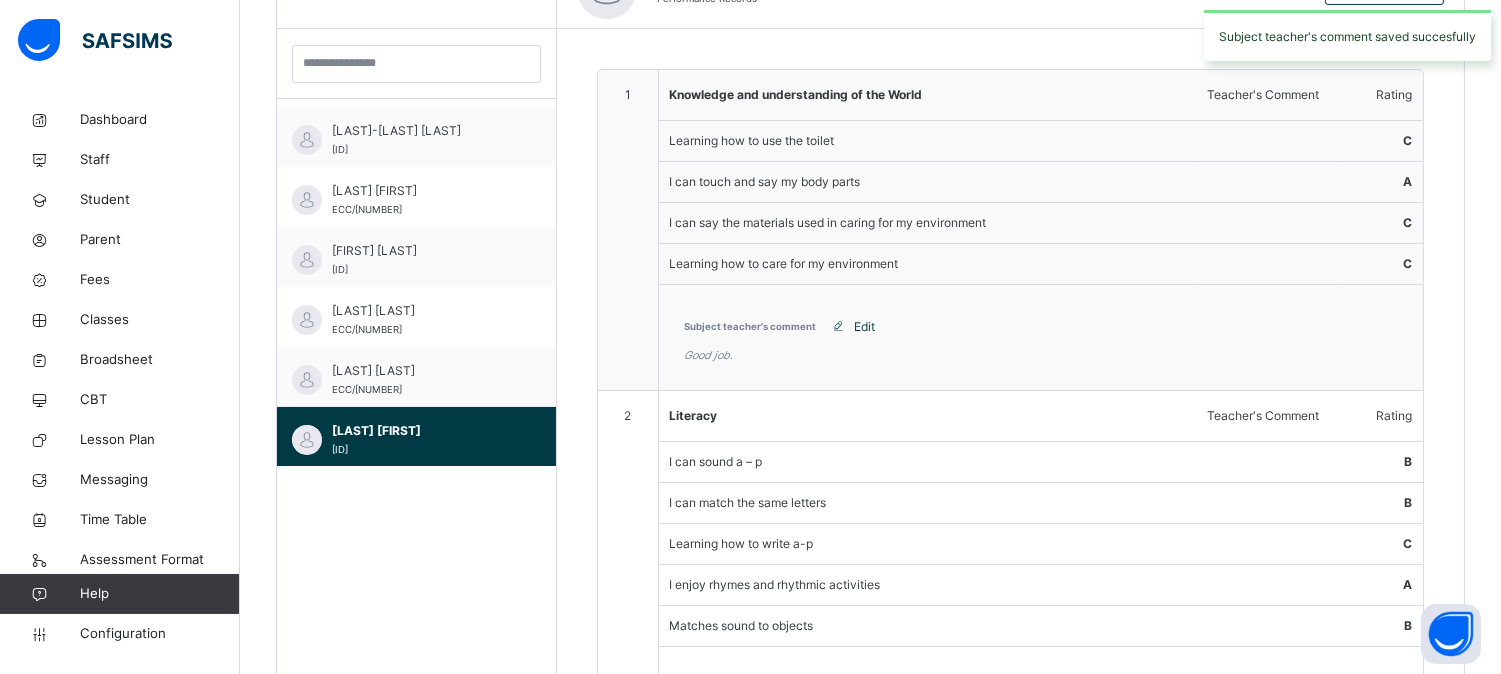 scroll, scrollTop: 1731, scrollLeft: 0, axis: vertical 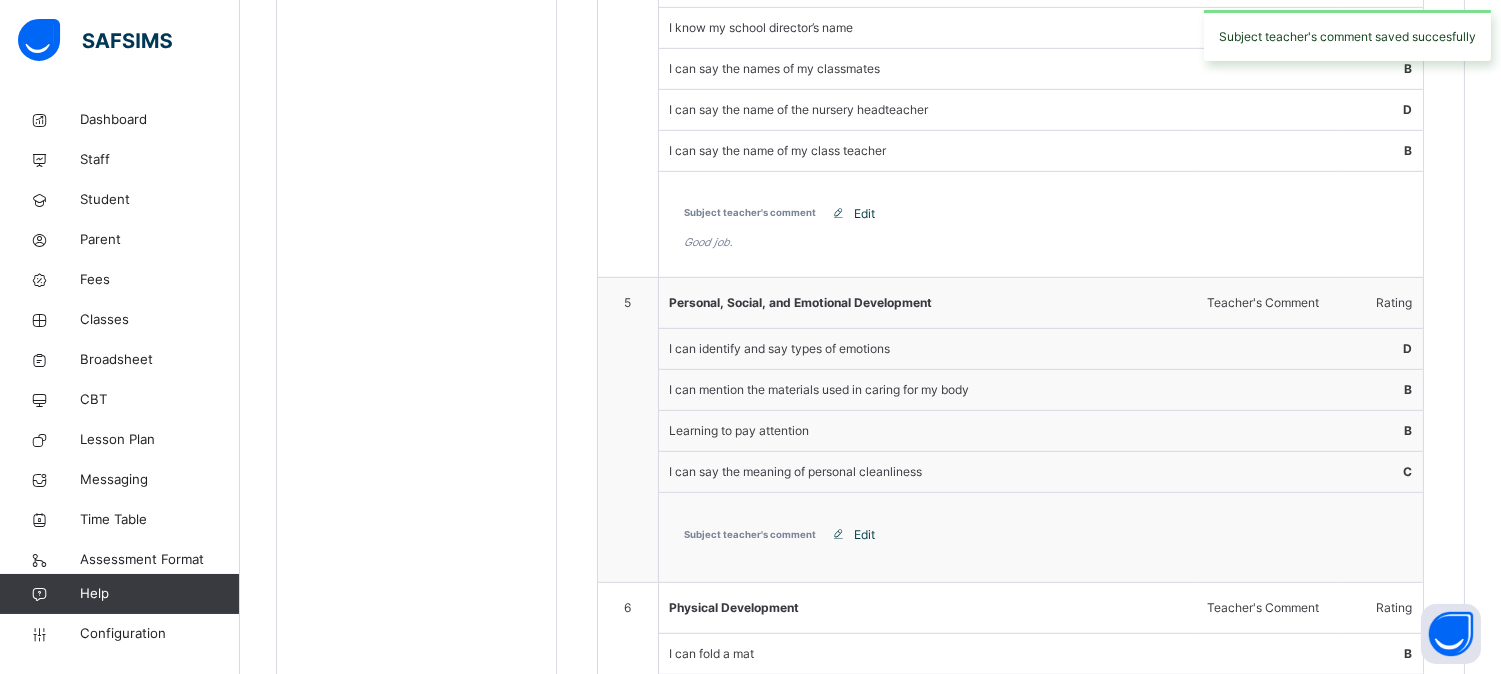 click on "Edit" at bounding box center (857, 535) 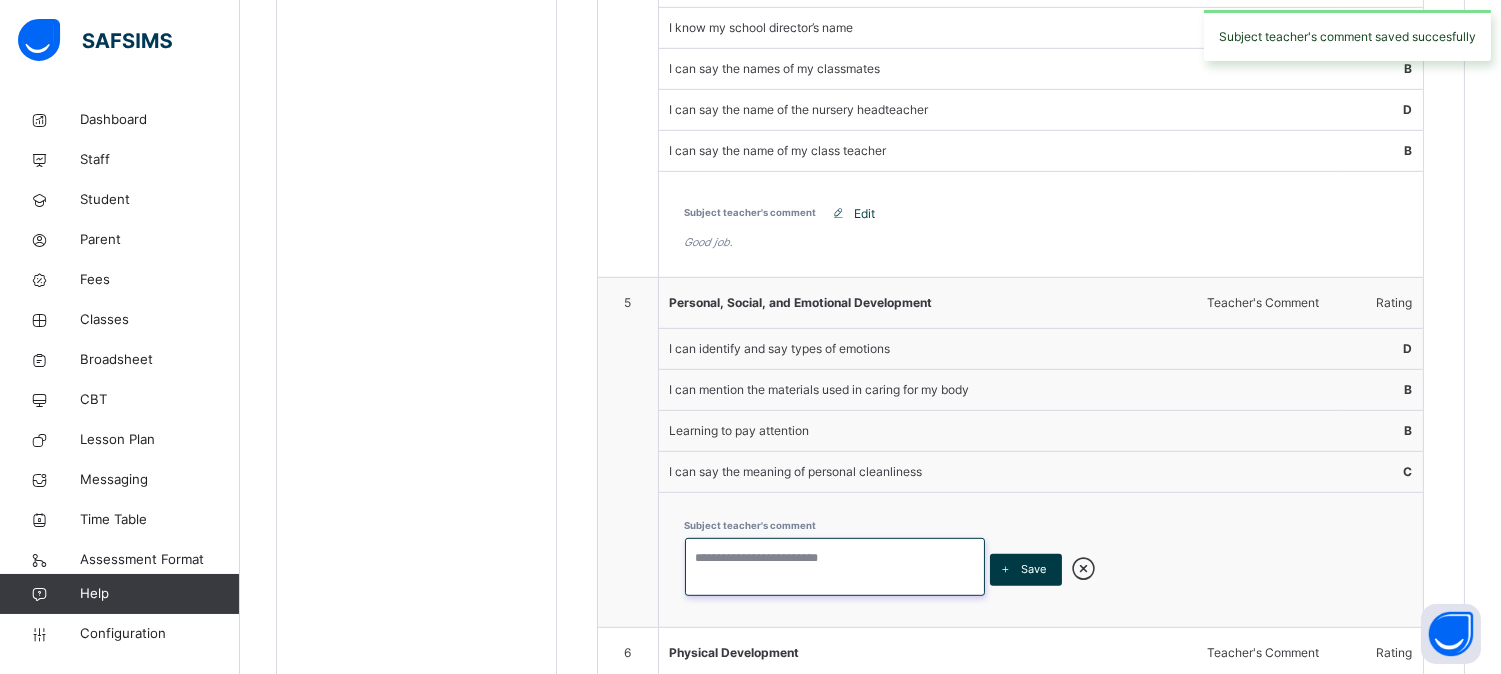 click at bounding box center [835, 567] 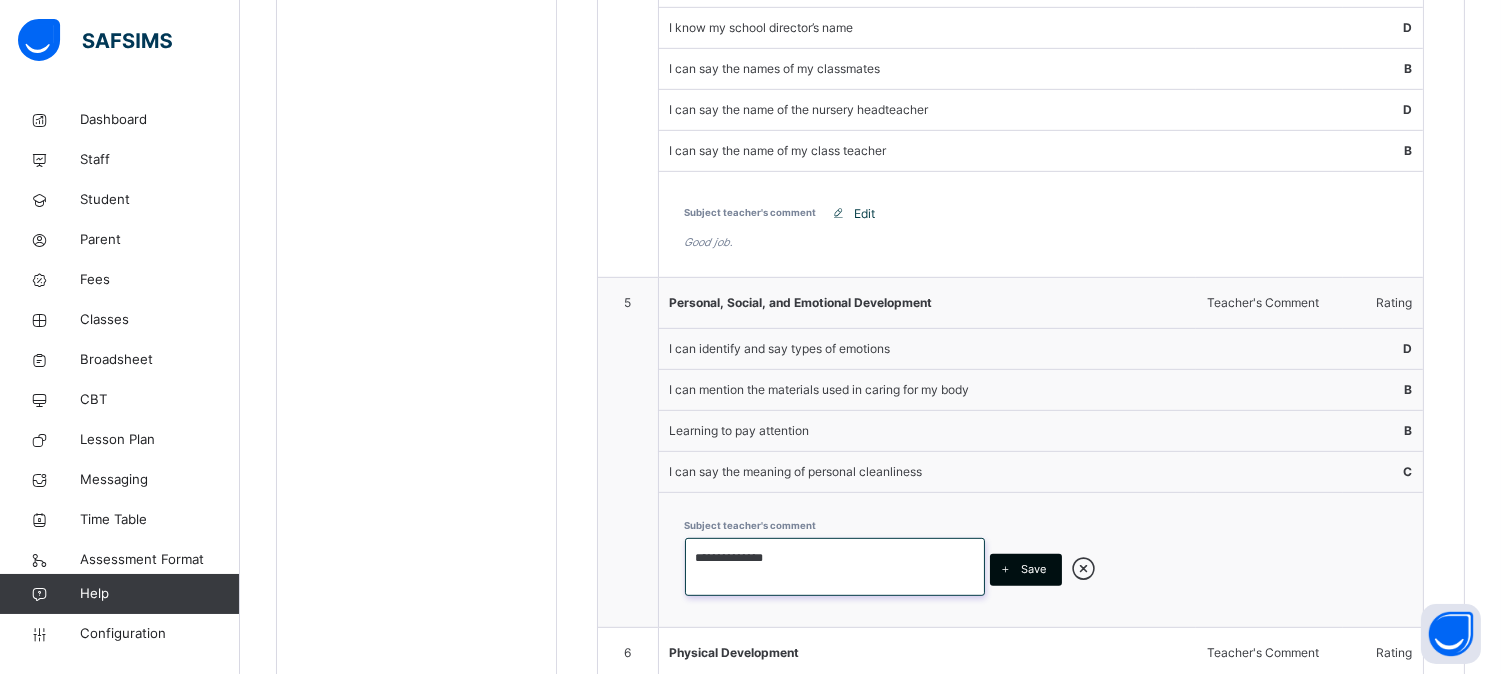 type on "**********" 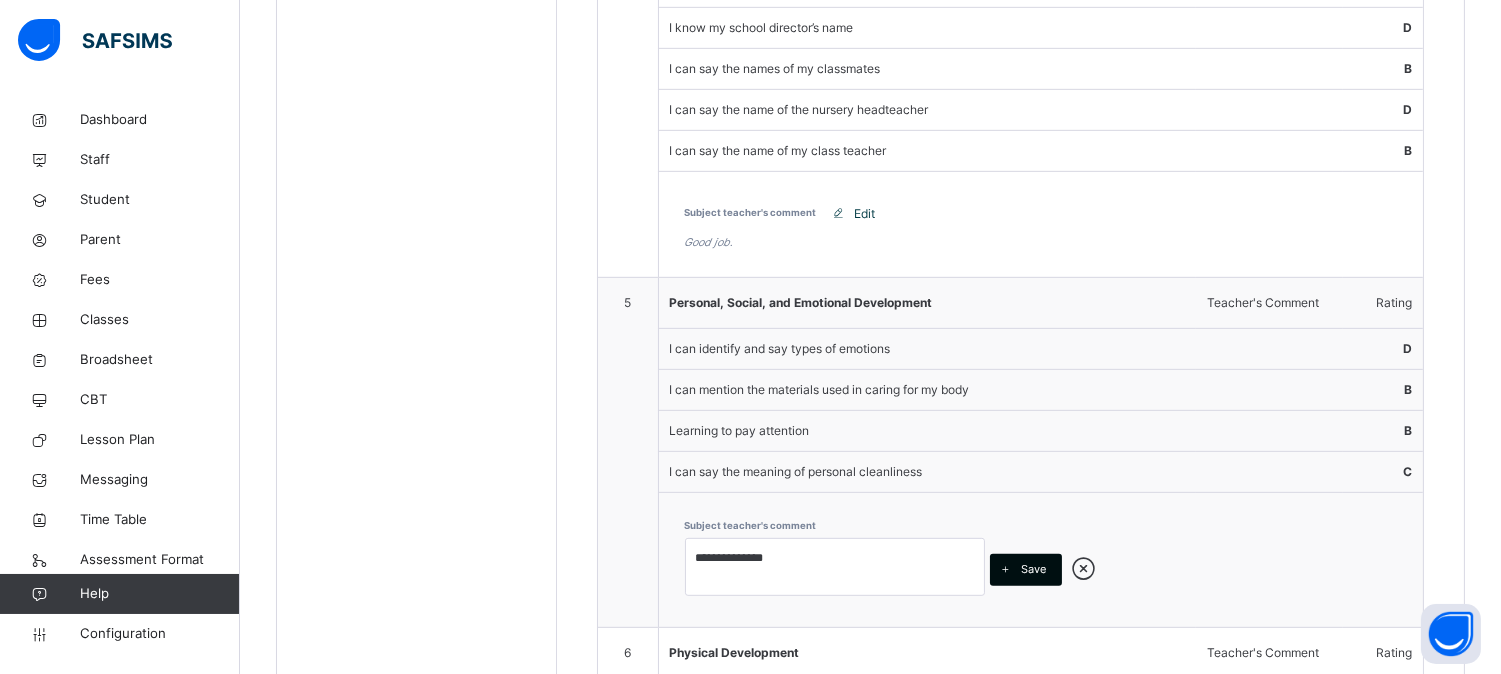 click at bounding box center (1006, 570) 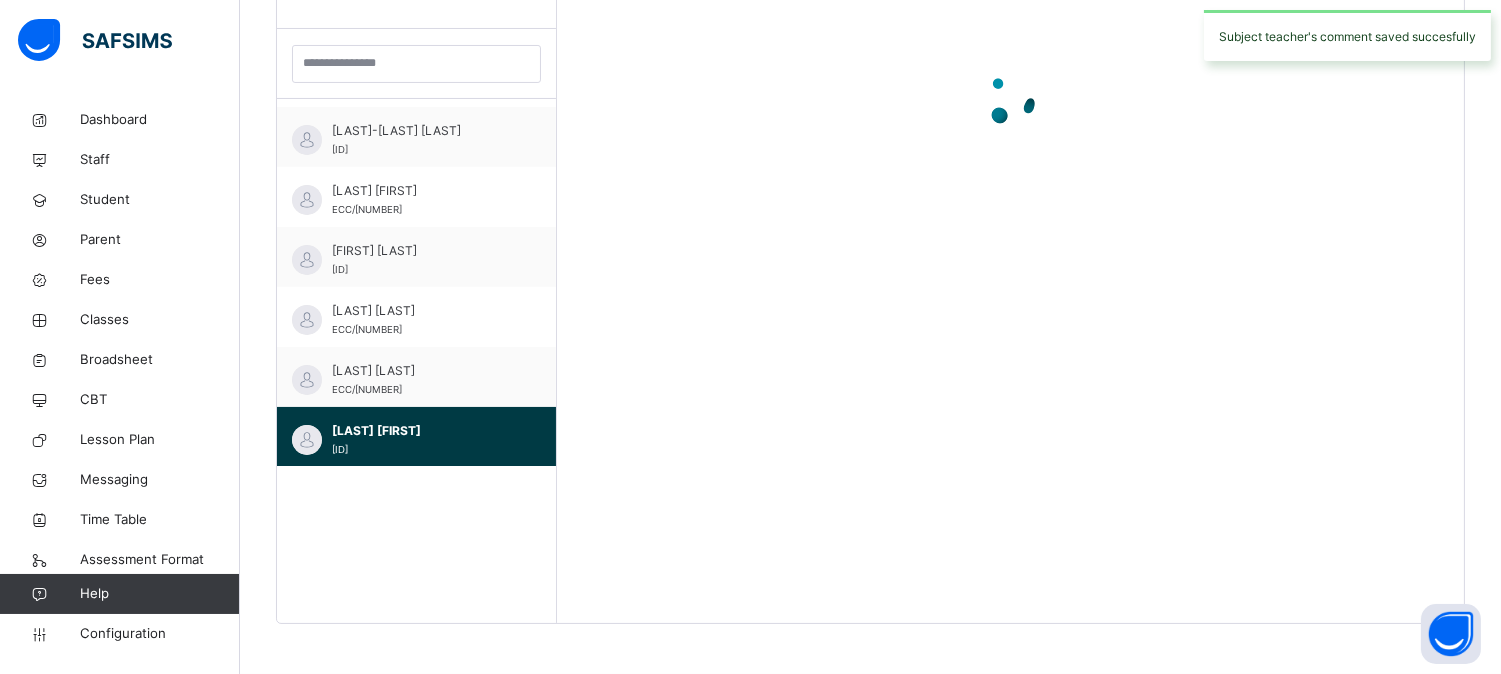 scroll, scrollTop: 2405, scrollLeft: 0, axis: vertical 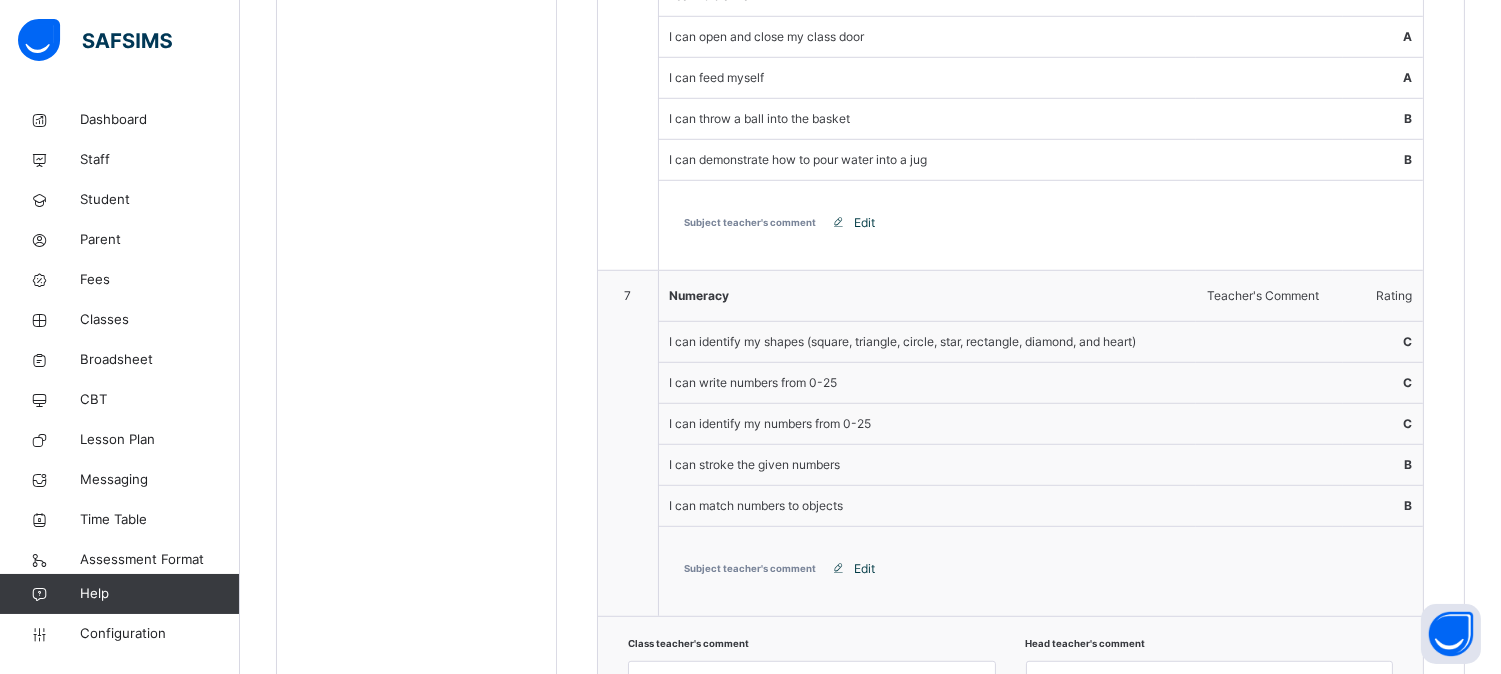 click on "Edit" at bounding box center (865, 223) 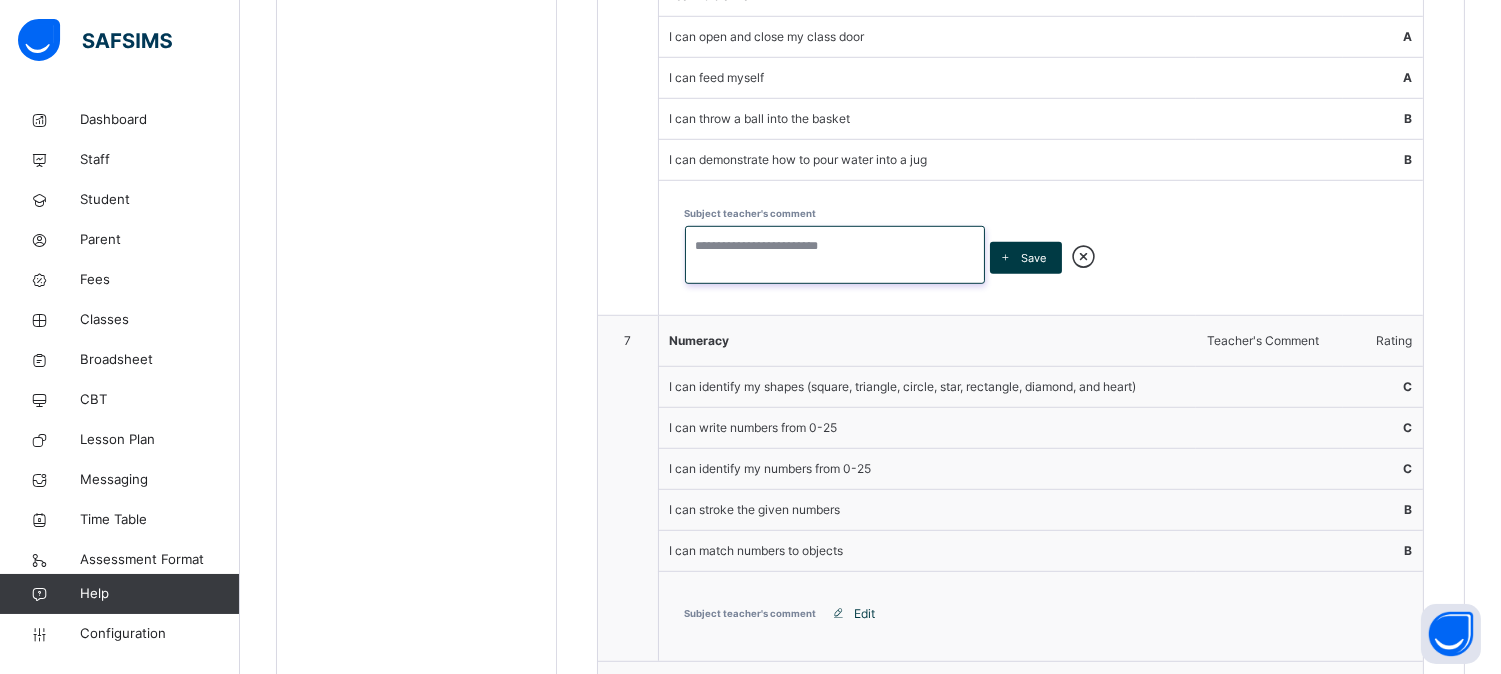 click at bounding box center (835, 255) 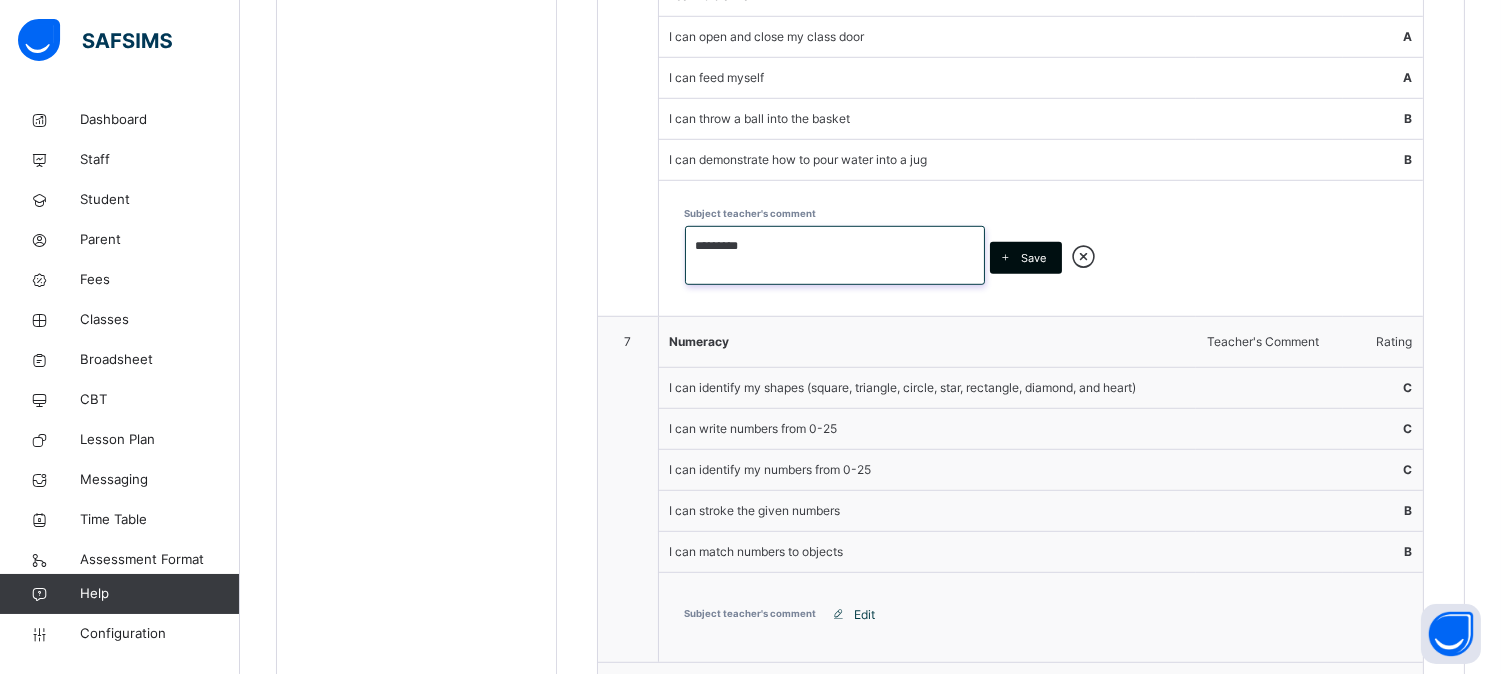 type on "*********" 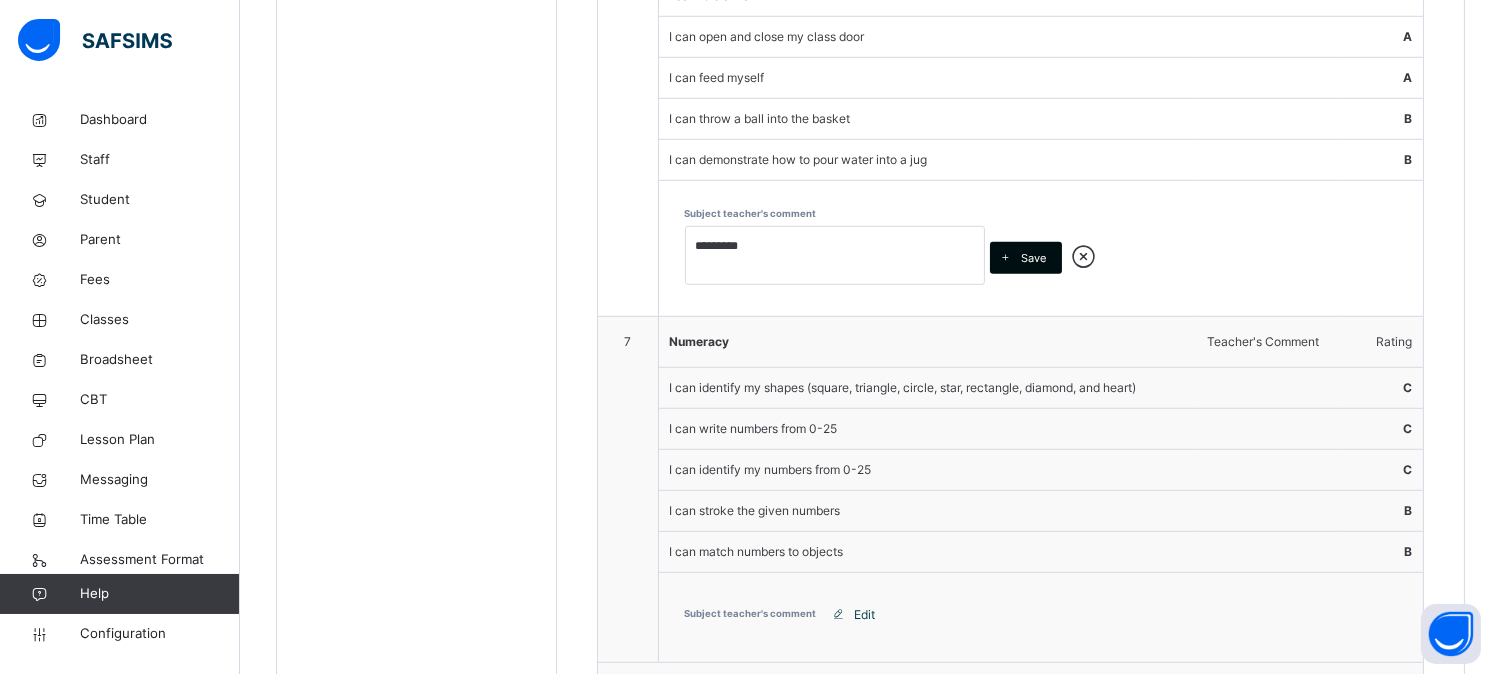click on "Save" at bounding box center [1034, 258] 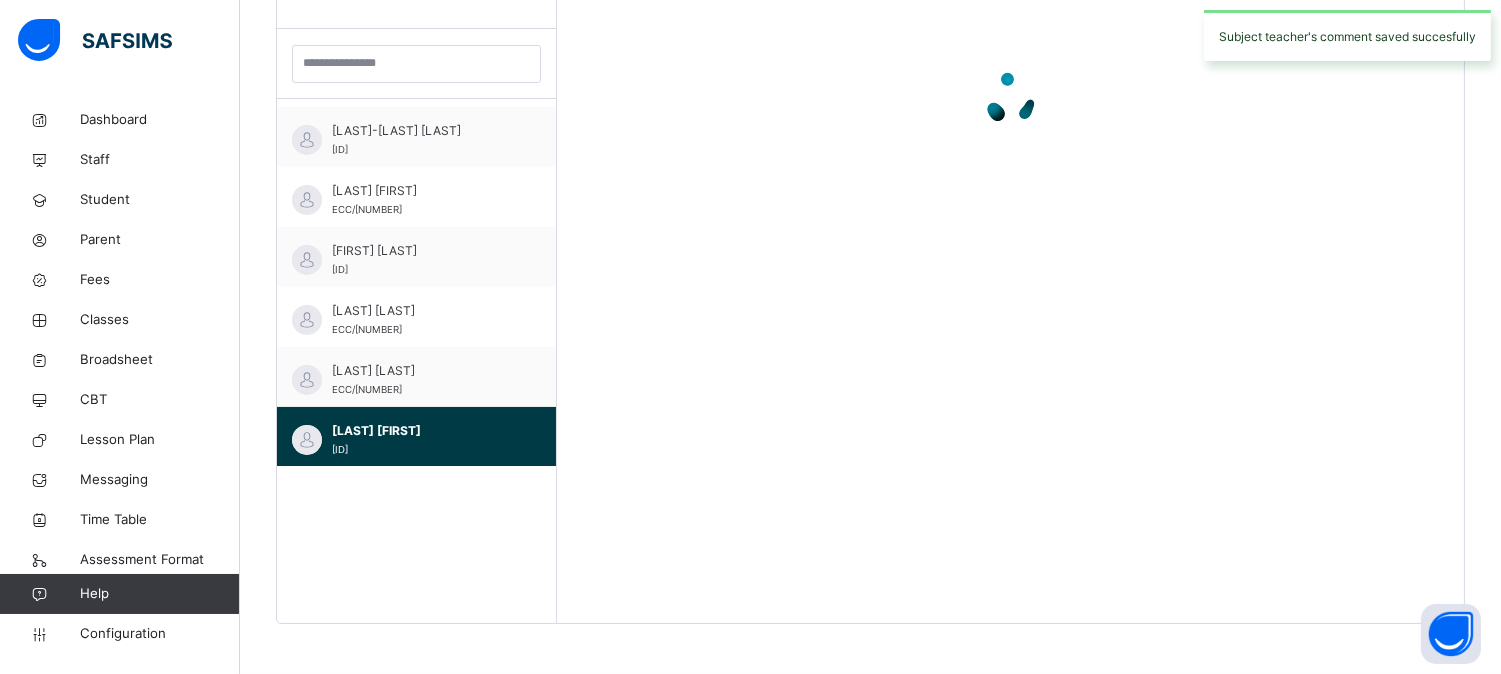 scroll, scrollTop: 2405, scrollLeft: 0, axis: vertical 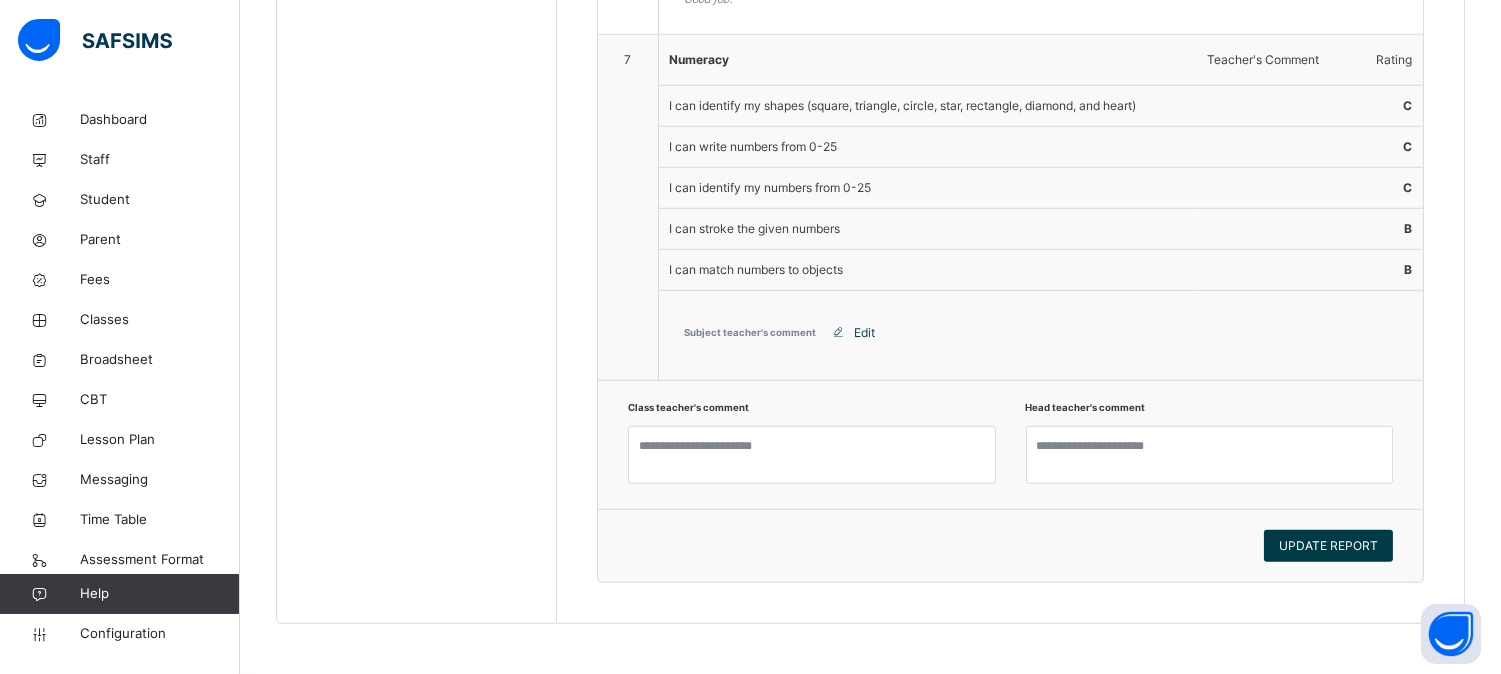 click on "Edit" at bounding box center (865, 333) 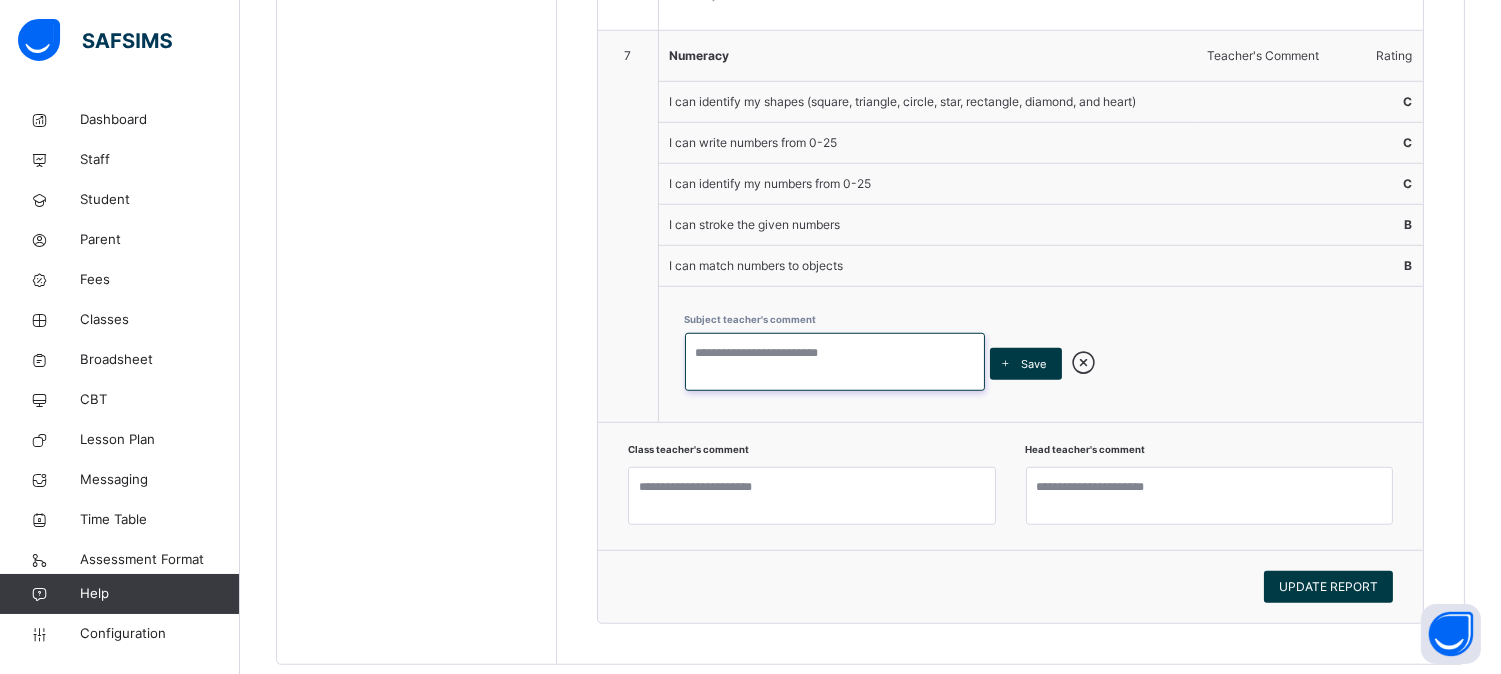 click at bounding box center (835, 362) 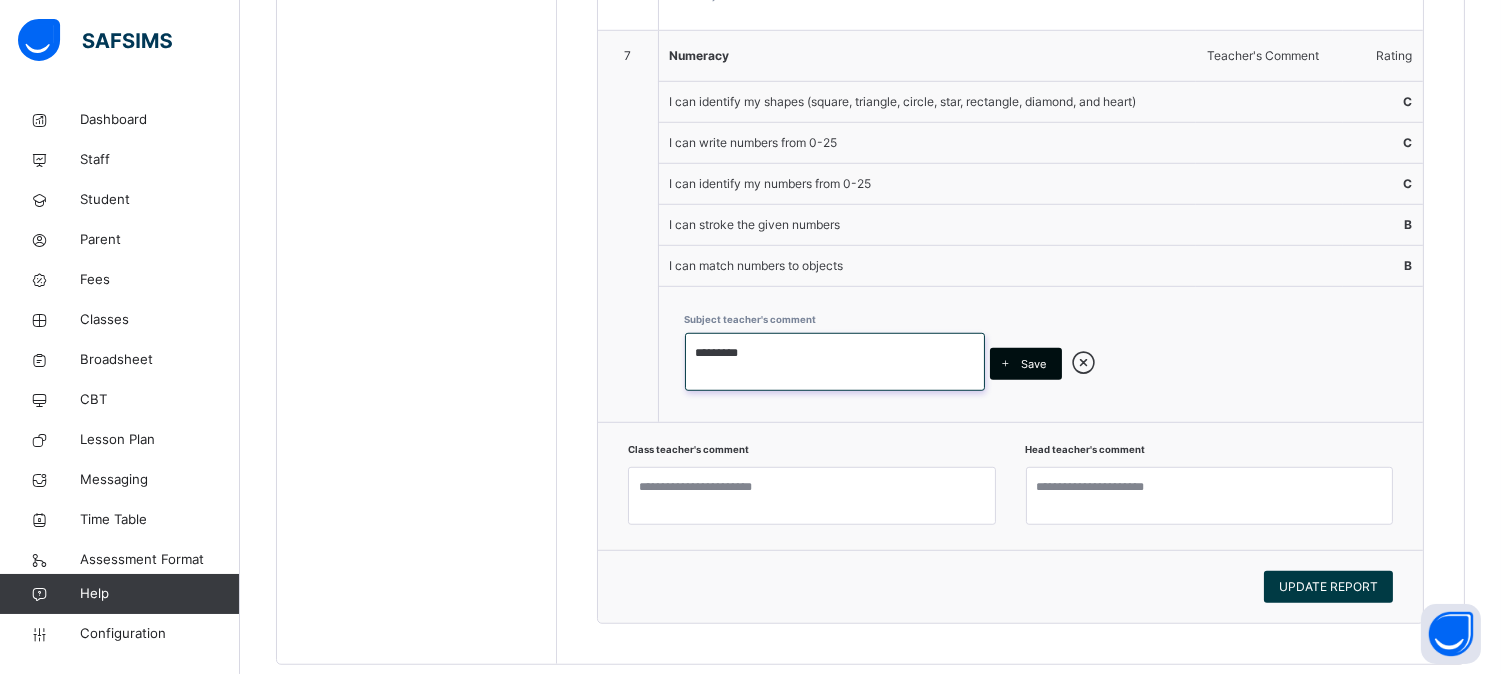 type on "*********" 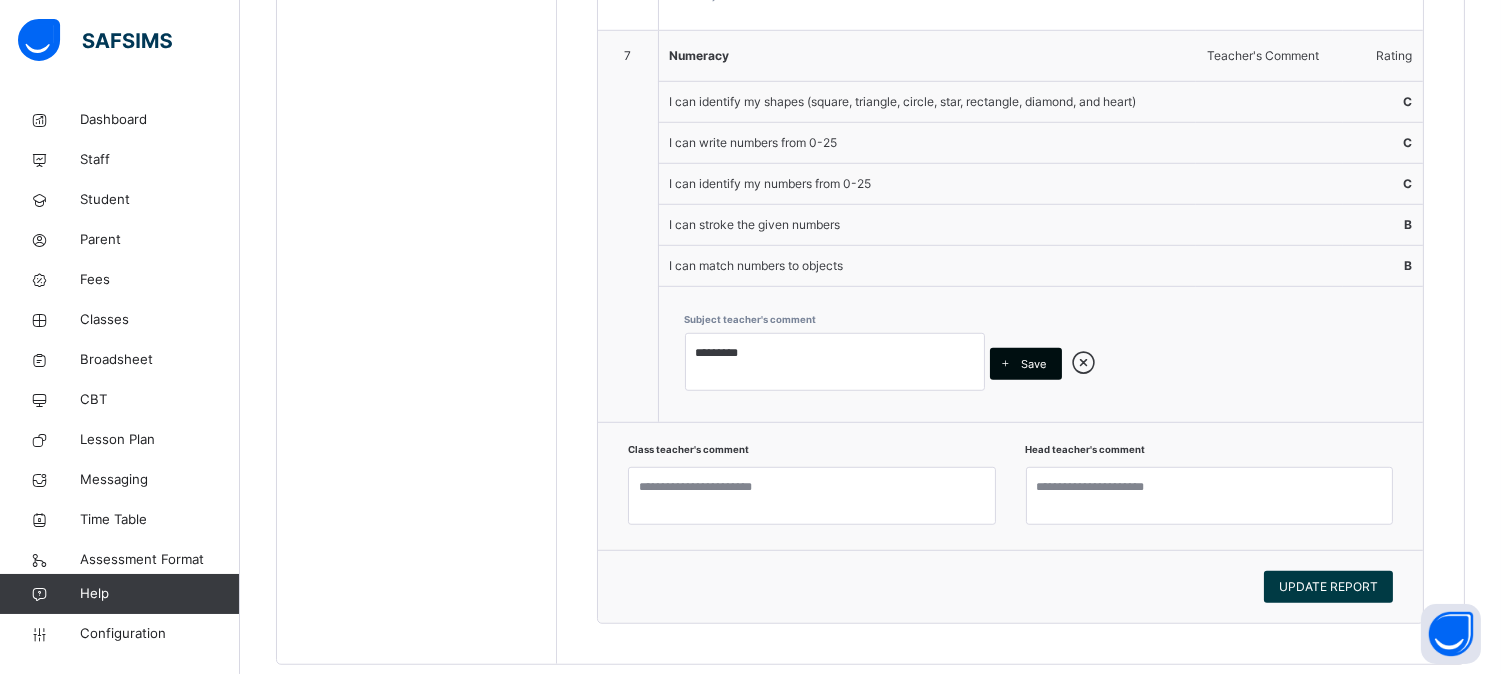 click at bounding box center (1005, 364) 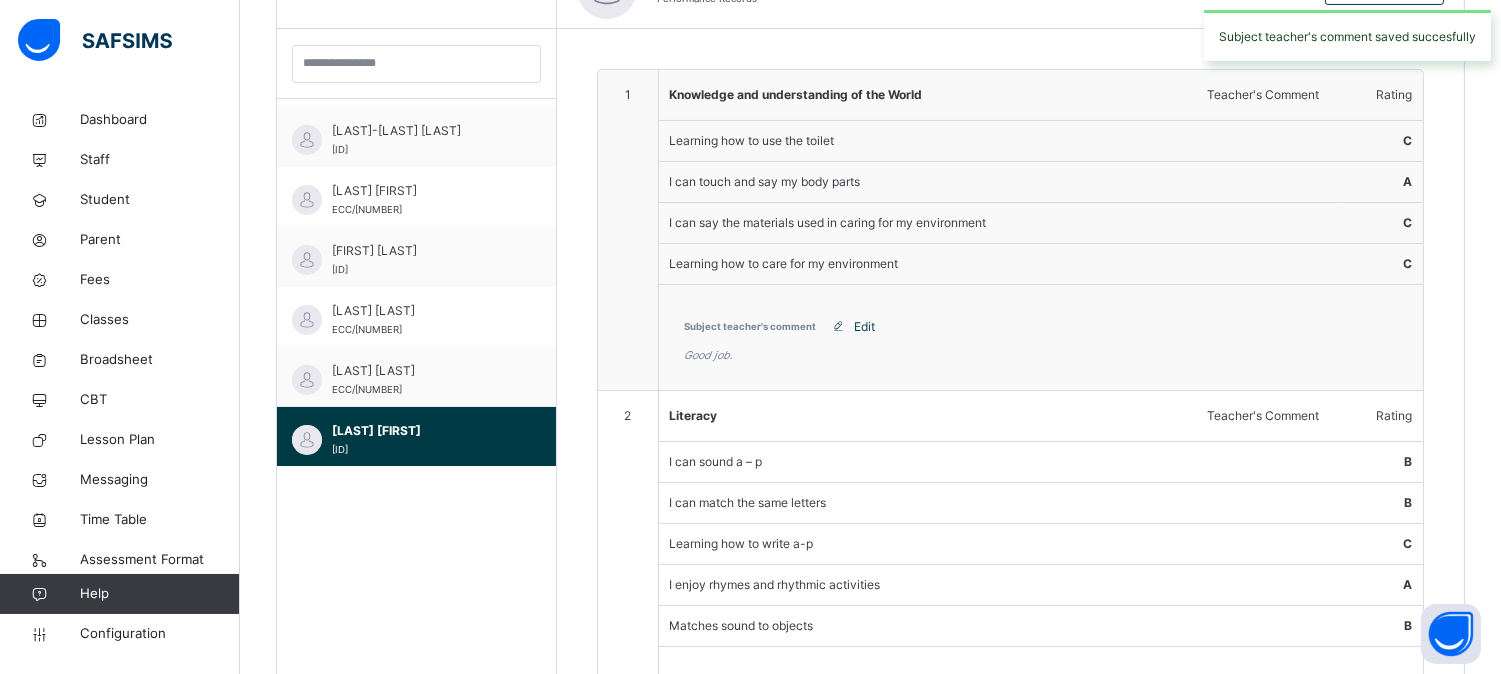 scroll, scrollTop: 2661, scrollLeft: 0, axis: vertical 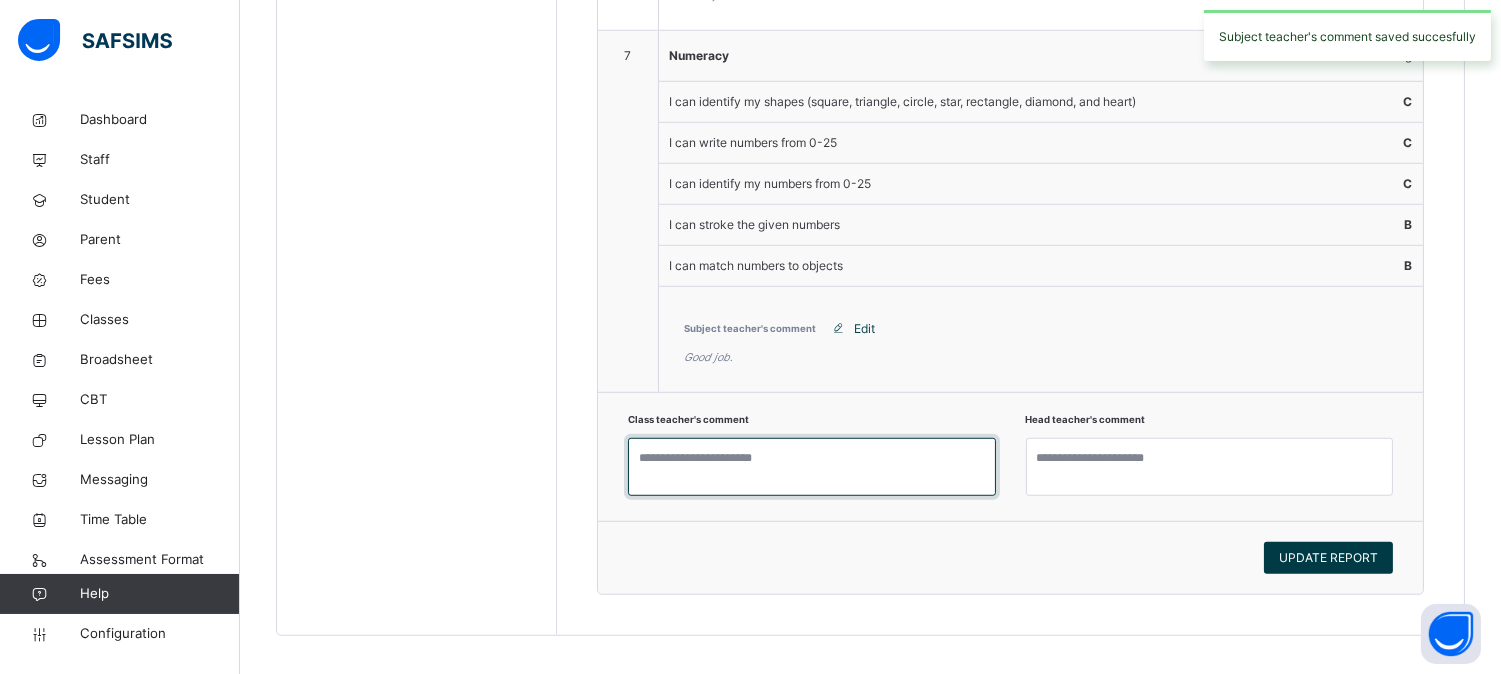click at bounding box center (812, 467) 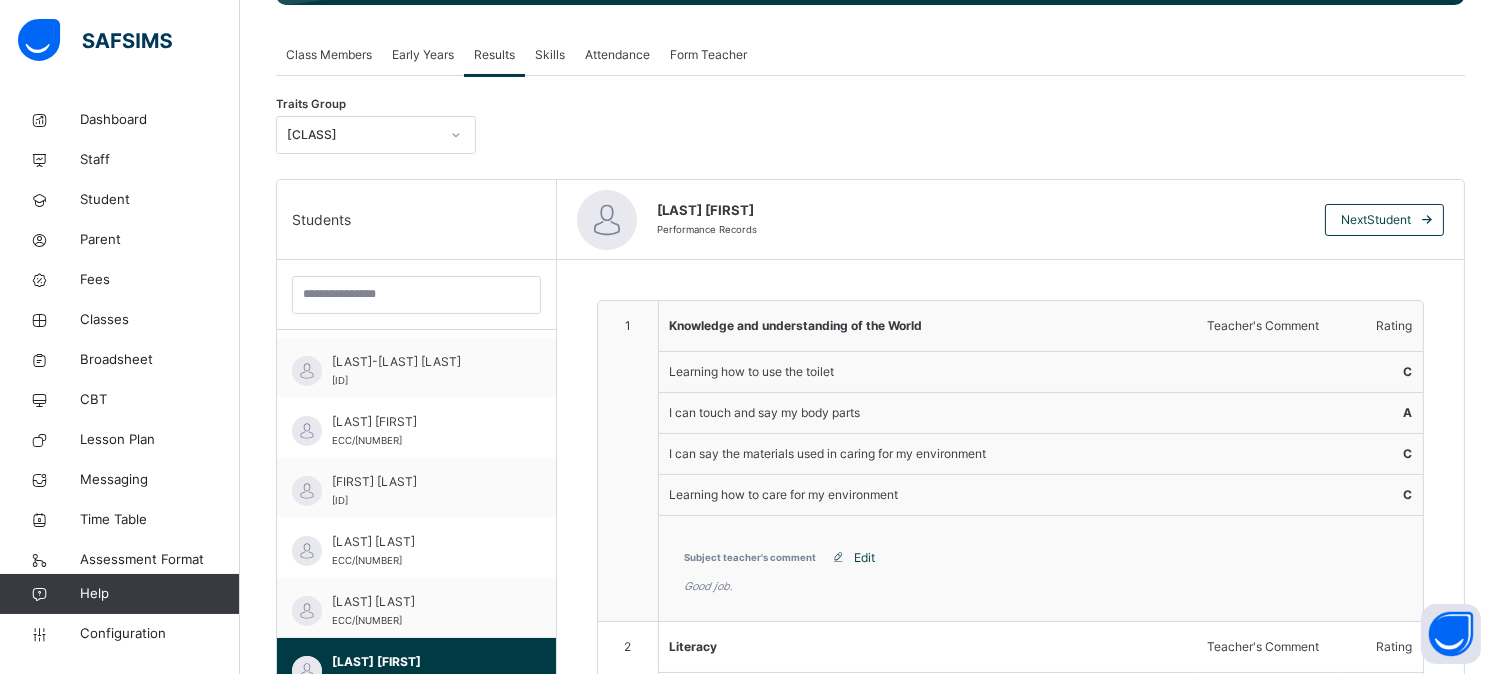 scroll, scrollTop: 530, scrollLeft: 0, axis: vertical 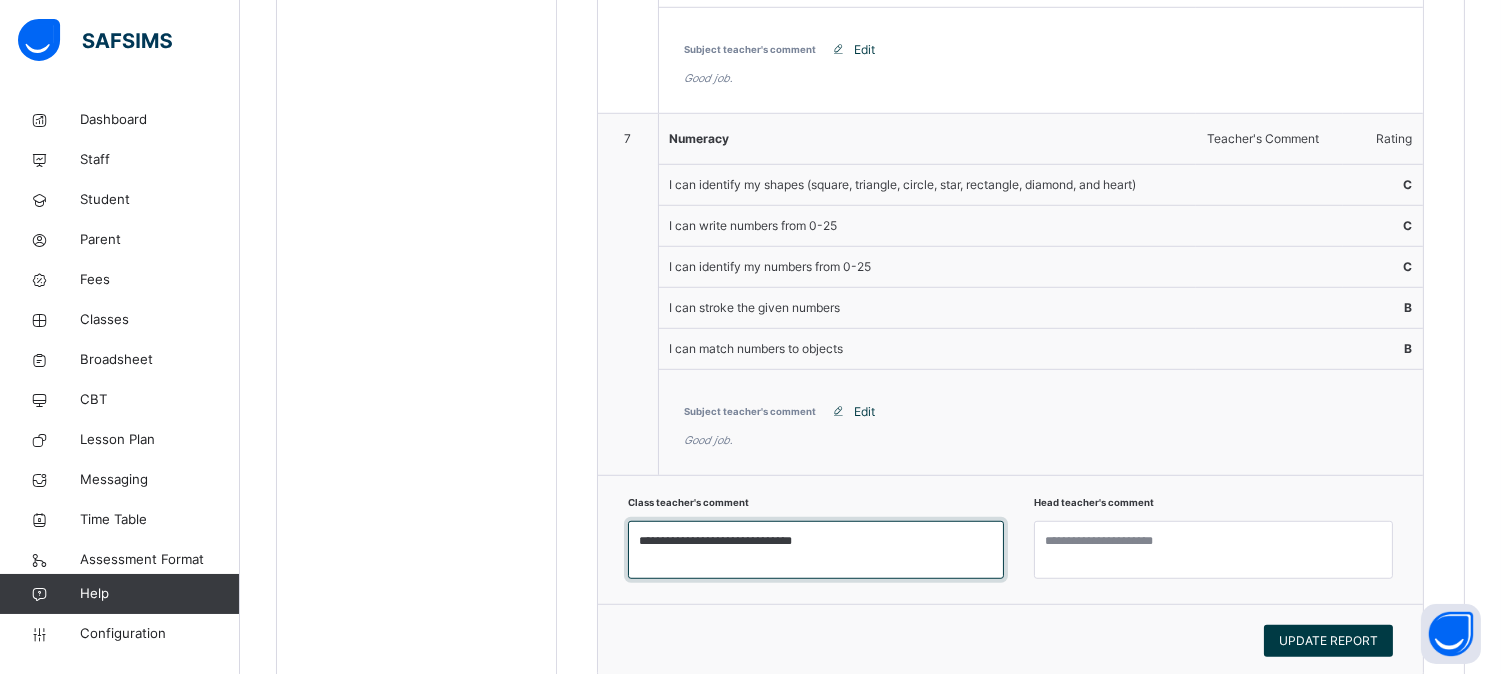 click on "**********" at bounding box center [816, 550] 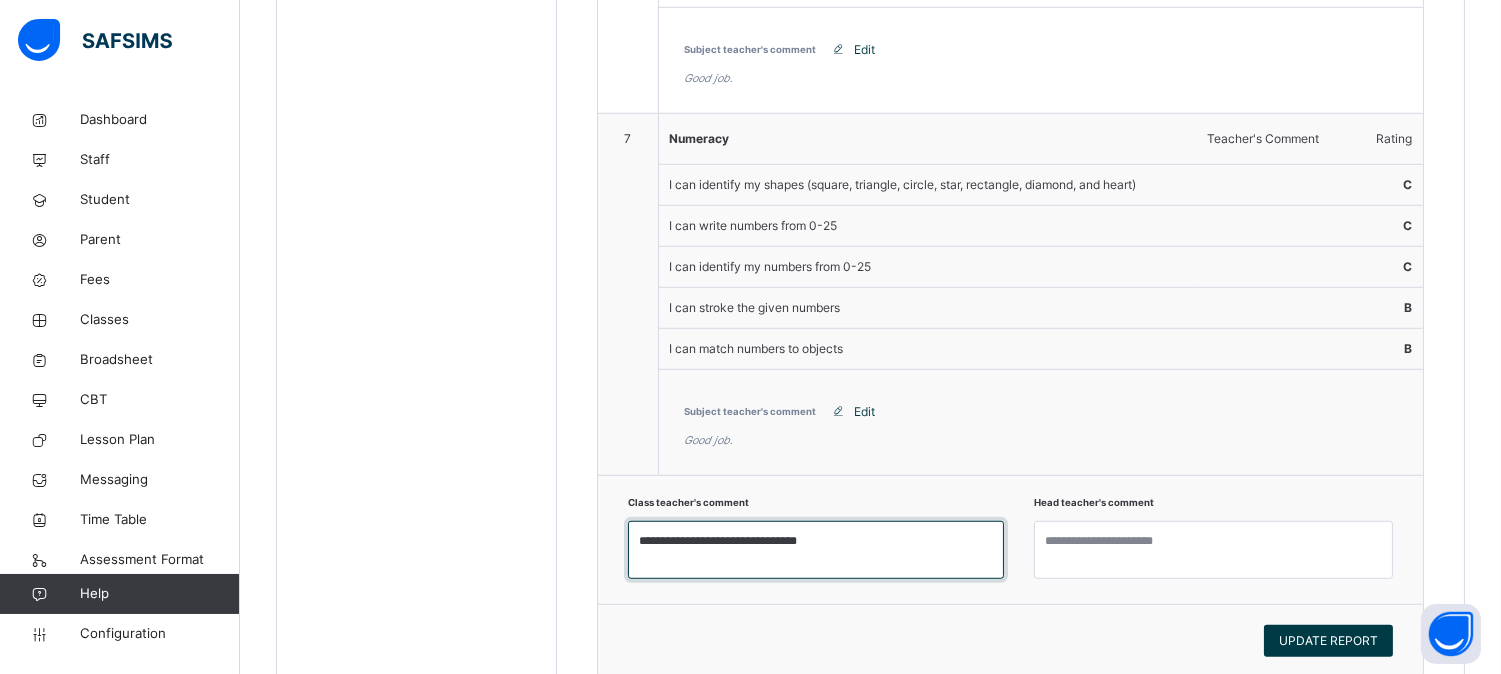 type on "**********" 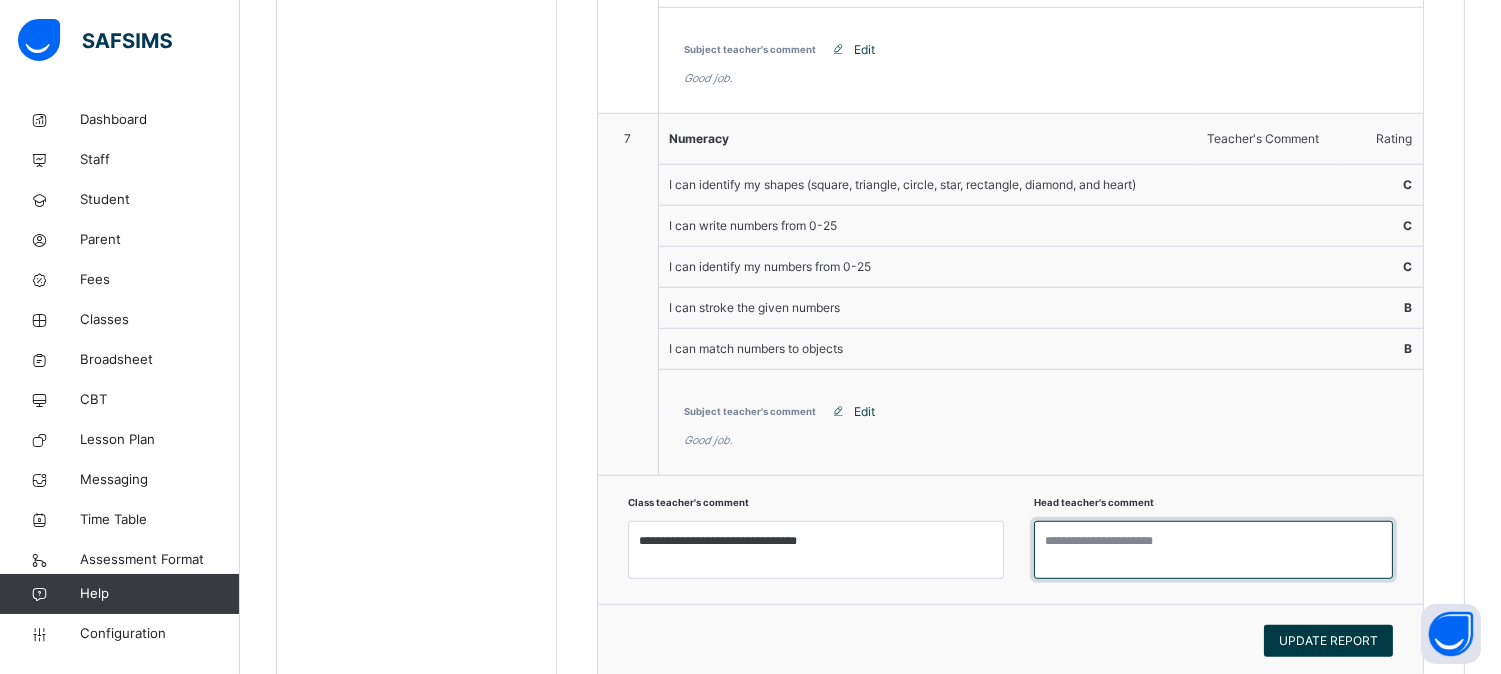 click at bounding box center [1213, 550] 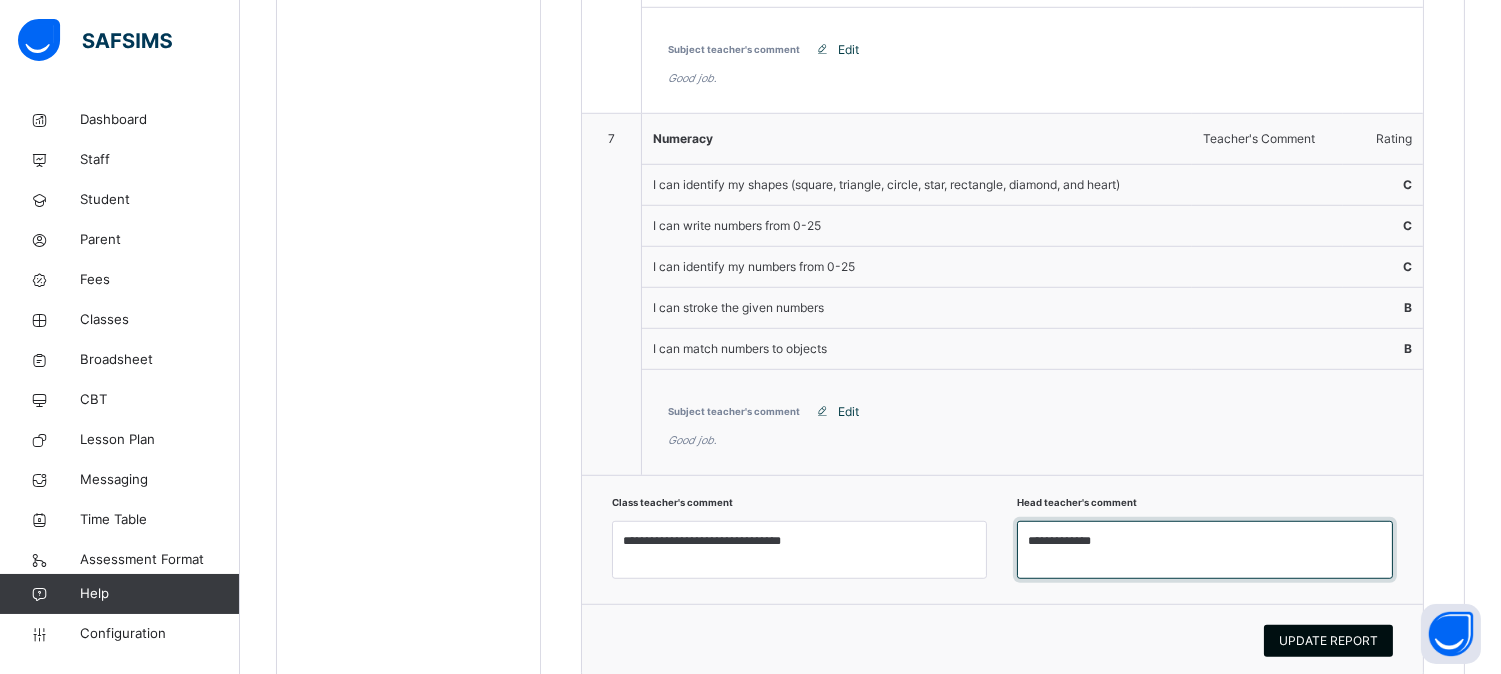 type on "**********" 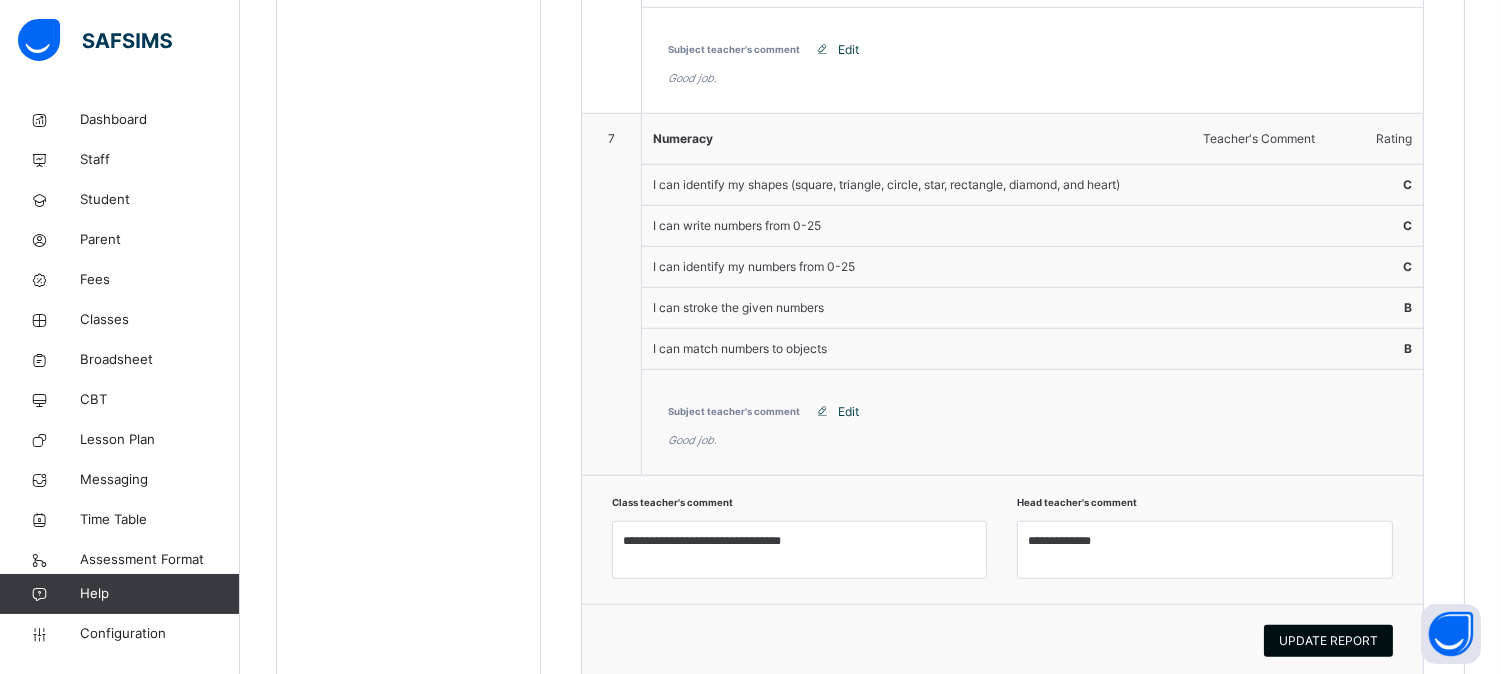click on "UPDATE REPORT" at bounding box center (1328, 641) 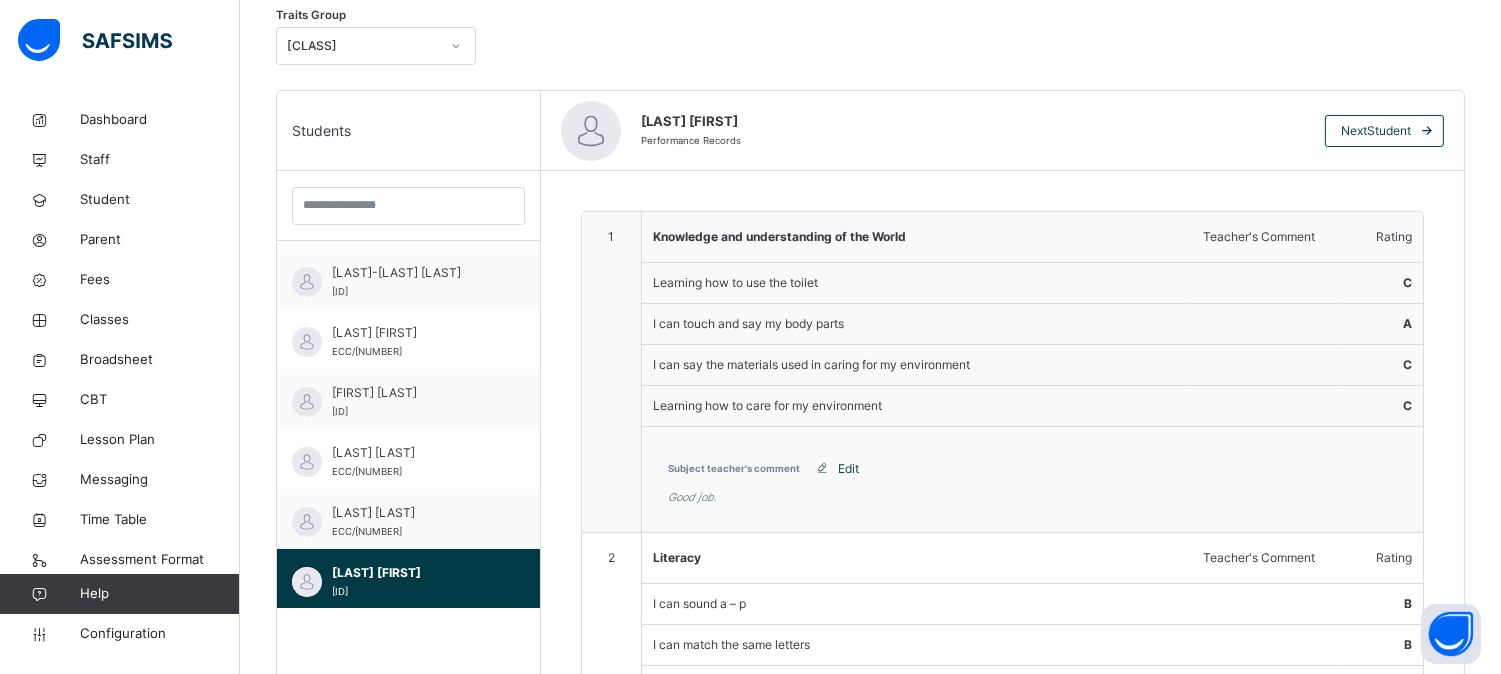 scroll, scrollTop: 382, scrollLeft: 0, axis: vertical 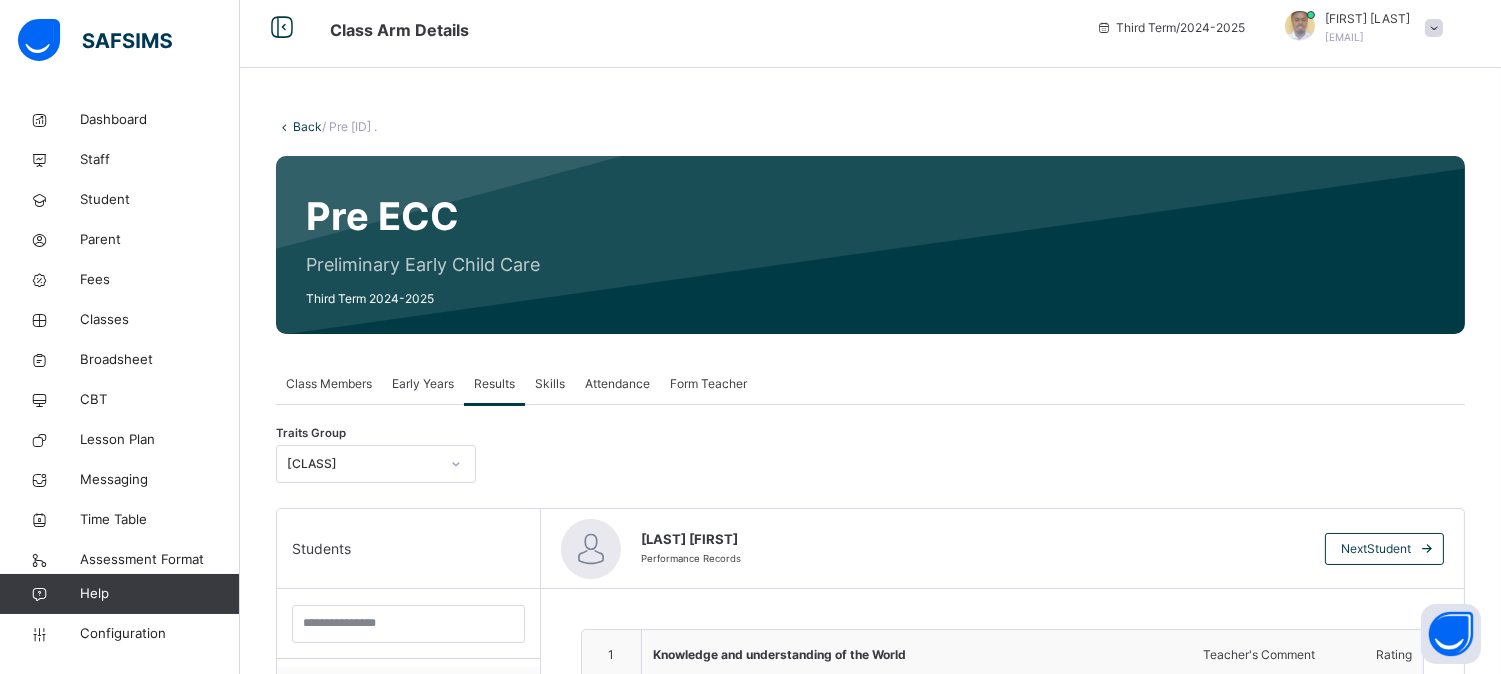click on "Back" at bounding box center [307, 126] 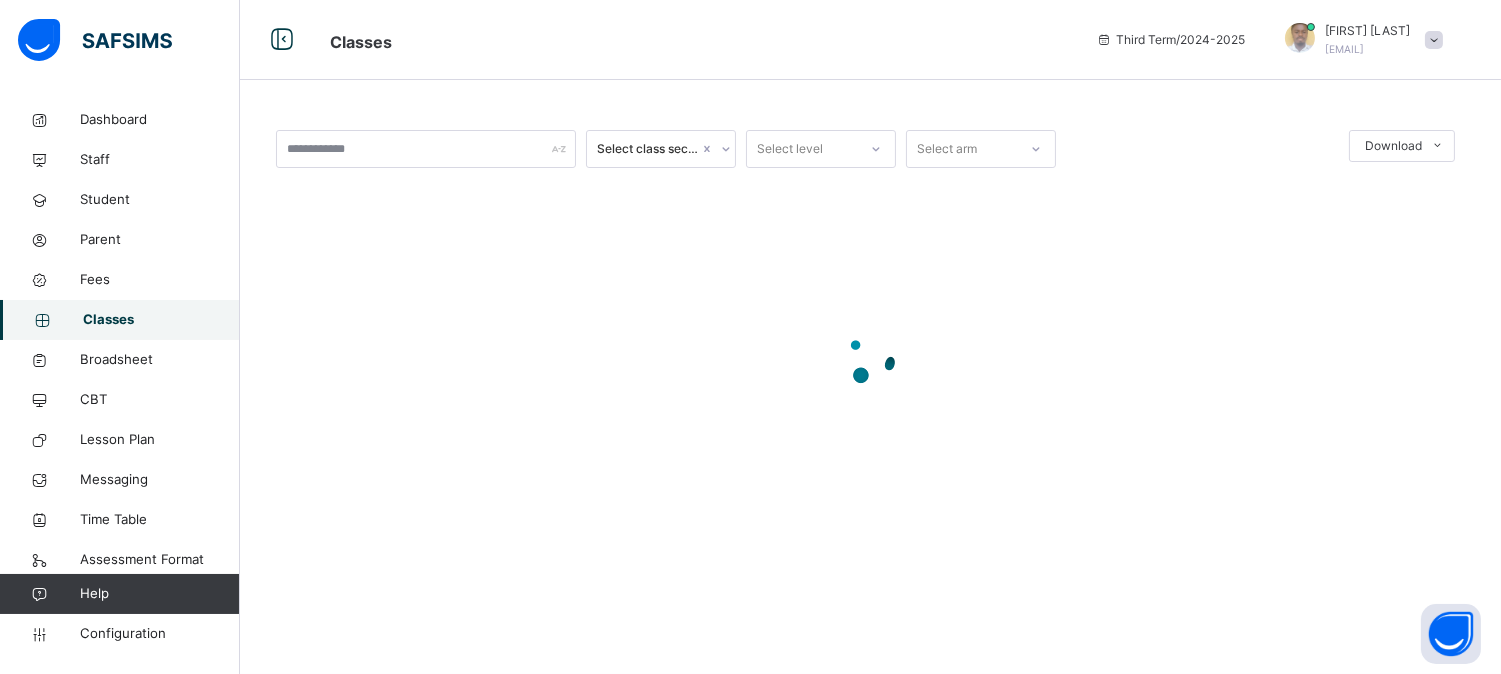 scroll, scrollTop: 0, scrollLeft: 0, axis: both 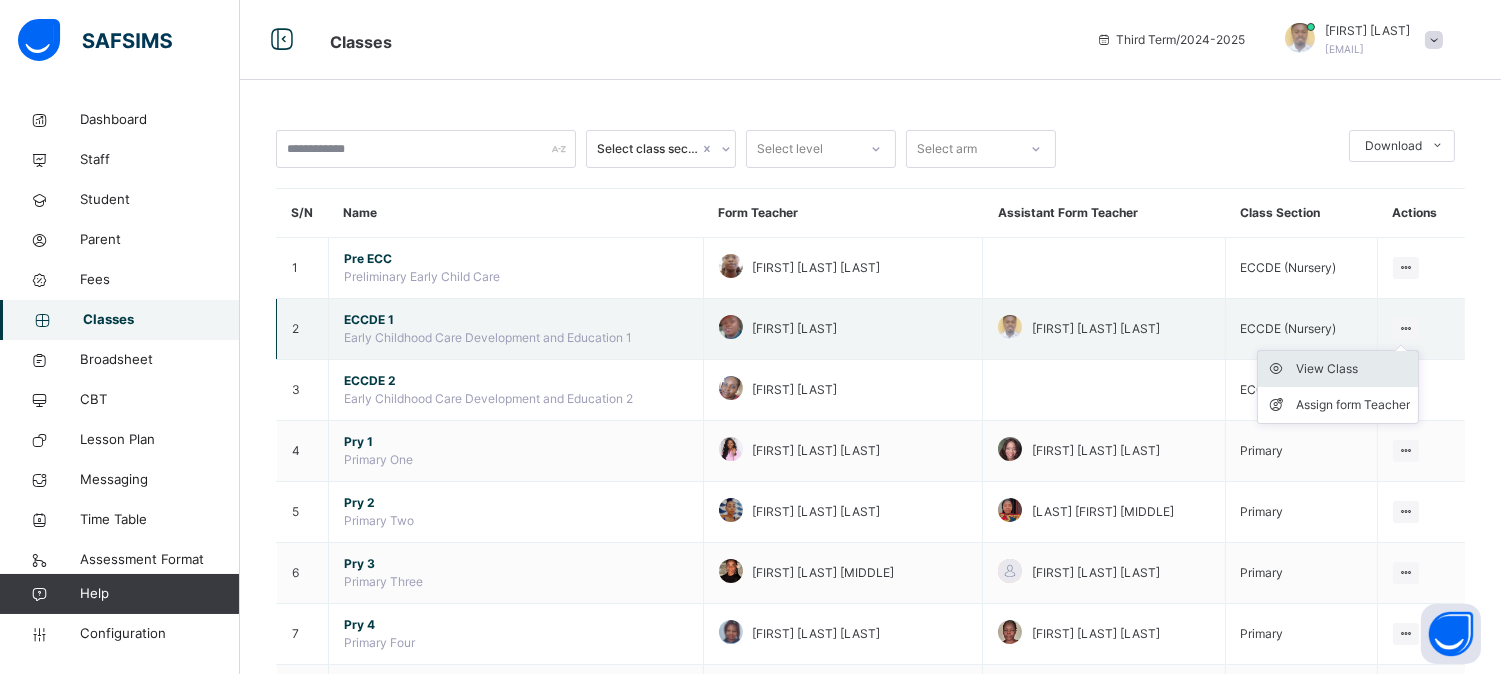 click on "View Class" at bounding box center (1353, 369) 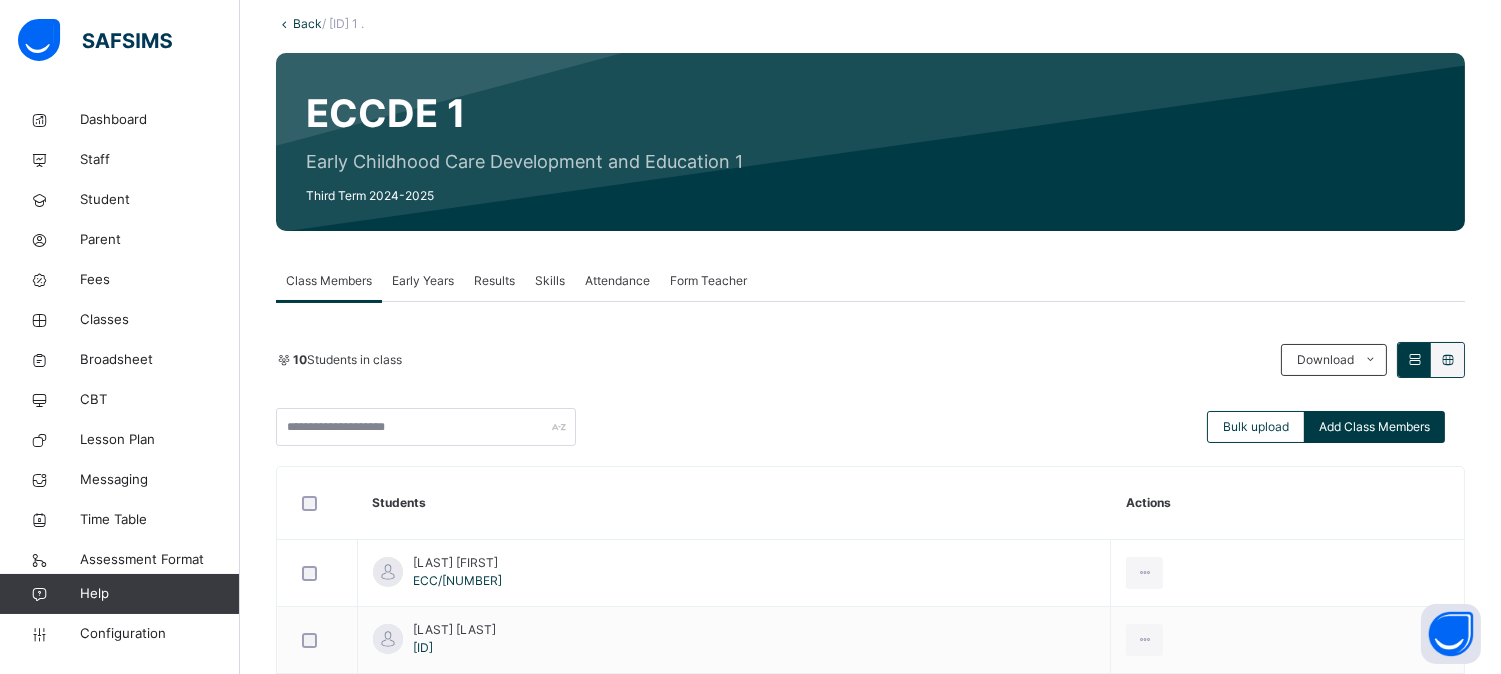 scroll, scrollTop: 107, scrollLeft: 0, axis: vertical 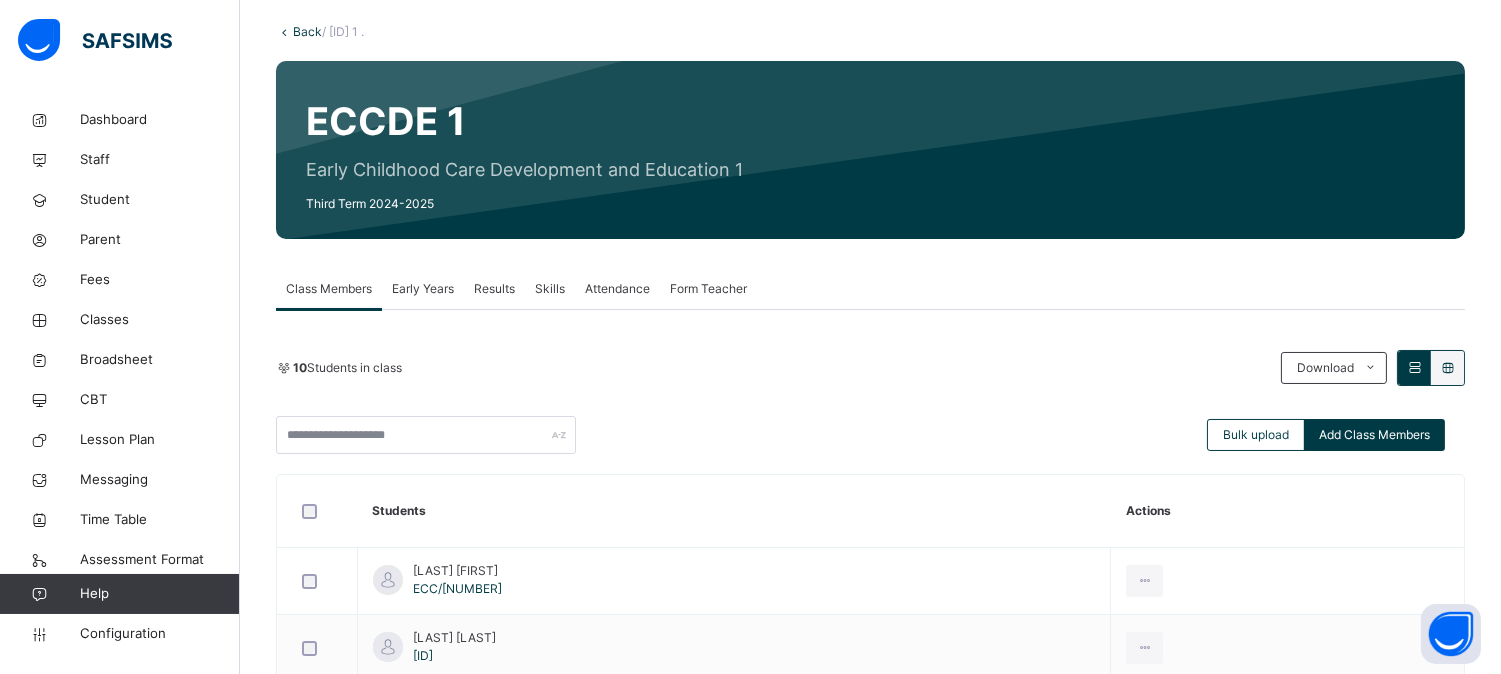 click on "Results" at bounding box center (494, 289) 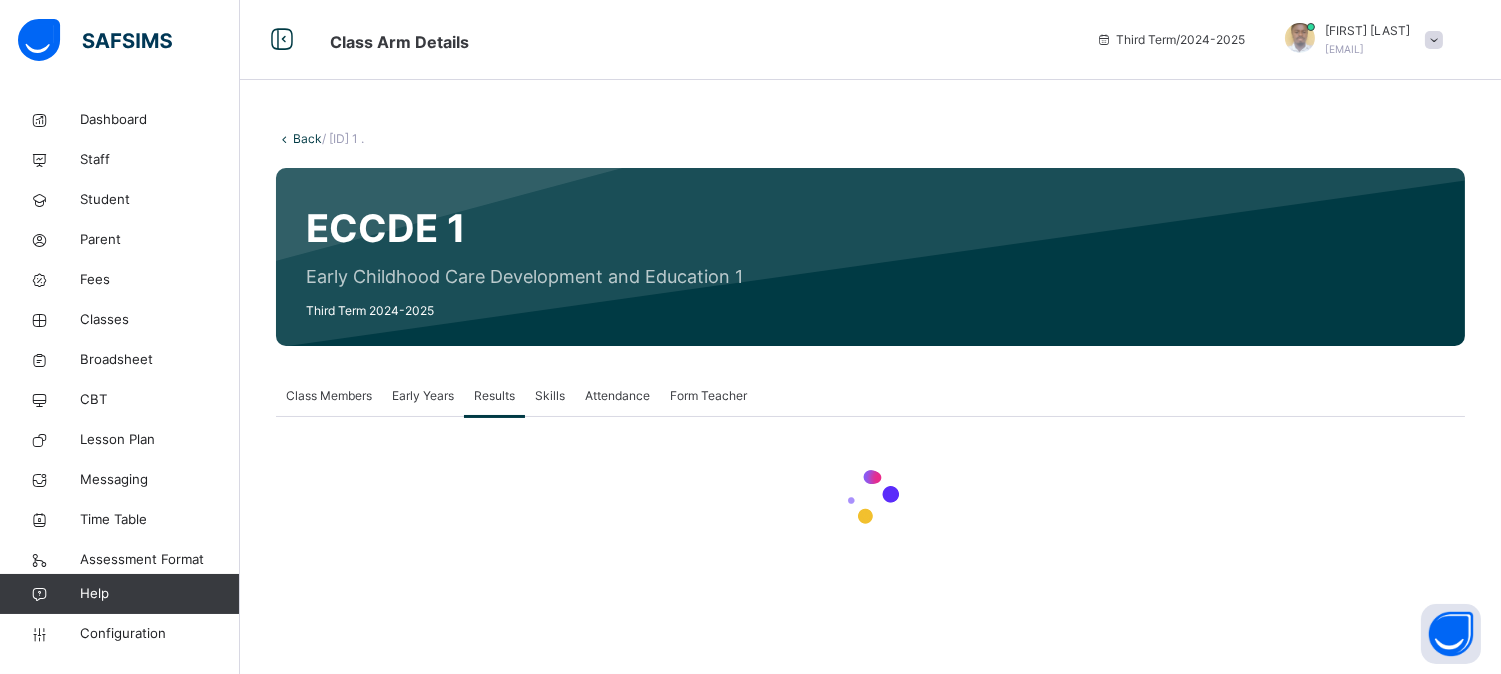 scroll, scrollTop: 0, scrollLeft: 0, axis: both 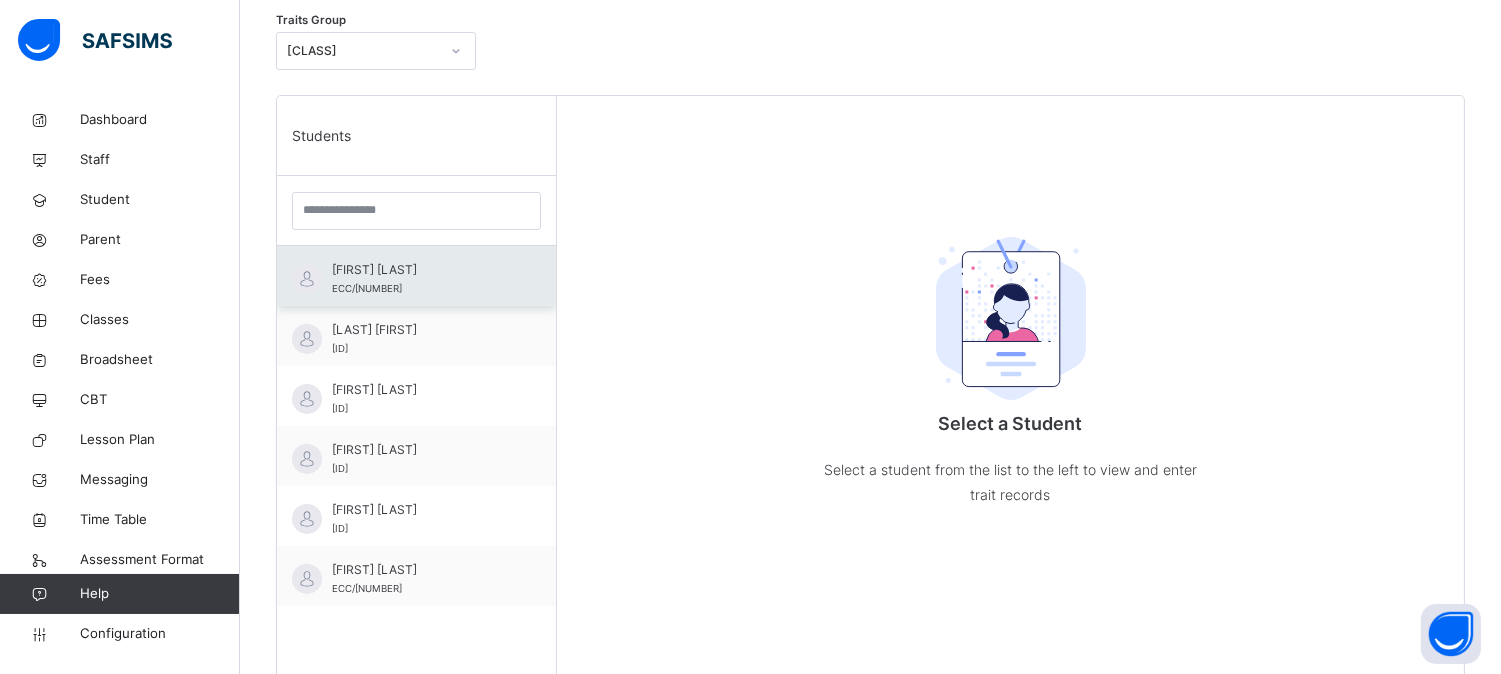 click on "[FIRST] [LAST]" at bounding box center (421, 270) 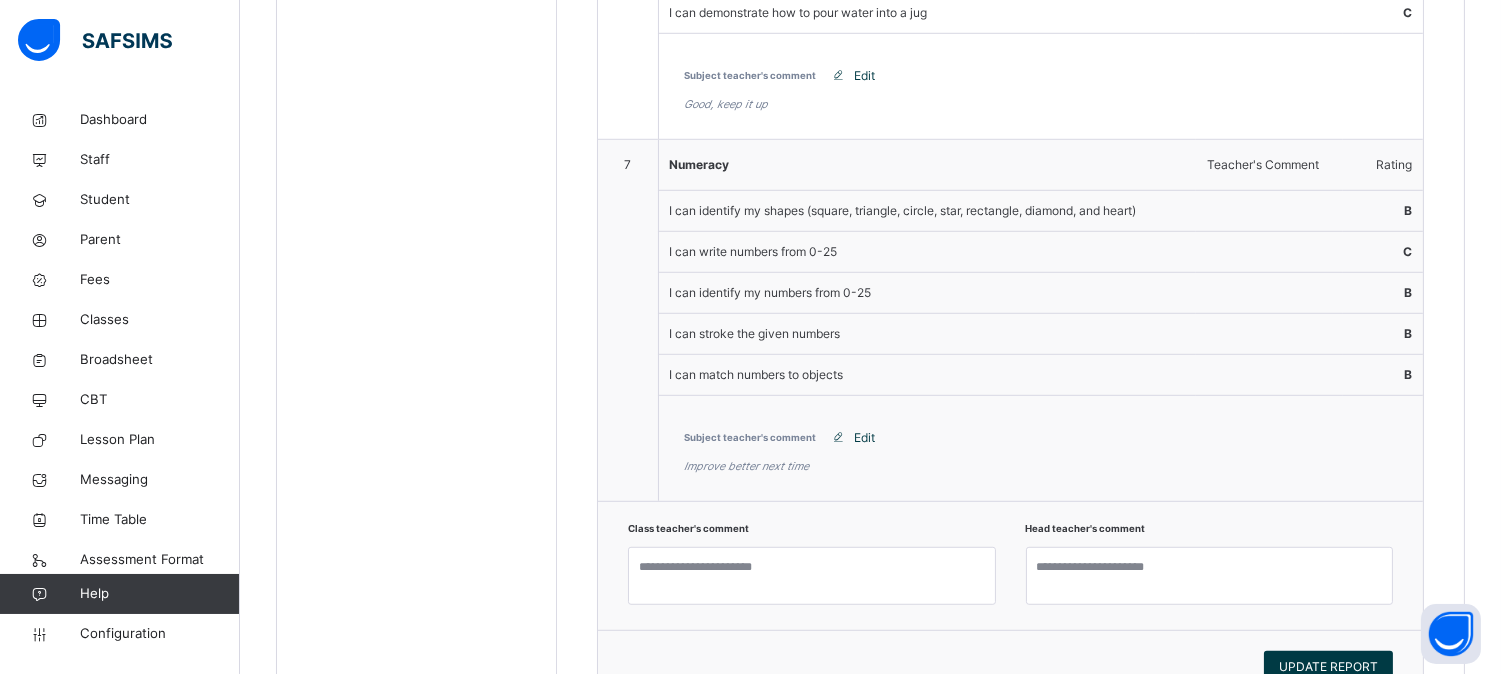 scroll, scrollTop: 2677, scrollLeft: 0, axis: vertical 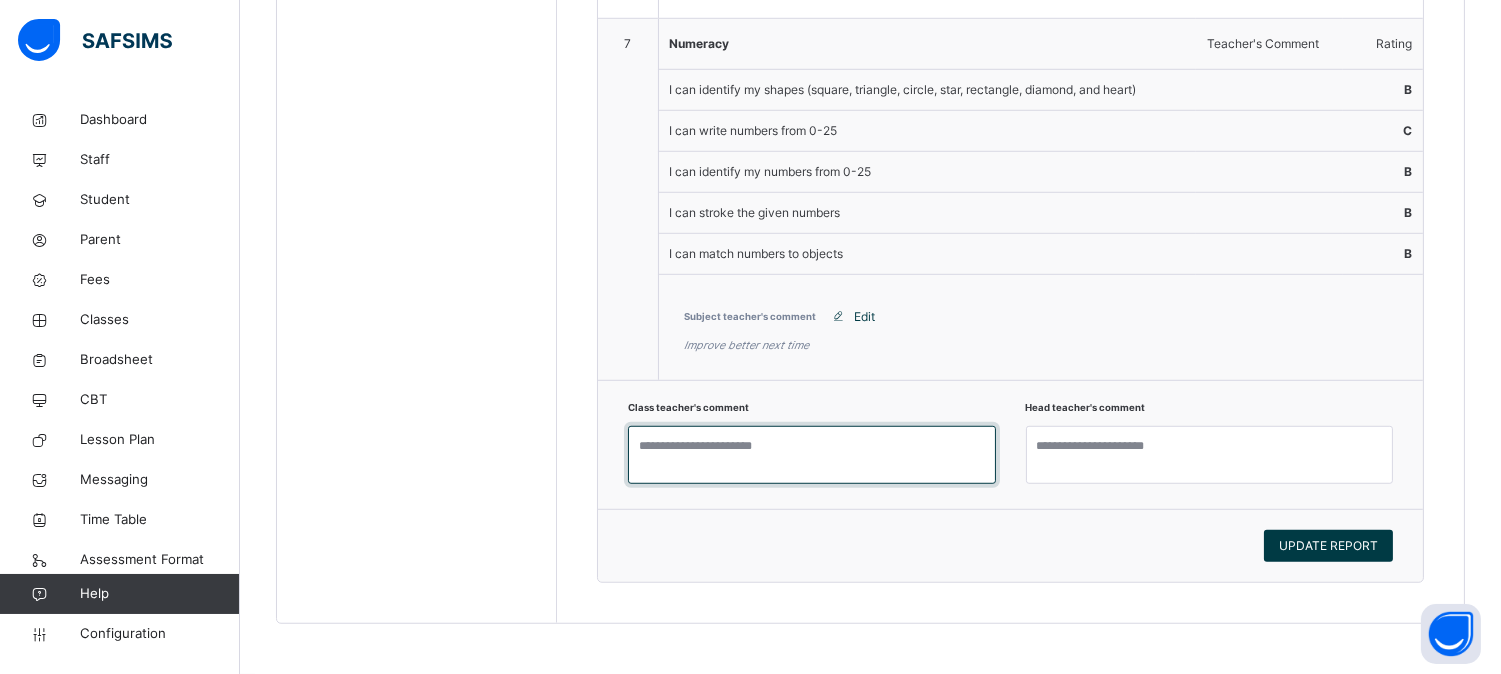 click at bounding box center [812, 455] 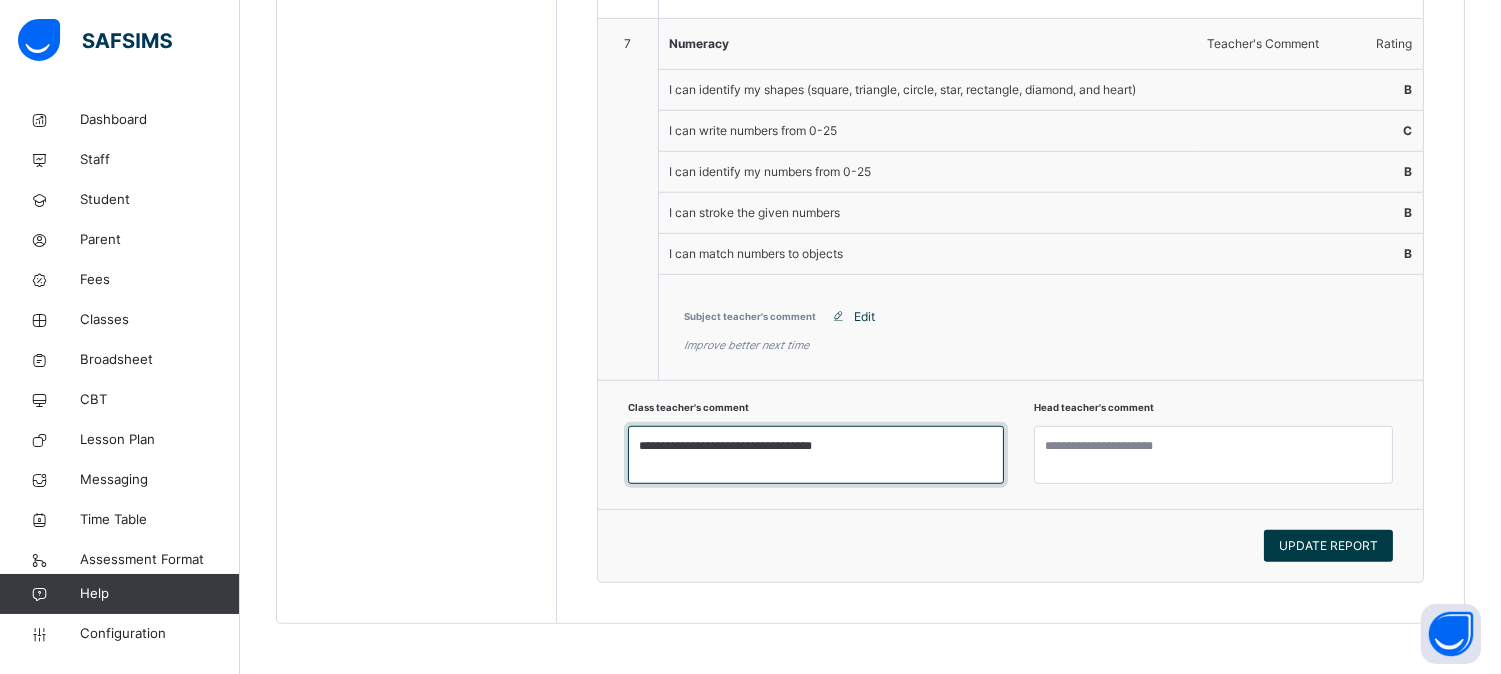 type on "**********" 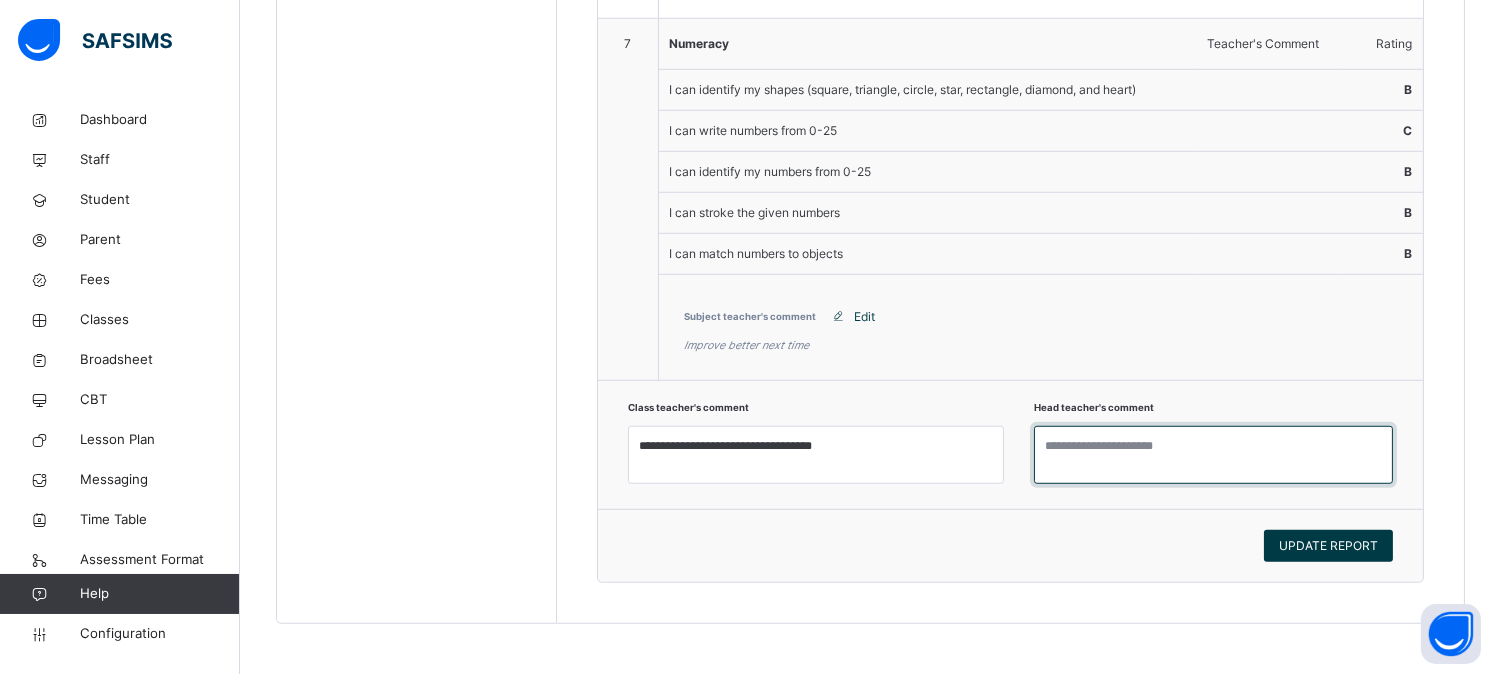 click at bounding box center [1213, 455] 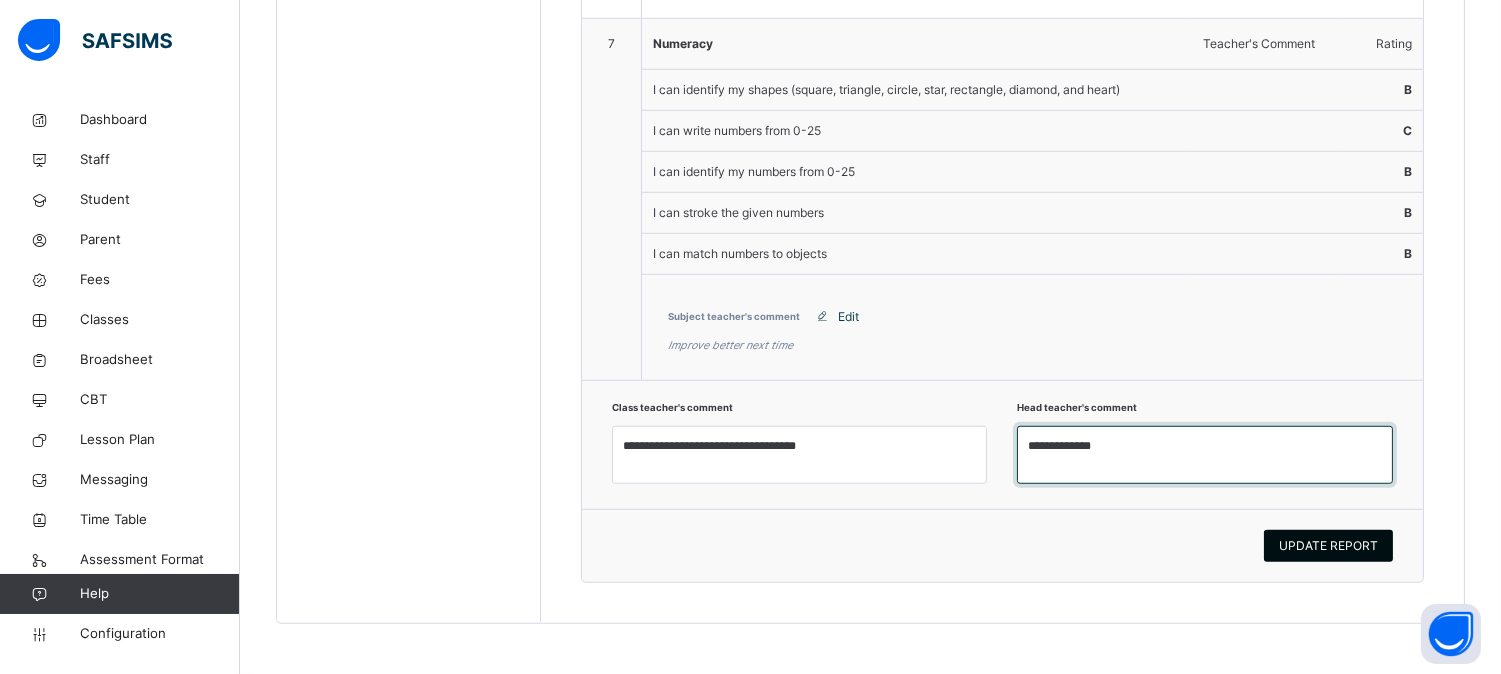 type on "**********" 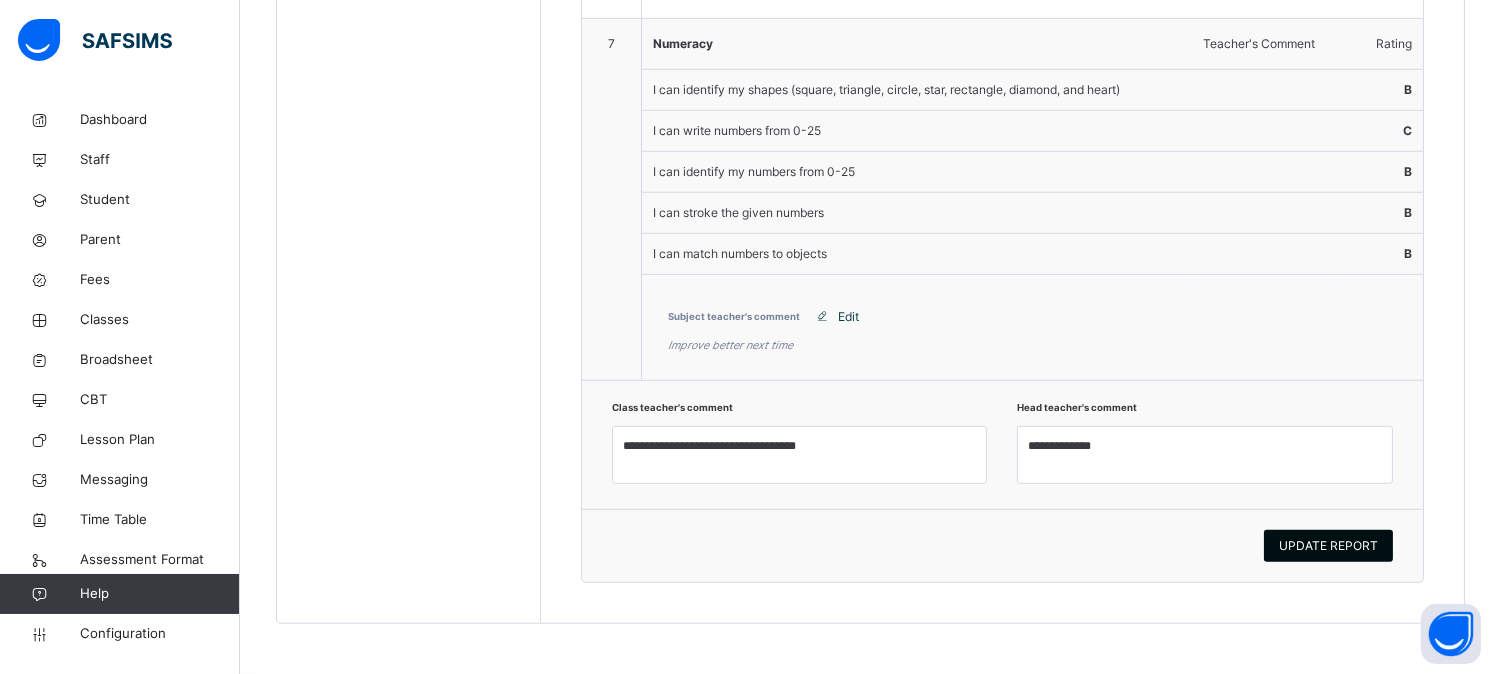 click on "UPDATE REPORT" at bounding box center (1328, 546) 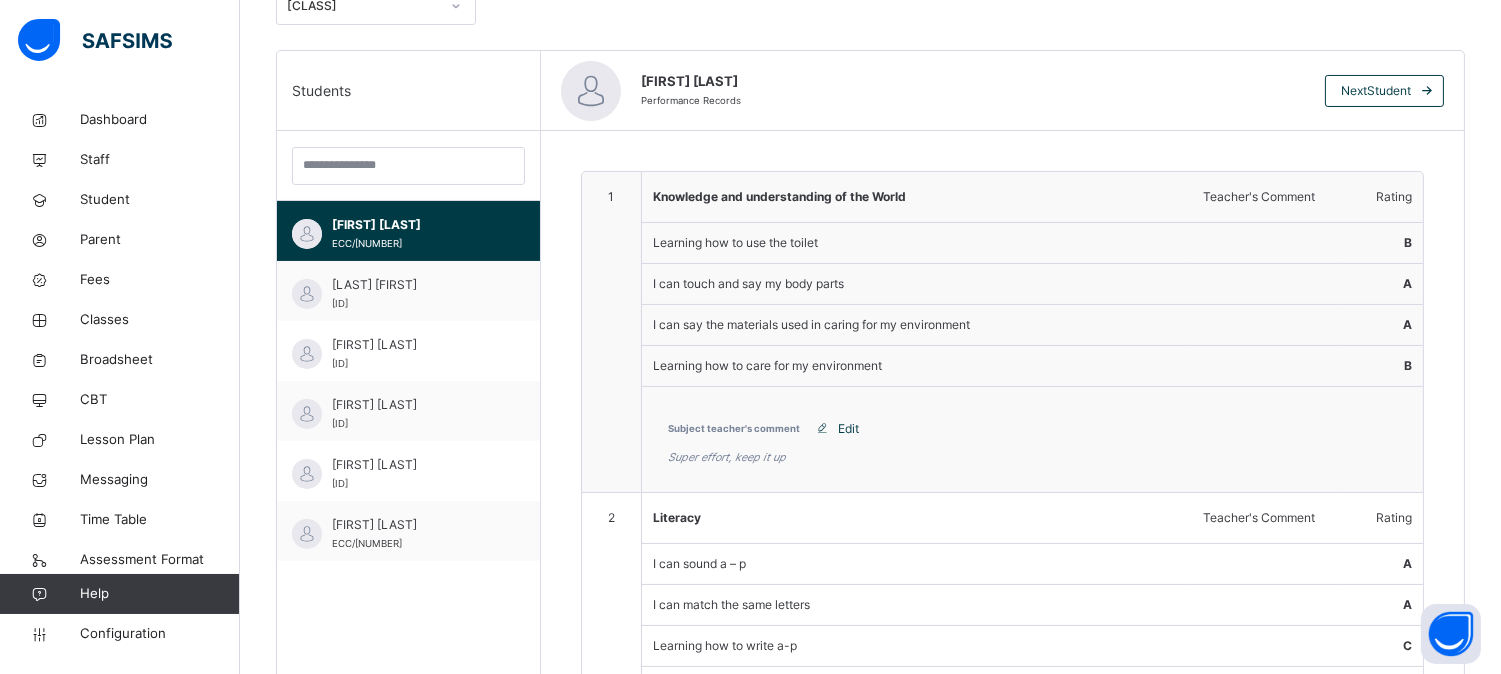 scroll, scrollTop: 434, scrollLeft: 0, axis: vertical 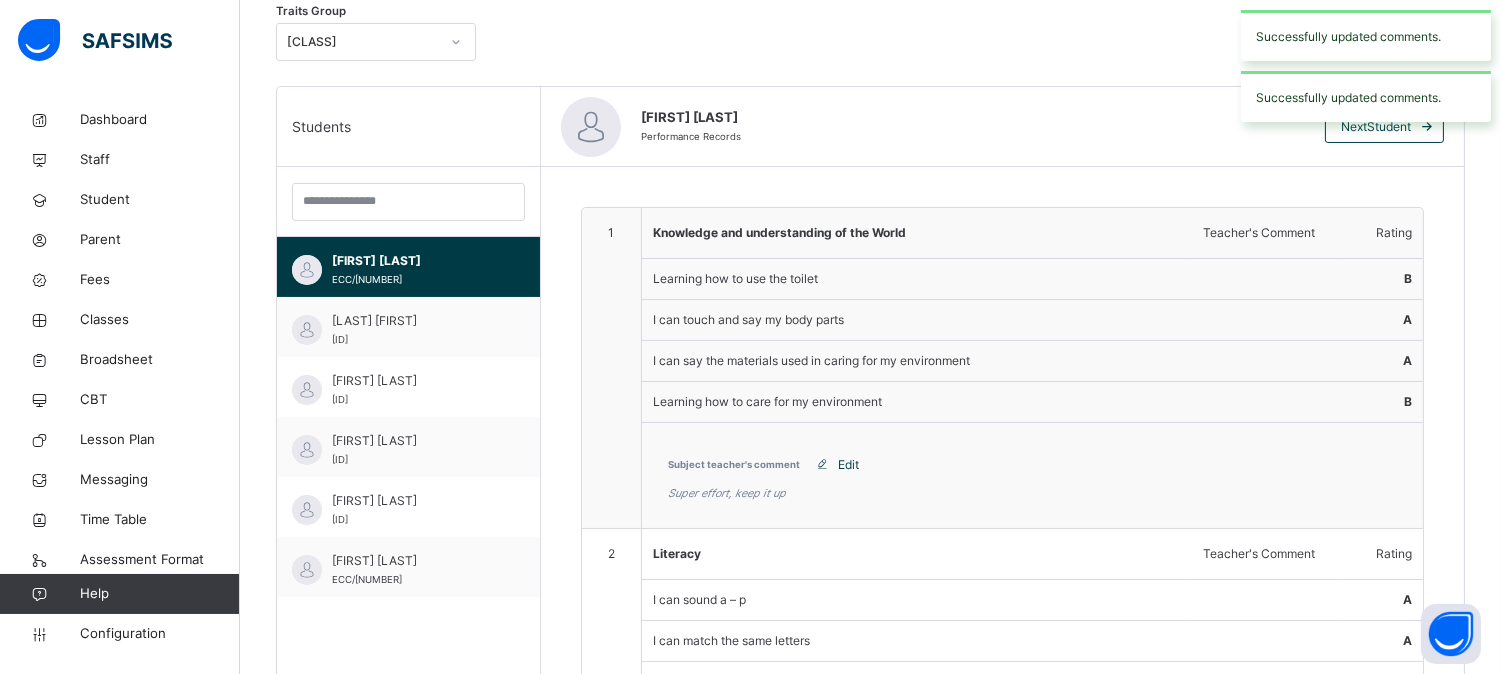click on "Successfully updated comments. Successfully updated comments." at bounding box center [1366, 66] 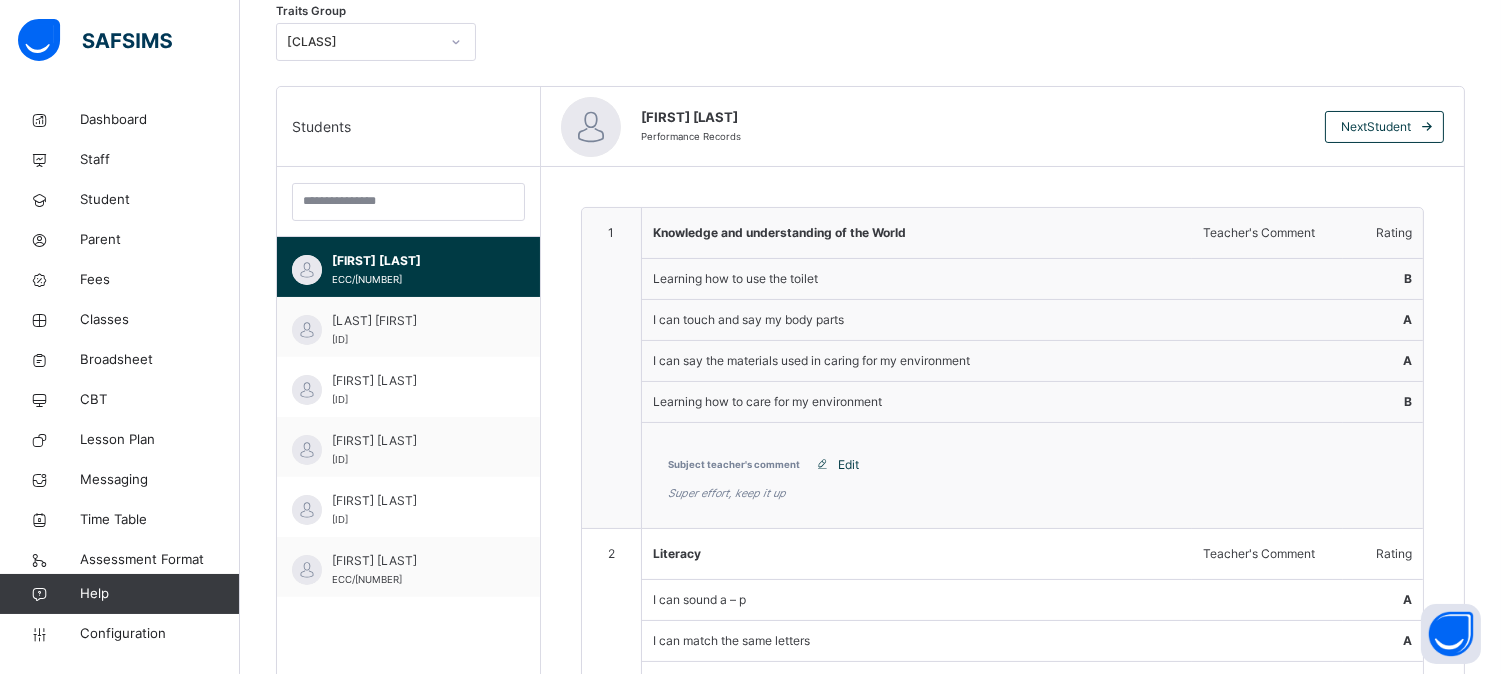 click at bounding box center [1427, 127] 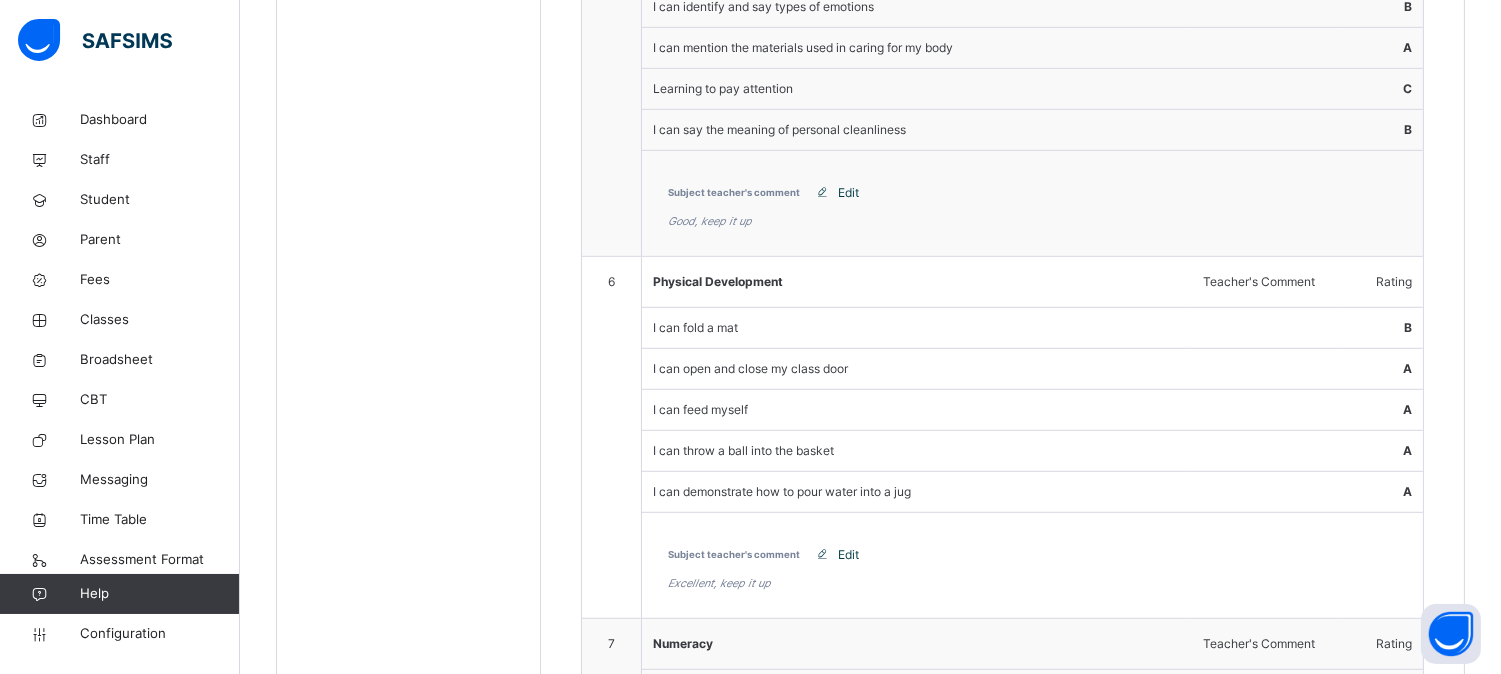 scroll, scrollTop: 2131, scrollLeft: 0, axis: vertical 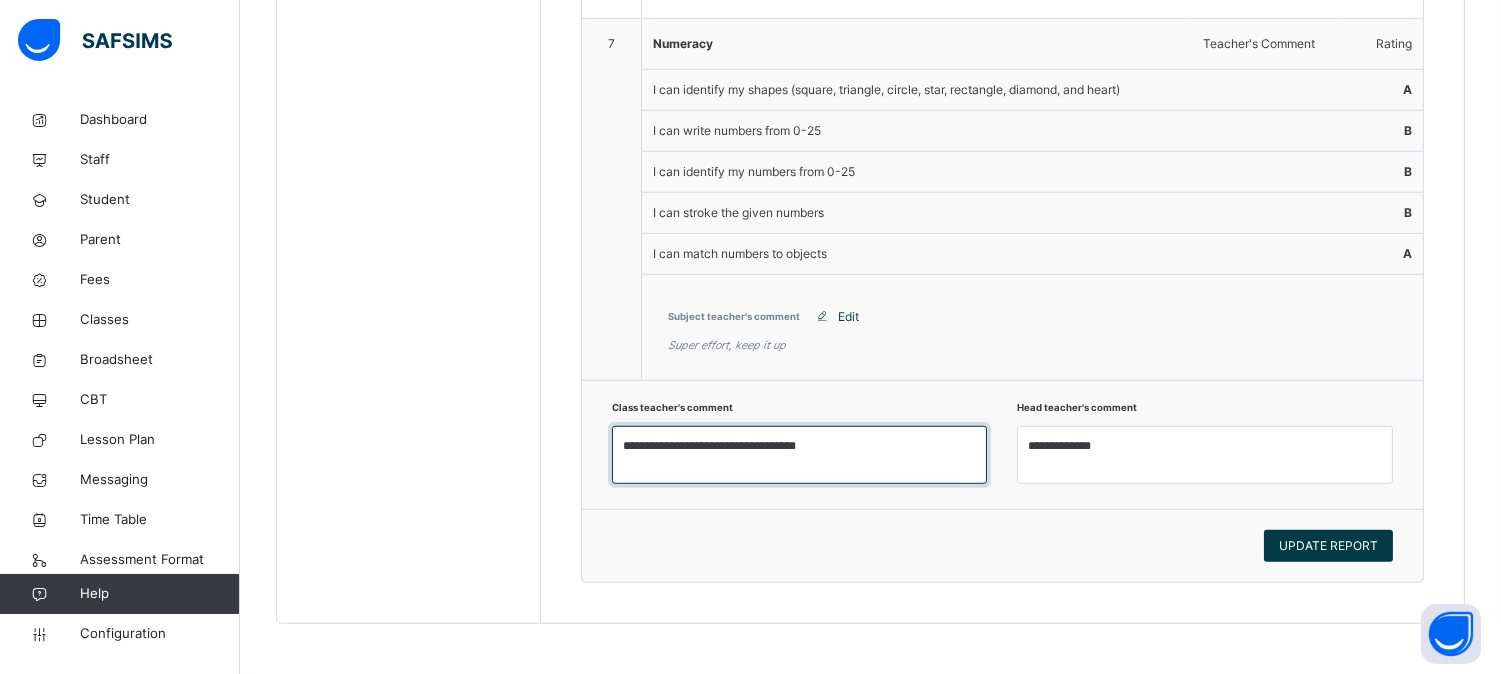 click on "**********" at bounding box center [800, 455] 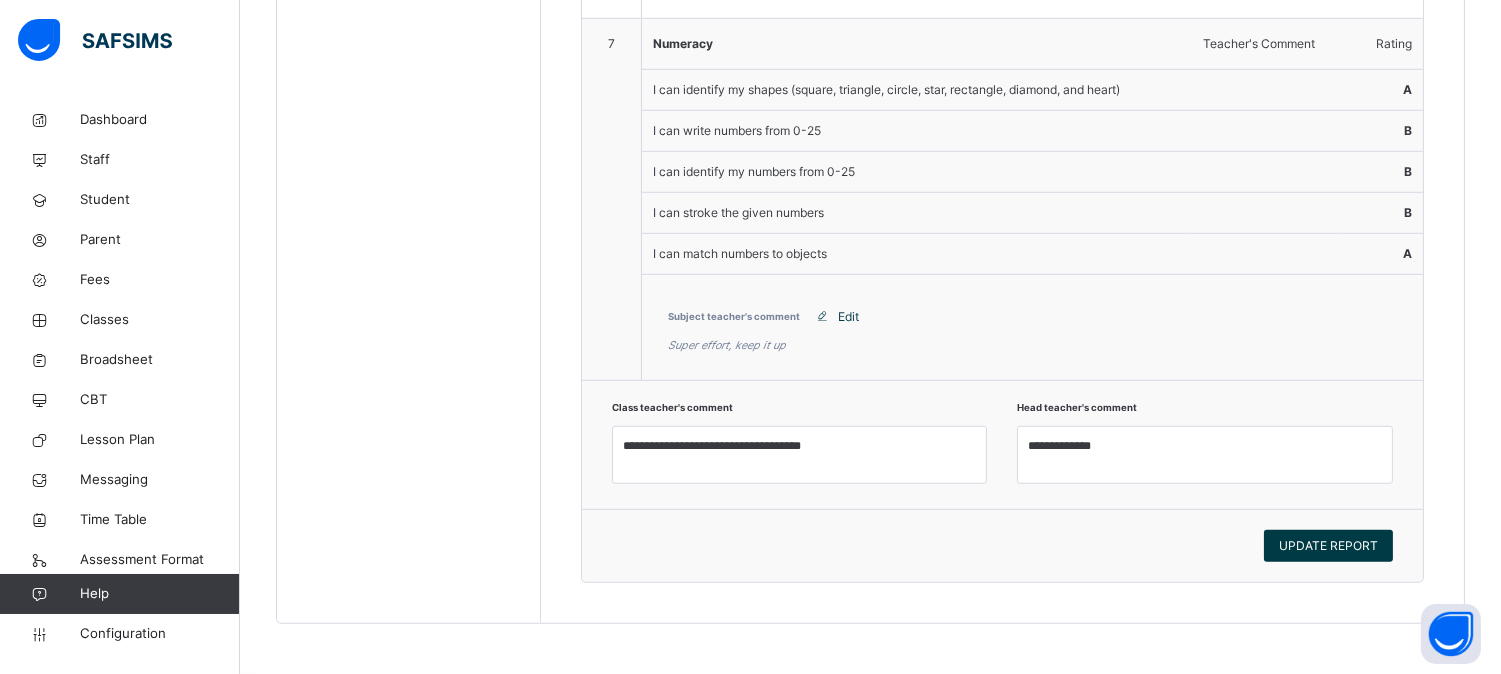 click on "UPDATE REPORT" at bounding box center [1002, 545] 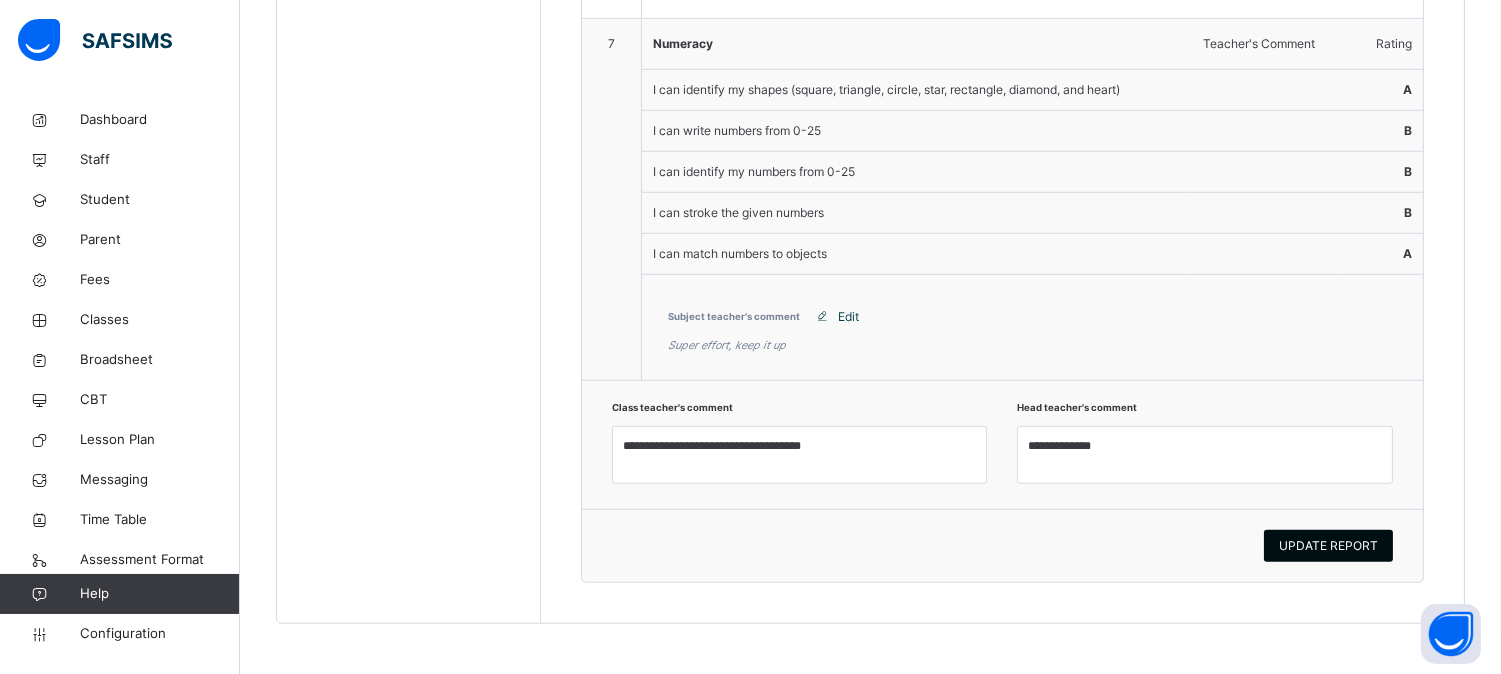 click on "UPDATE REPORT" at bounding box center (1328, 546) 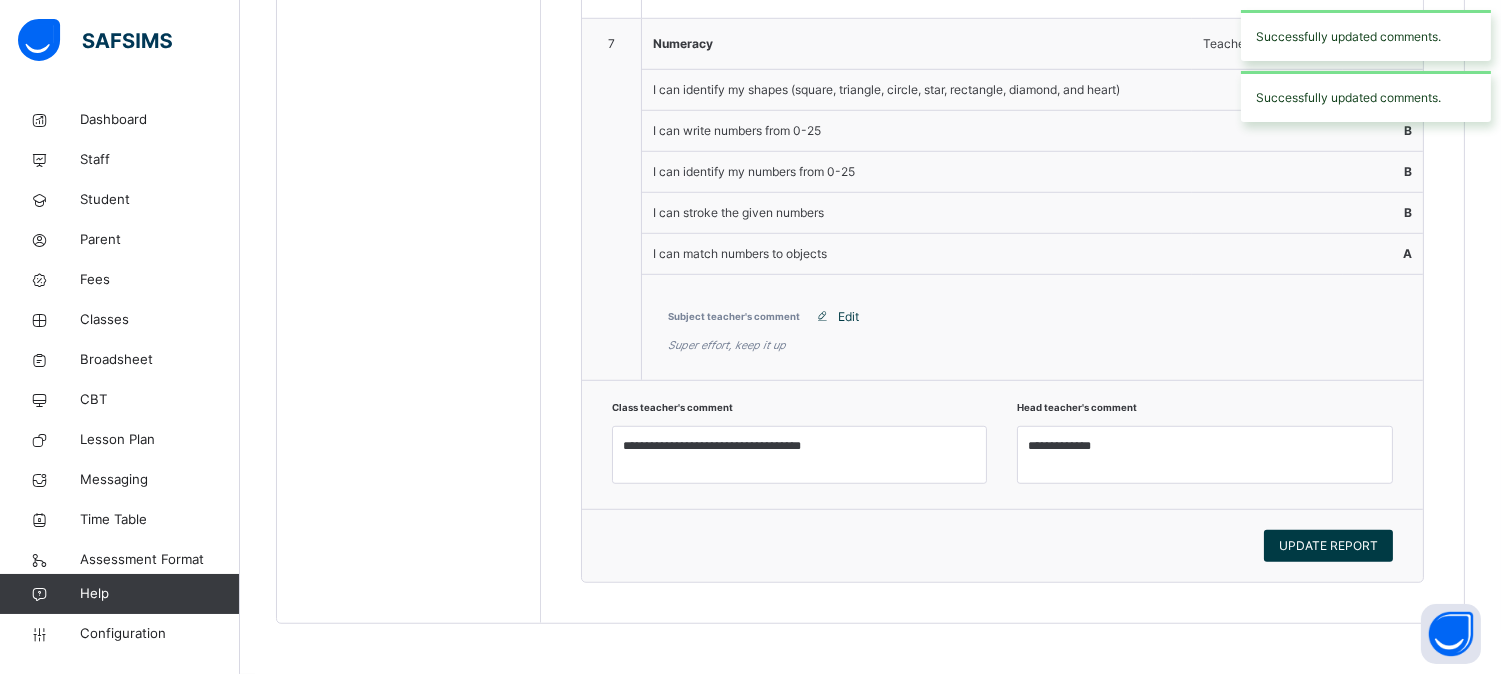 scroll, scrollTop: 1192, scrollLeft: 0, axis: vertical 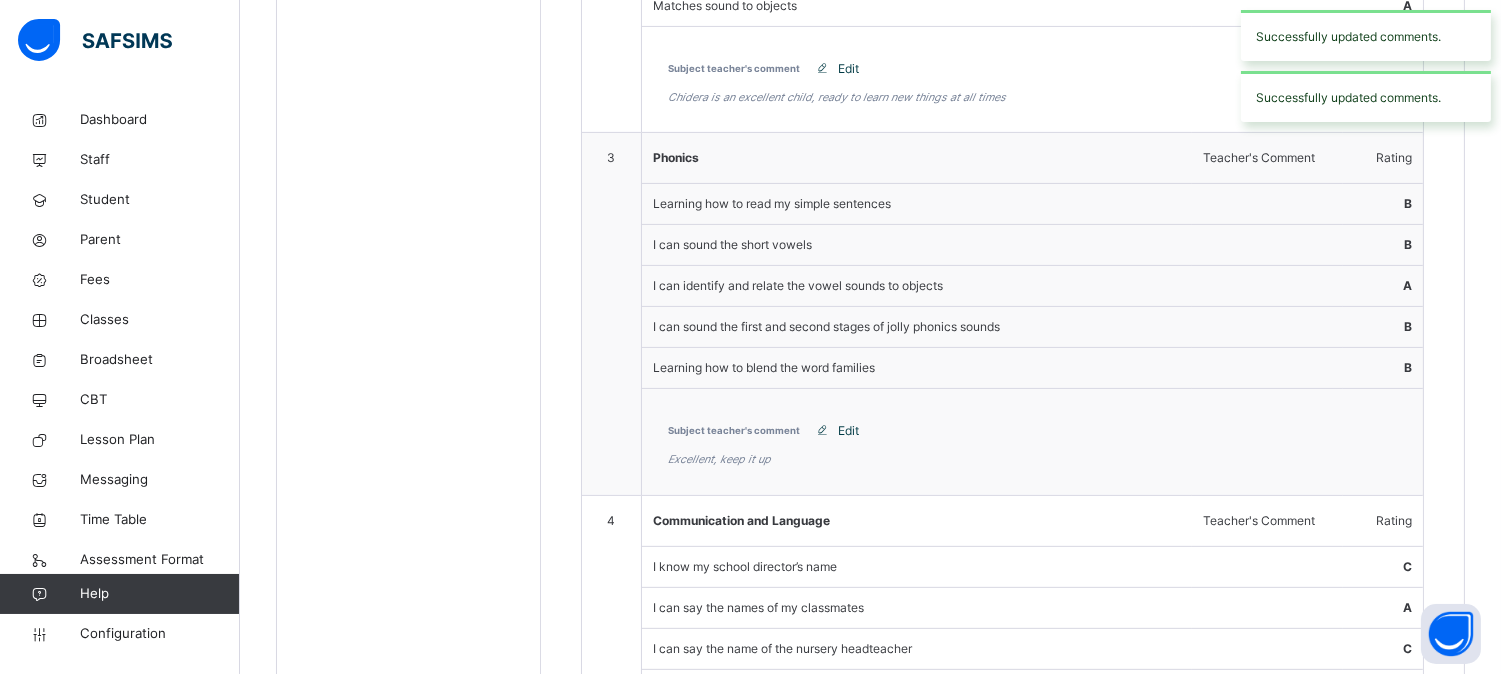type on "**********" 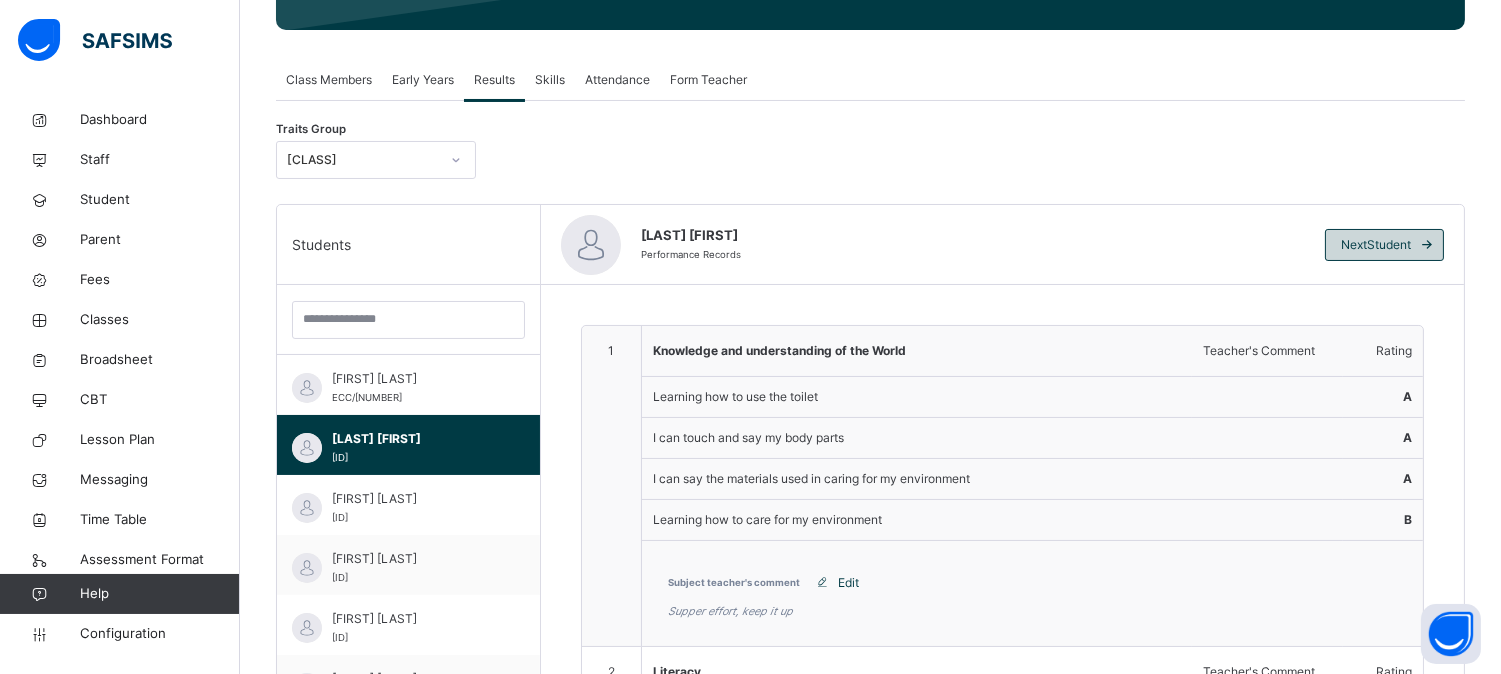 click at bounding box center (1427, 245) 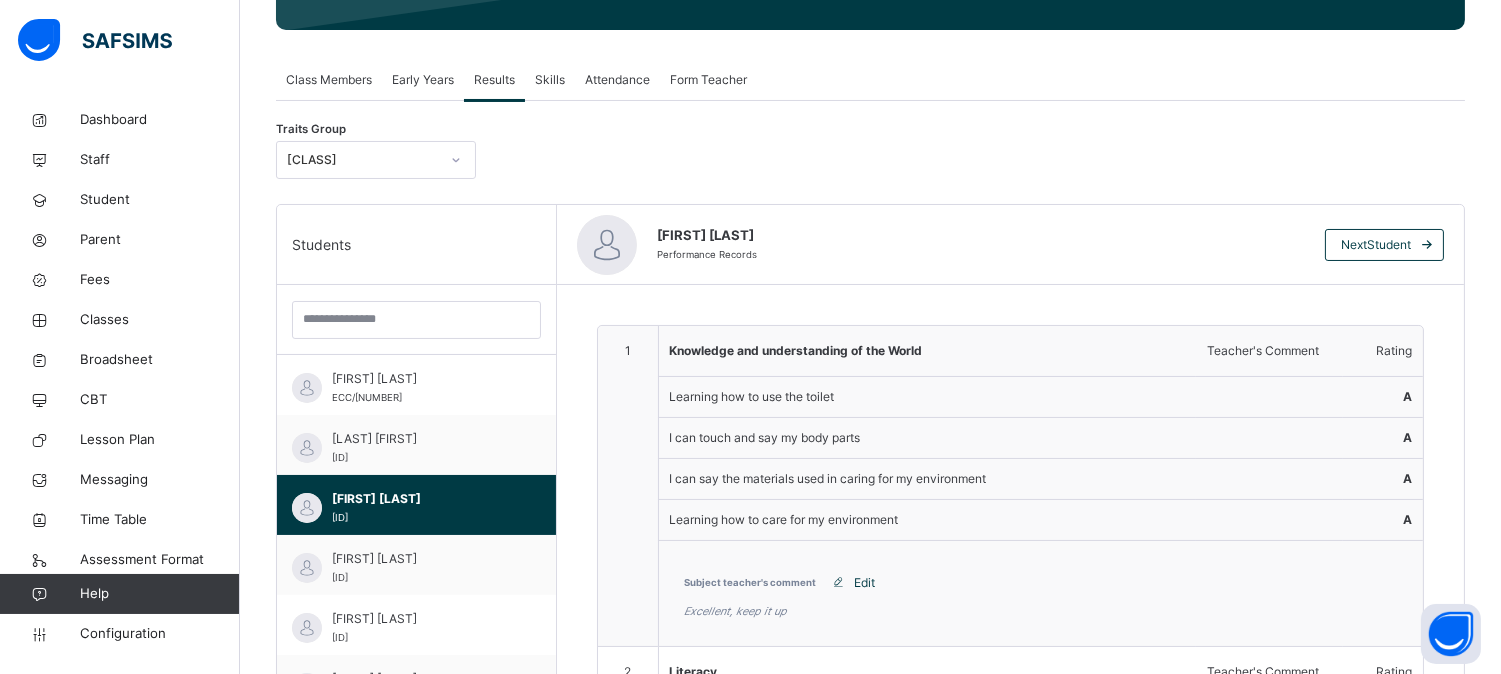 scroll, scrollTop: 2677, scrollLeft: 0, axis: vertical 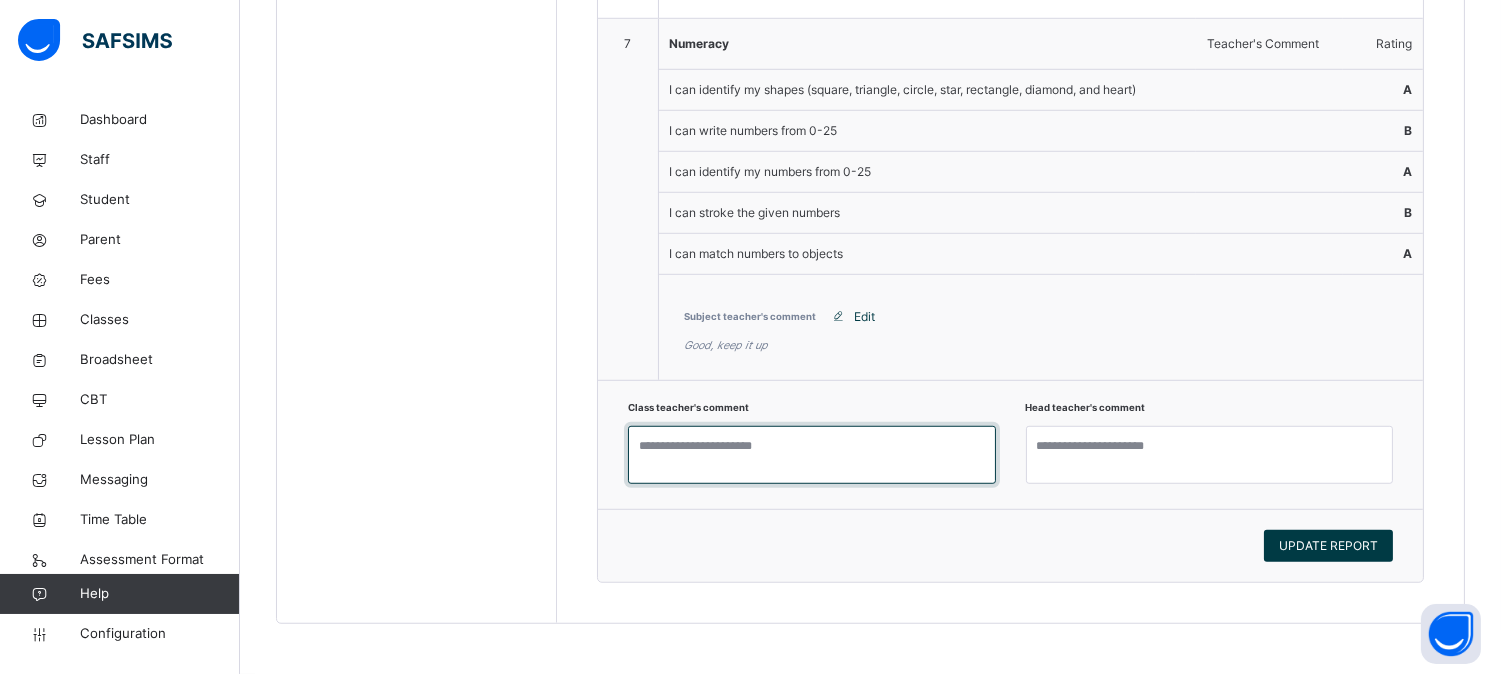 click at bounding box center [812, 455] 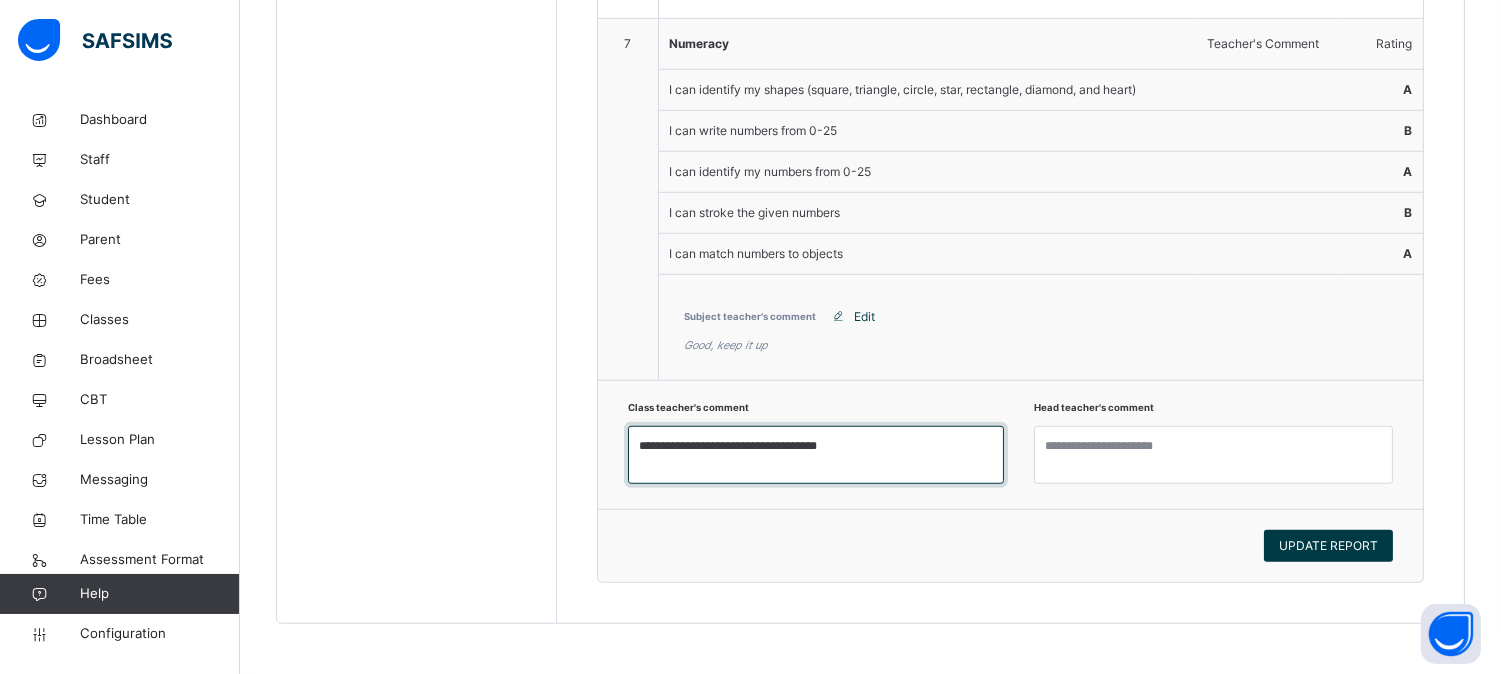 drag, startPoint x: 750, startPoint y: 443, endPoint x: 727, endPoint y: 446, distance: 23.194826 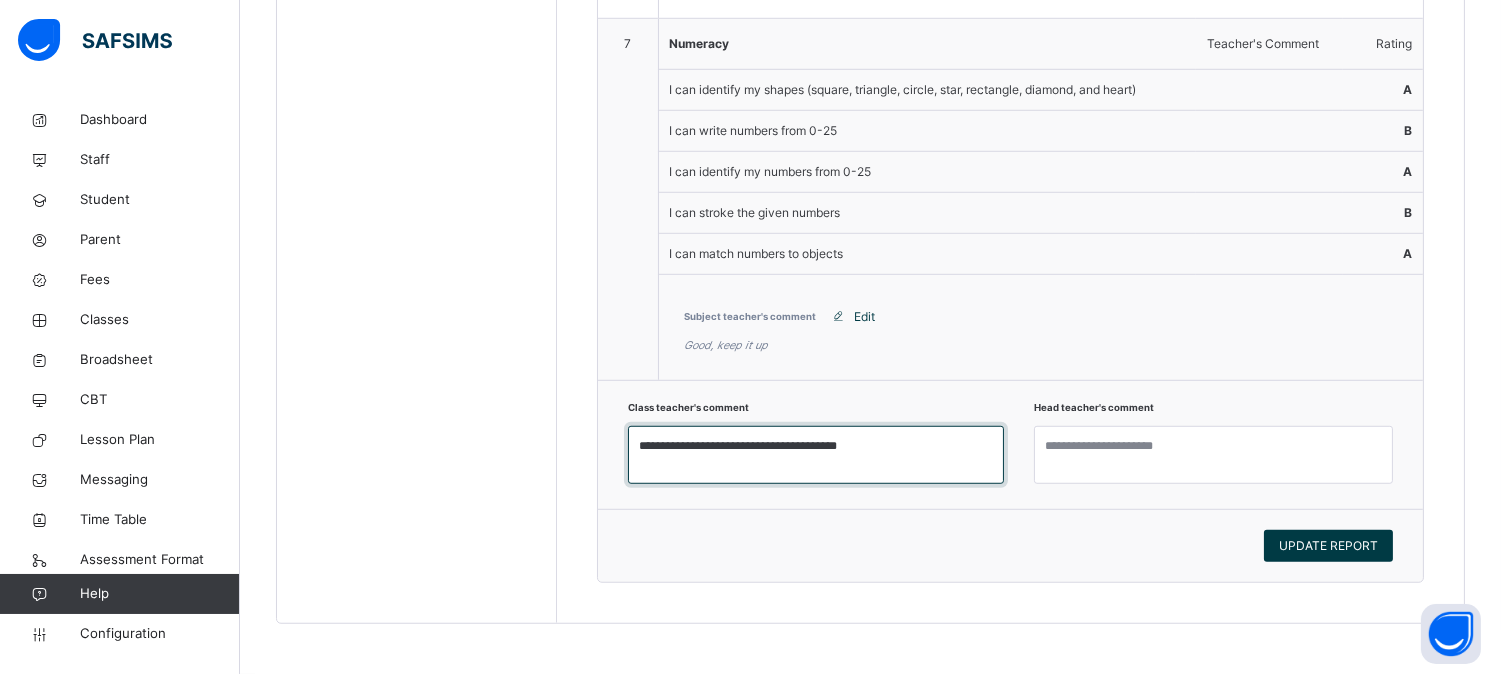 type on "**********" 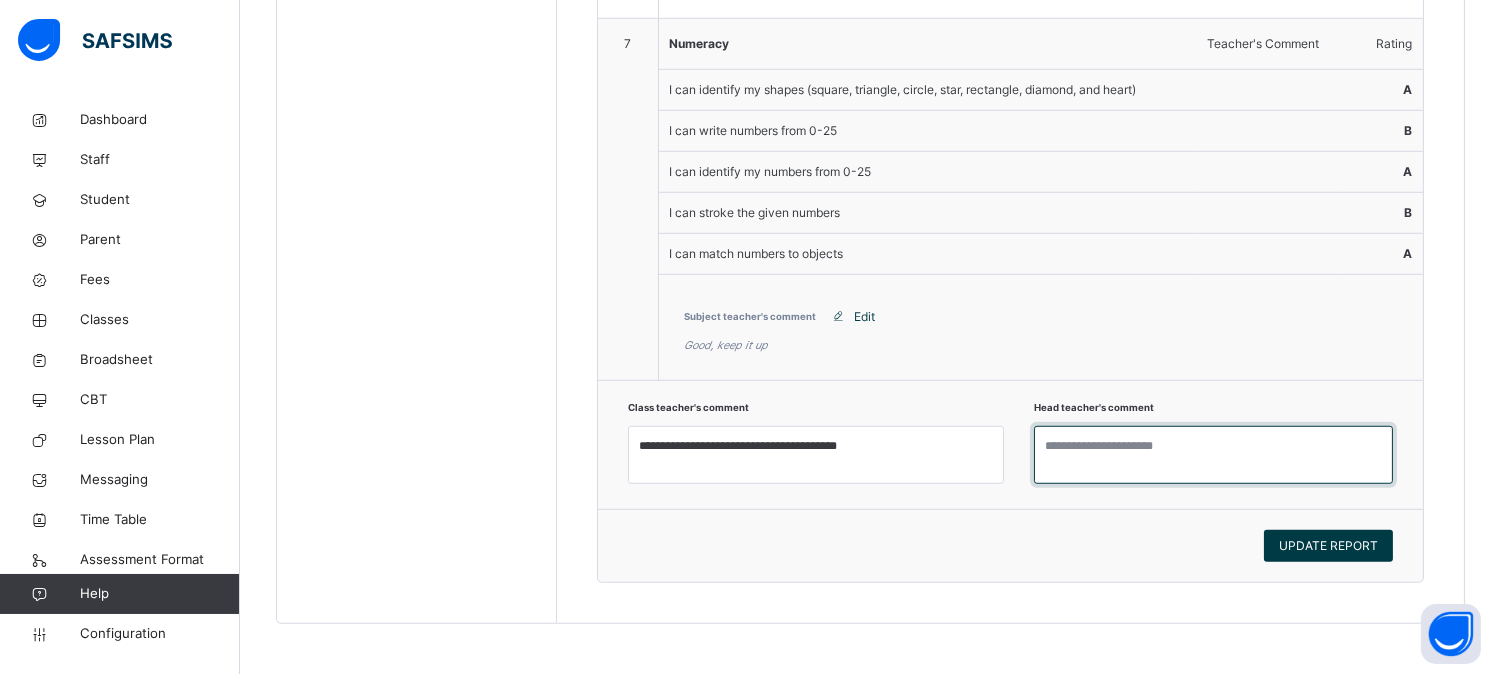 click at bounding box center (1213, 455) 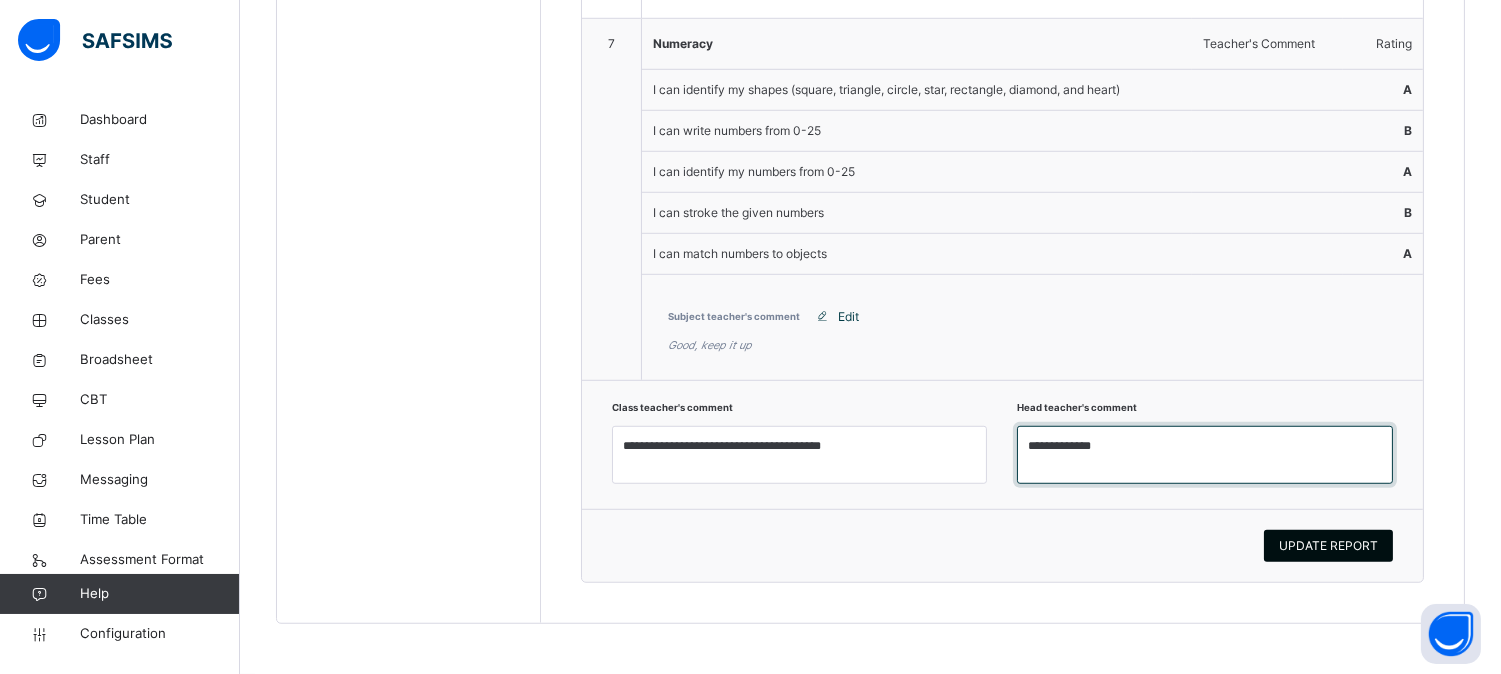 type on "**********" 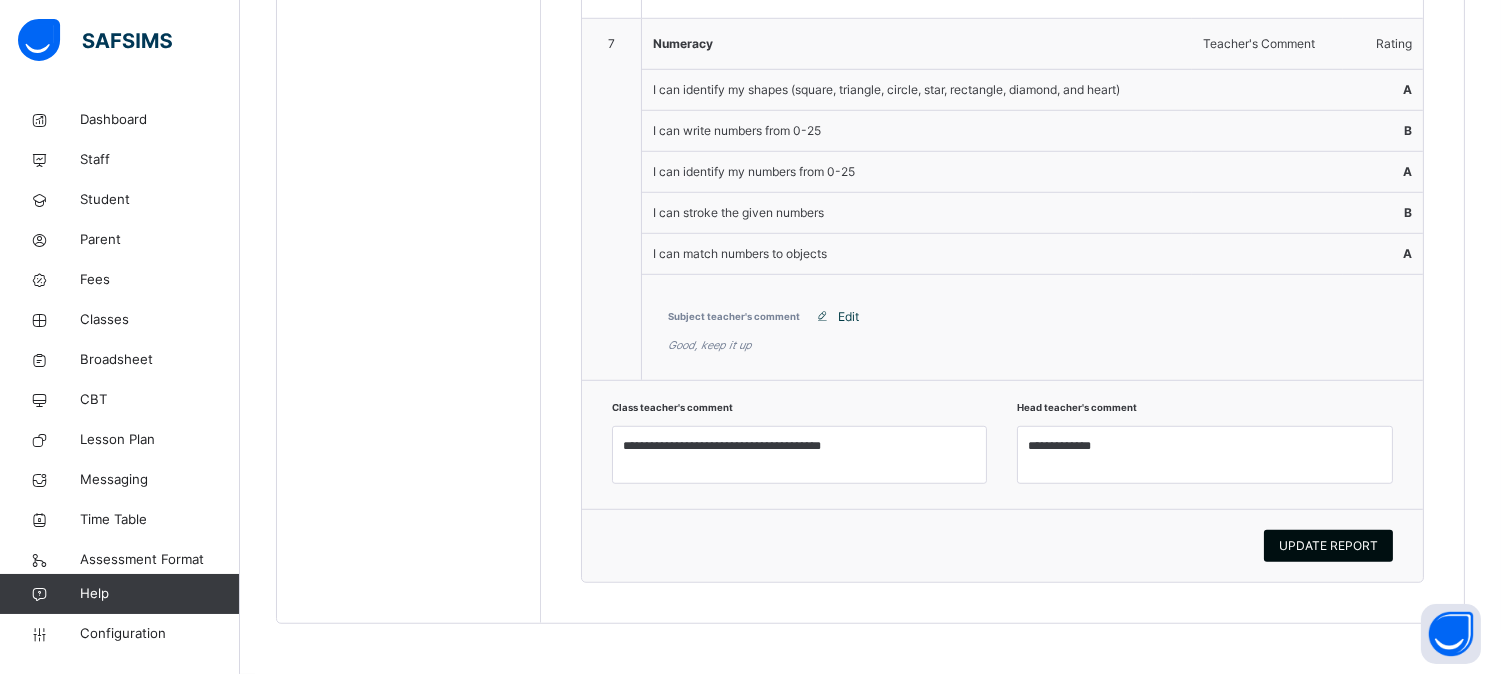 click on "UPDATE REPORT" at bounding box center (1328, 546) 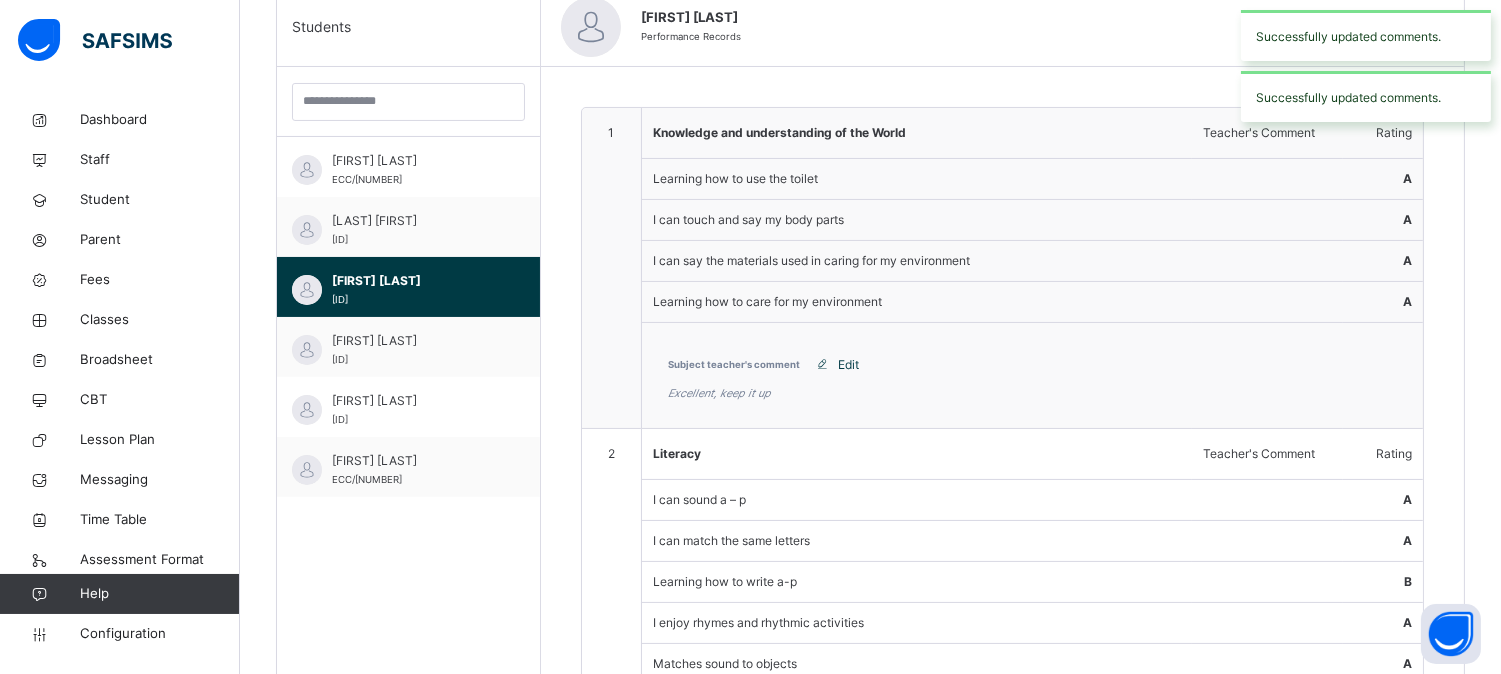 scroll, scrollTop: 387, scrollLeft: 0, axis: vertical 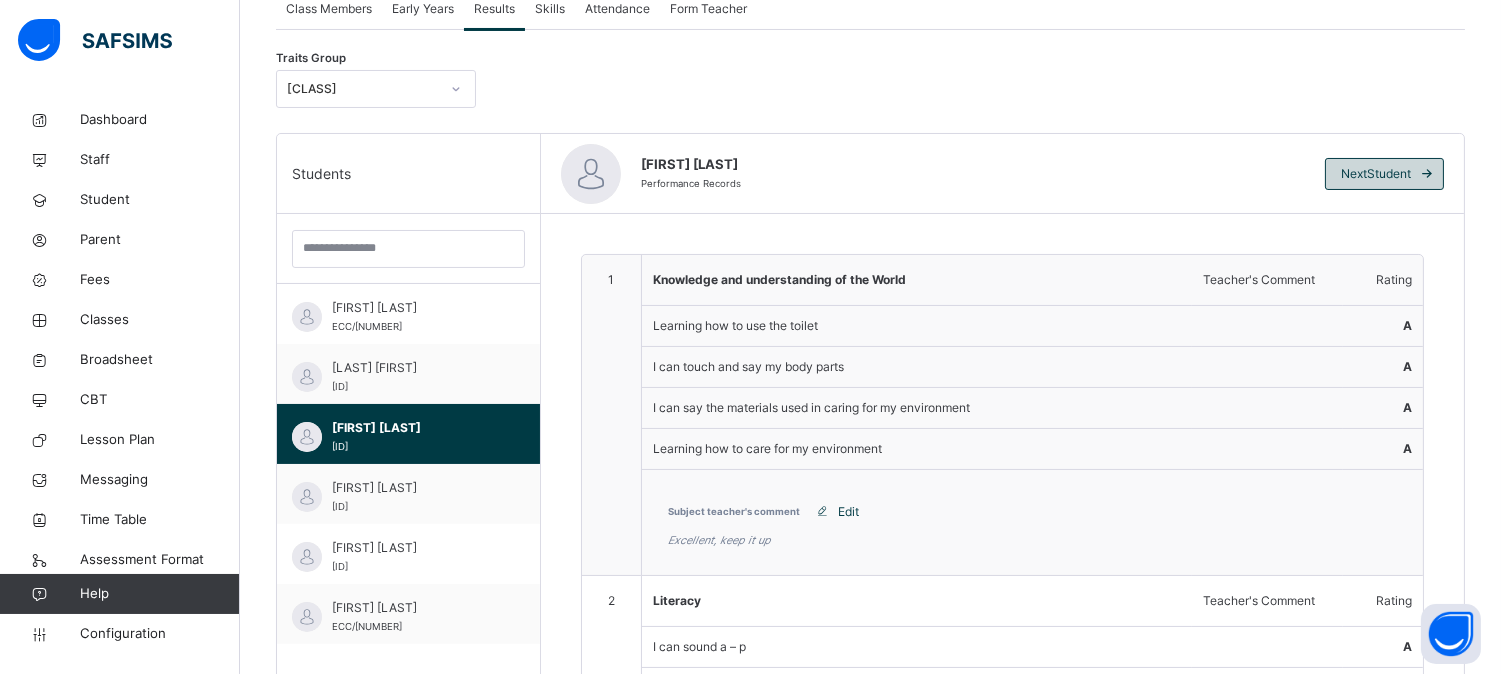 click at bounding box center (1427, 174) 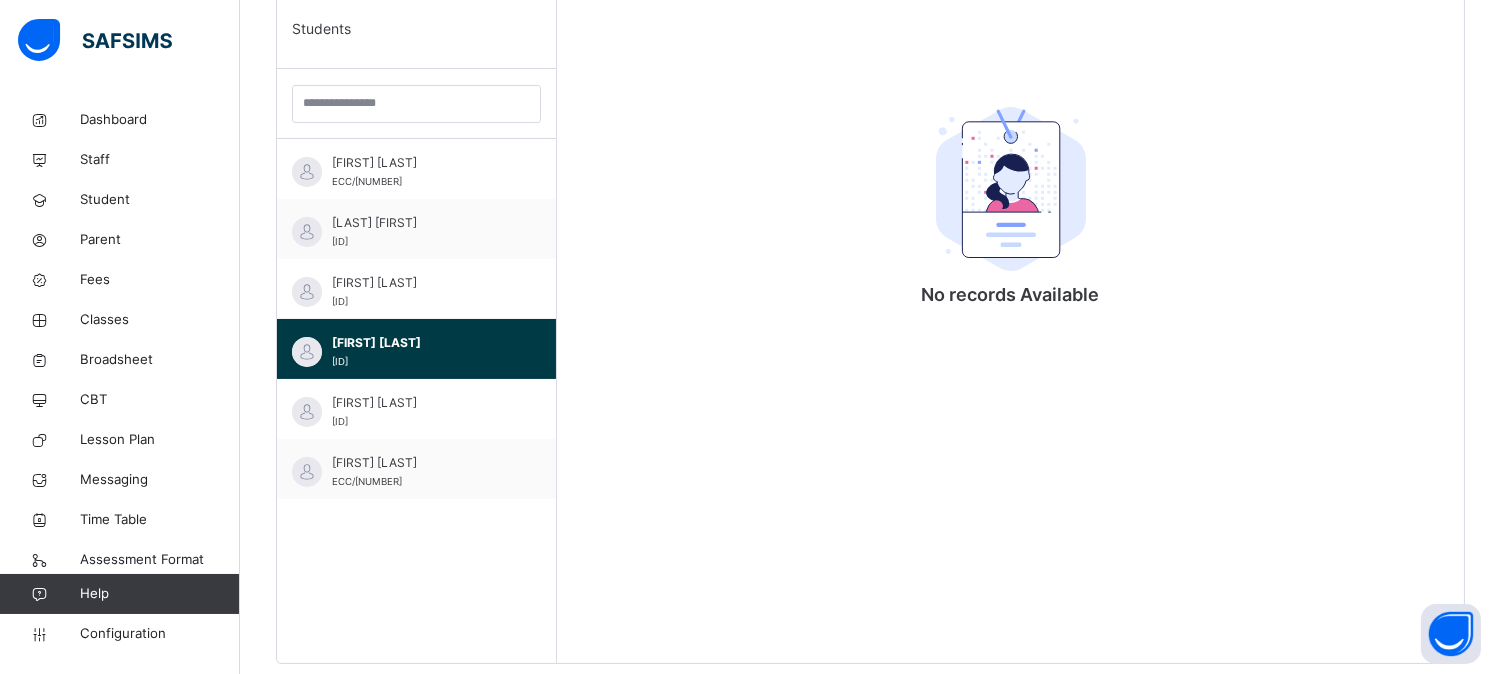 scroll, scrollTop: 572, scrollLeft: 0, axis: vertical 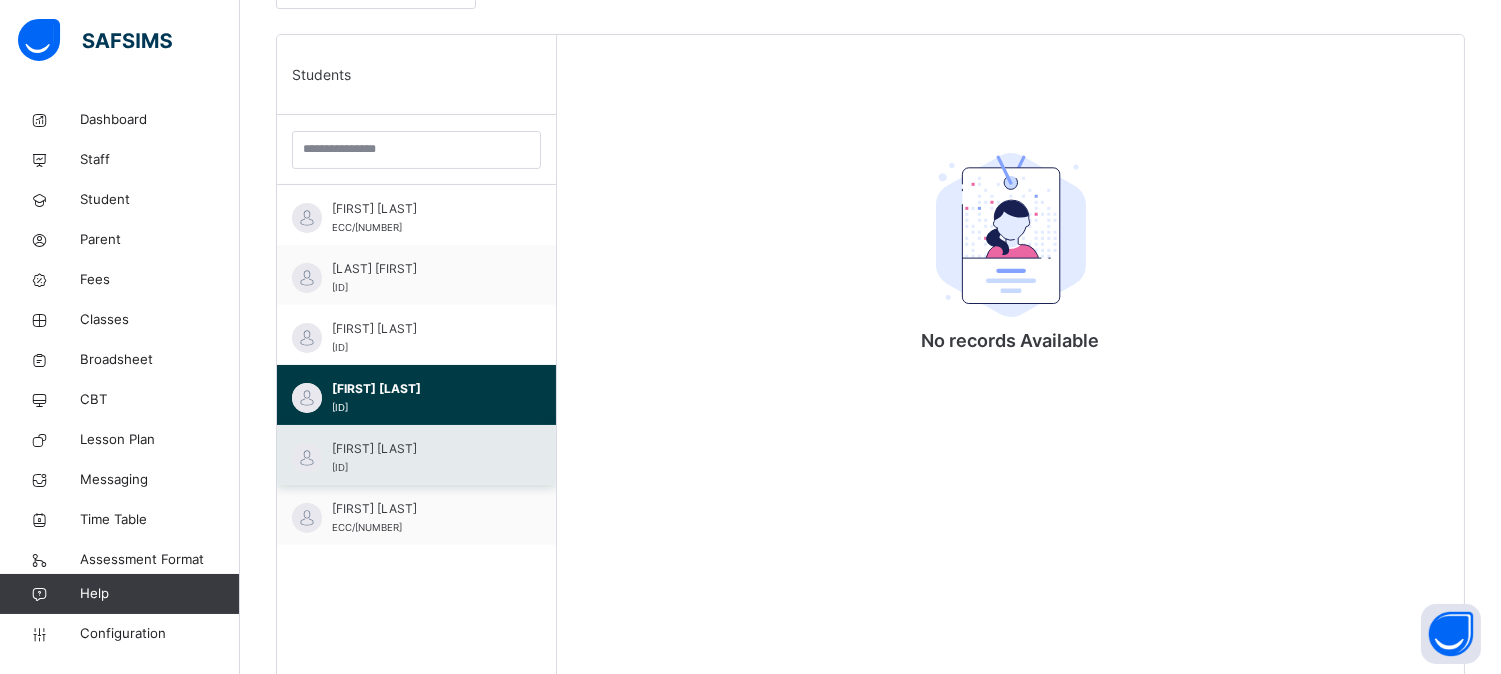 click on "[FIRST] [LAST]" at bounding box center [421, 449] 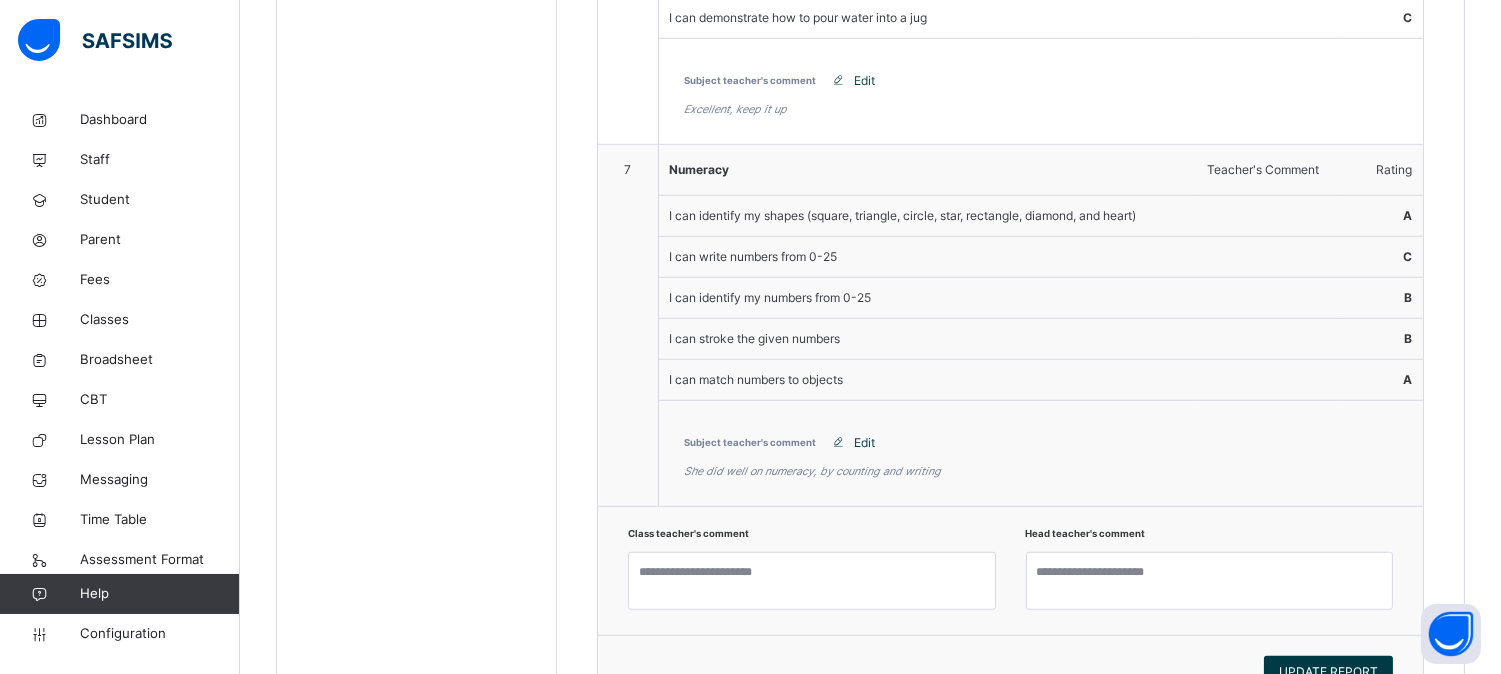 scroll, scrollTop: 2572, scrollLeft: 0, axis: vertical 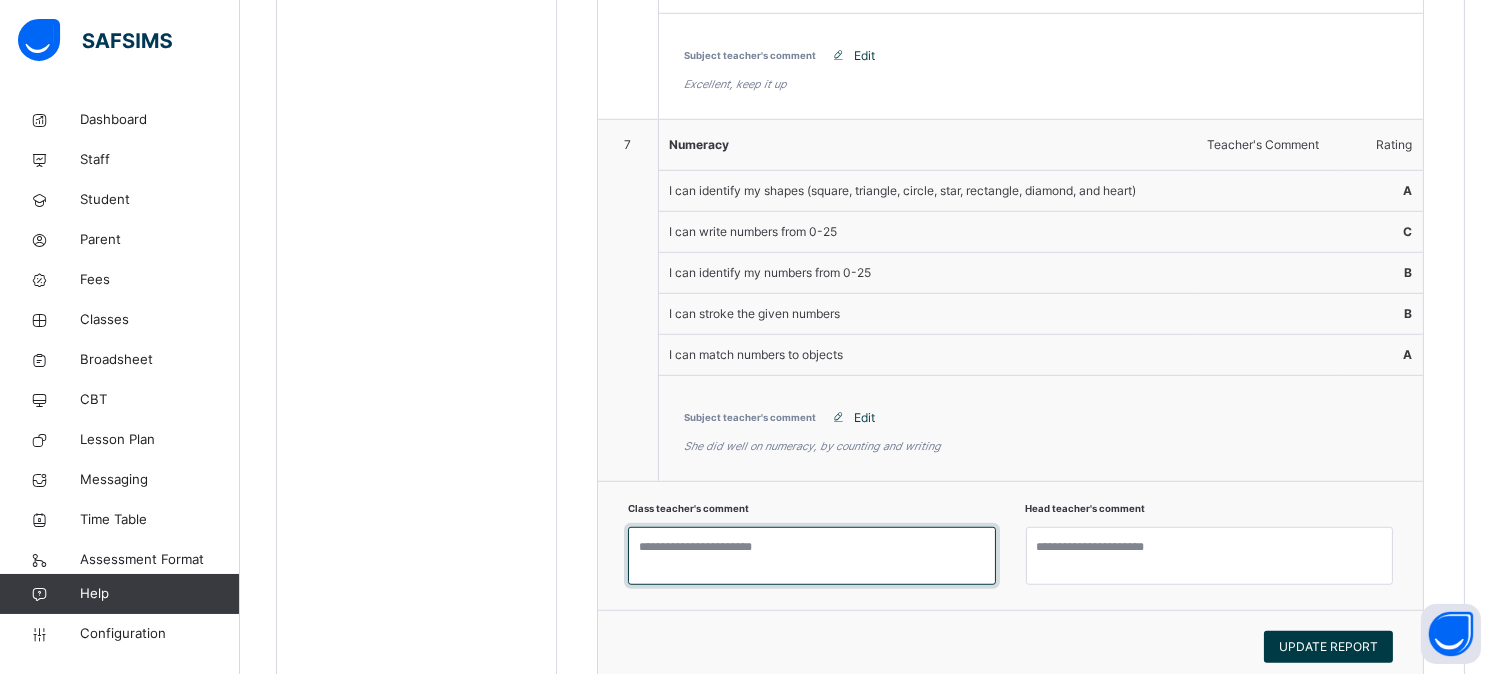 click at bounding box center (812, 556) 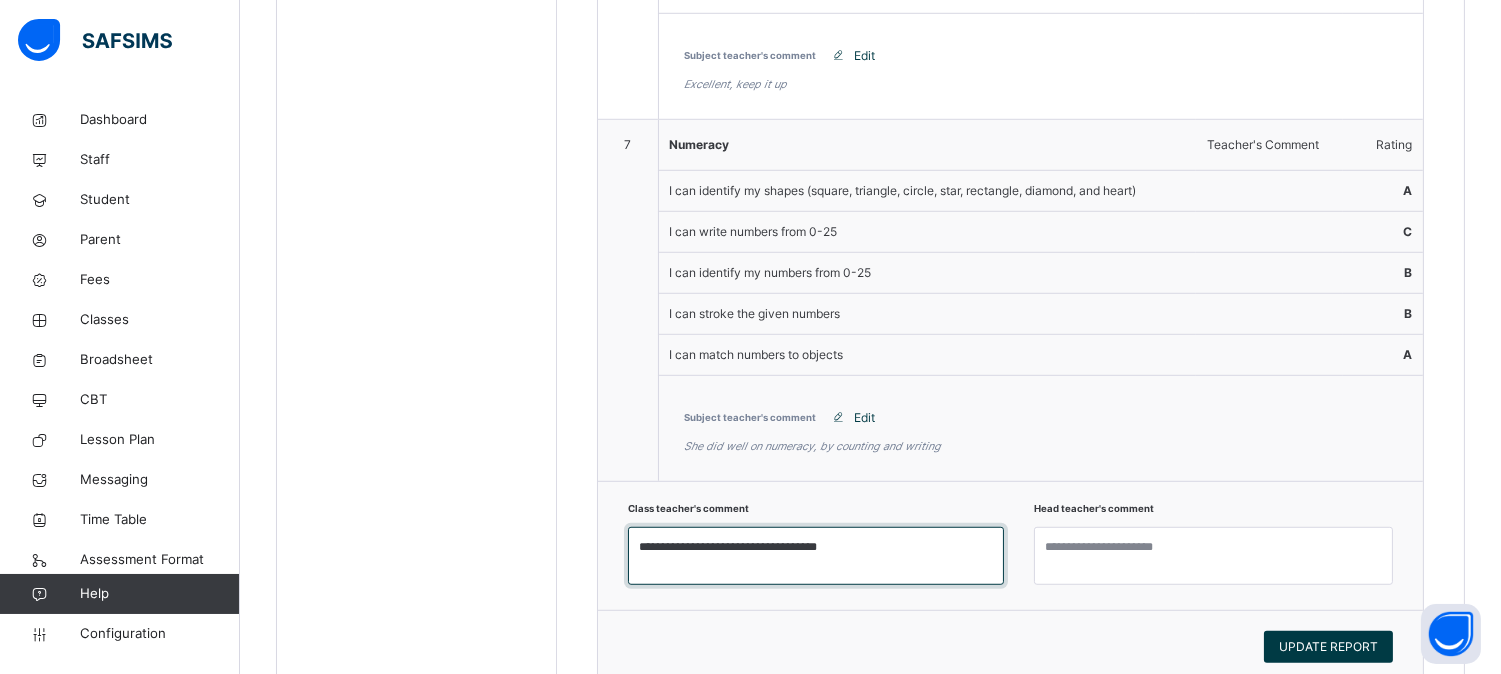 drag, startPoint x: 751, startPoint y: 543, endPoint x: 708, endPoint y: 547, distance: 43.185646 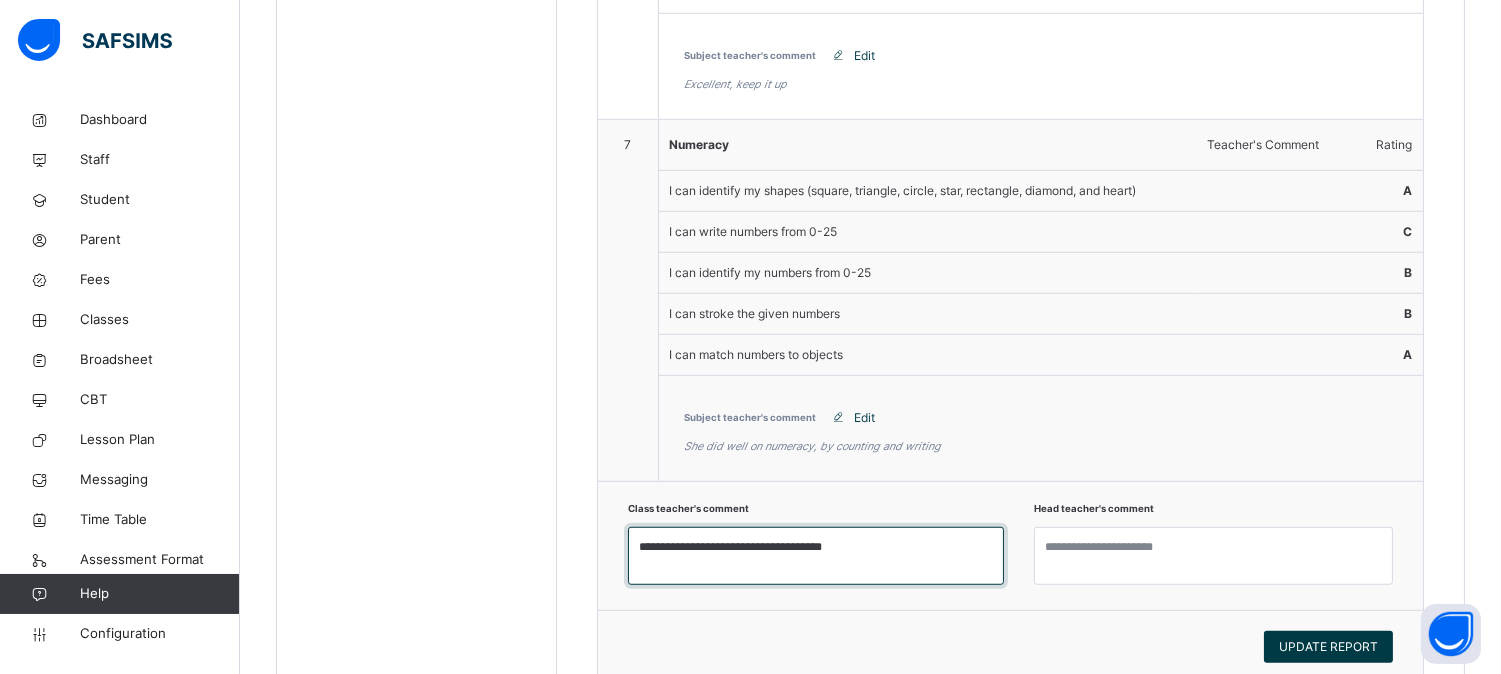 type on "**********" 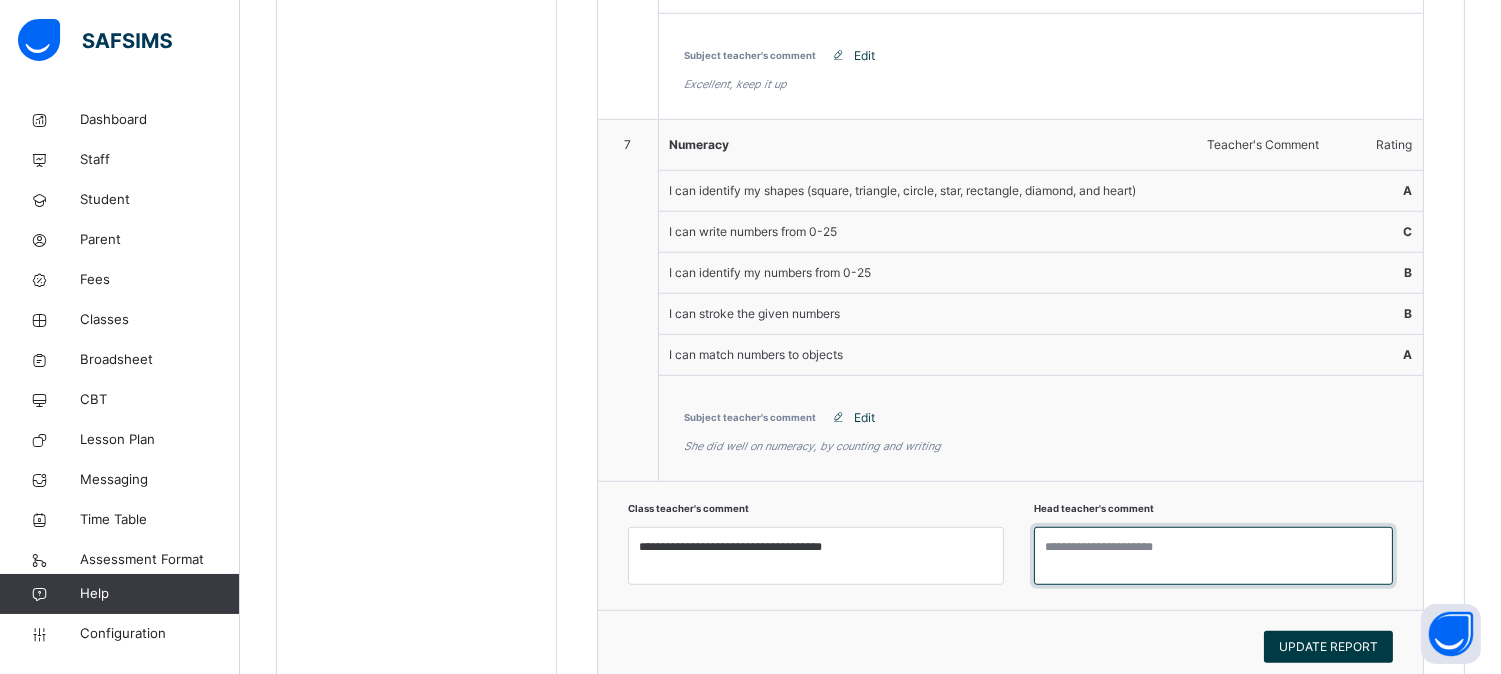 click at bounding box center [1213, 556] 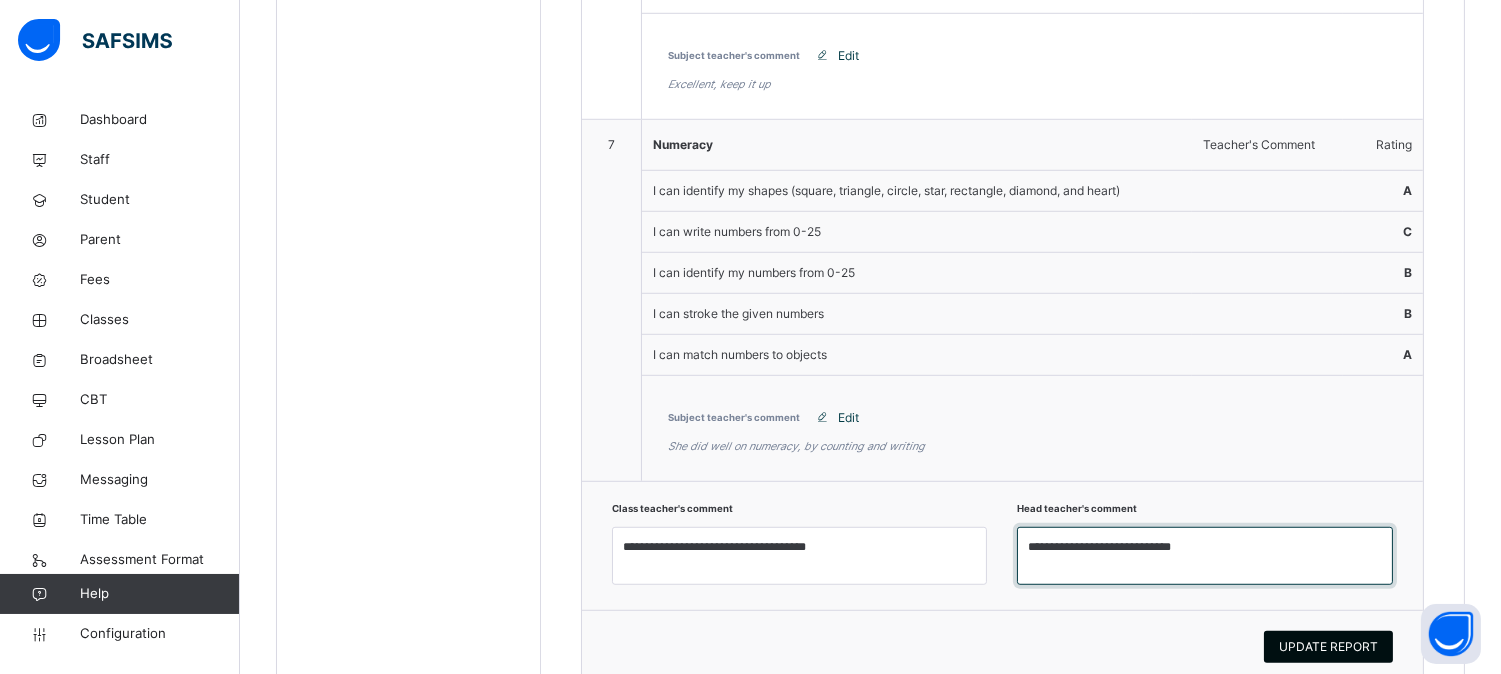 type on "**********" 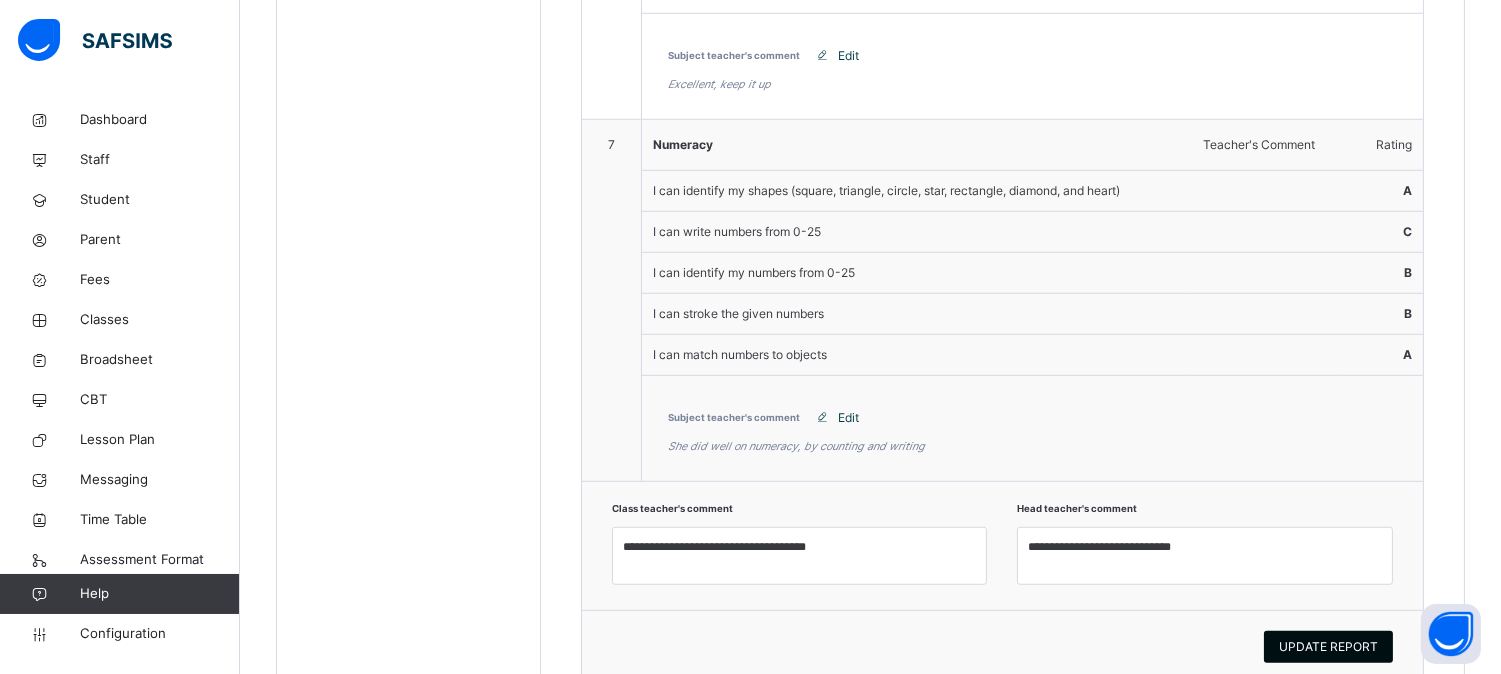 click on "UPDATE REPORT" at bounding box center [1328, 647] 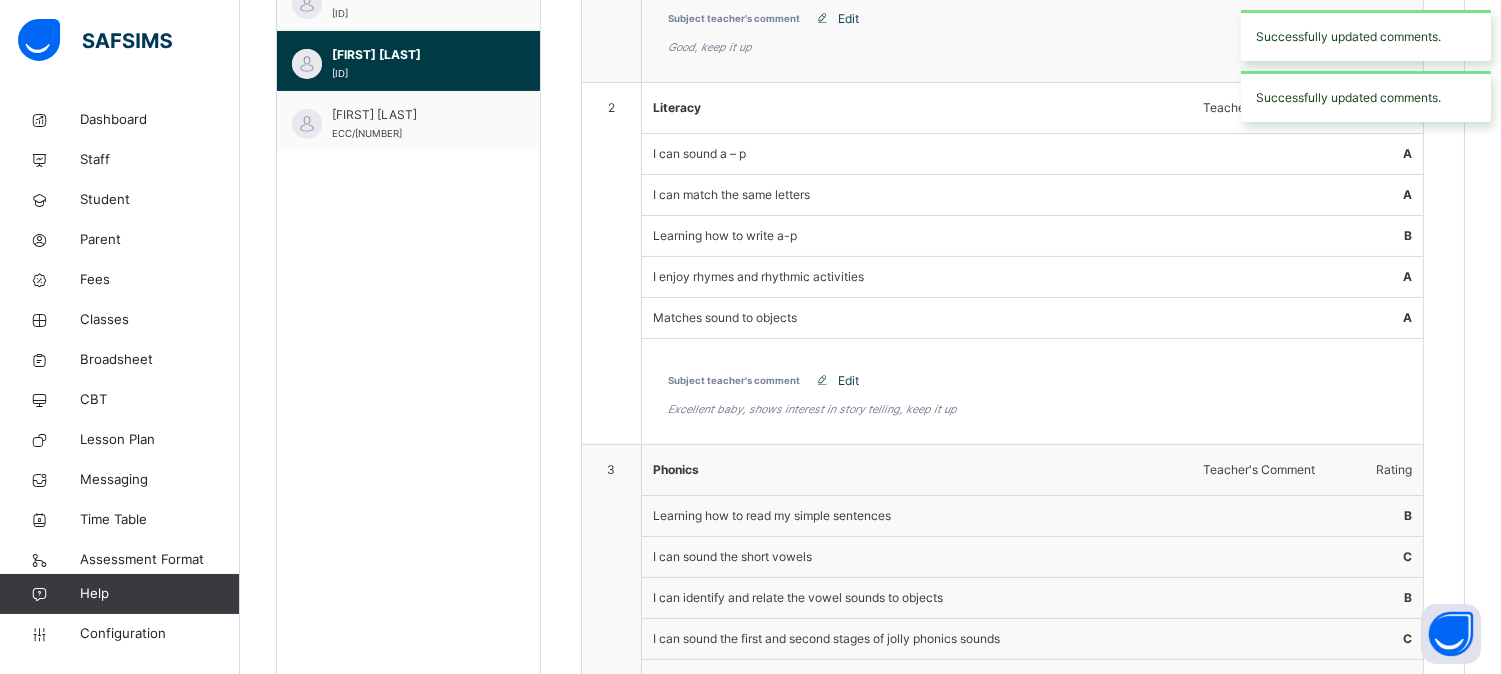 scroll, scrollTop: 863, scrollLeft: 0, axis: vertical 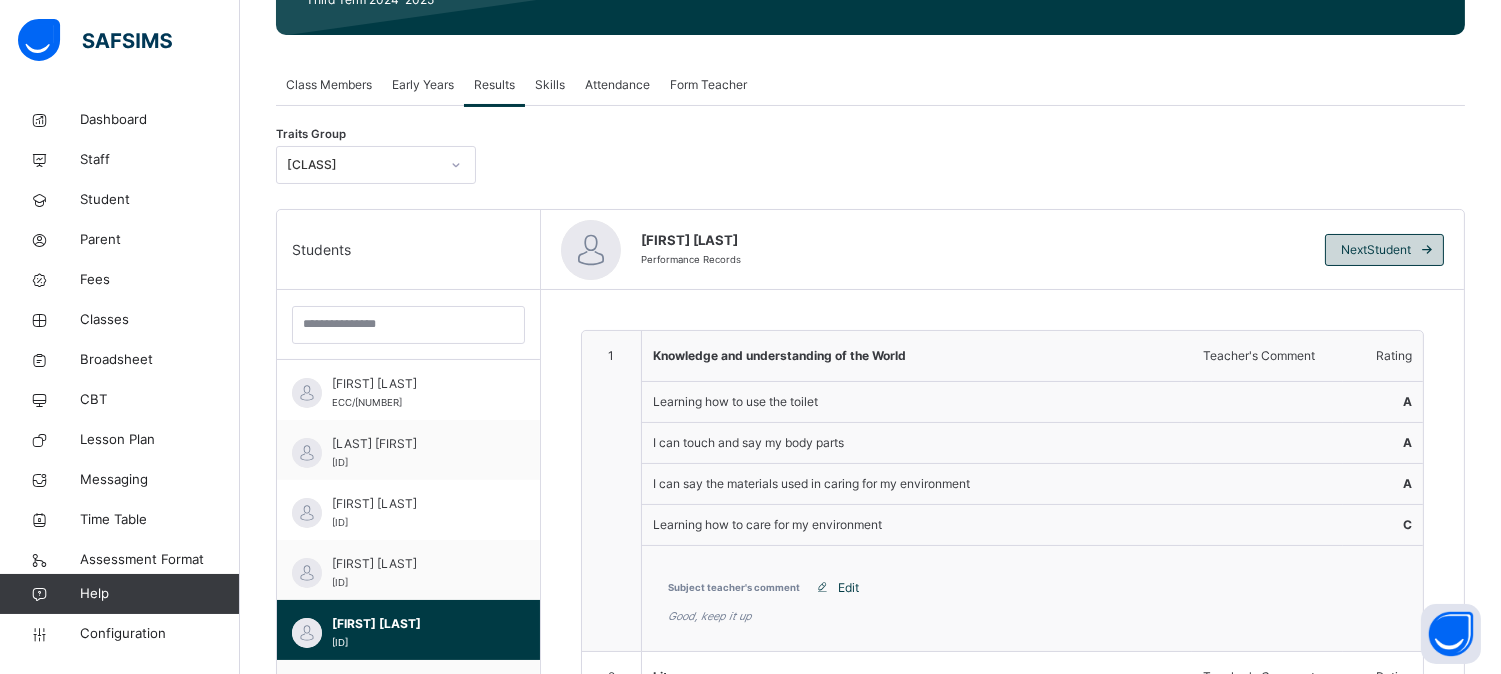 click at bounding box center (1427, 250) 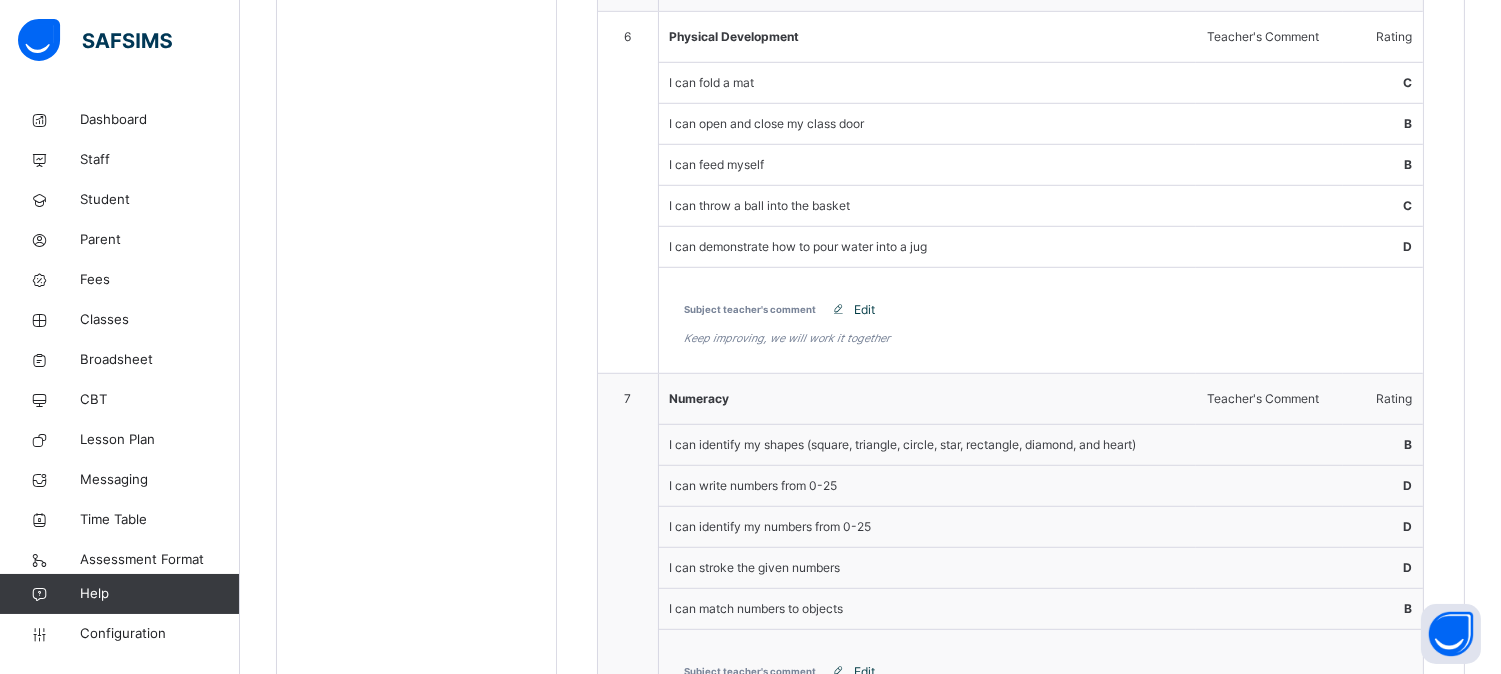 scroll, scrollTop: 2677, scrollLeft: 0, axis: vertical 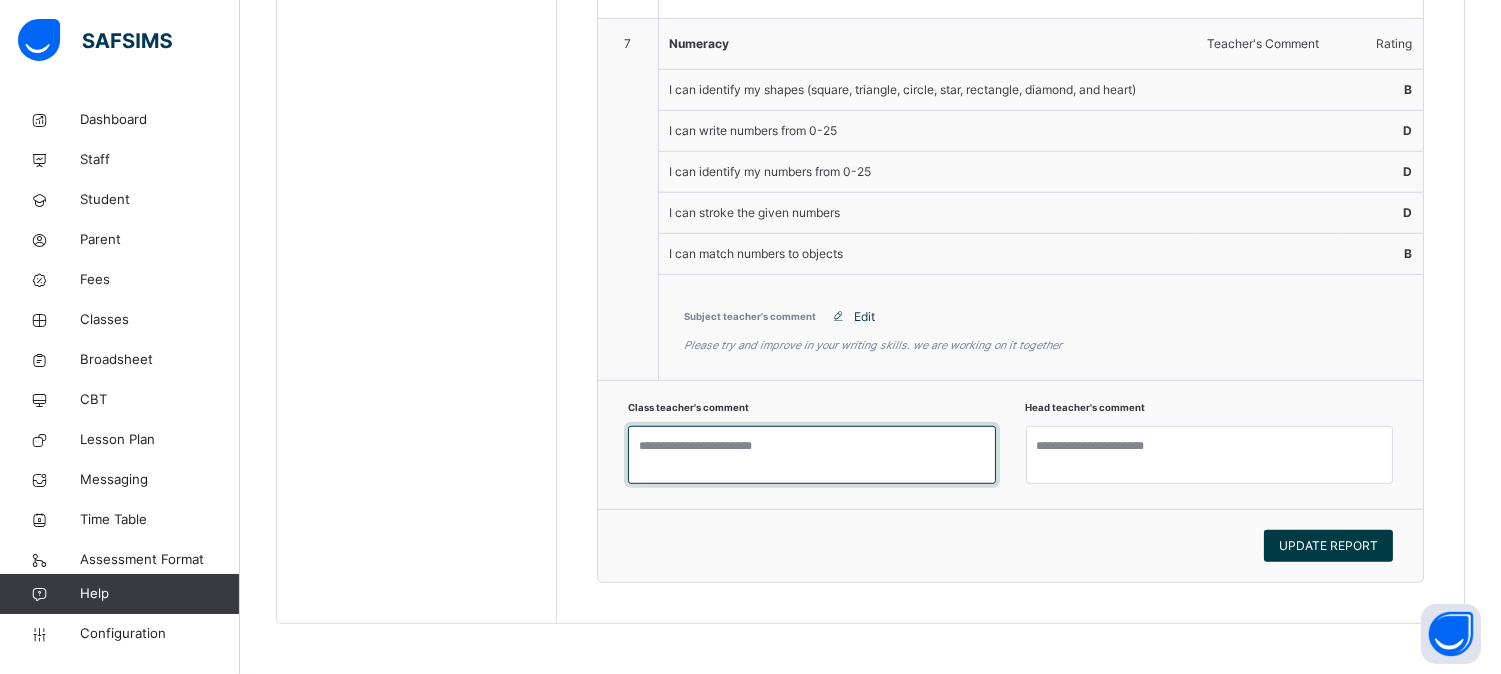 click at bounding box center [812, 455] 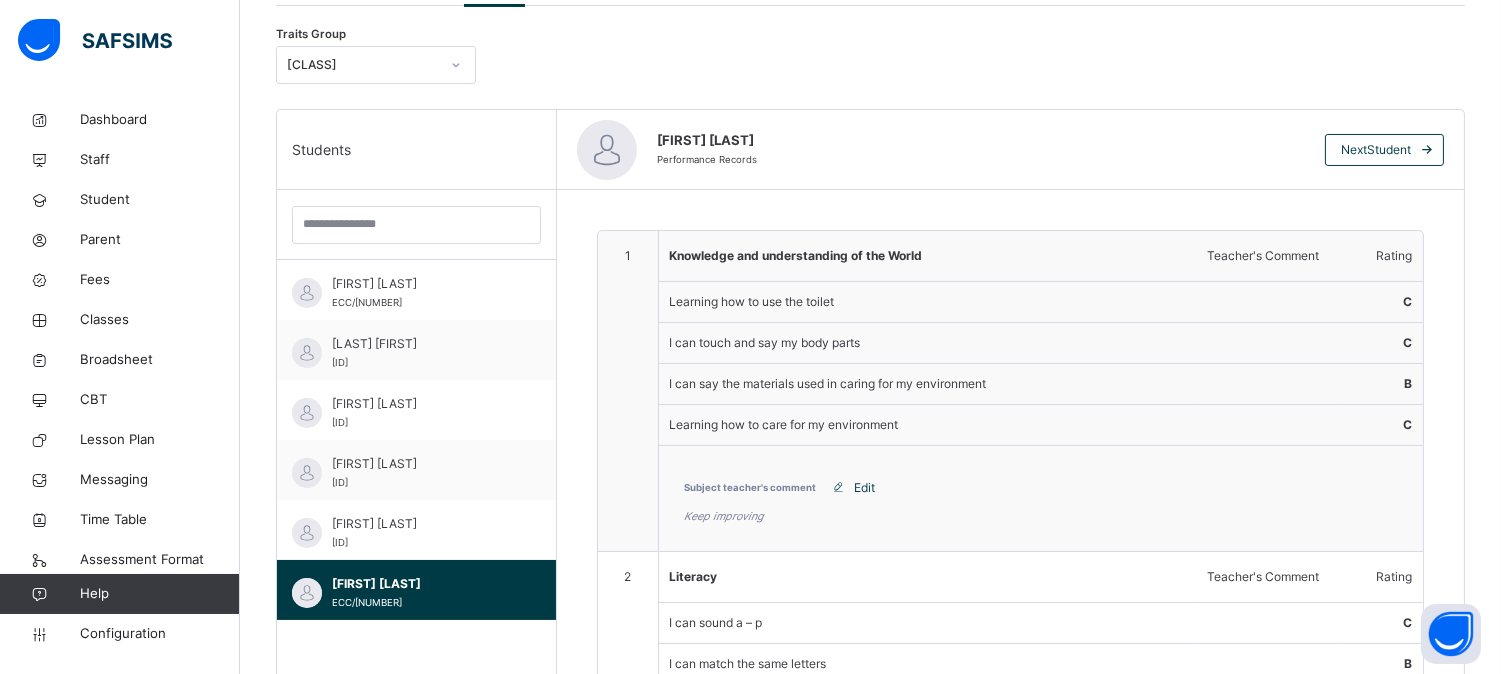 scroll, scrollTop: 370, scrollLeft: 0, axis: vertical 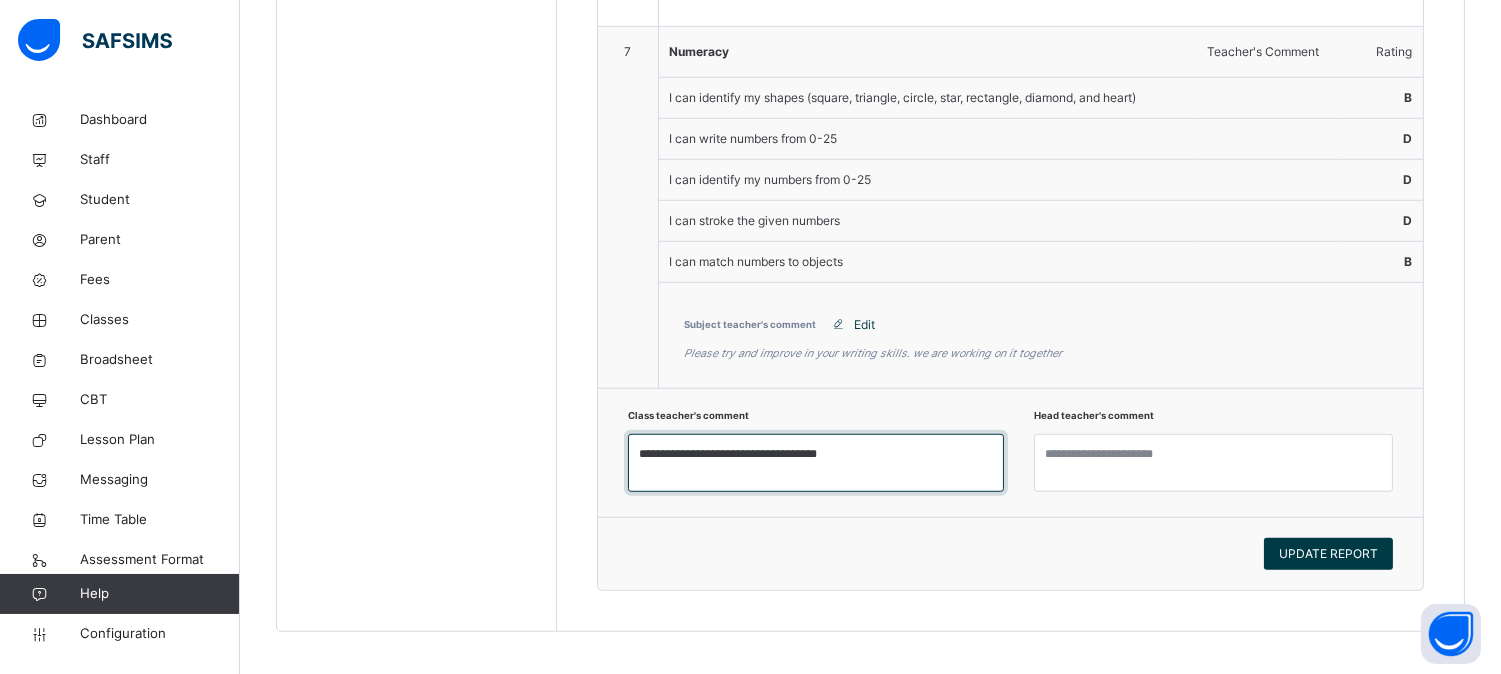 drag, startPoint x: 750, startPoint y: 453, endPoint x: 711, endPoint y: 456, distance: 39.115215 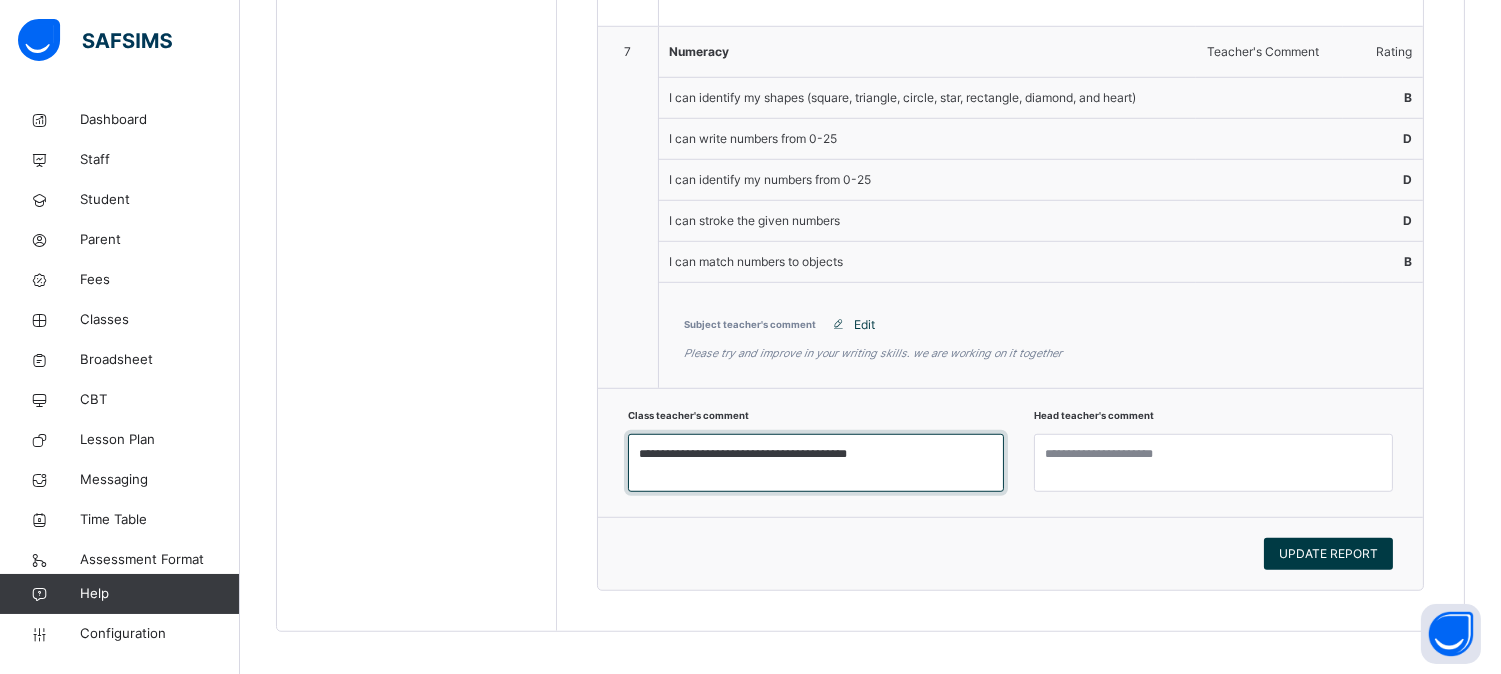 type on "**********" 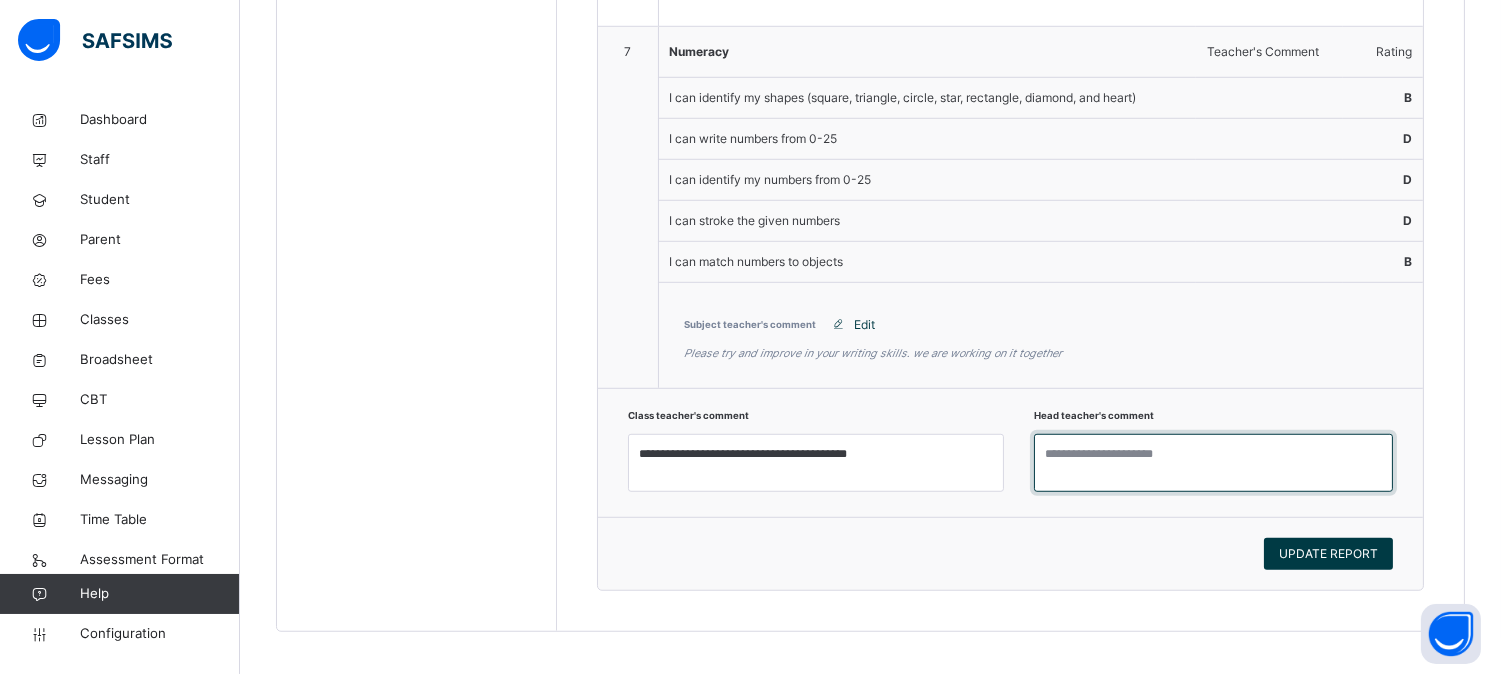 click at bounding box center (1213, 463) 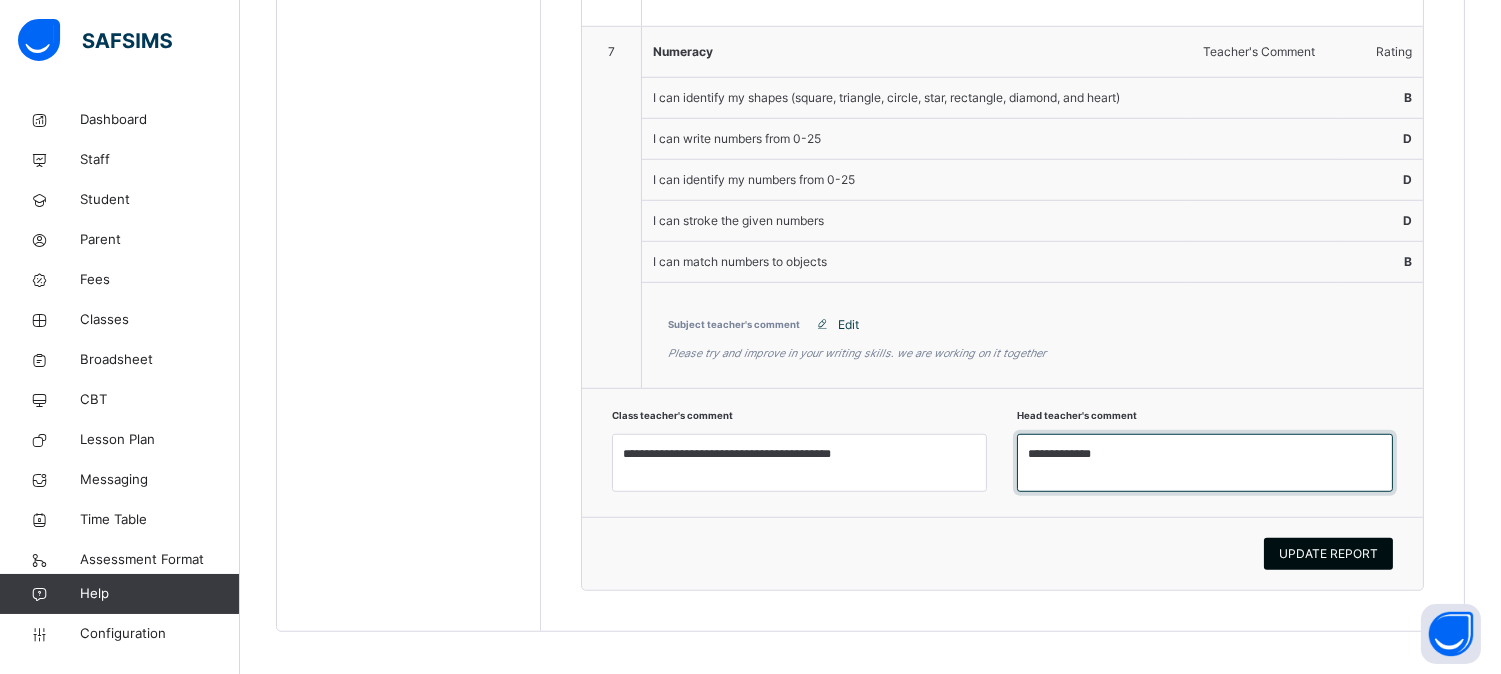 type on "**********" 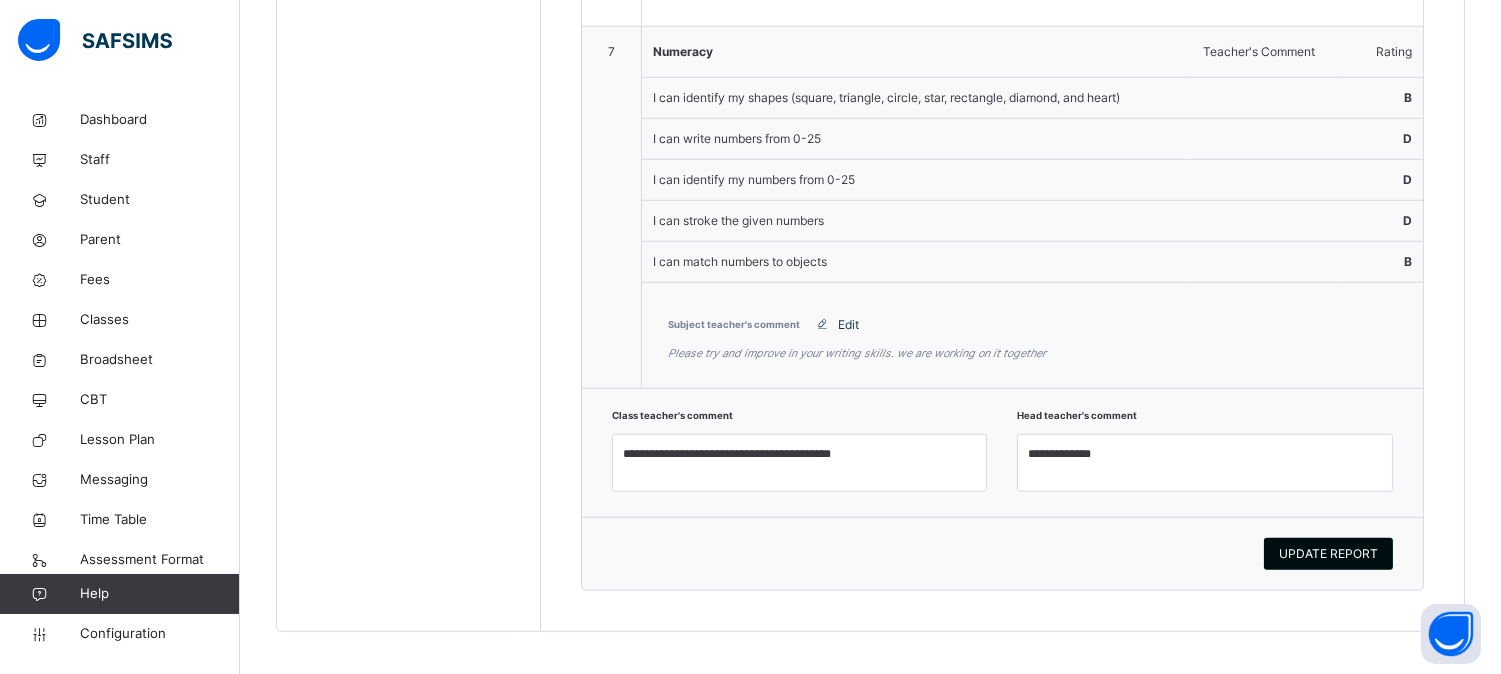 click on "UPDATE REPORT" at bounding box center [1328, 554] 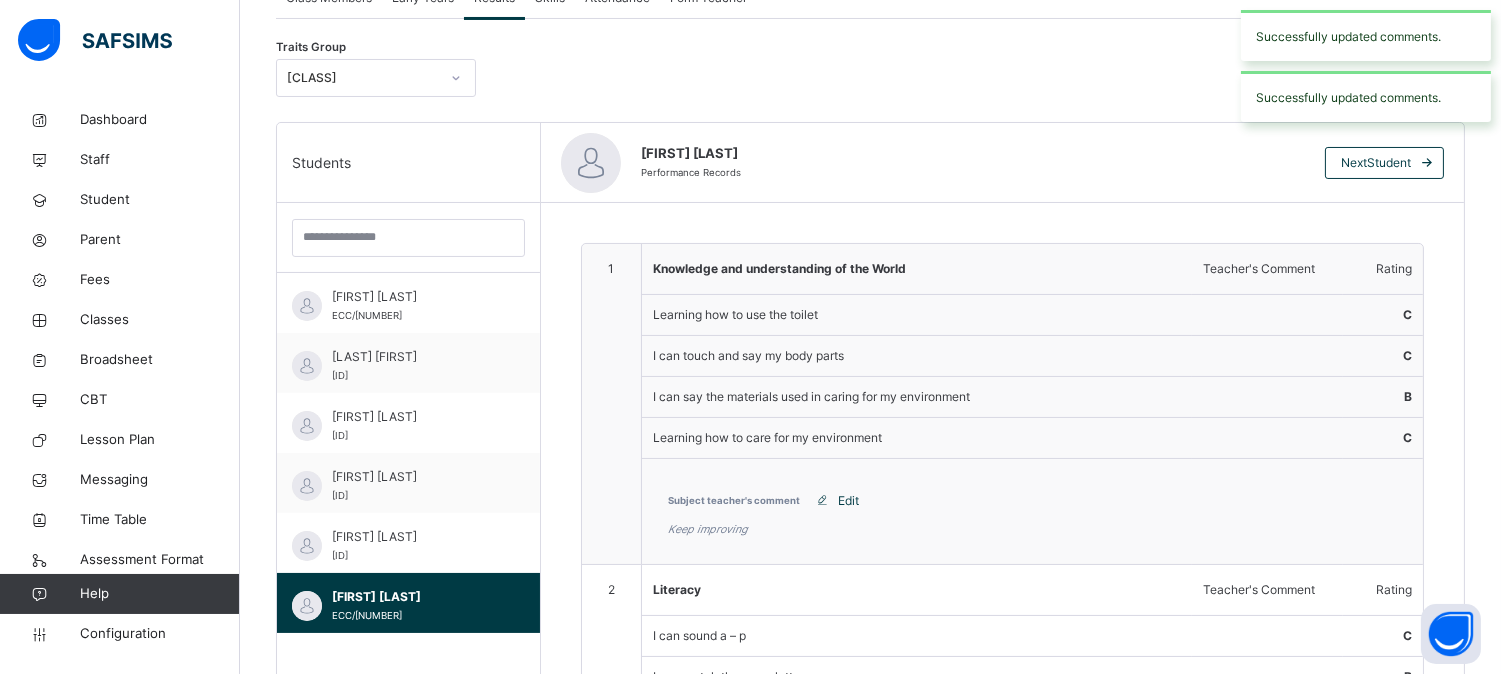 scroll, scrollTop: 370, scrollLeft: 0, axis: vertical 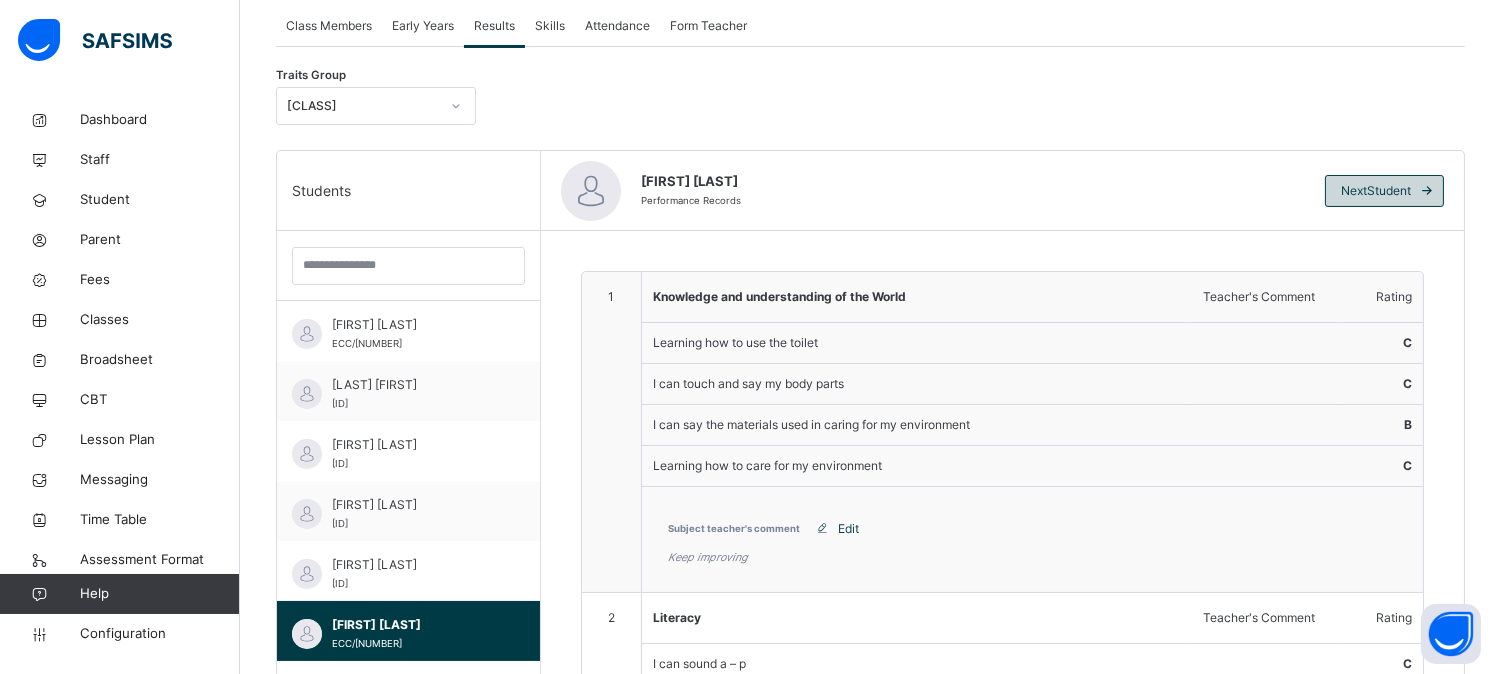 click at bounding box center (1427, 191) 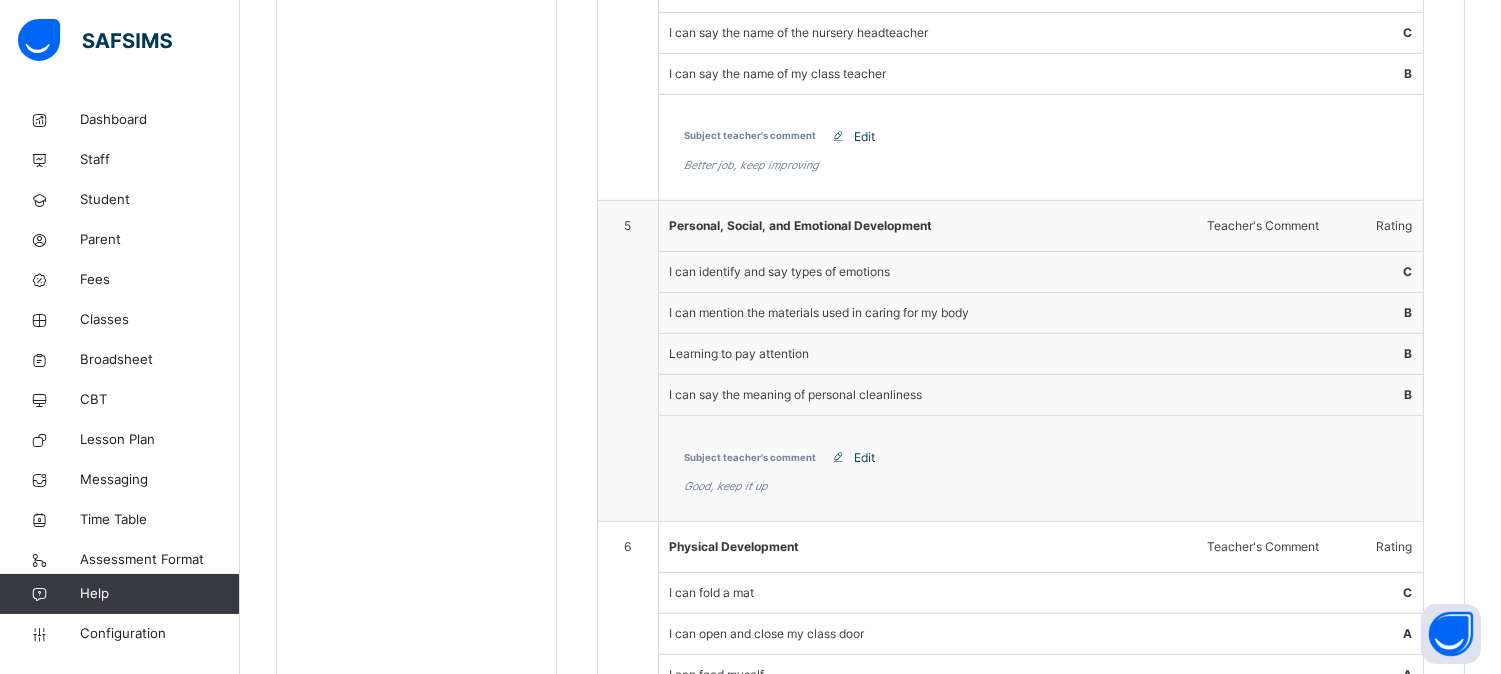 scroll, scrollTop: 1861, scrollLeft: 0, axis: vertical 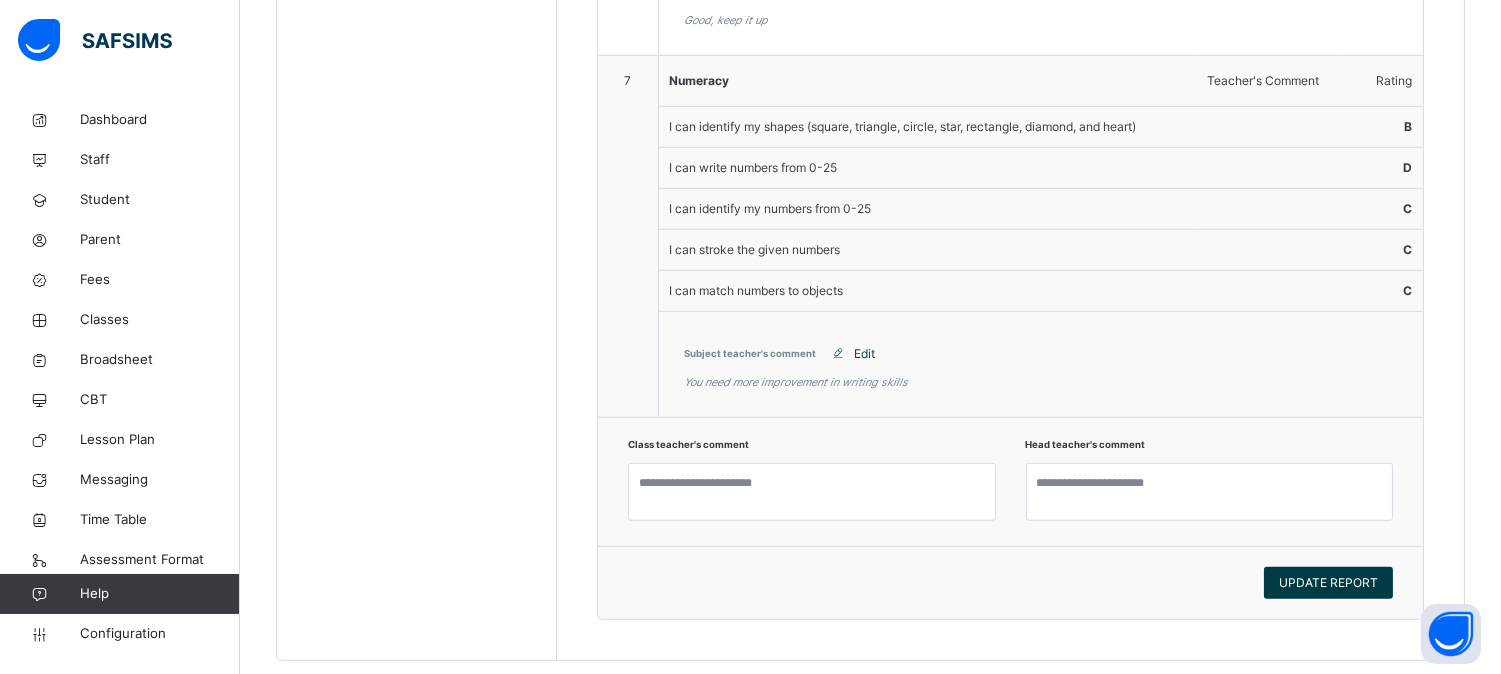click on "Class teacher's comment" at bounding box center [812, 481] 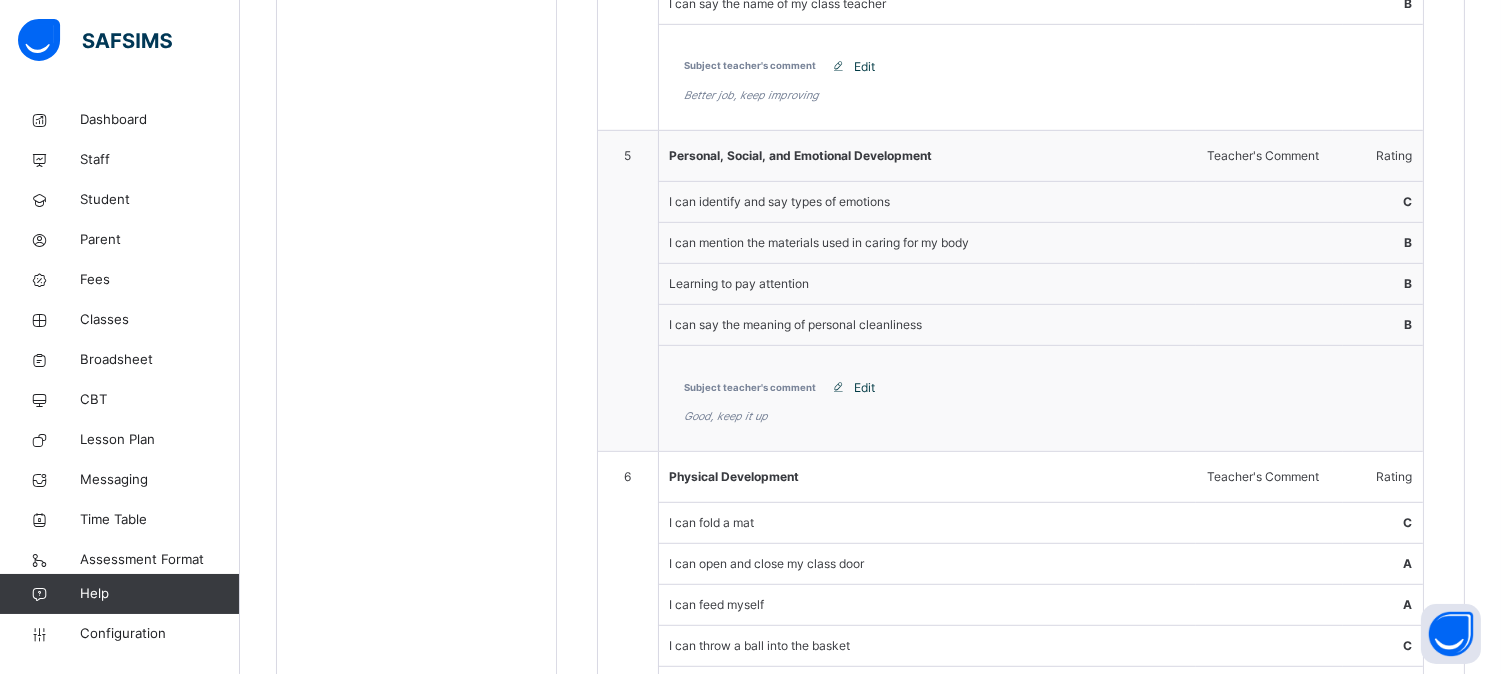 scroll, scrollTop: 2202, scrollLeft: 0, axis: vertical 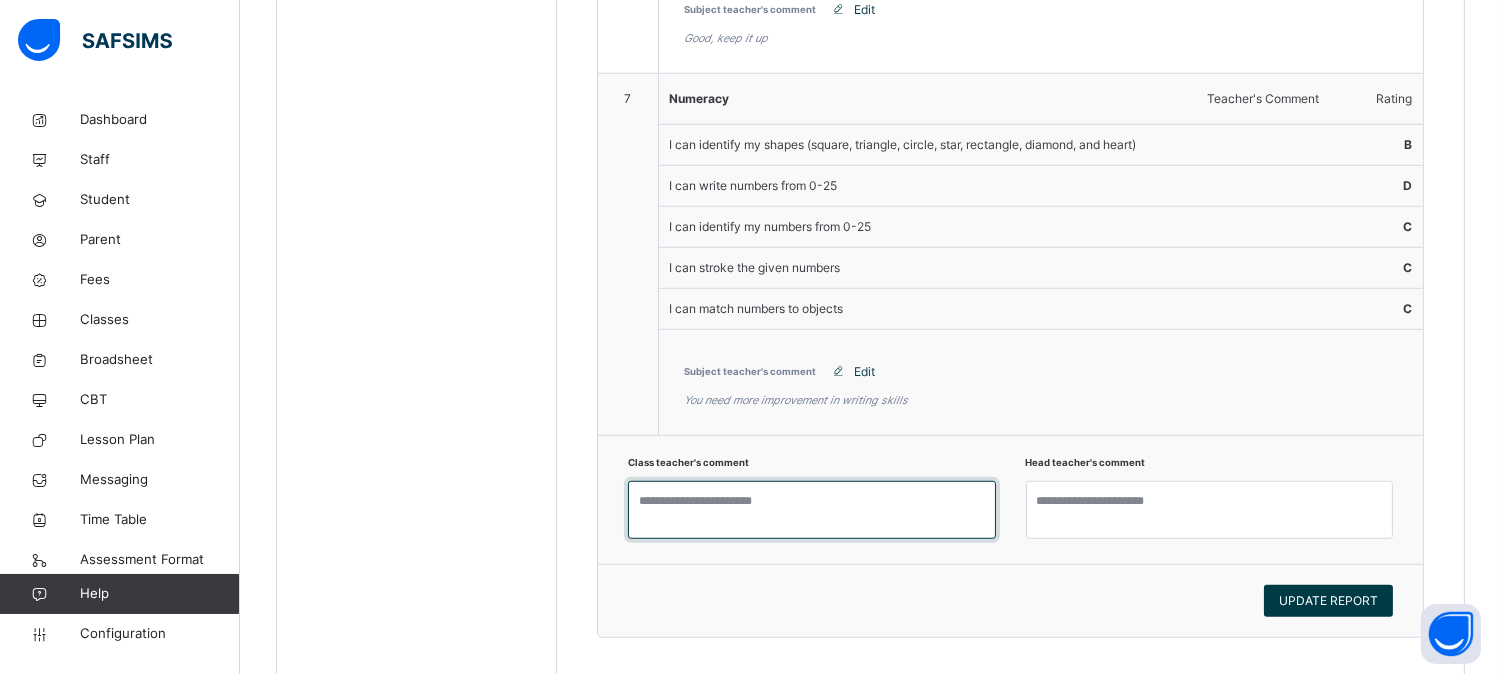 click at bounding box center (812, 510) 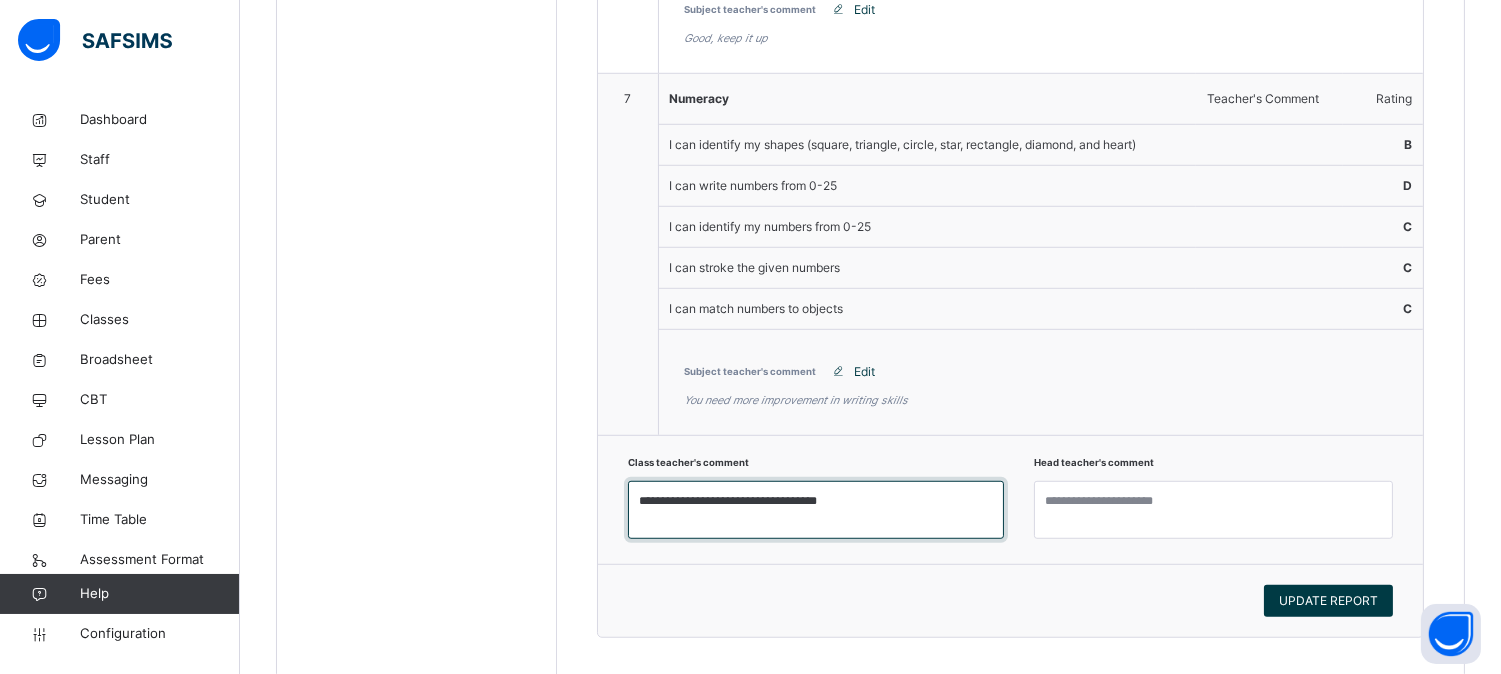 drag, startPoint x: 750, startPoint y: 498, endPoint x: 725, endPoint y: 496, distance: 25.079872 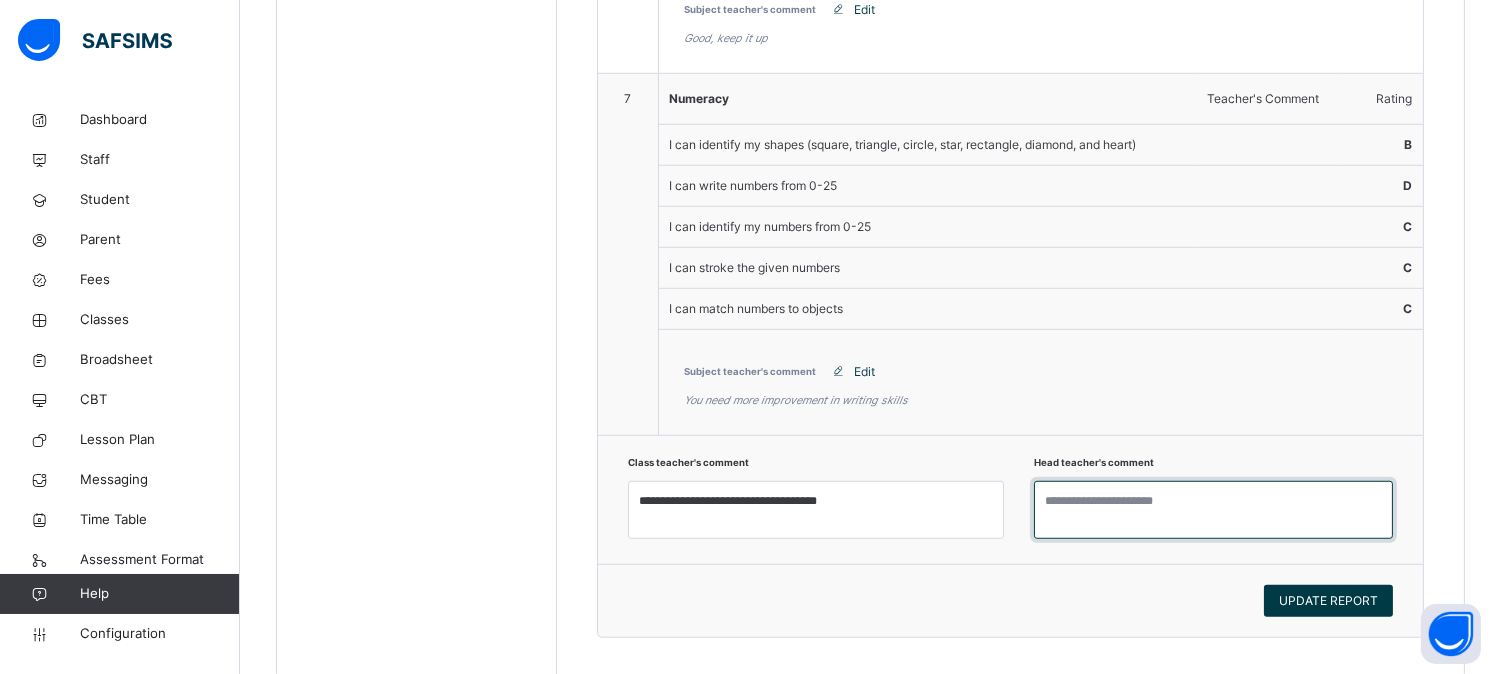 click at bounding box center [1213, 510] 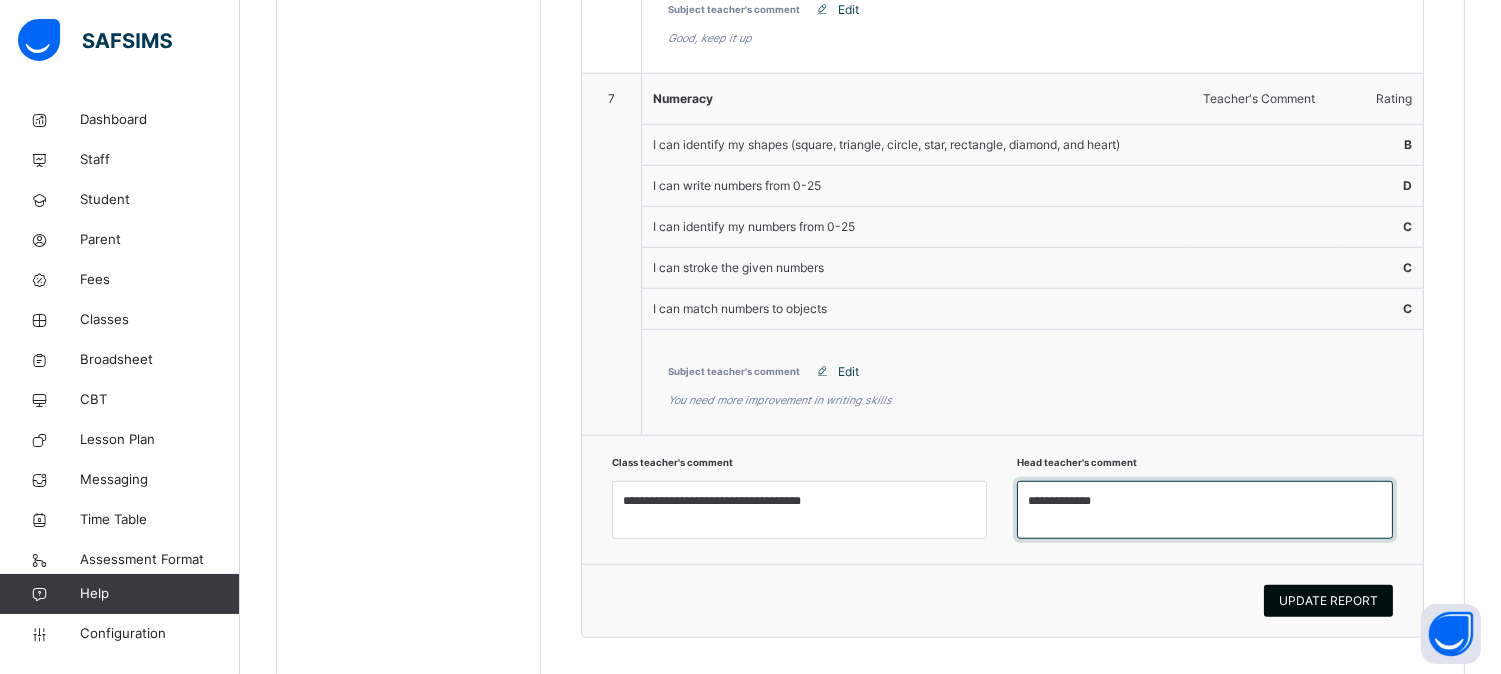type on "**********" 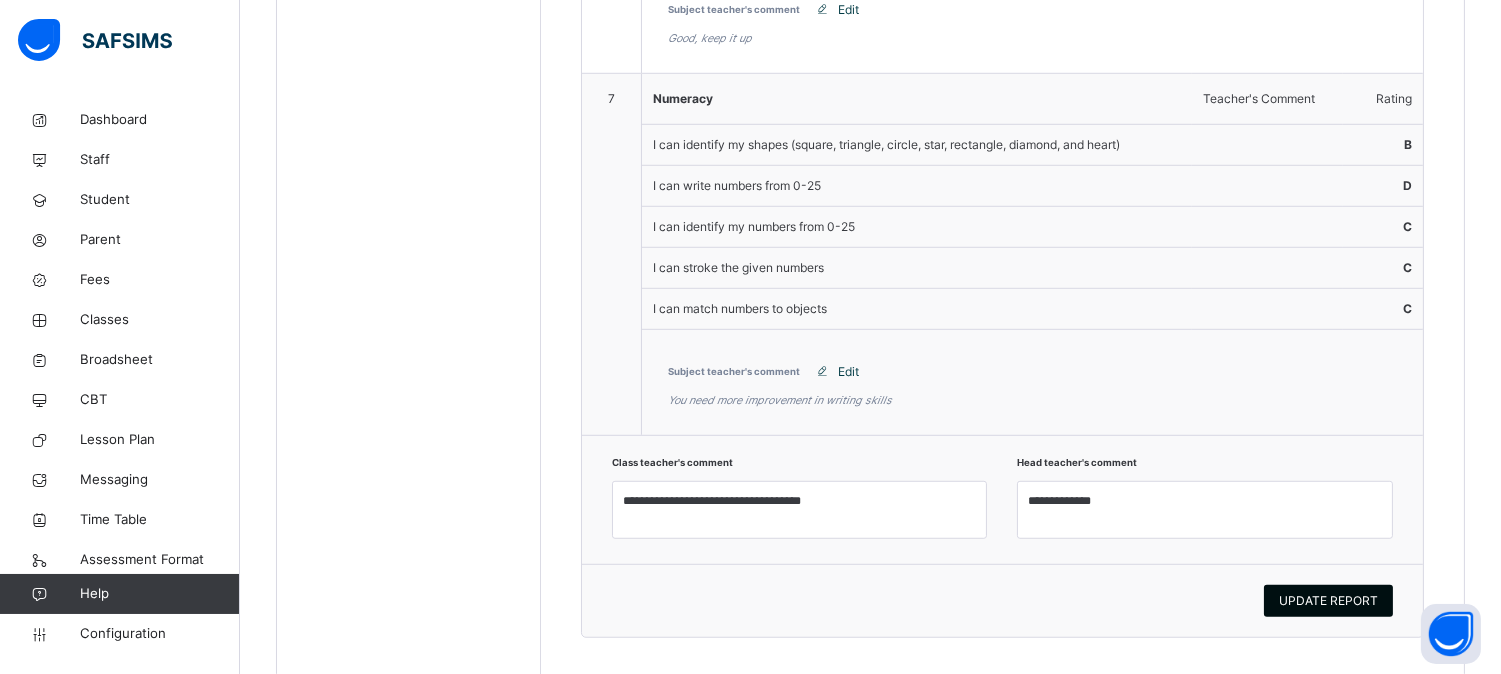 click on "UPDATE REPORT" at bounding box center (1328, 601) 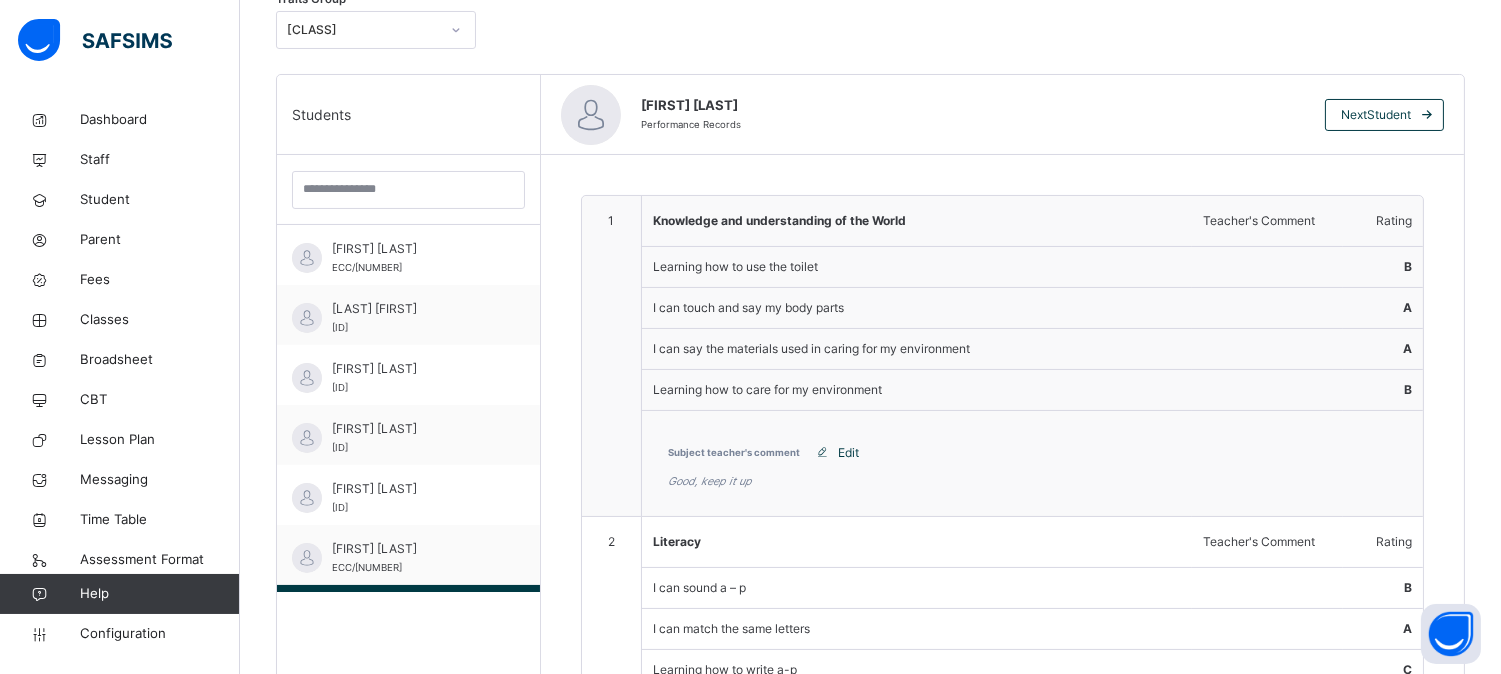 scroll, scrollTop: 428, scrollLeft: 0, axis: vertical 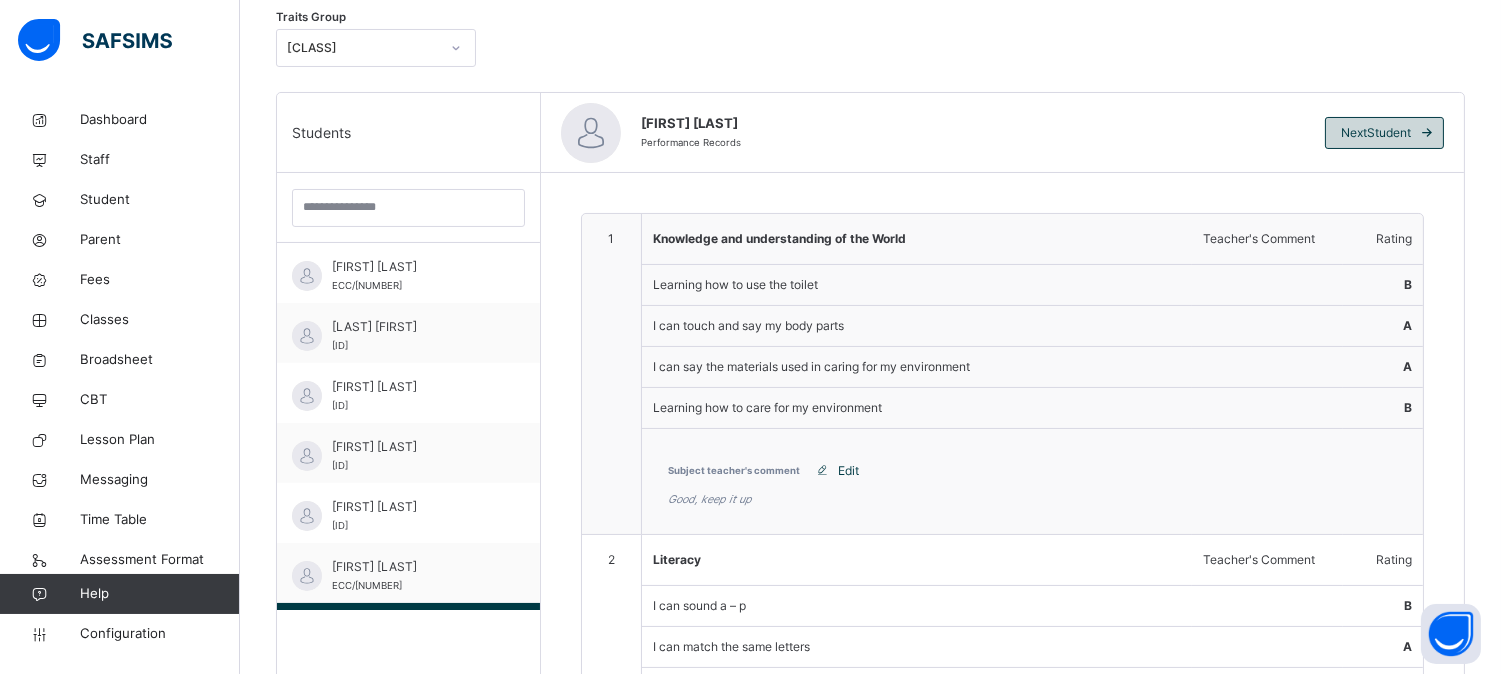 click at bounding box center (1427, 133) 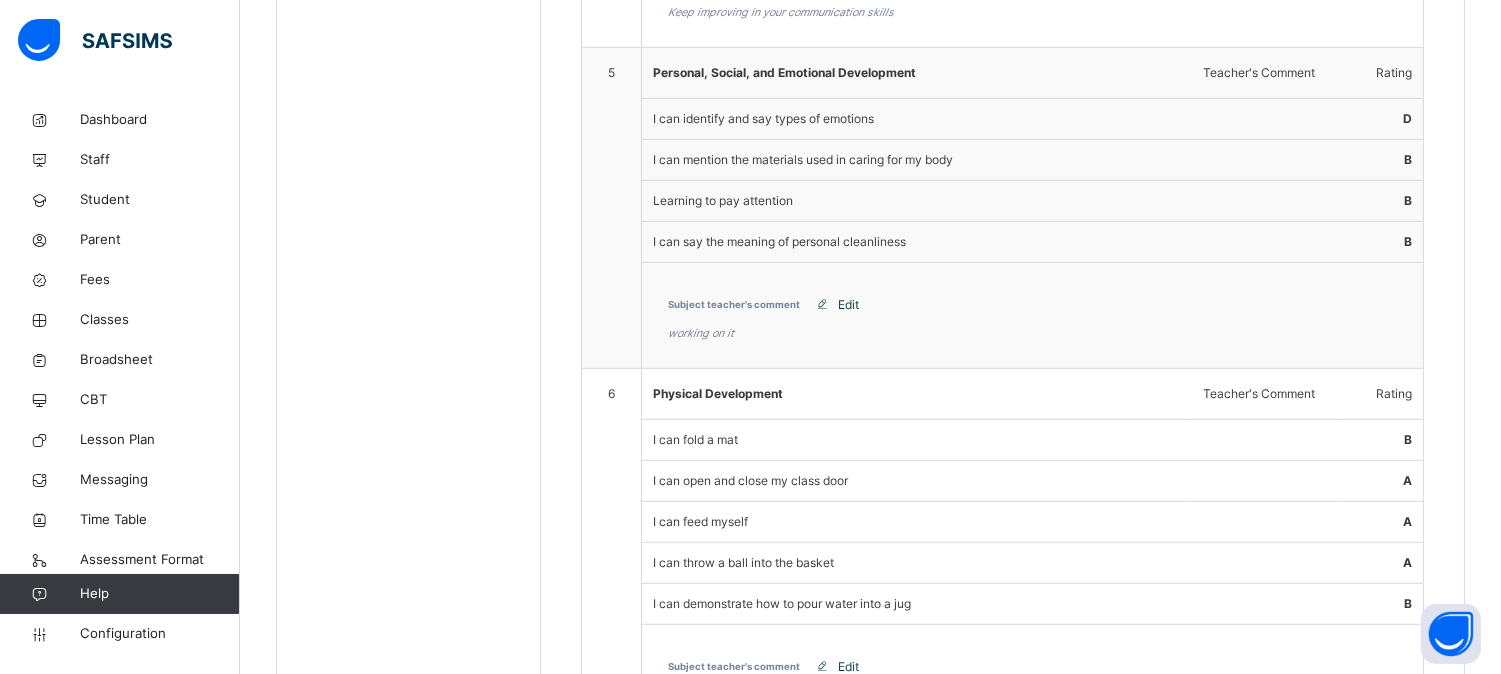scroll, scrollTop: 2677, scrollLeft: 0, axis: vertical 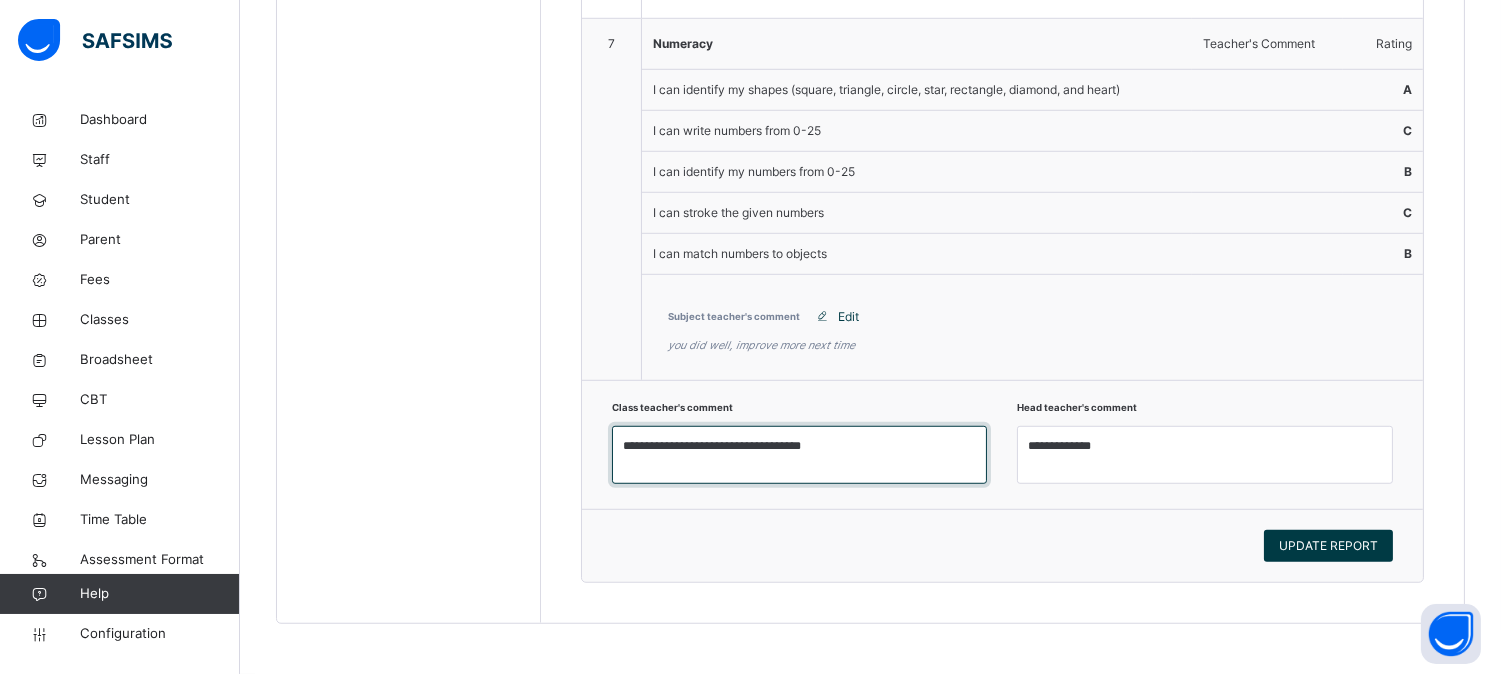 drag, startPoint x: 755, startPoint y: 440, endPoint x: 711, endPoint y: 442, distance: 44.04543 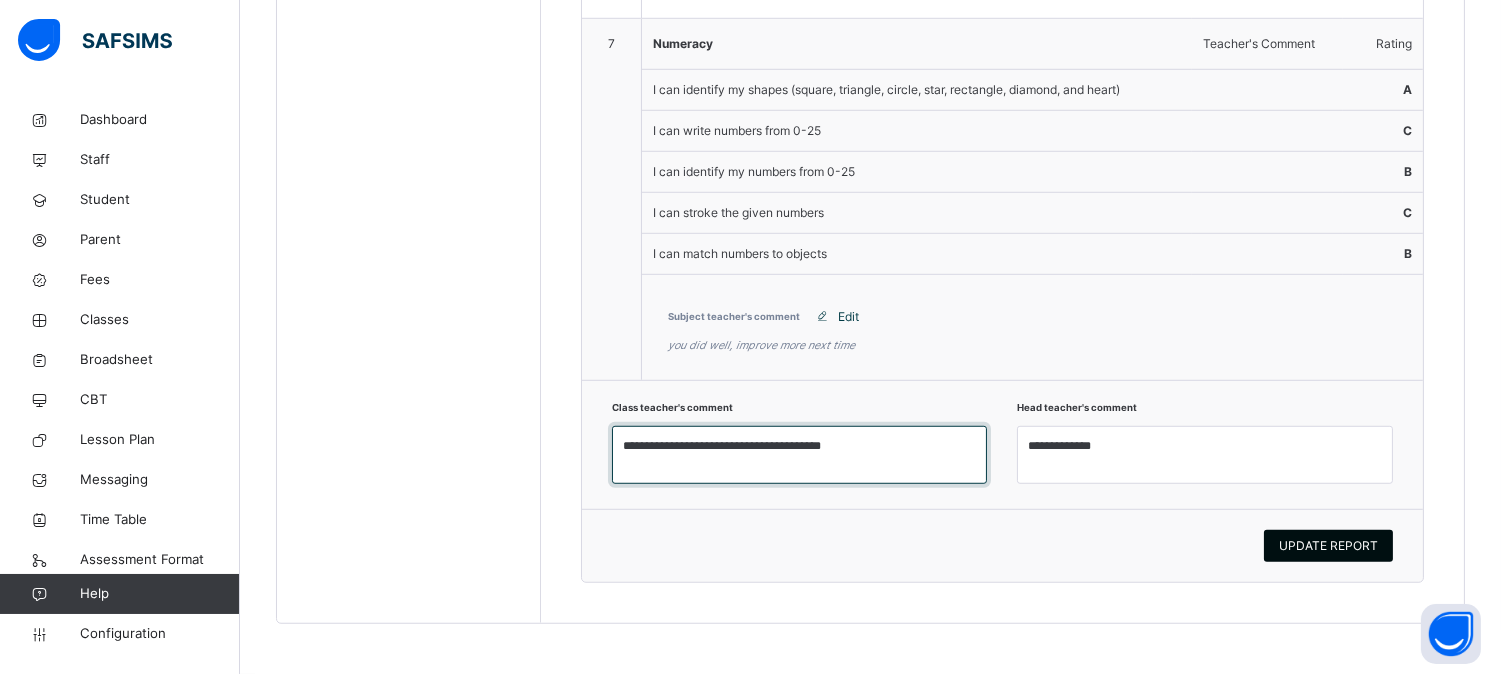 type on "**********" 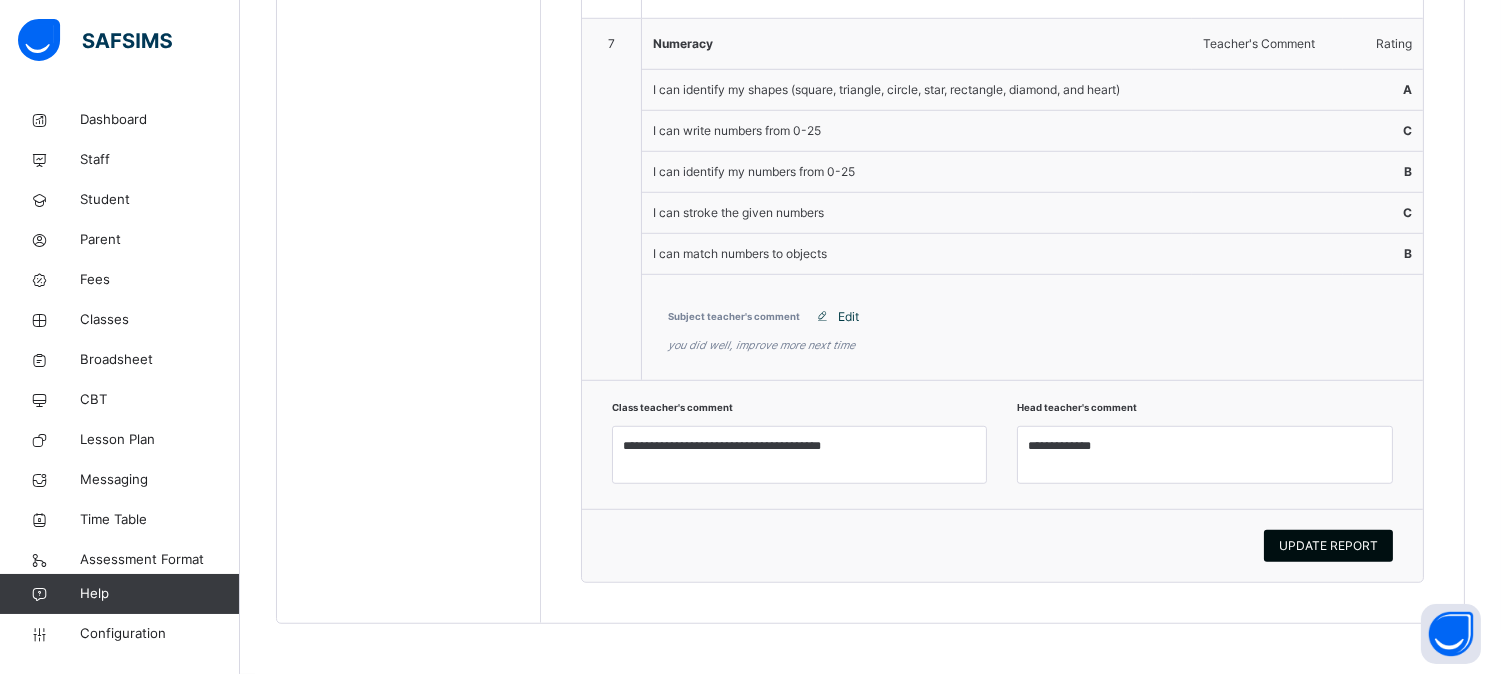 click on "UPDATE REPORT" at bounding box center [1328, 546] 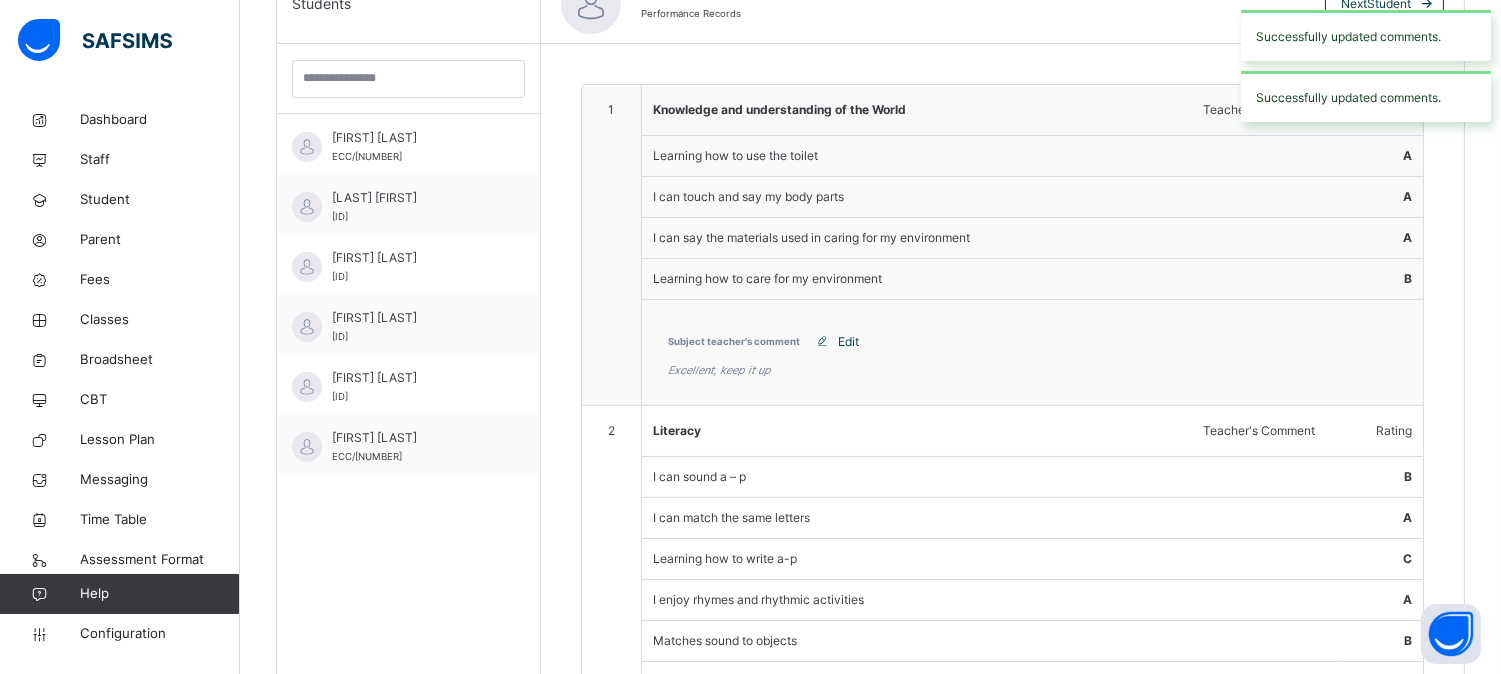 scroll, scrollTop: 534, scrollLeft: 0, axis: vertical 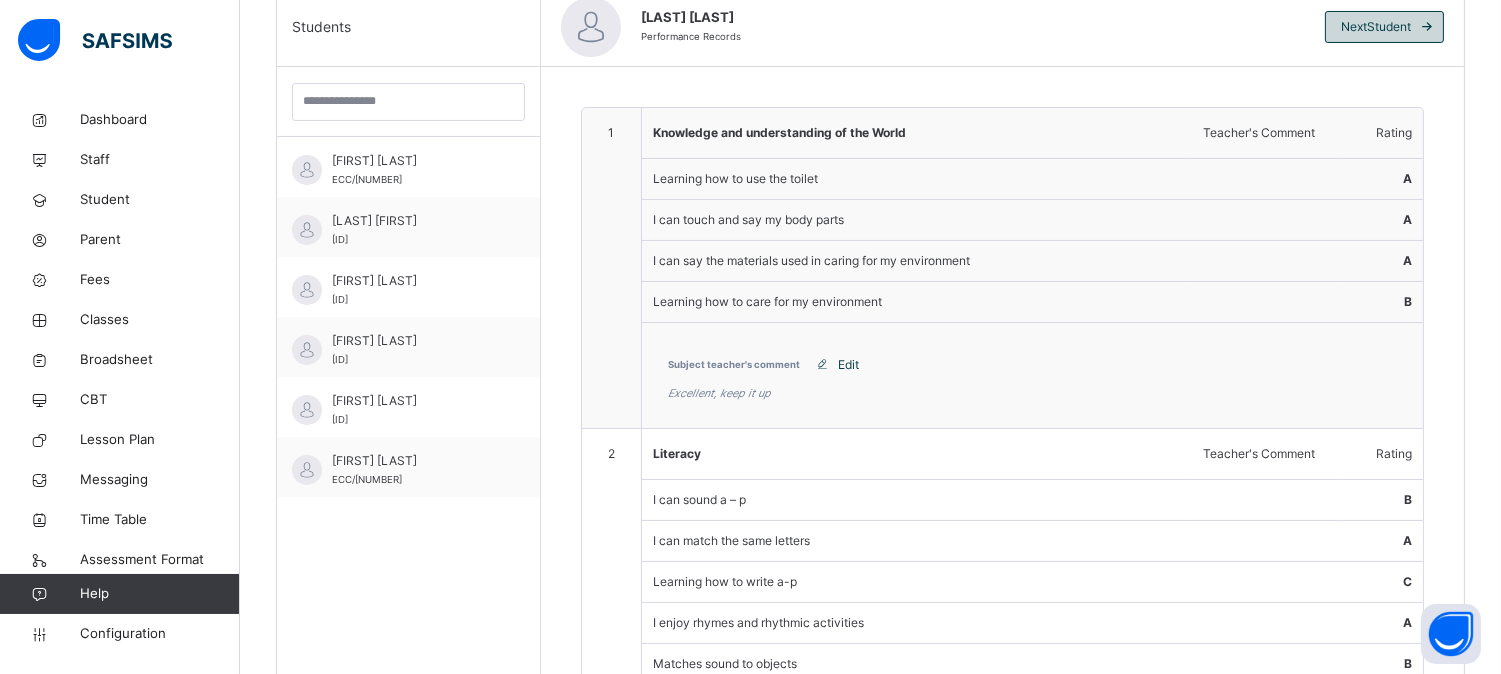 click at bounding box center [1427, 27] 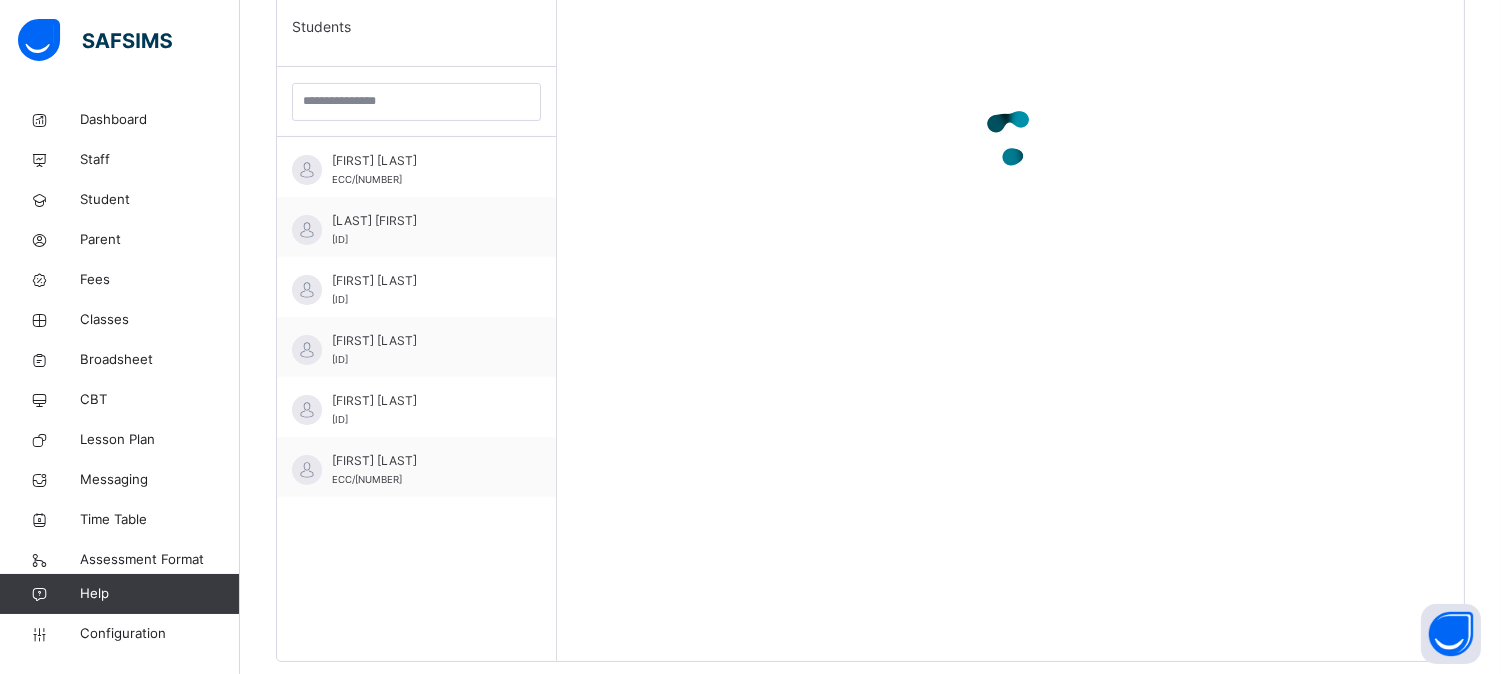 scroll, scrollTop: 232, scrollLeft: 0, axis: vertical 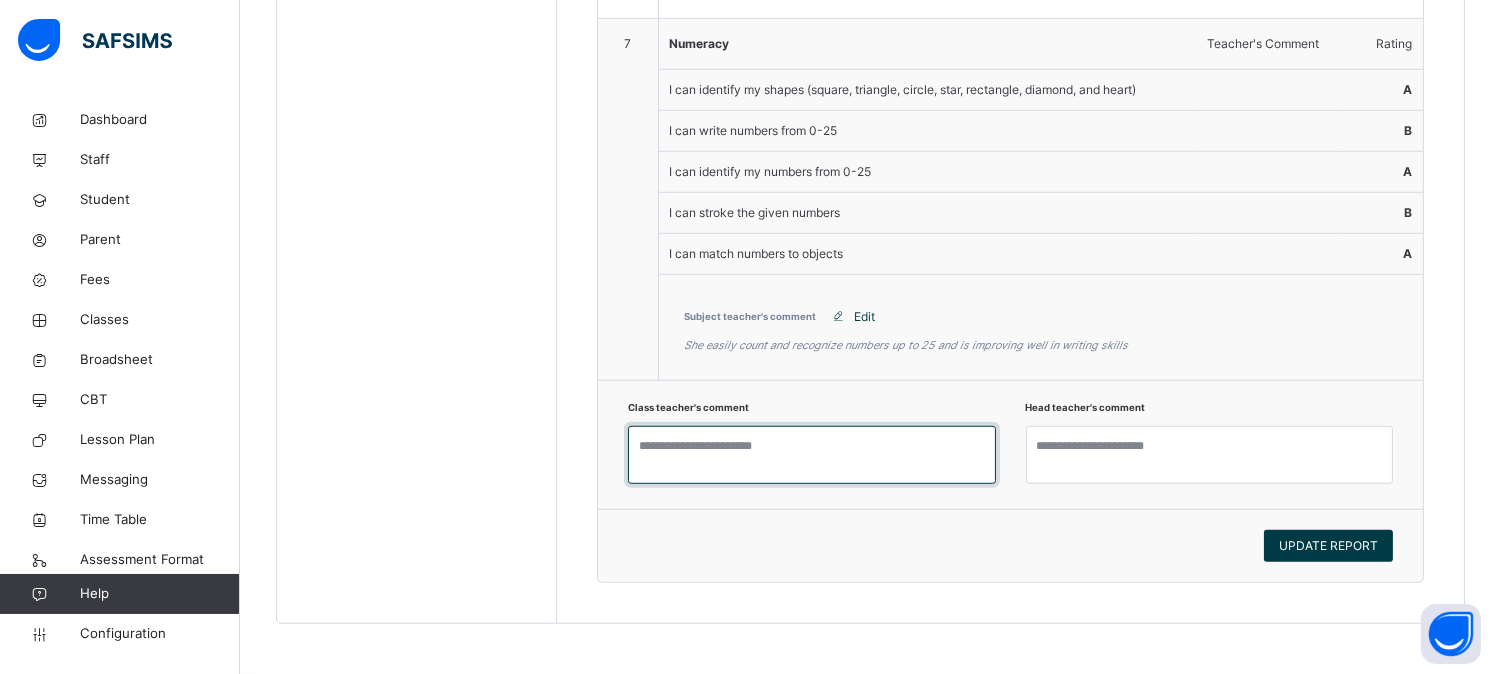 click at bounding box center (812, 455) 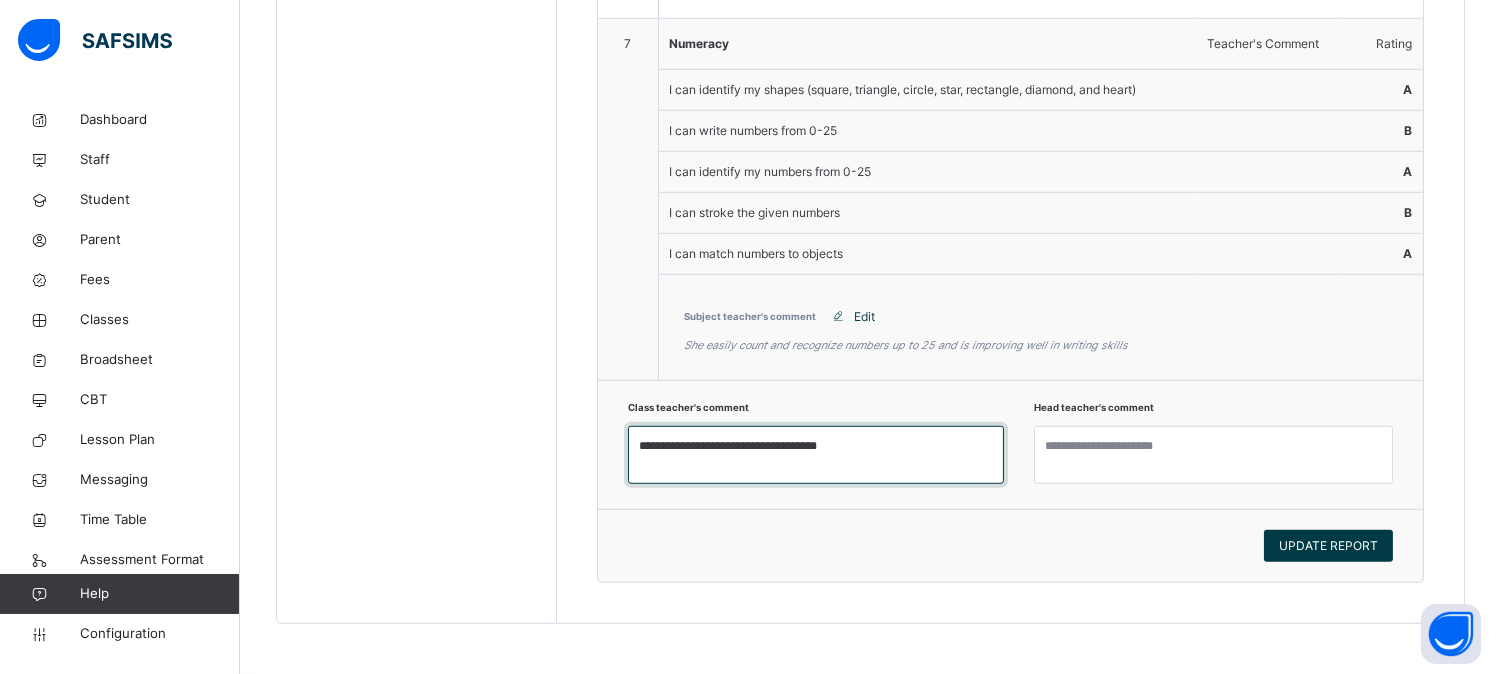 drag, startPoint x: 751, startPoint y: 442, endPoint x: 704, endPoint y: 441, distance: 47.010635 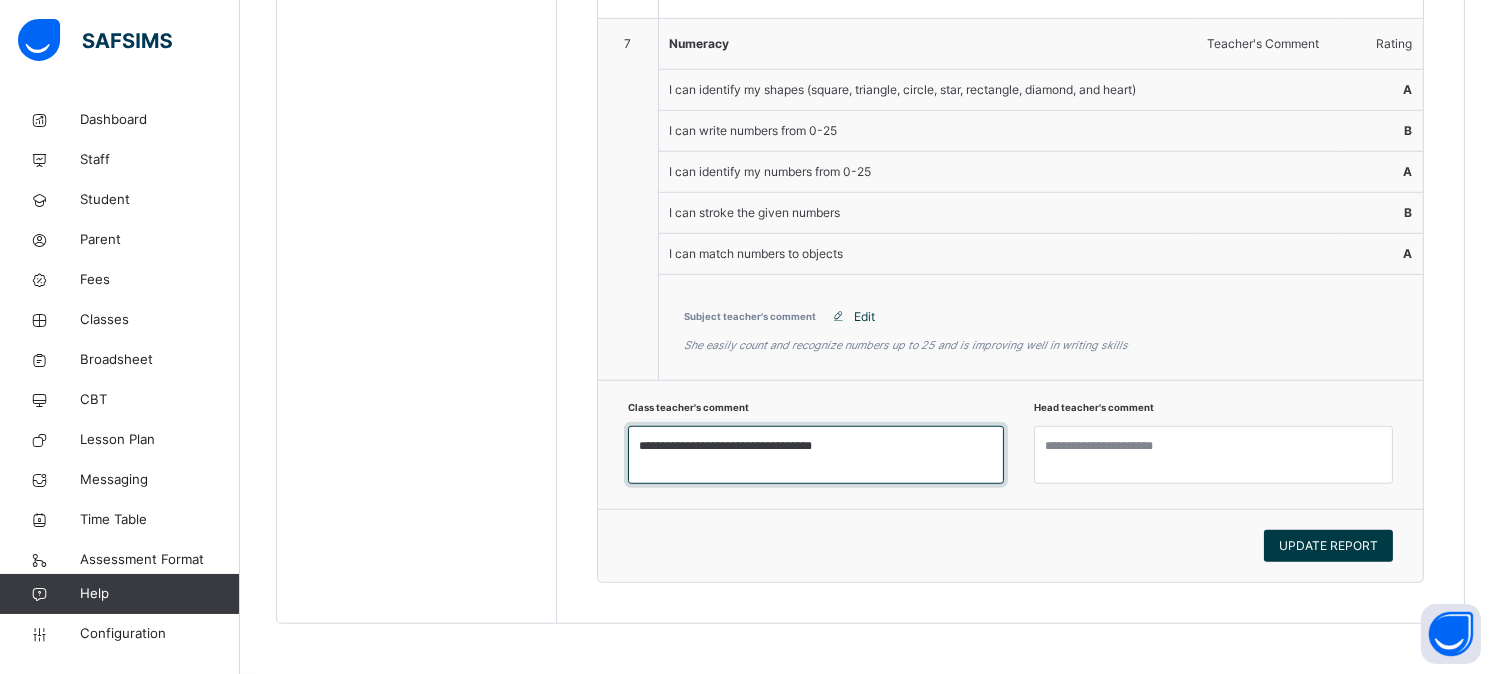 type on "**********" 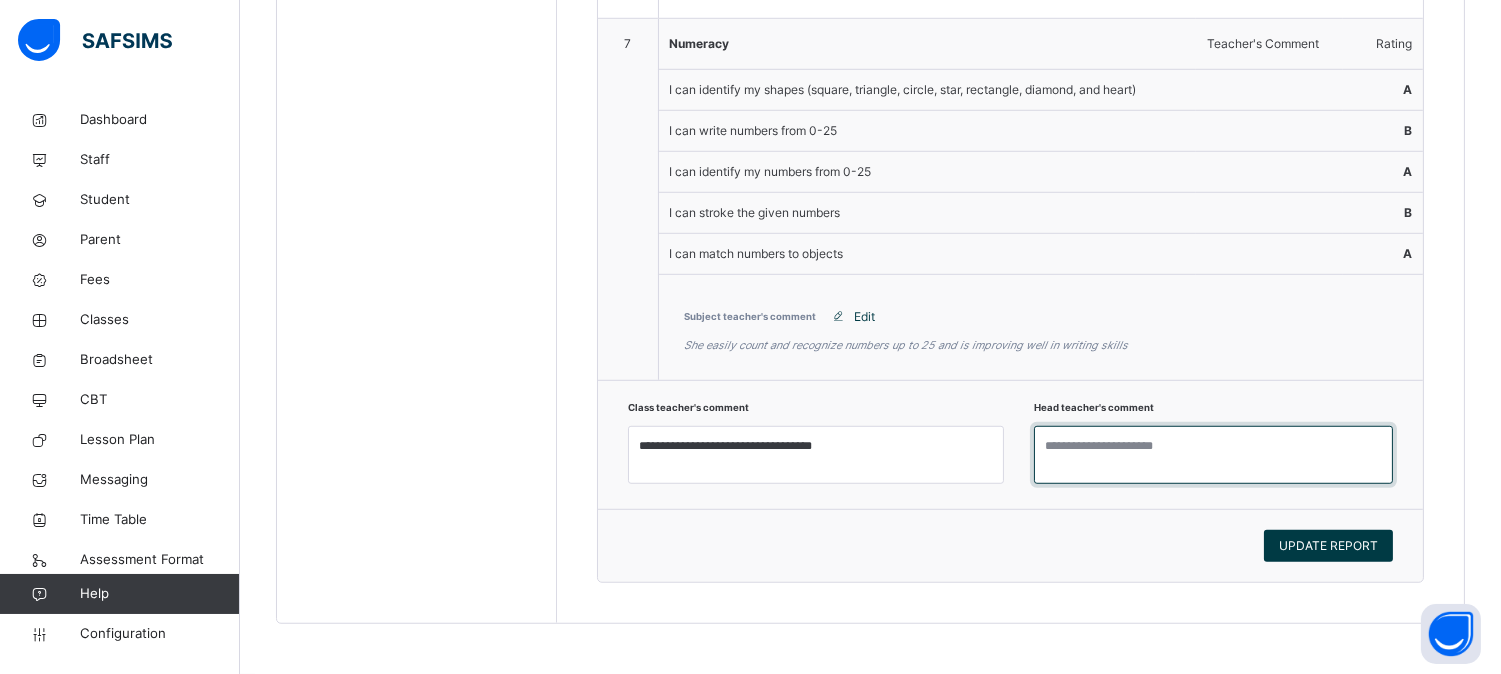 click at bounding box center (1213, 455) 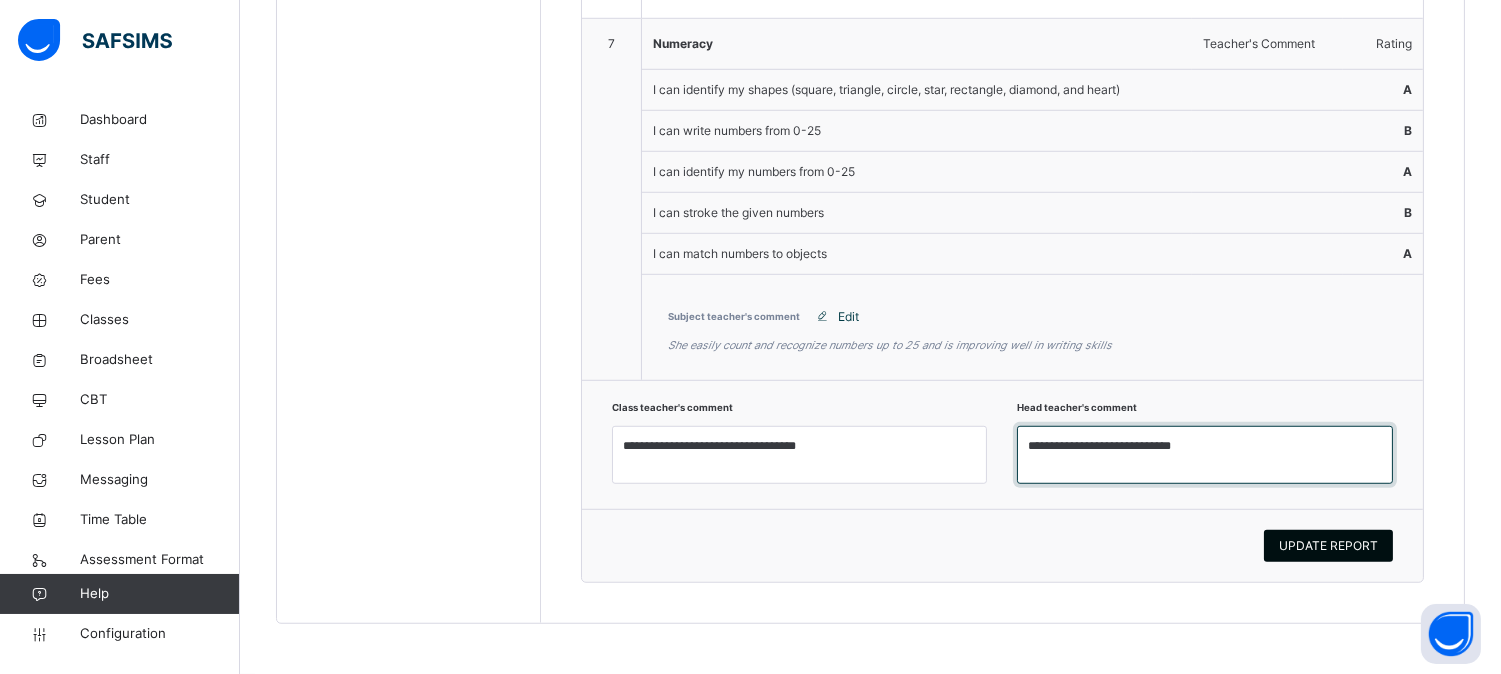 type on "**********" 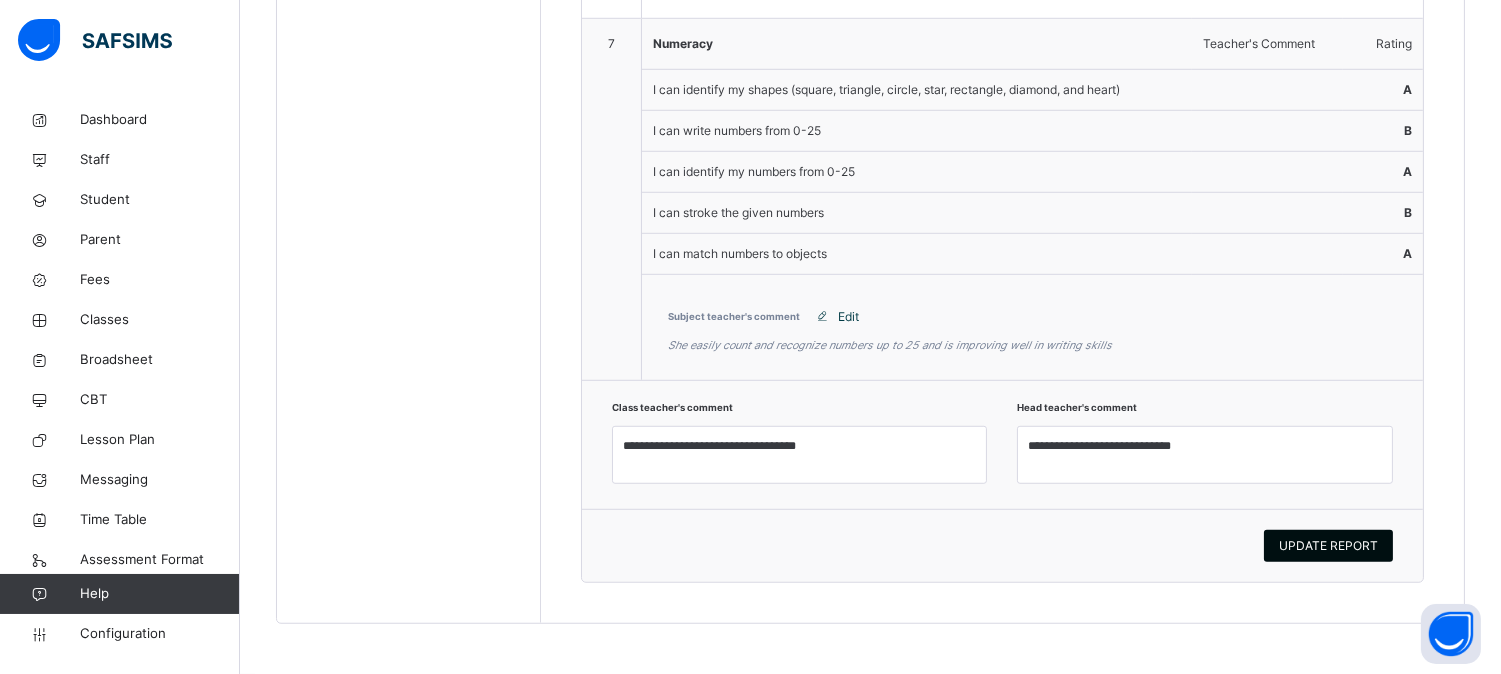 click on "UPDATE REPORT" at bounding box center (1328, 546) 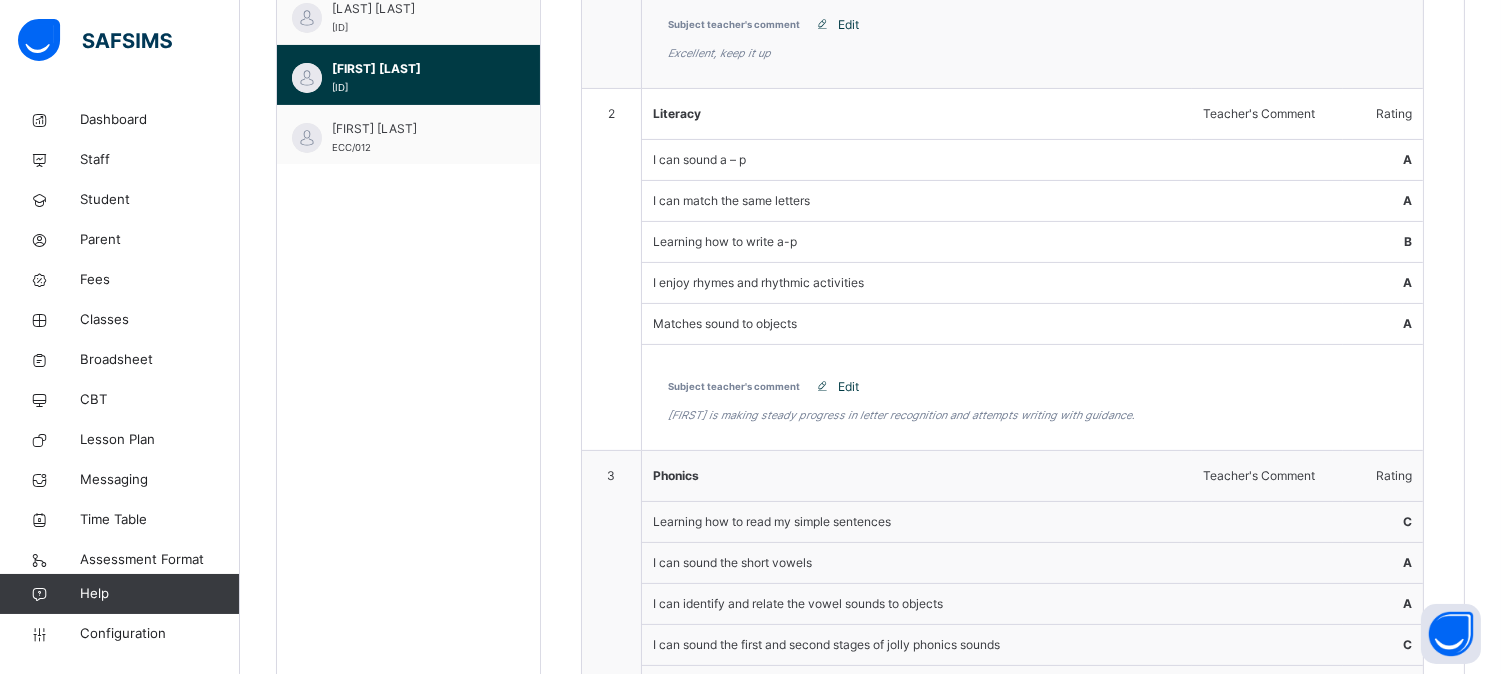scroll, scrollTop: 845, scrollLeft: 0, axis: vertical 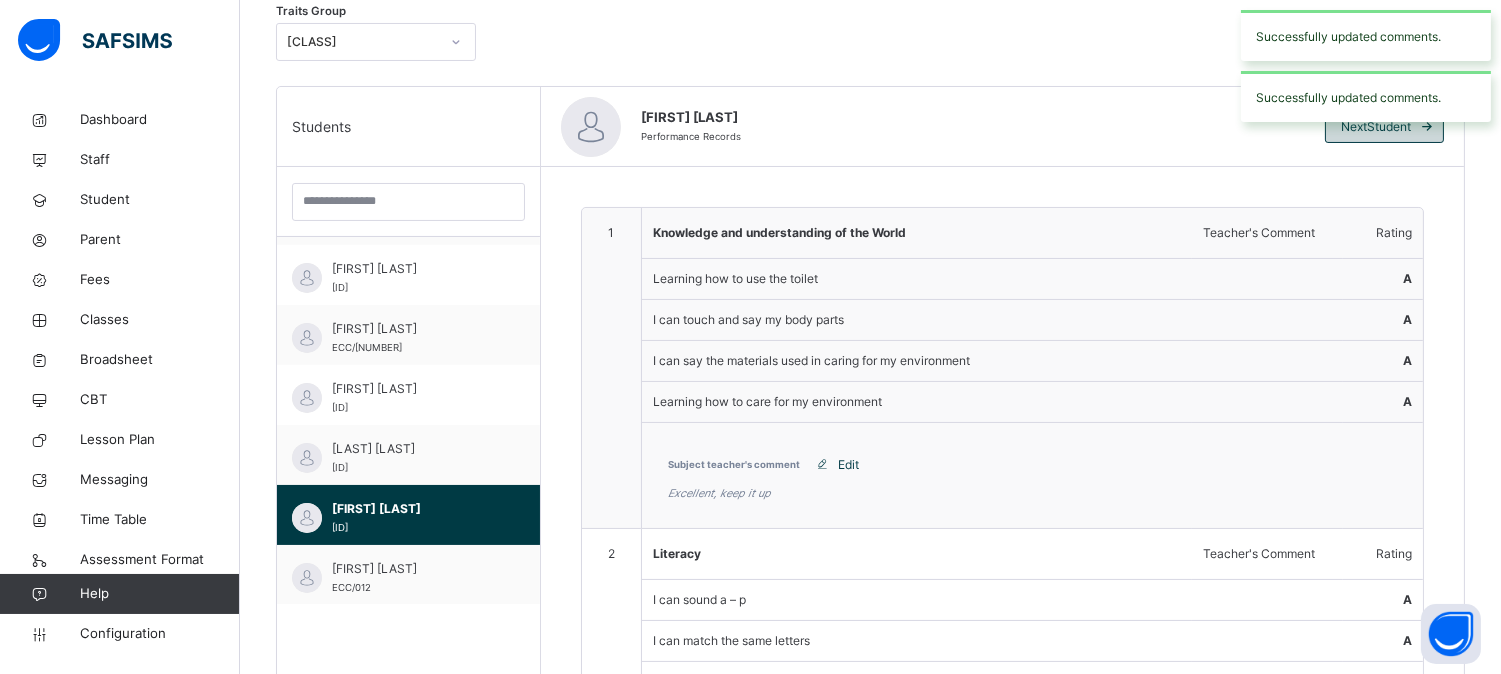 click on "Next  Student" at bounding box center (1376, 127) 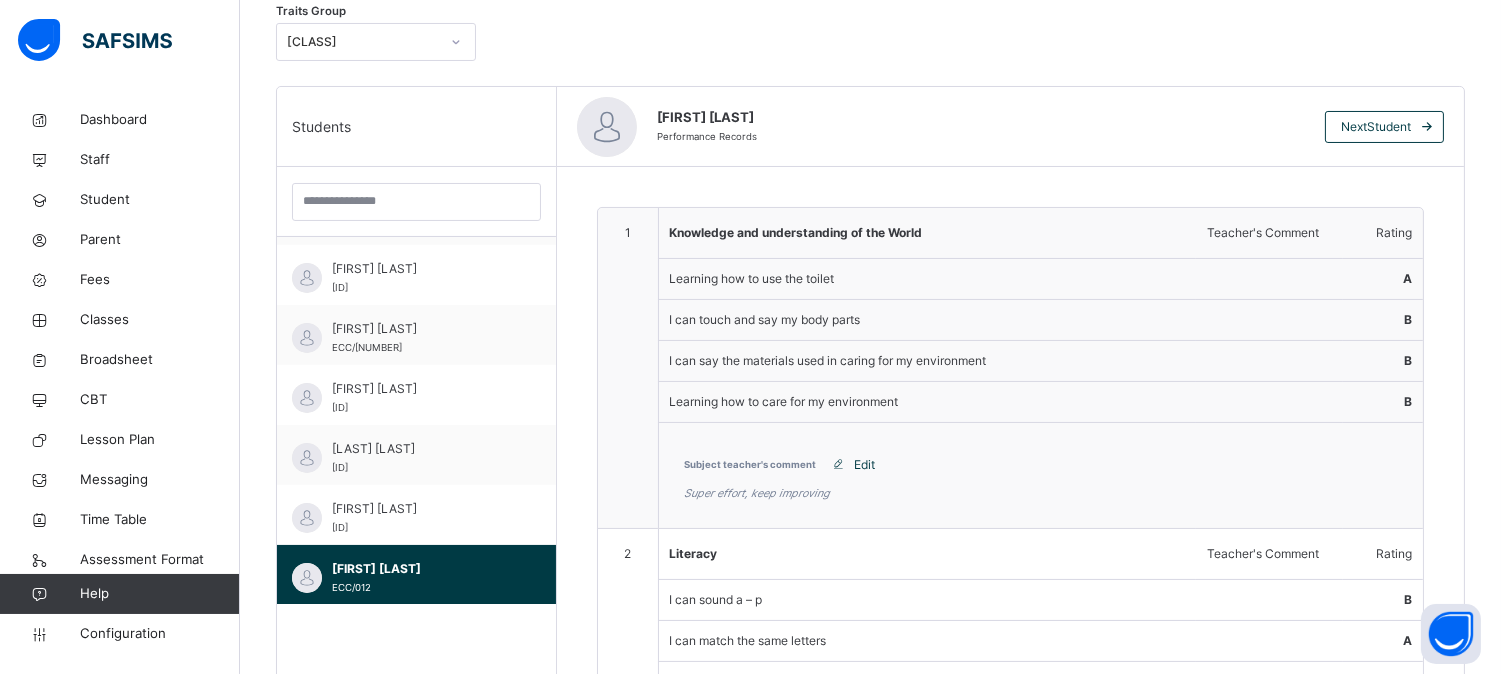 scroll, scrollTop: 690, scrollLeft: 0, axis: vertical 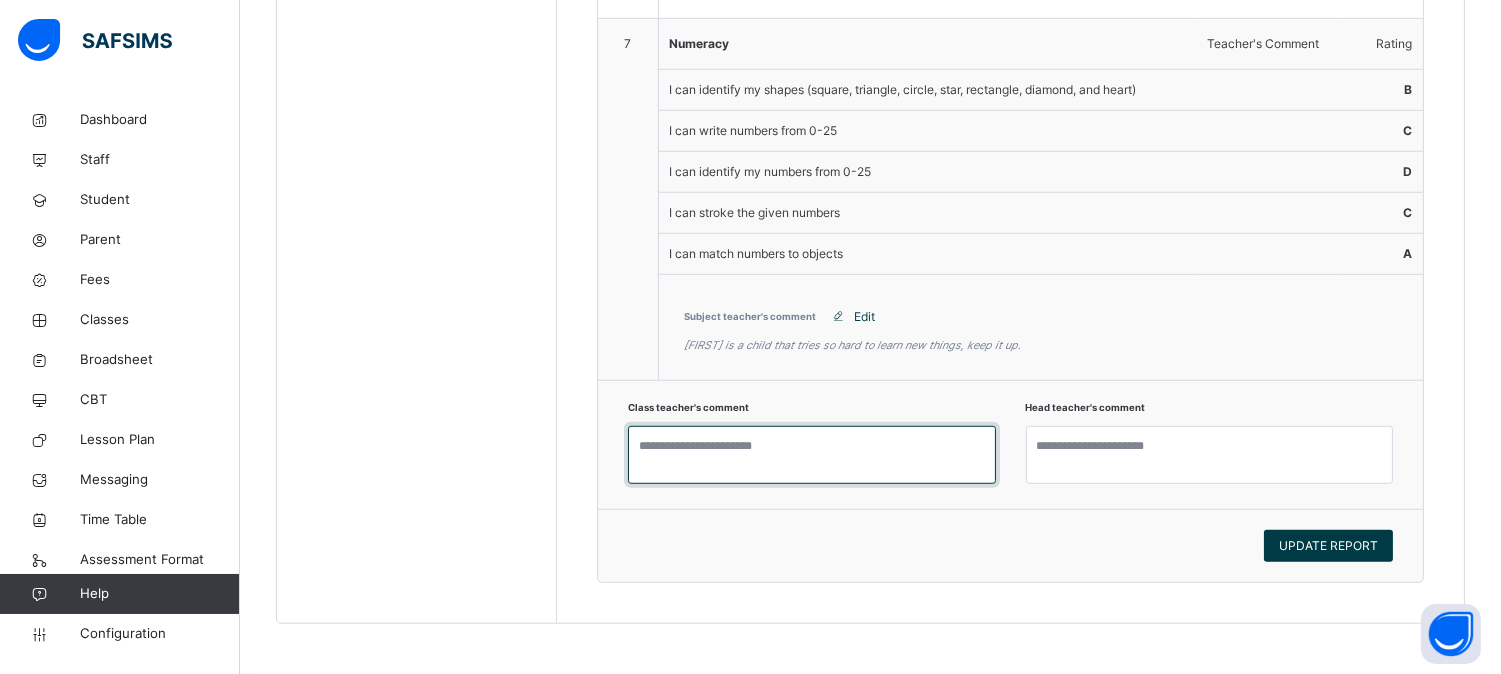 click at bounding box center (812, 455) 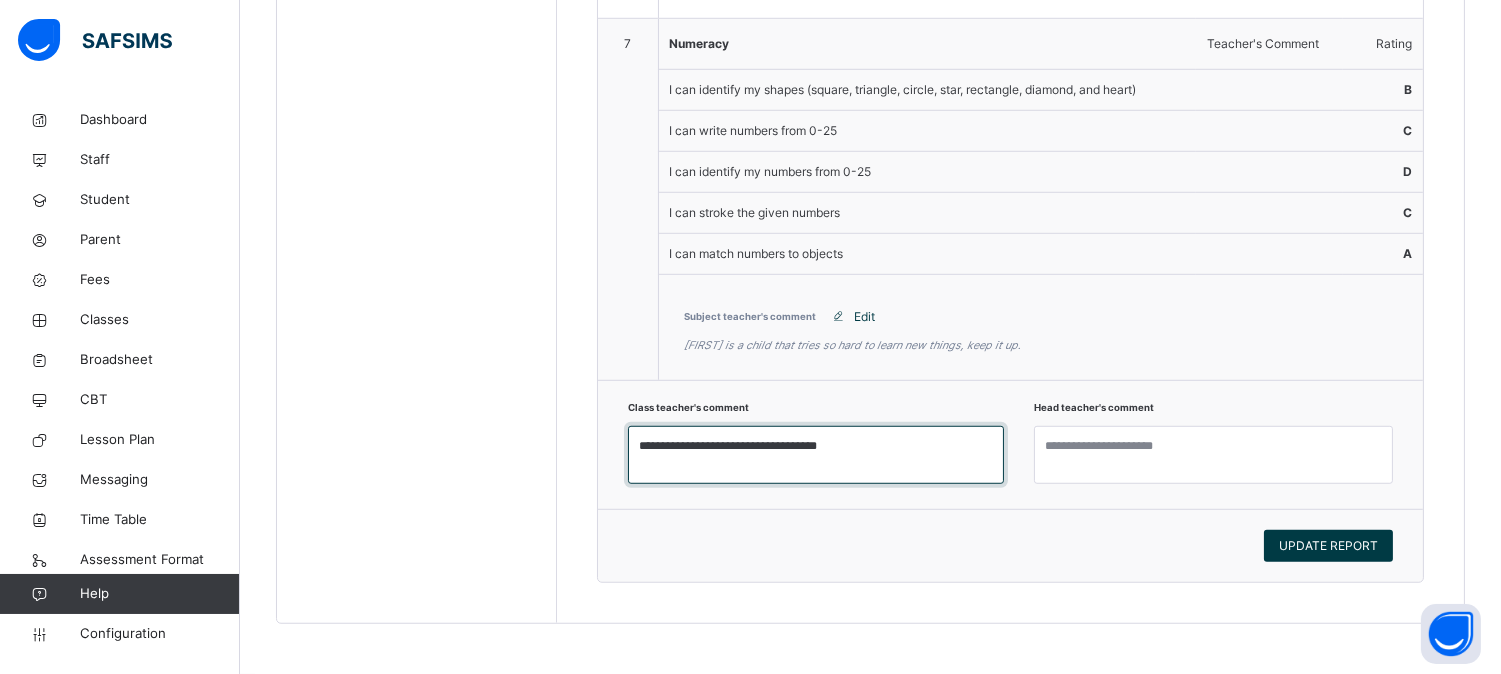 click on "**********" at bounding box center [816, 455] 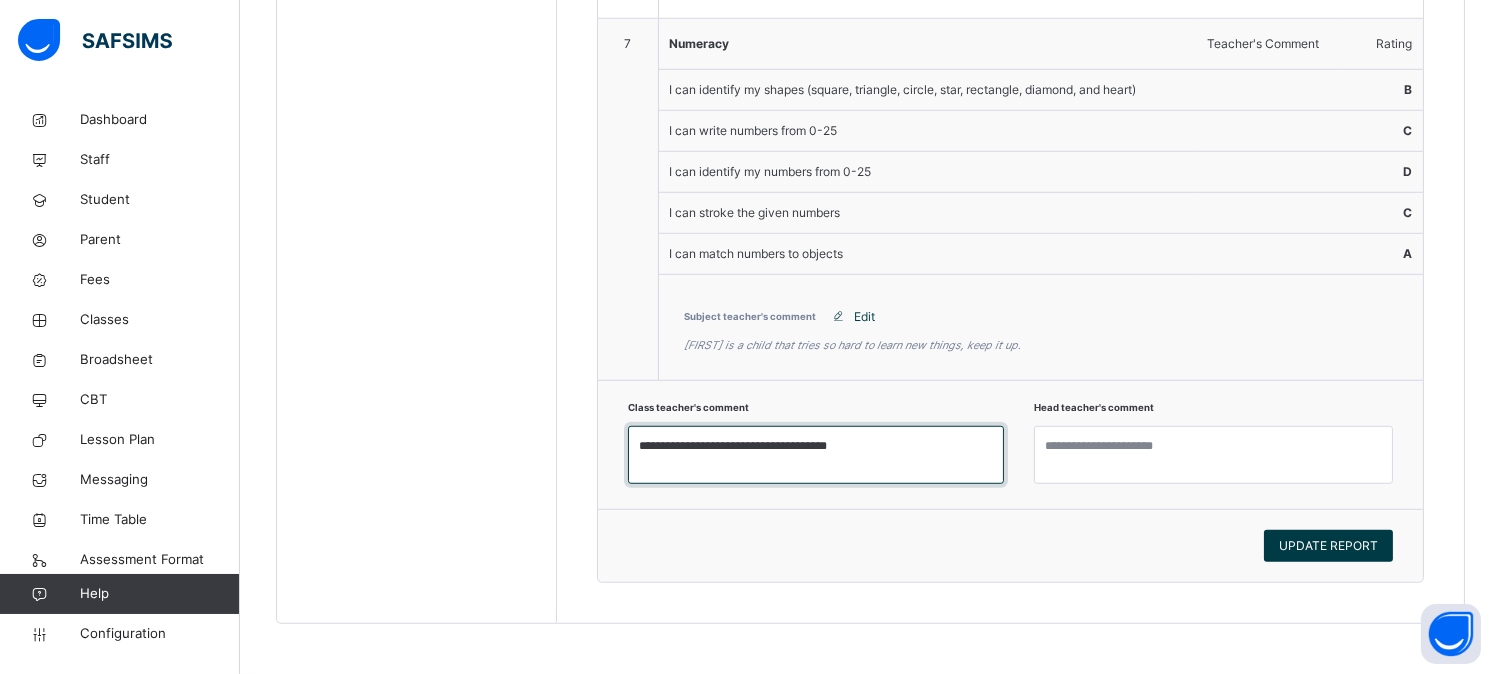 type on "**********" 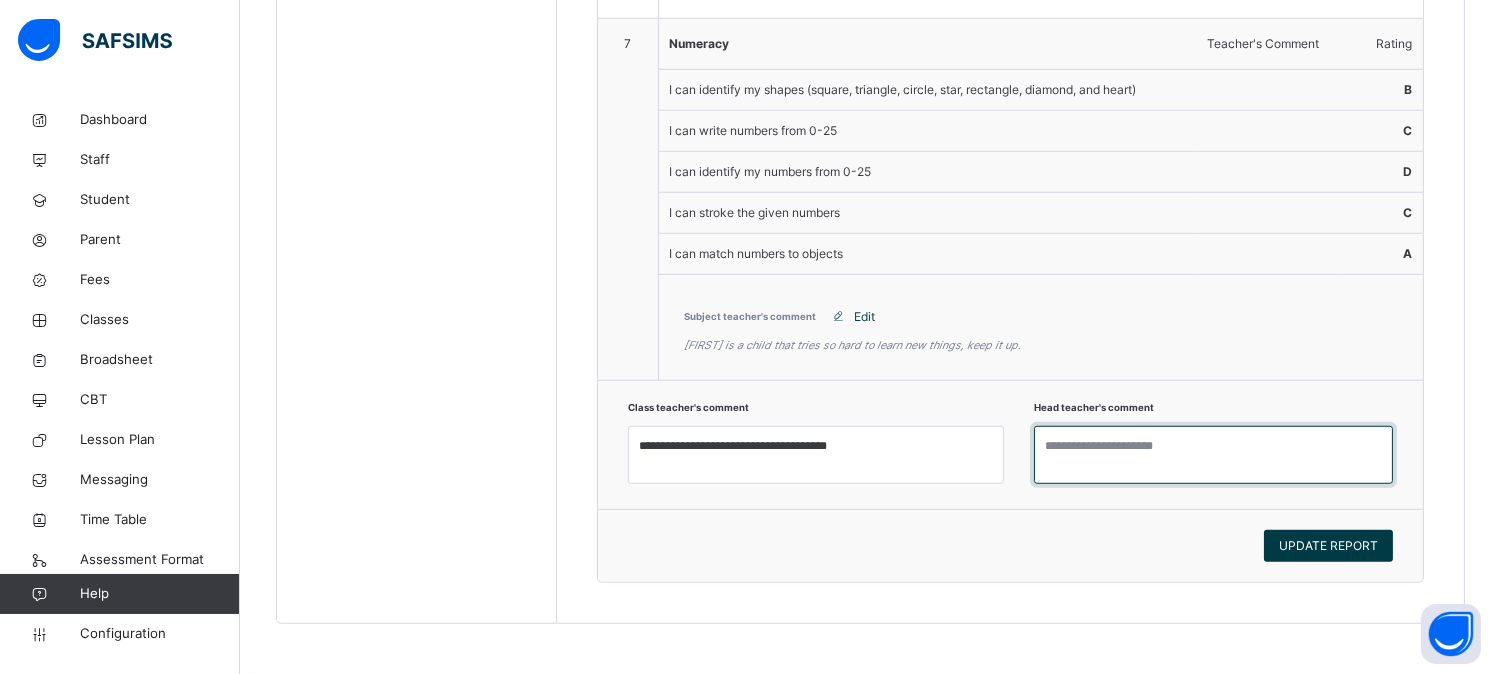 click at bounding box center (1213, 455) 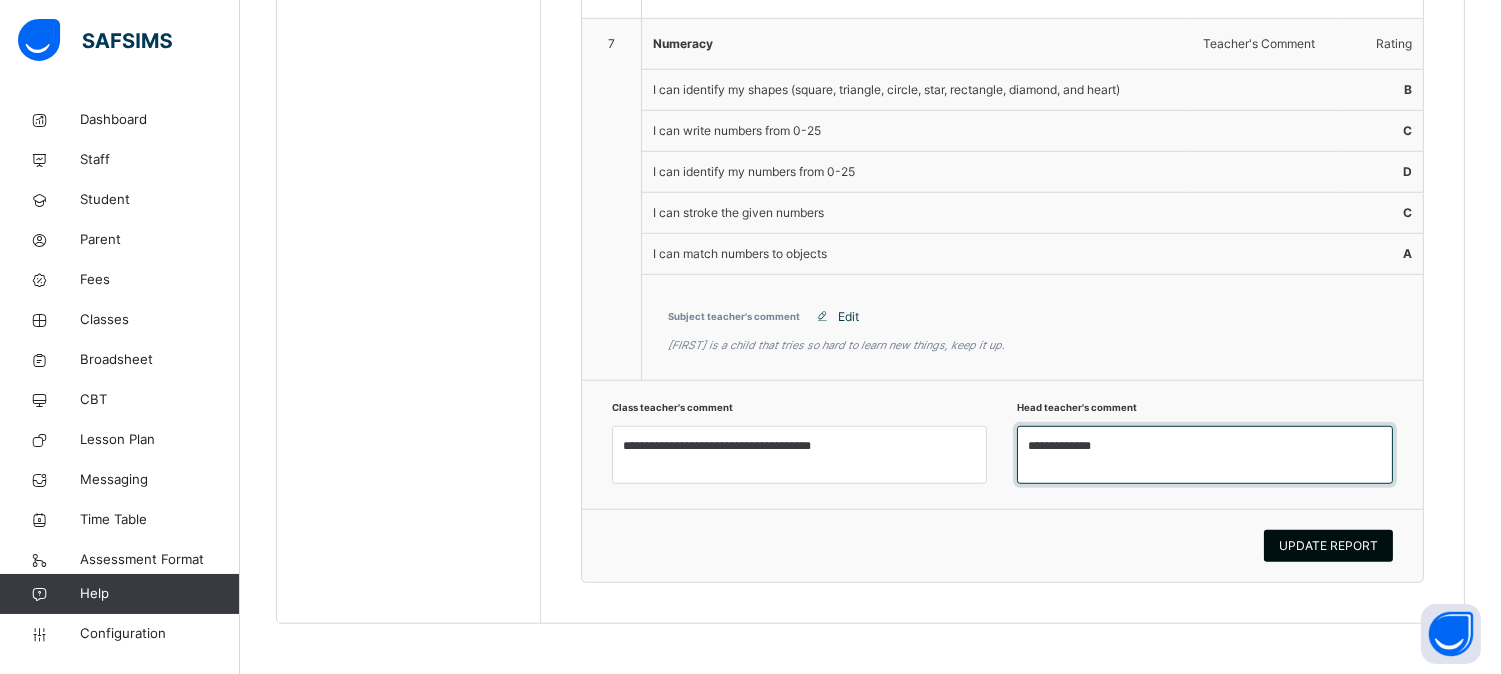 type on "**********" 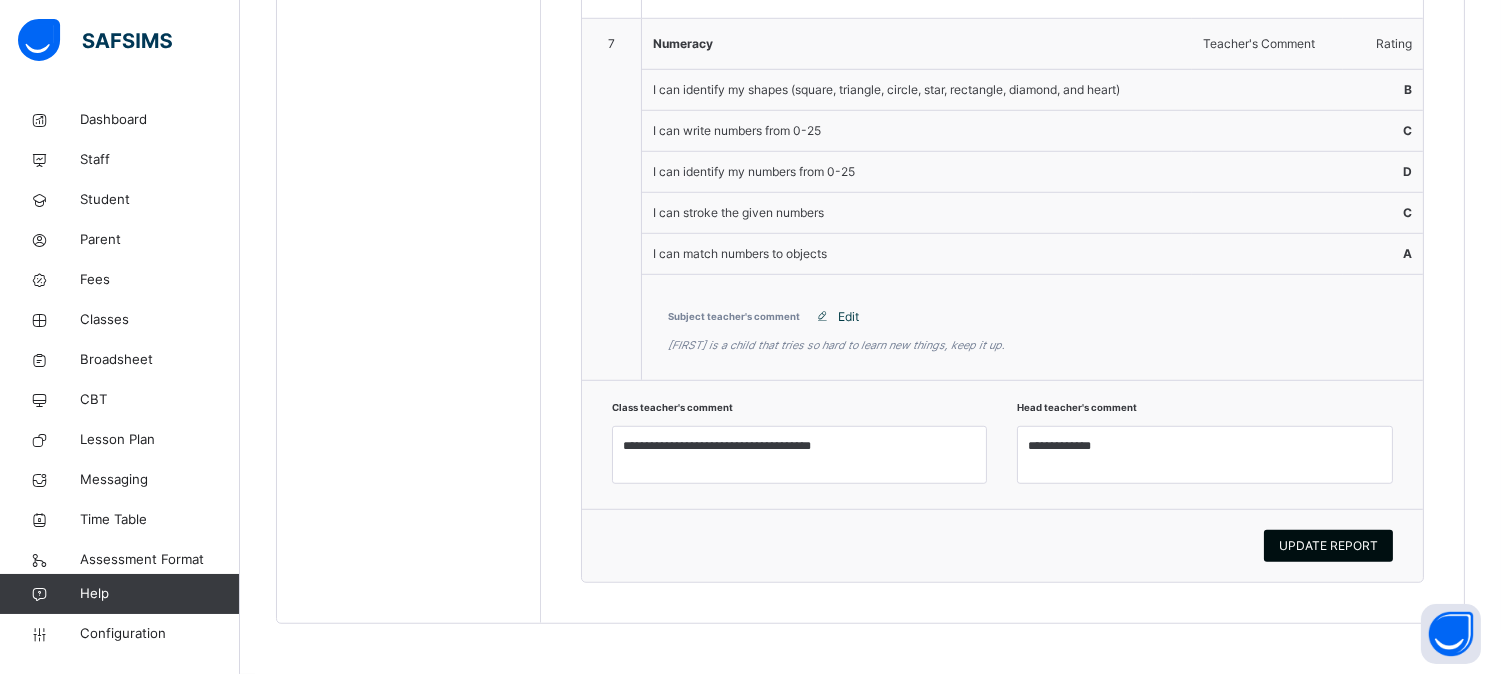 click on "UPDATE REPORT" at bounding box center (1328, 546) 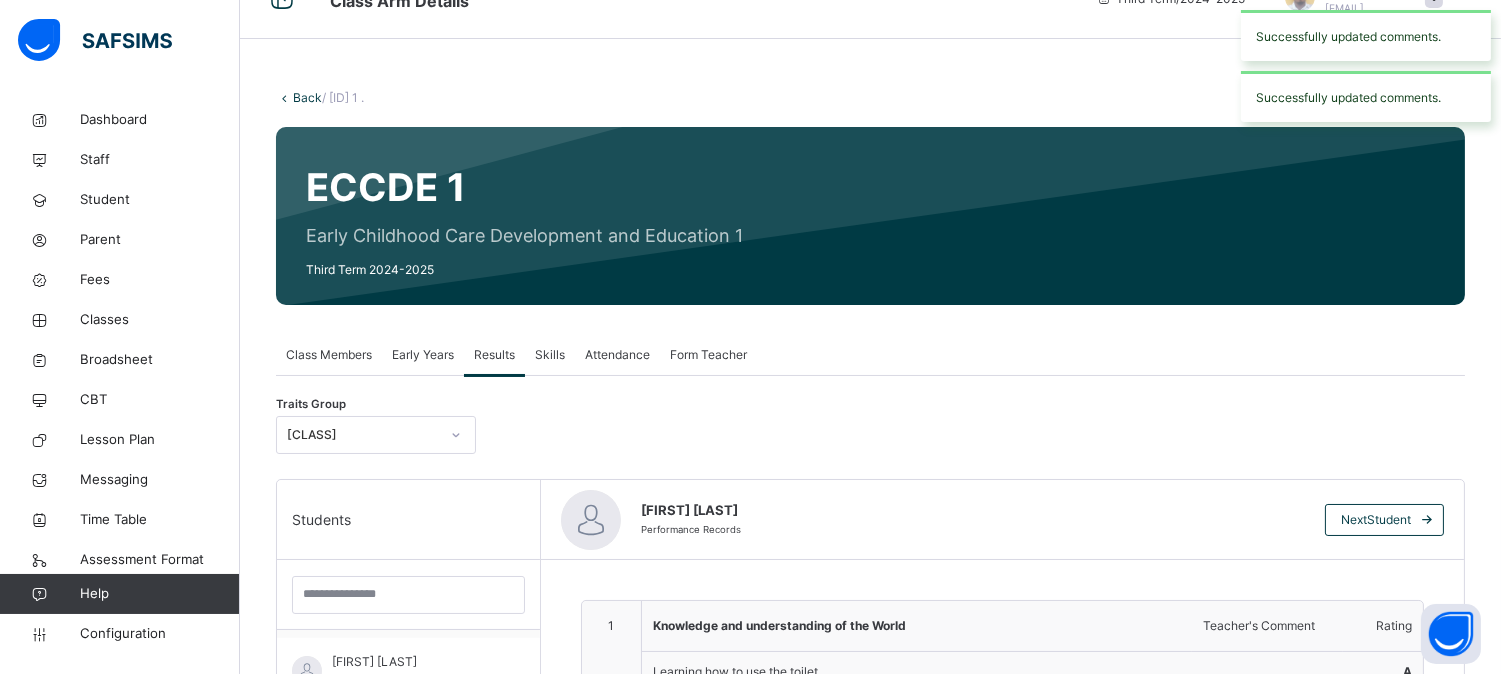 scroll, scrollTop: 0, scrollLeft: 0, axis: both 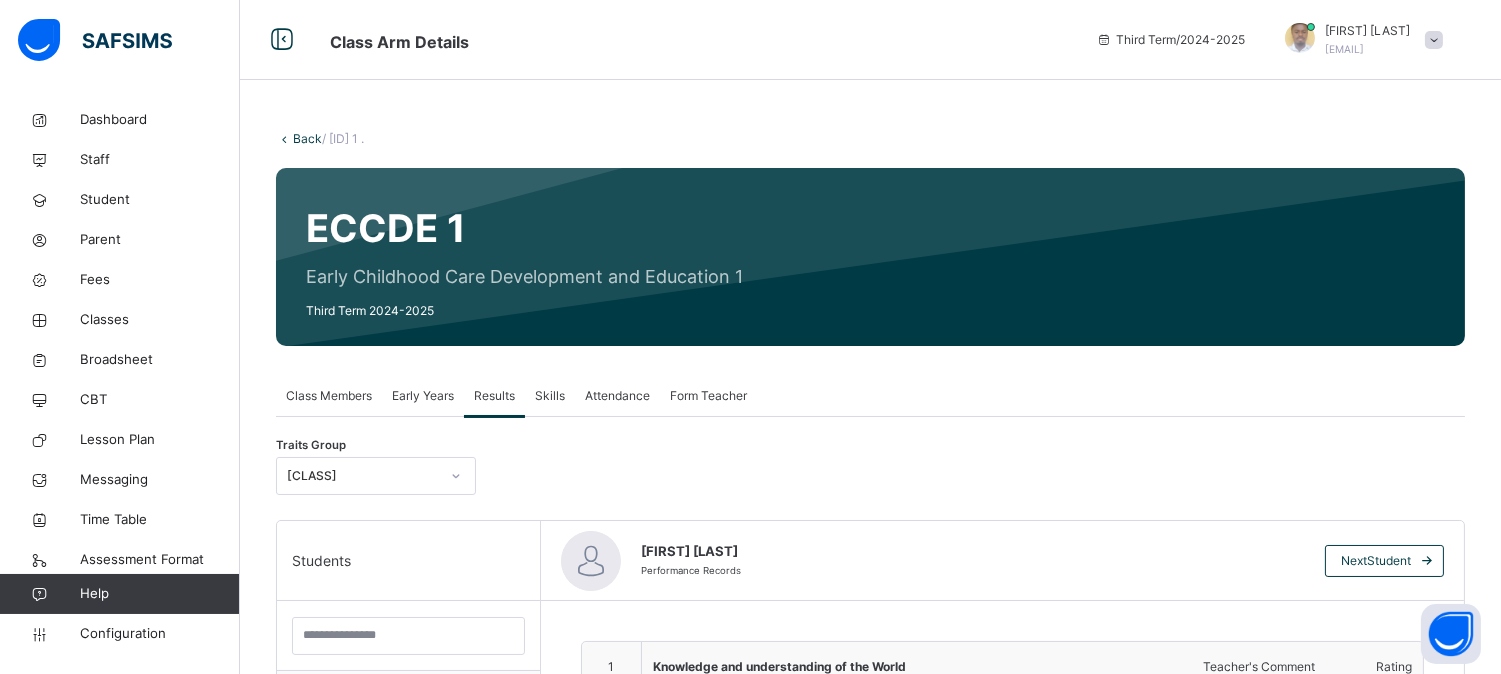 click on "Back" at bounding box center (307, 138) 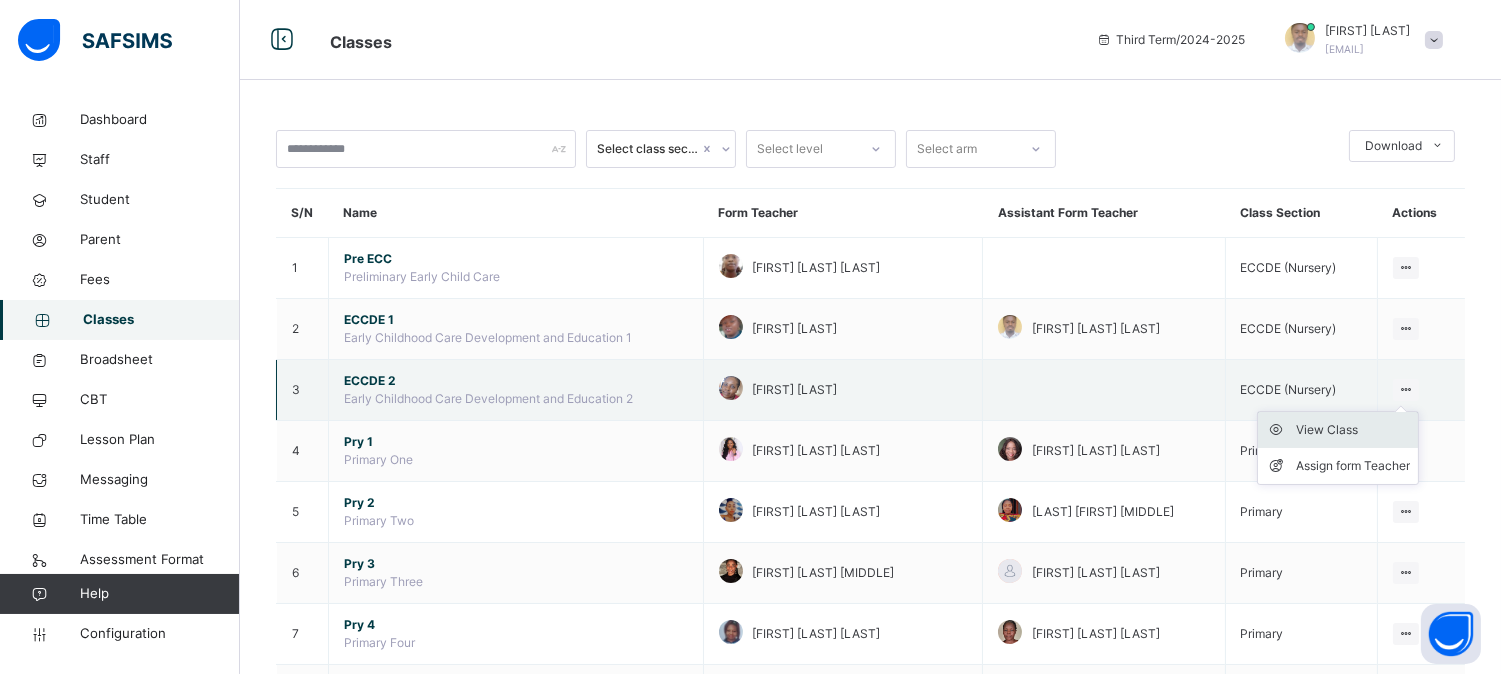 click on "View Class" at bounding box center (1353, 430) 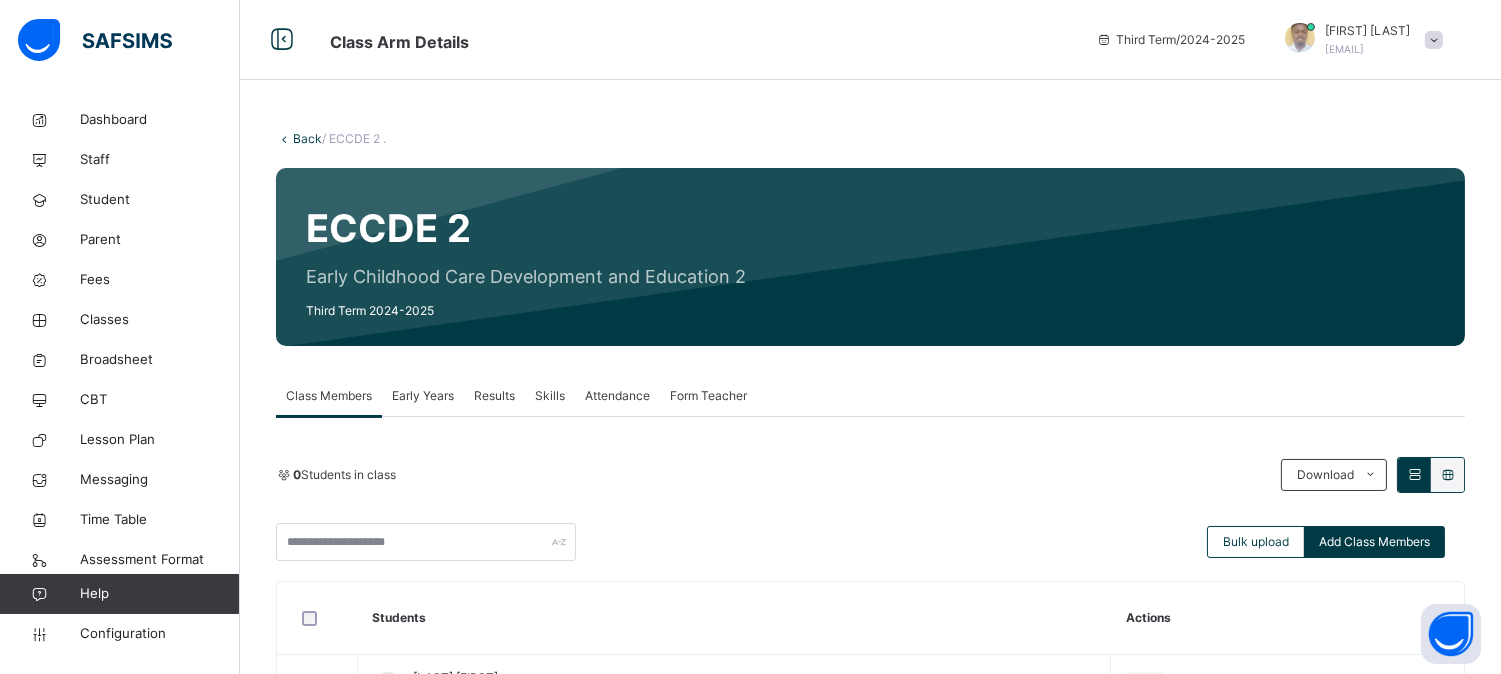 click on "Attendance" at bounding box center [617, 396] 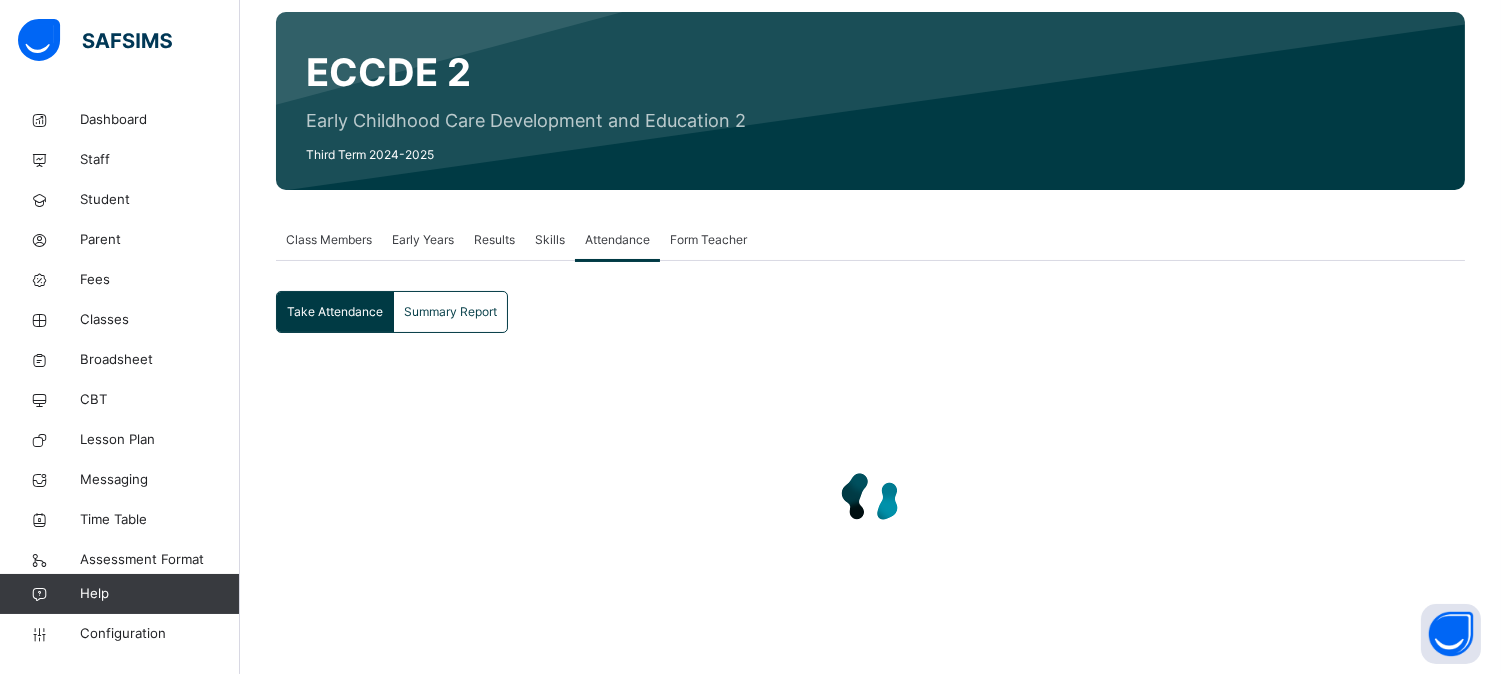 scroll, scrollTop: 174, scrollLeft: 0, axis: vertical 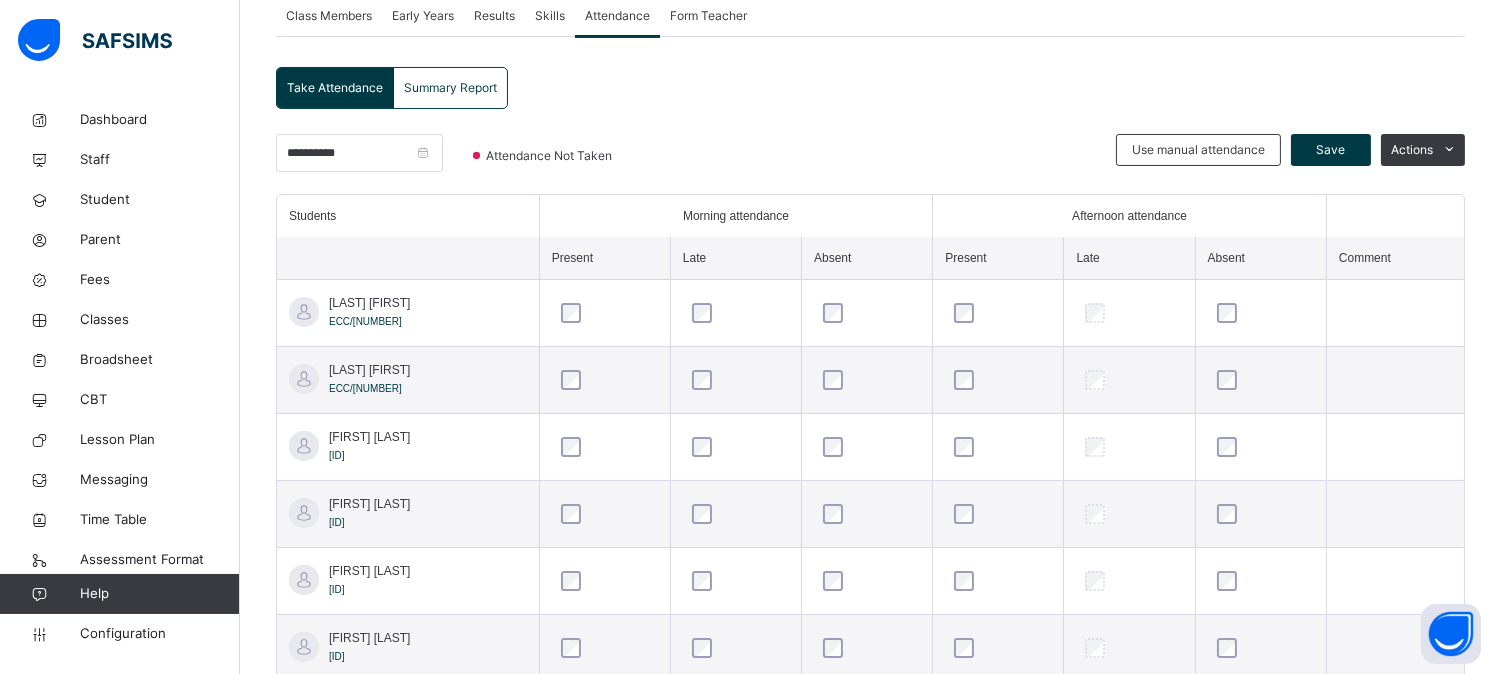 click at bounding box center [1395, 313] 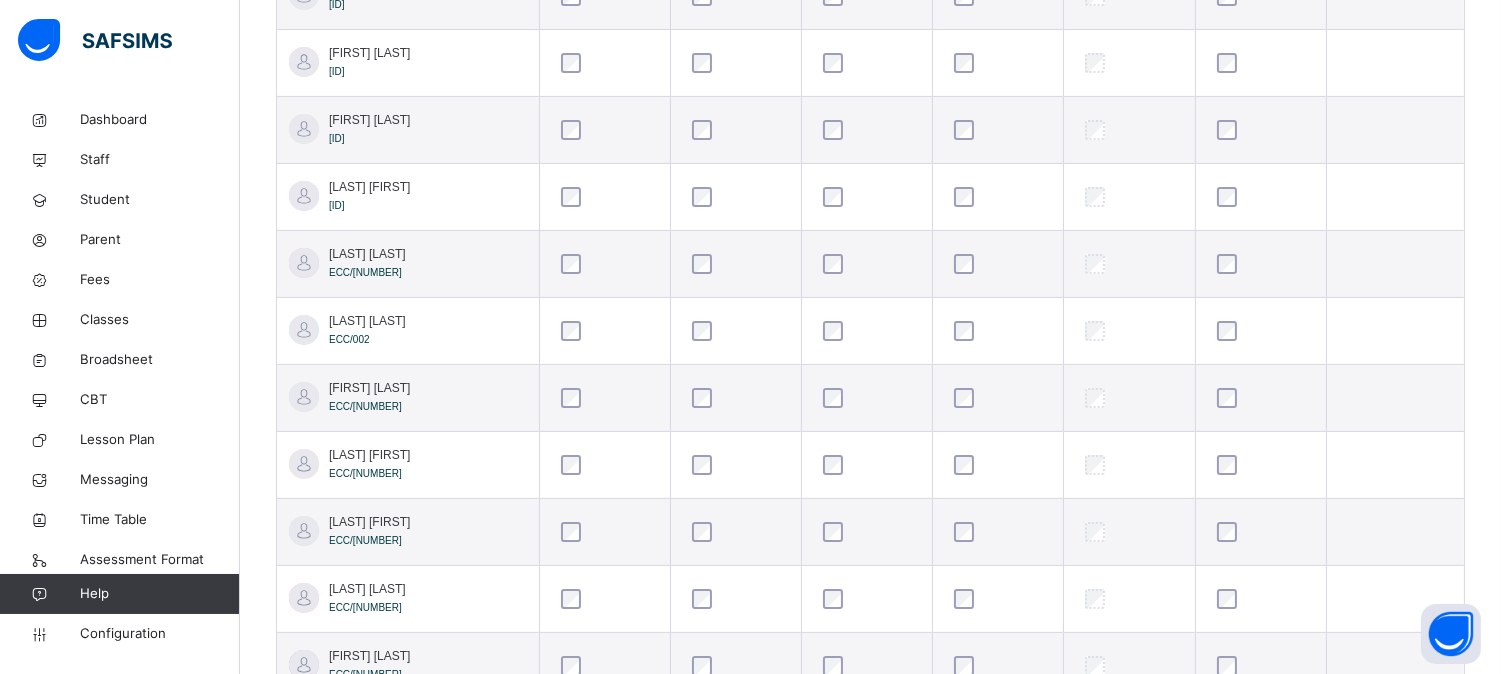 scroll, scrollTop: 437, scrollLeft: 0, axis: vertical 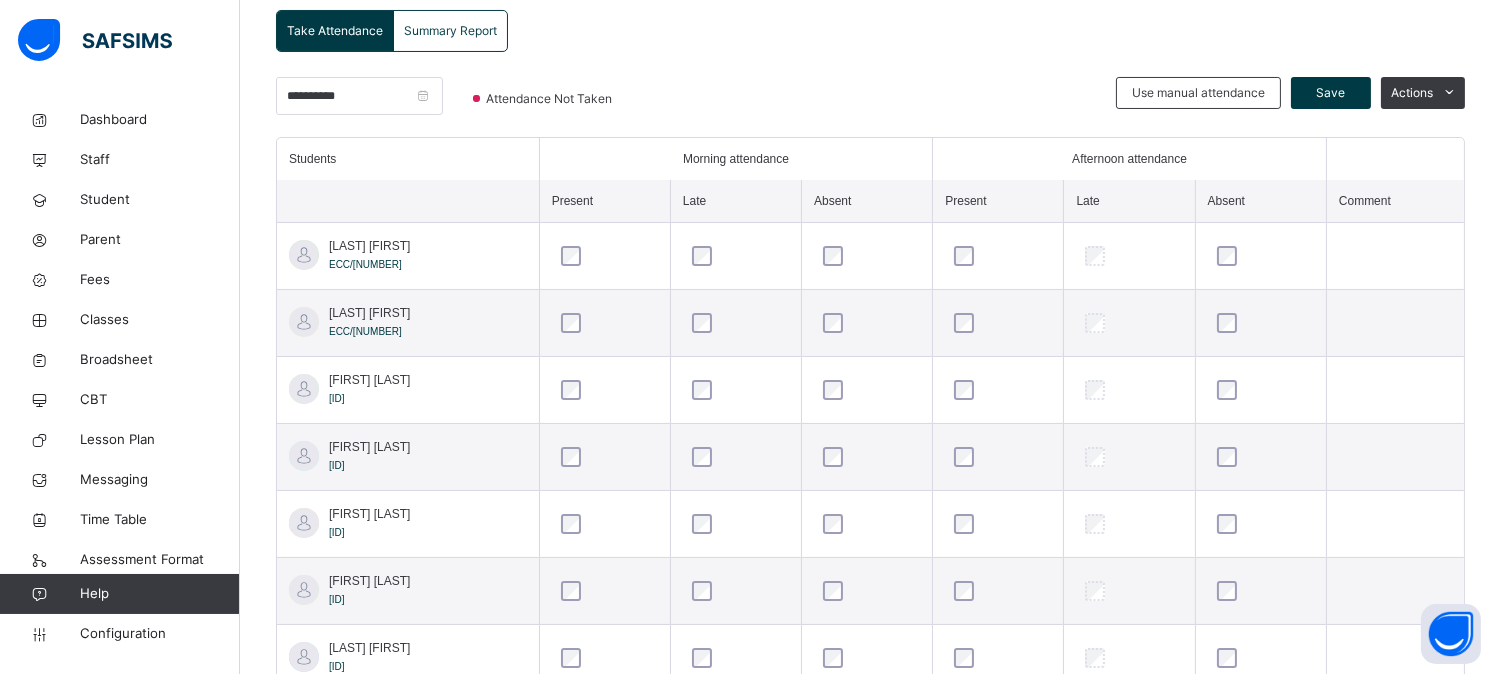 click on "Summary Report" at bounding box center (450, 31) 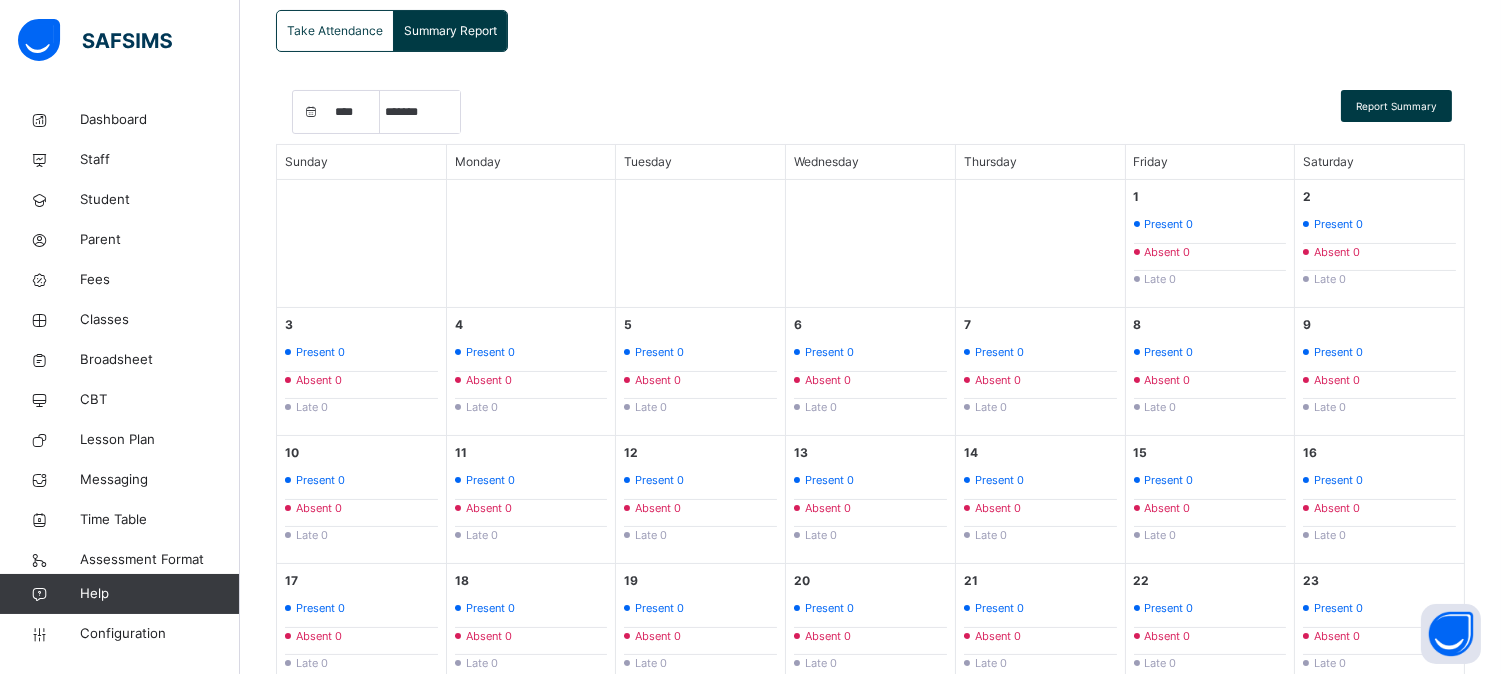 click on "Take Attendance" at bounding box center [335, 31] 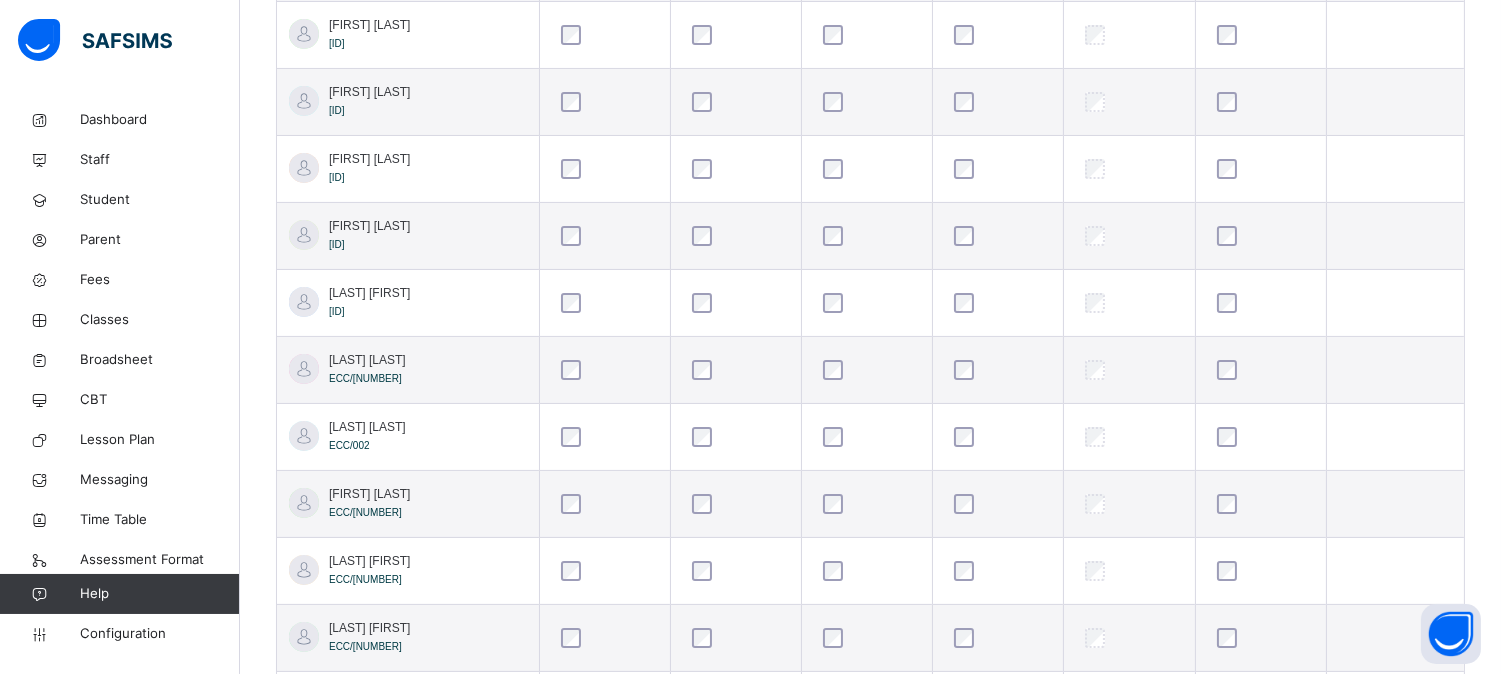 scroll, scrollTop: 772, scrollLeft: 0, axis: vertical 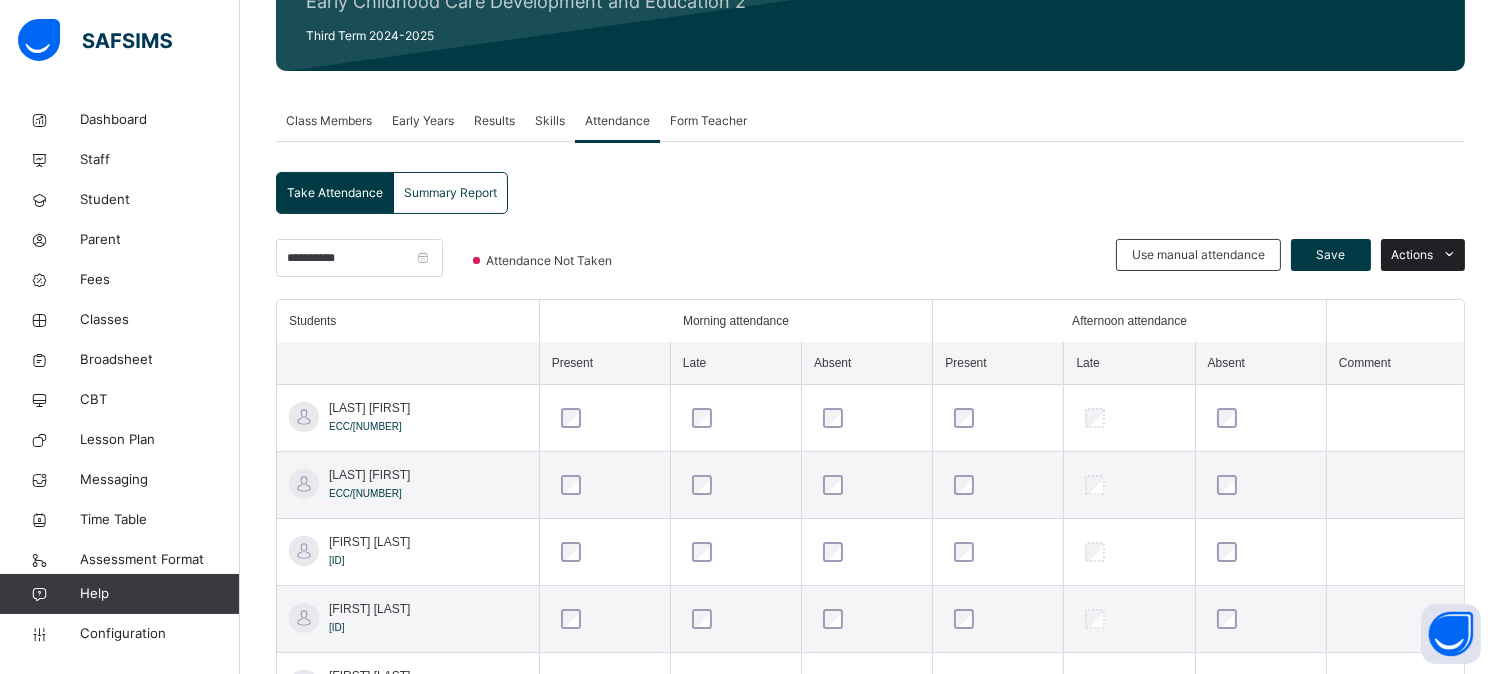 click at bounding box center [1449, 255] 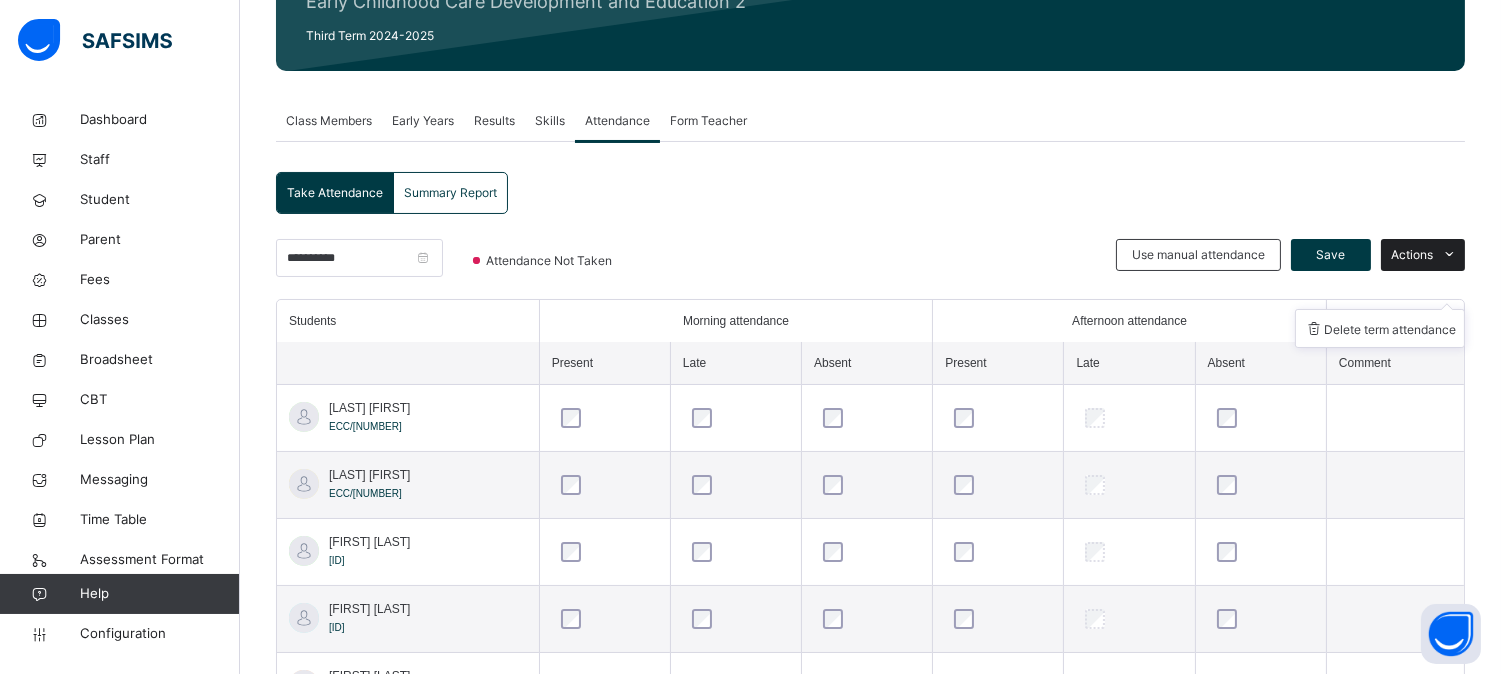 click at bounding box center [1449, 255] 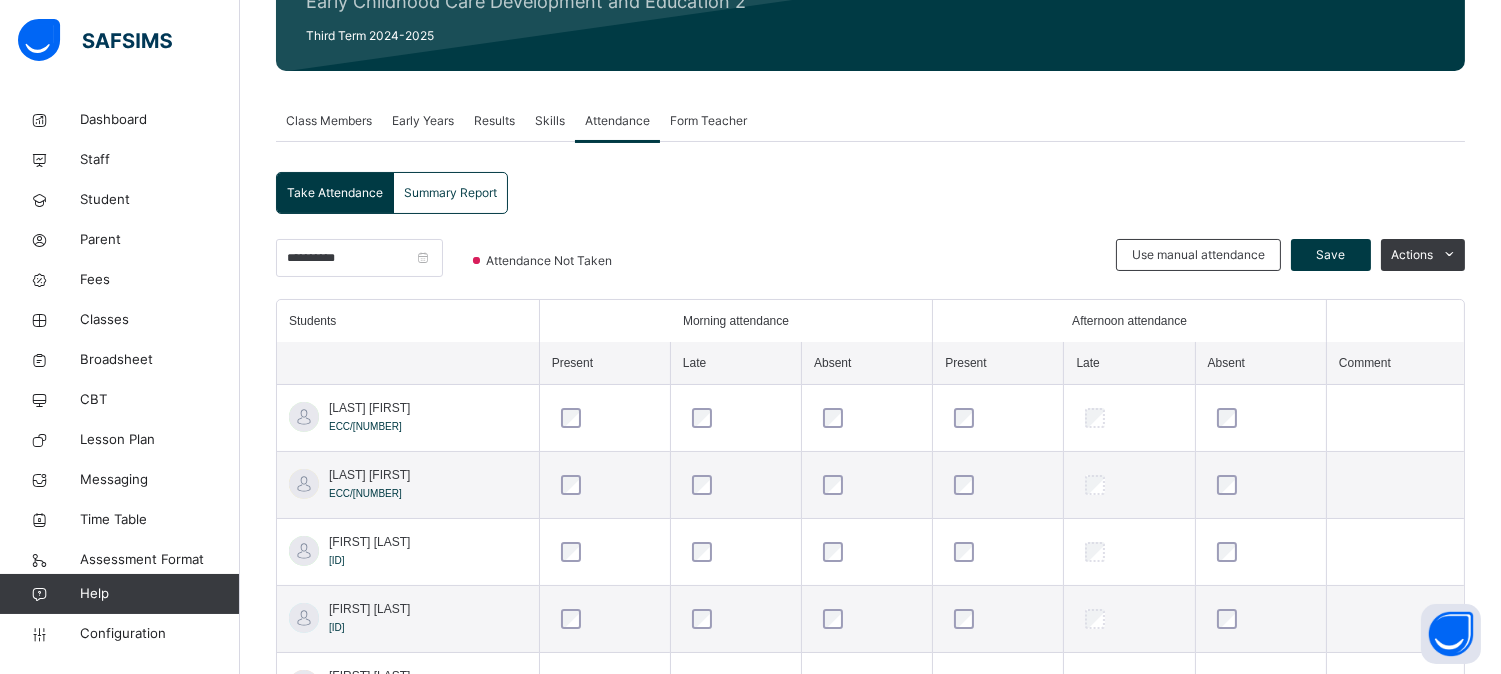 click at bounding box center (1395, 418) 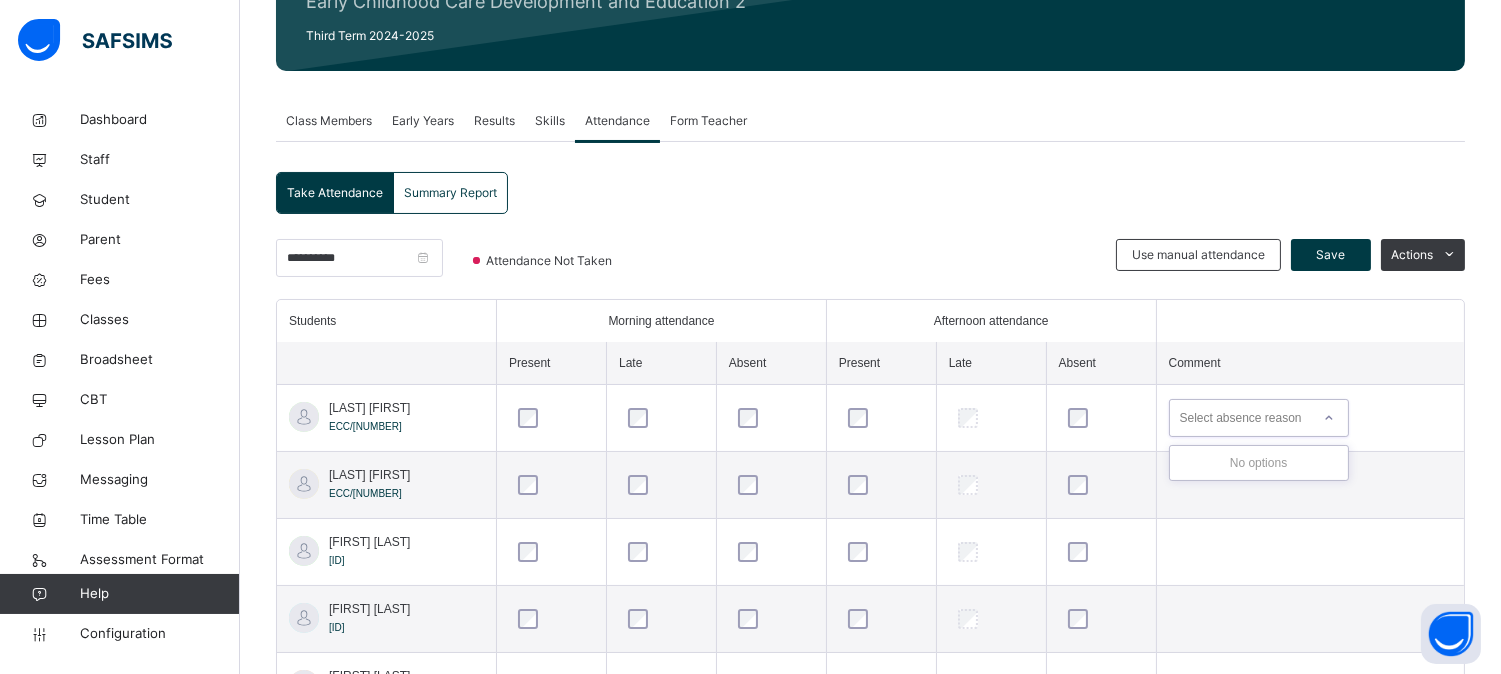 click at bounding box center [1329, 418] 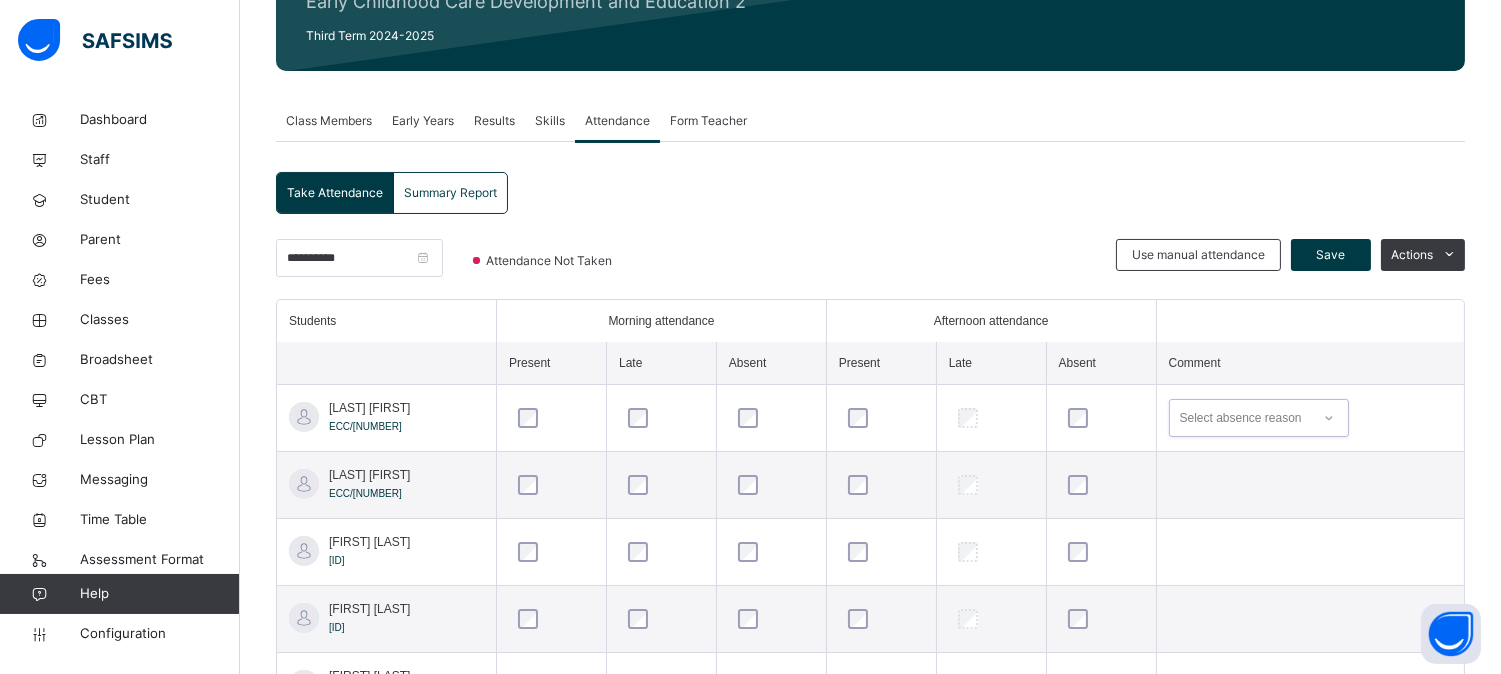 click at bounding box center (1329, 418) 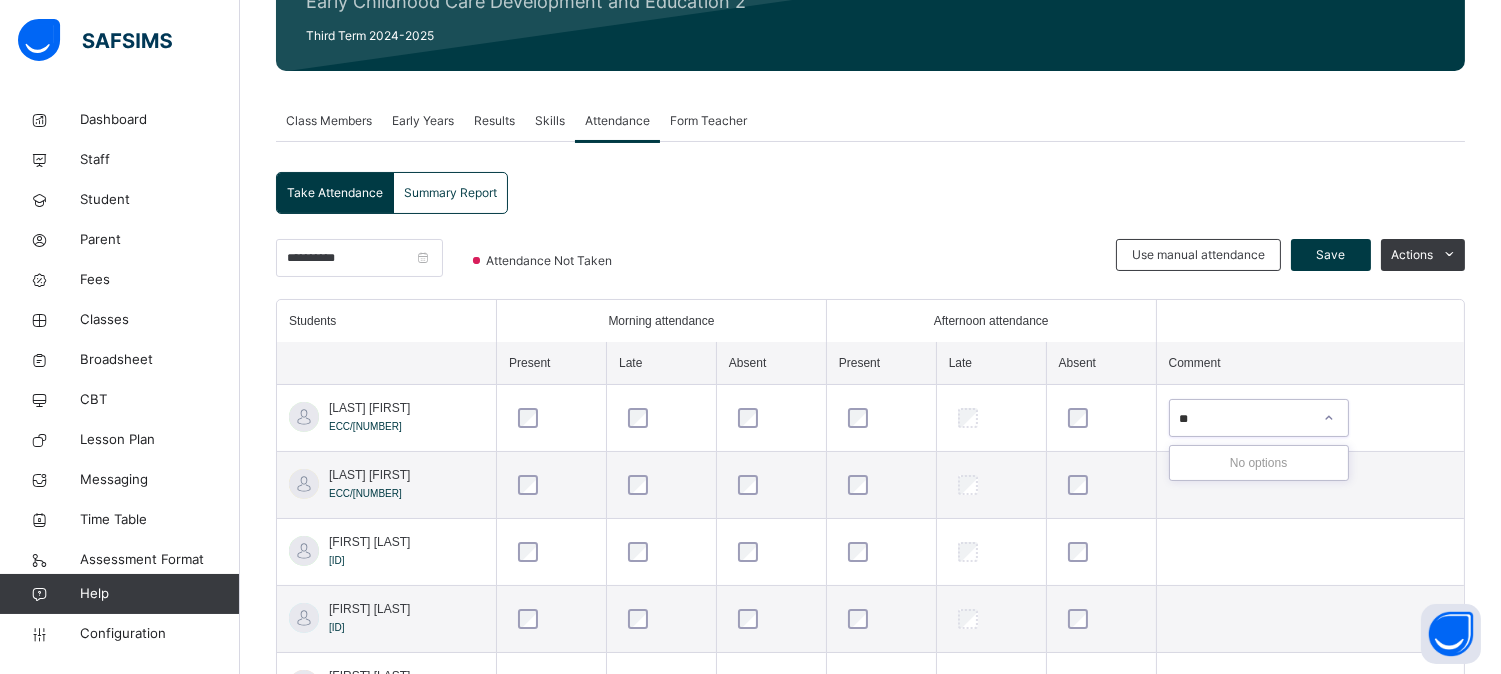 type on "*" 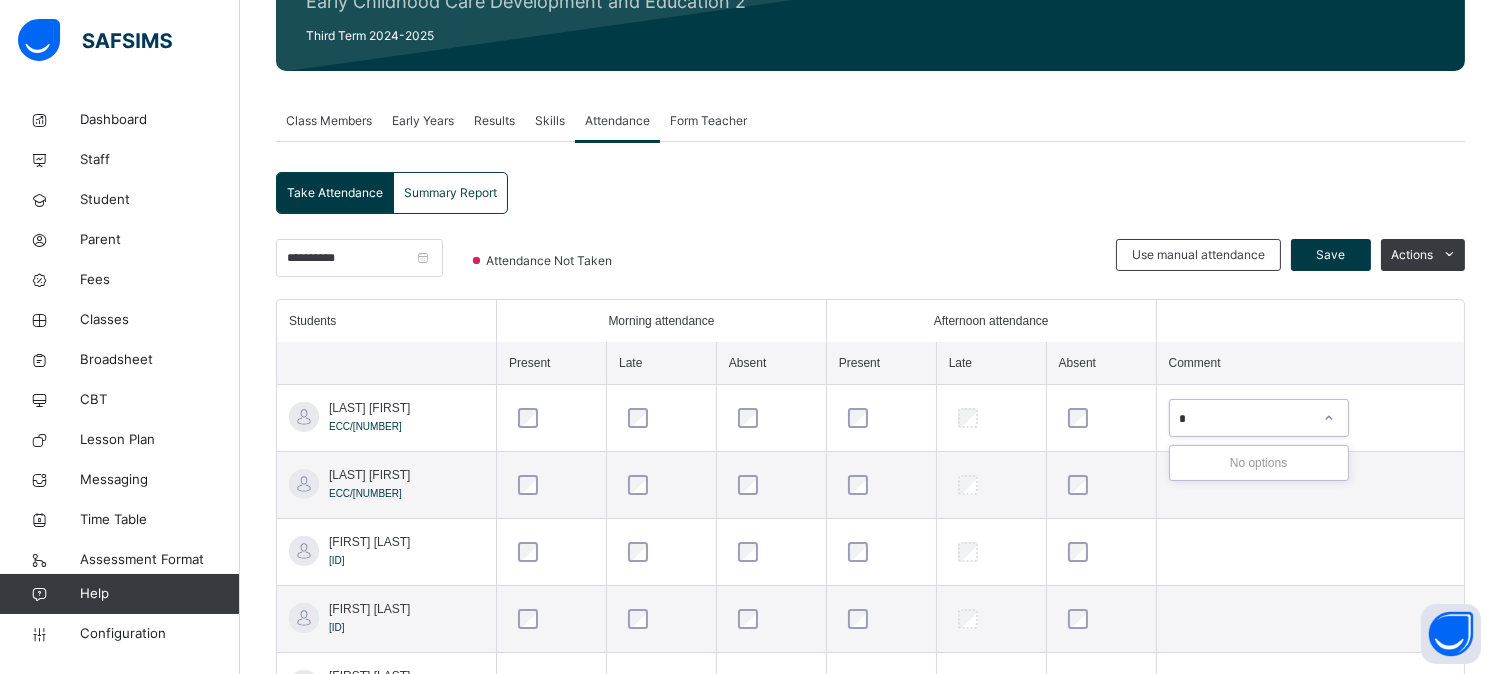 type 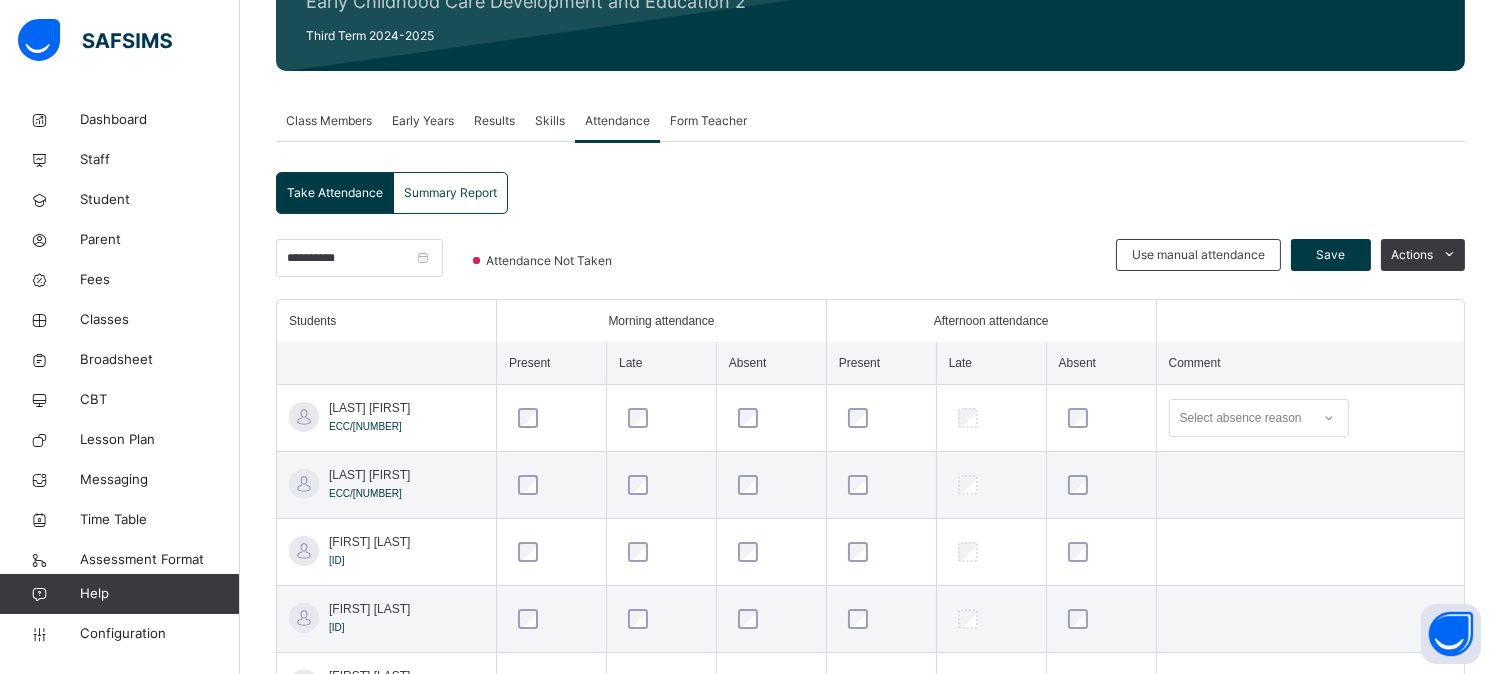 click at bounding box center (551, 418) 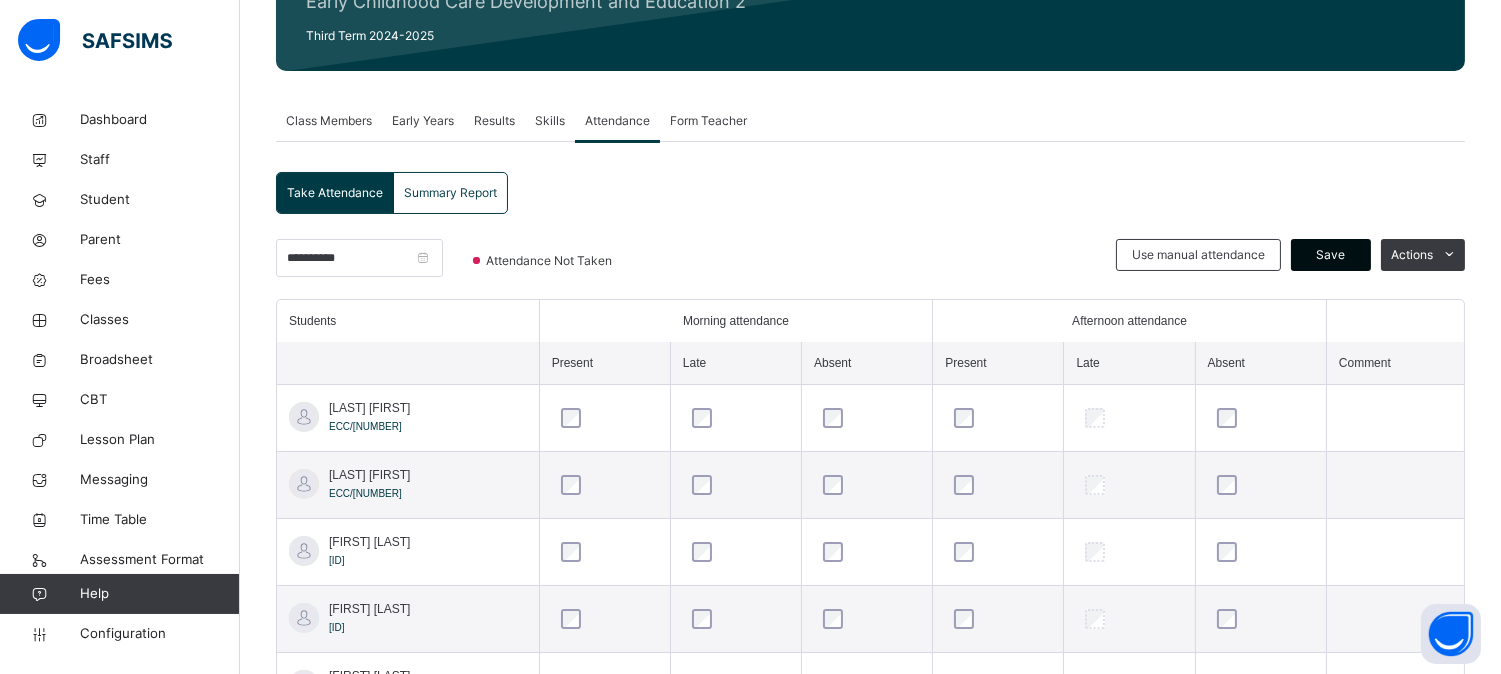 click on "Save" at bounding box center (1331, 255) 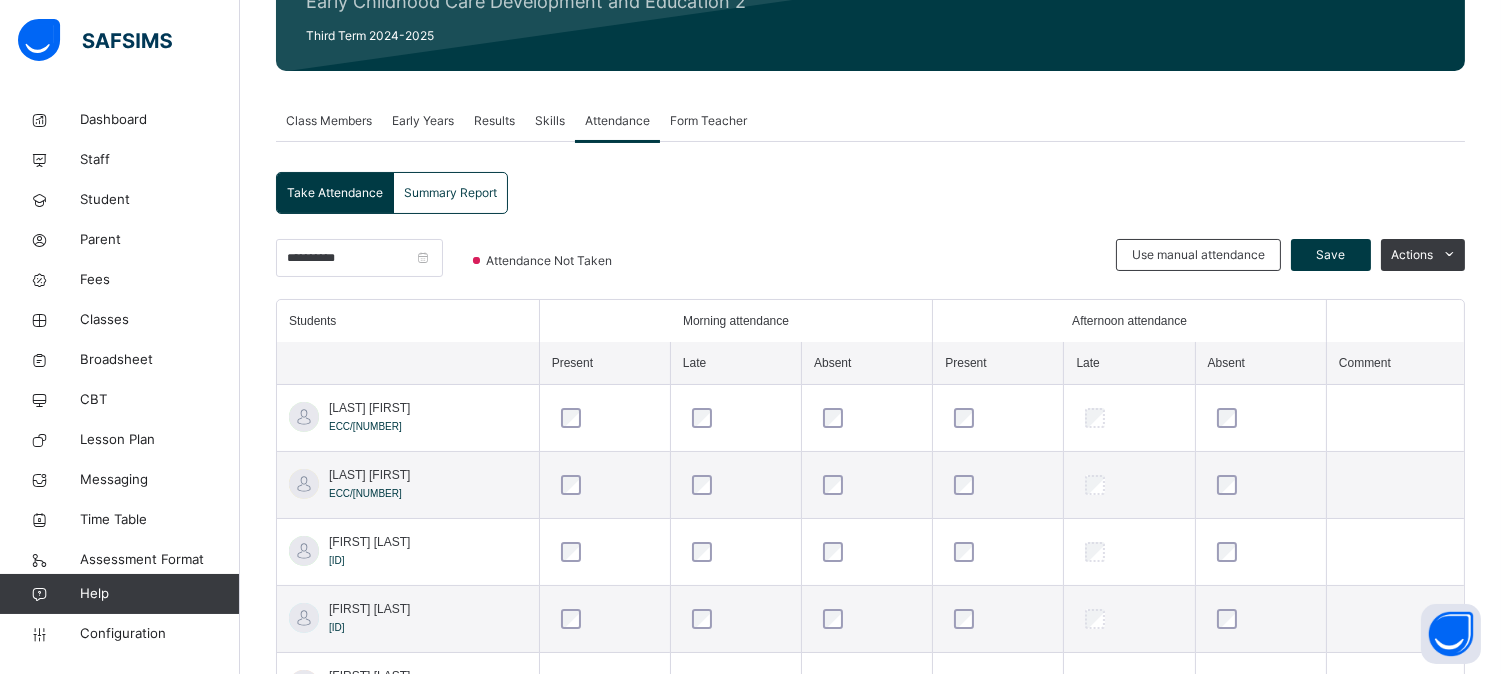 click on "Summary Report" at bounding box center (450, 193) 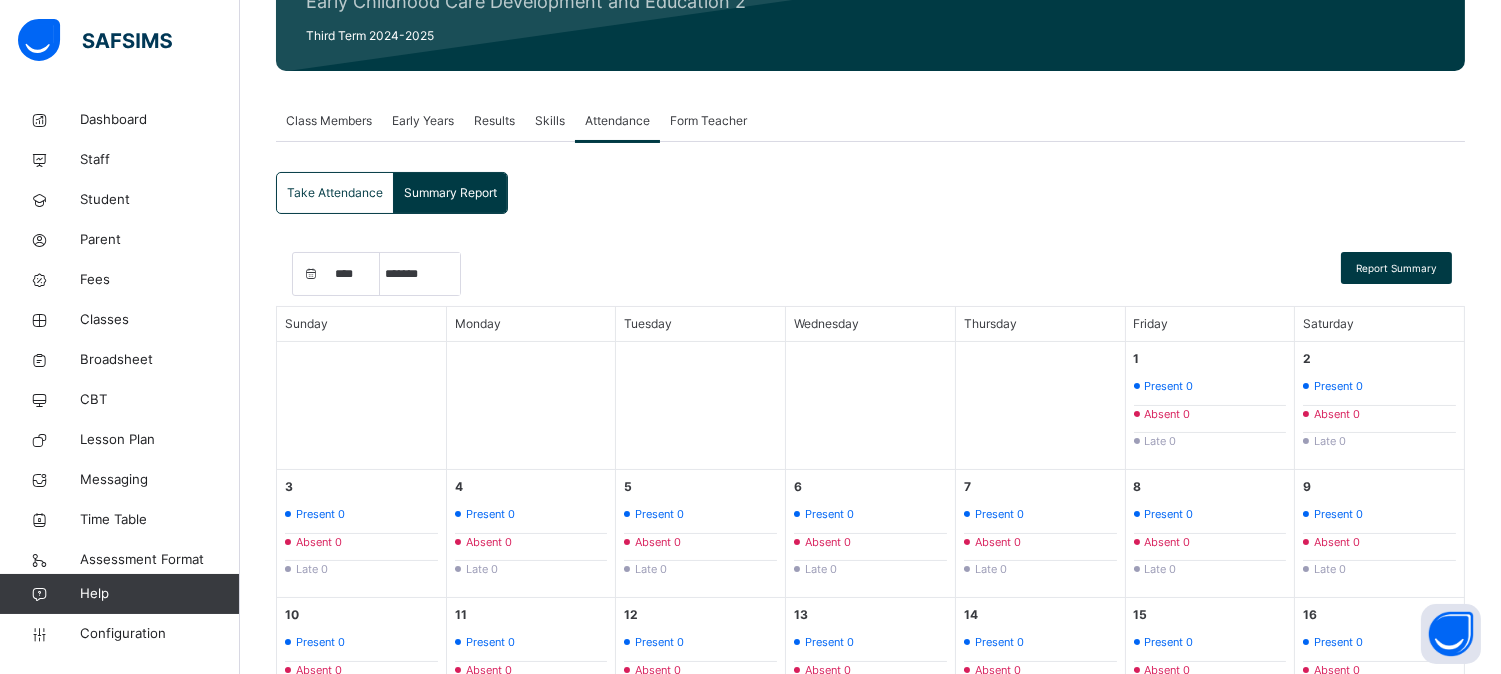 scroll, scrollTop: 766, scrollLeft: 0, axis: vertical 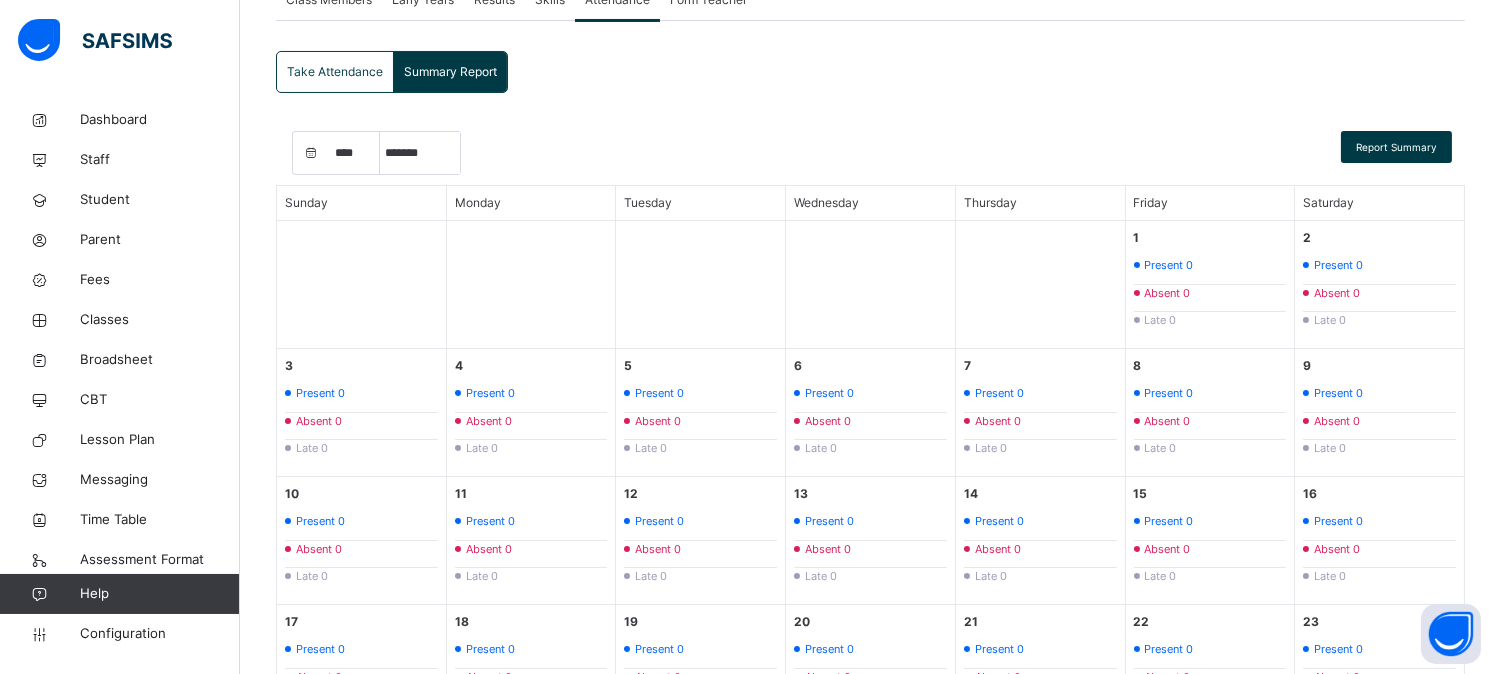click on "Absent 0" at bounding box center [319, 421] 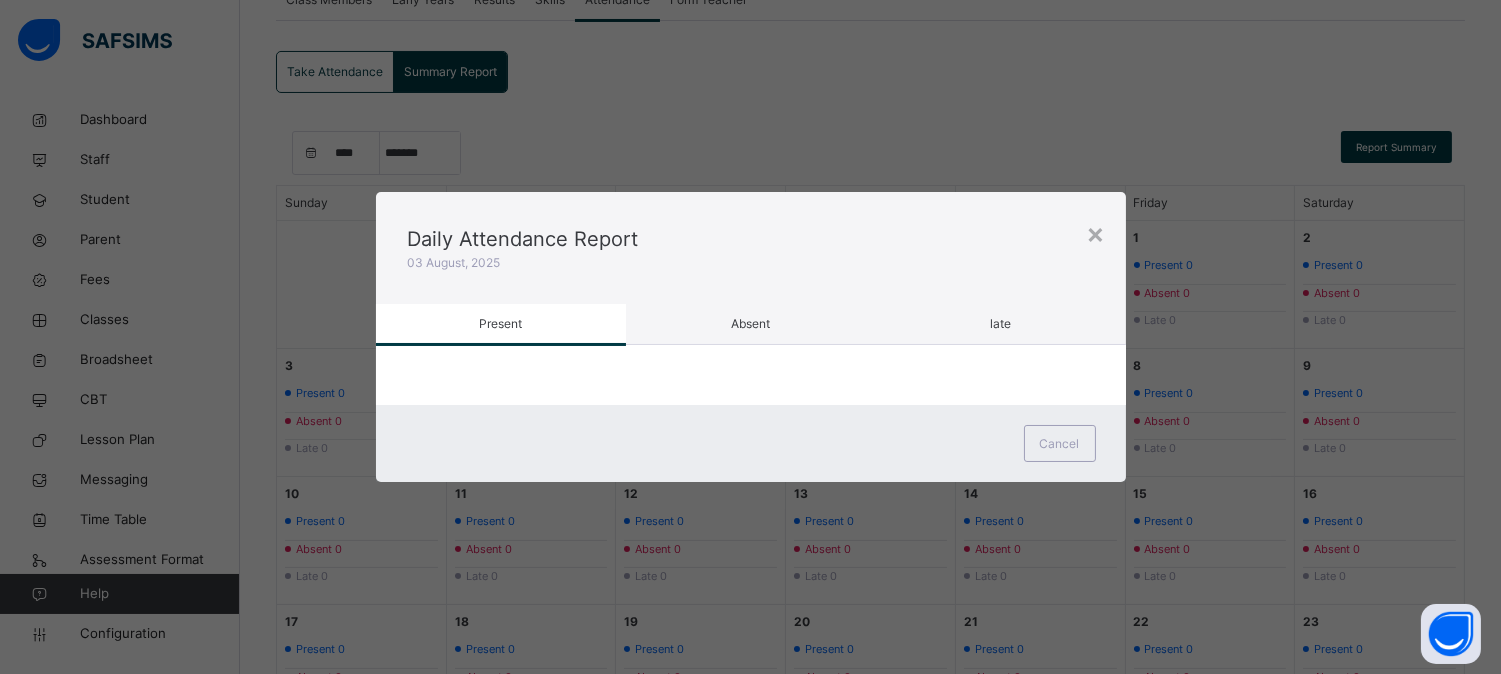 click on "Absent" at bounding box center [750, 323] 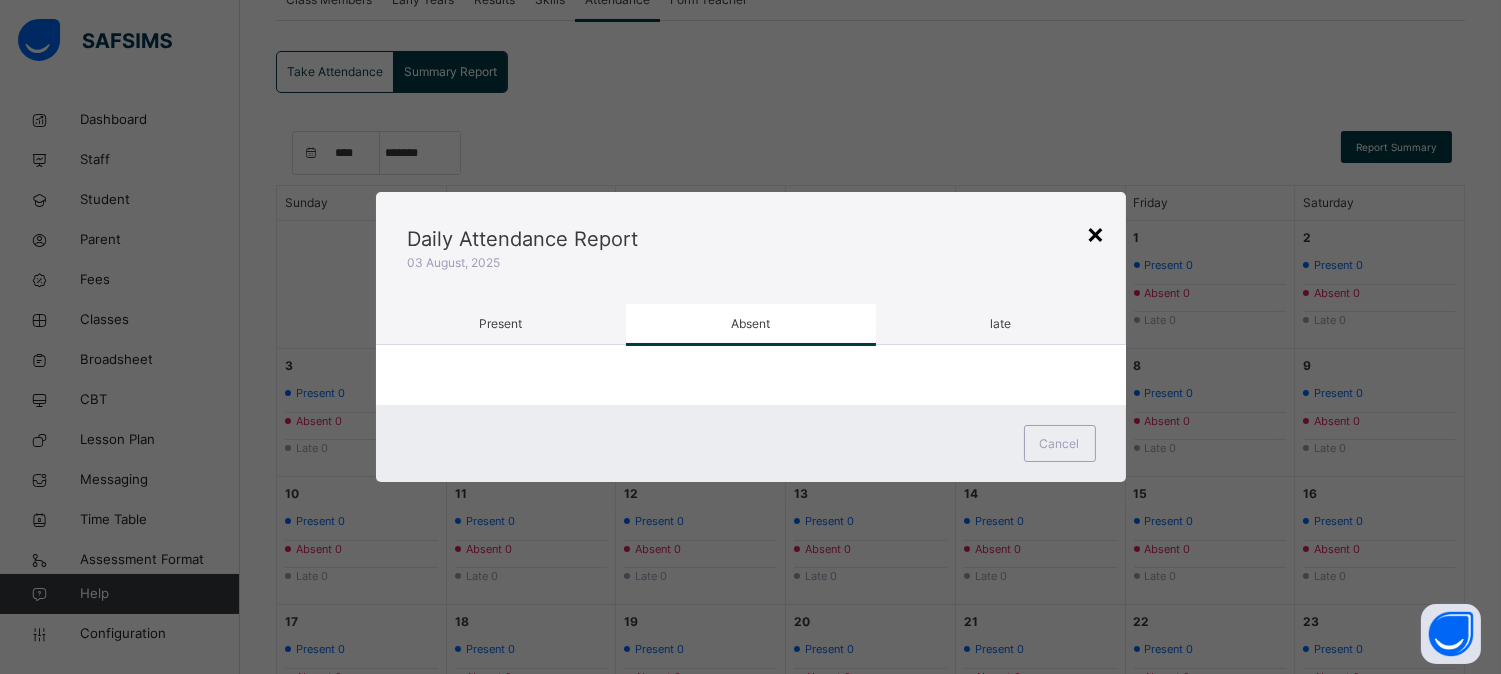 click on "×" at bounding box center (1096, 233) 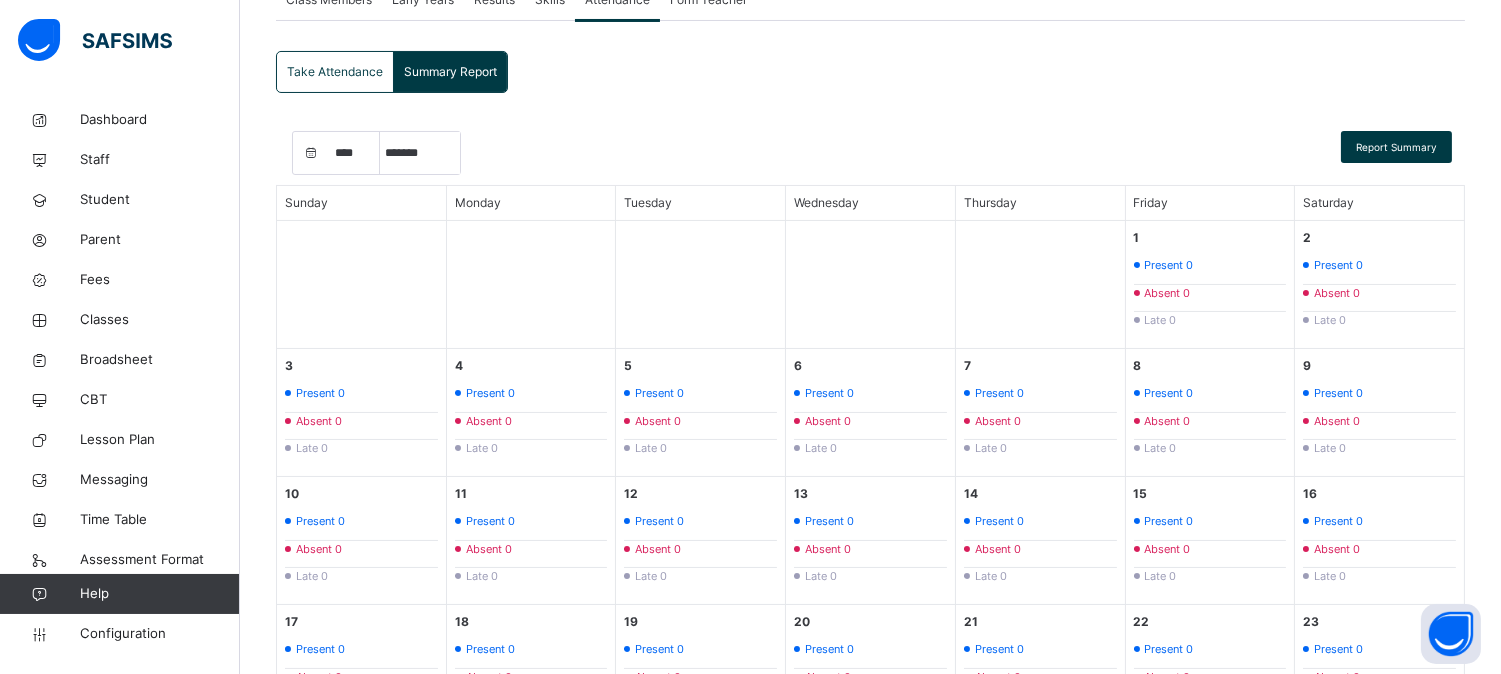 click on "Sunday" at bounding box center [362, 203] 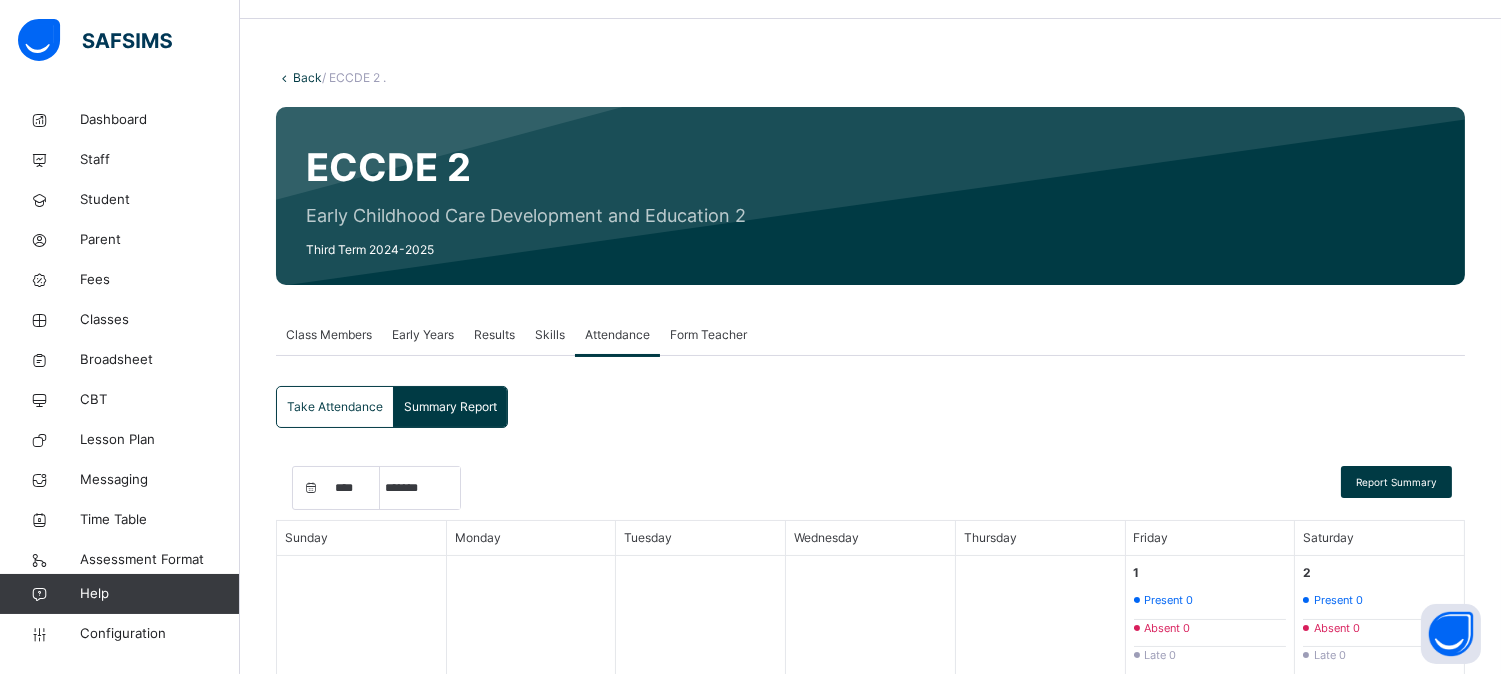 scroll, scrollTop: 0, scrollLeft: 0, axis: both 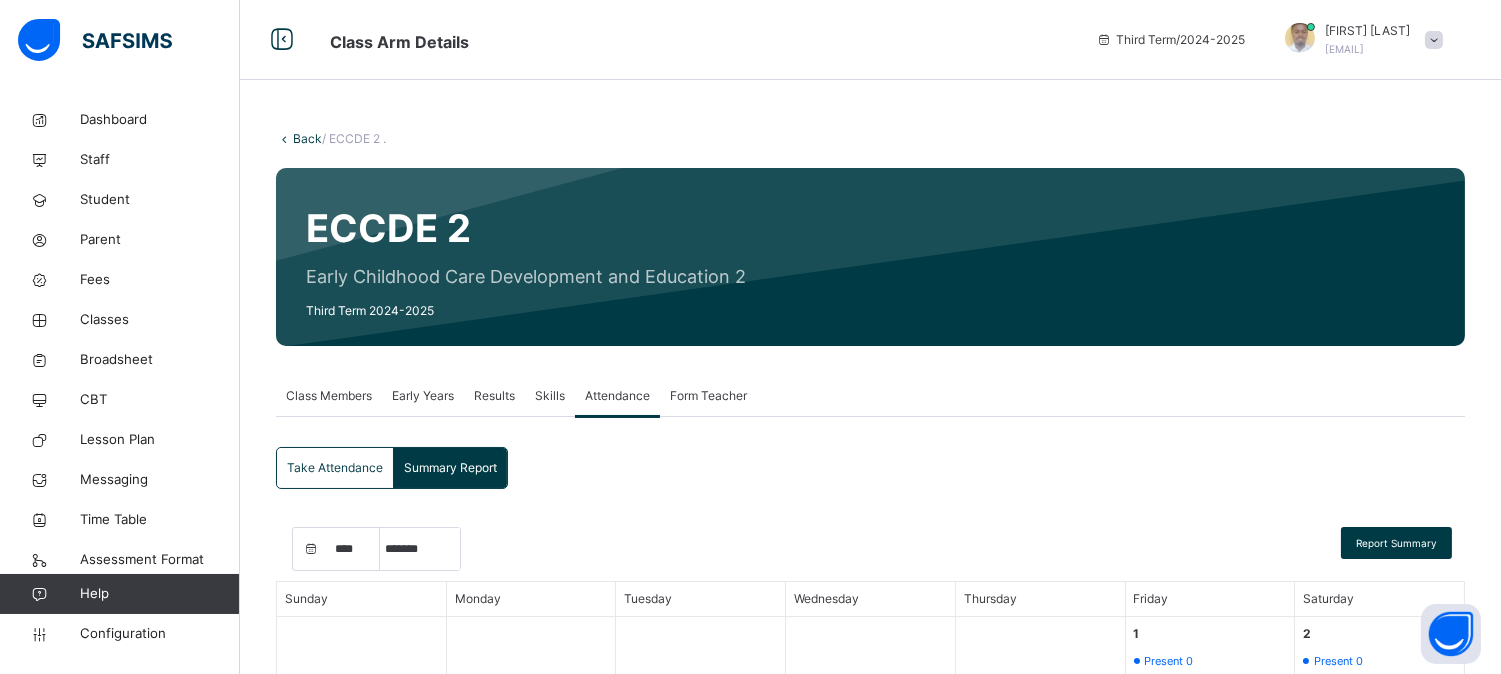 click on "Back" at bounding box center [307, 138] 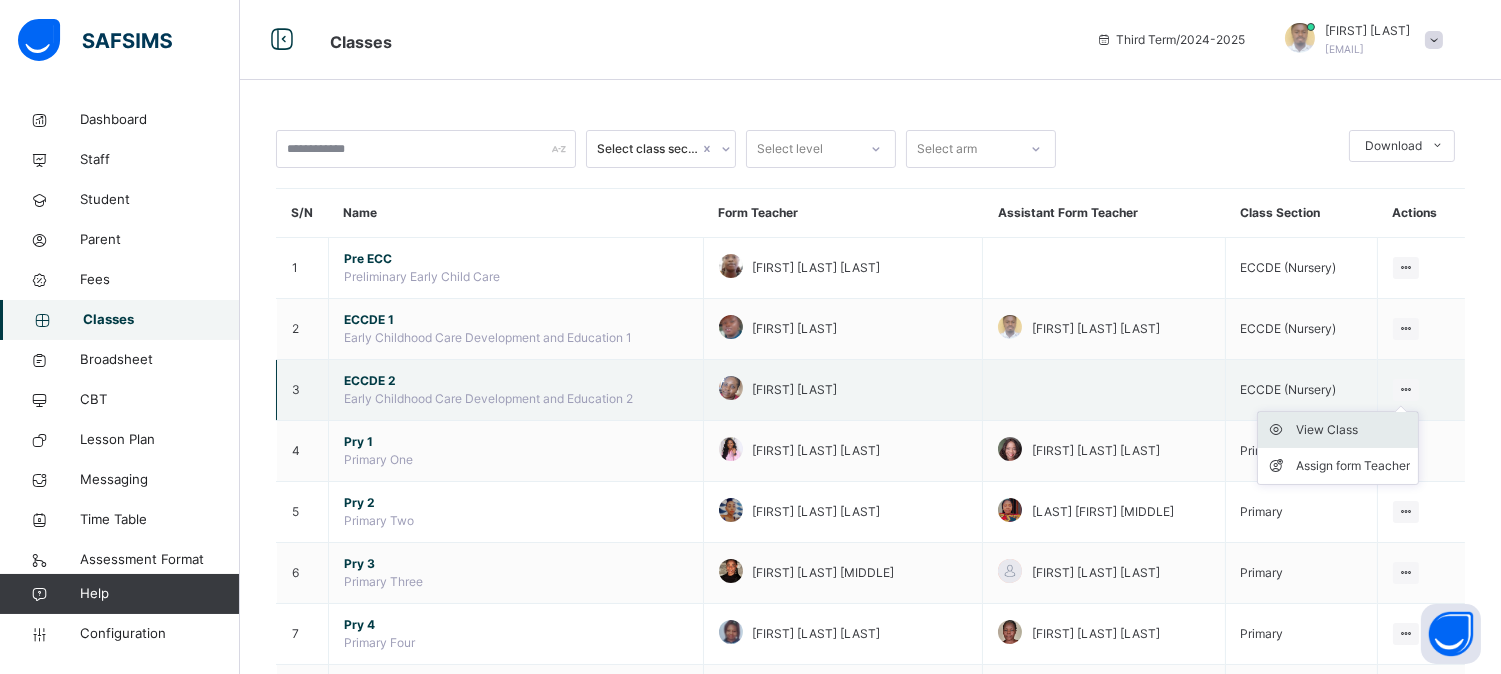 click on "View Class" at bounding box center [1353, 430] 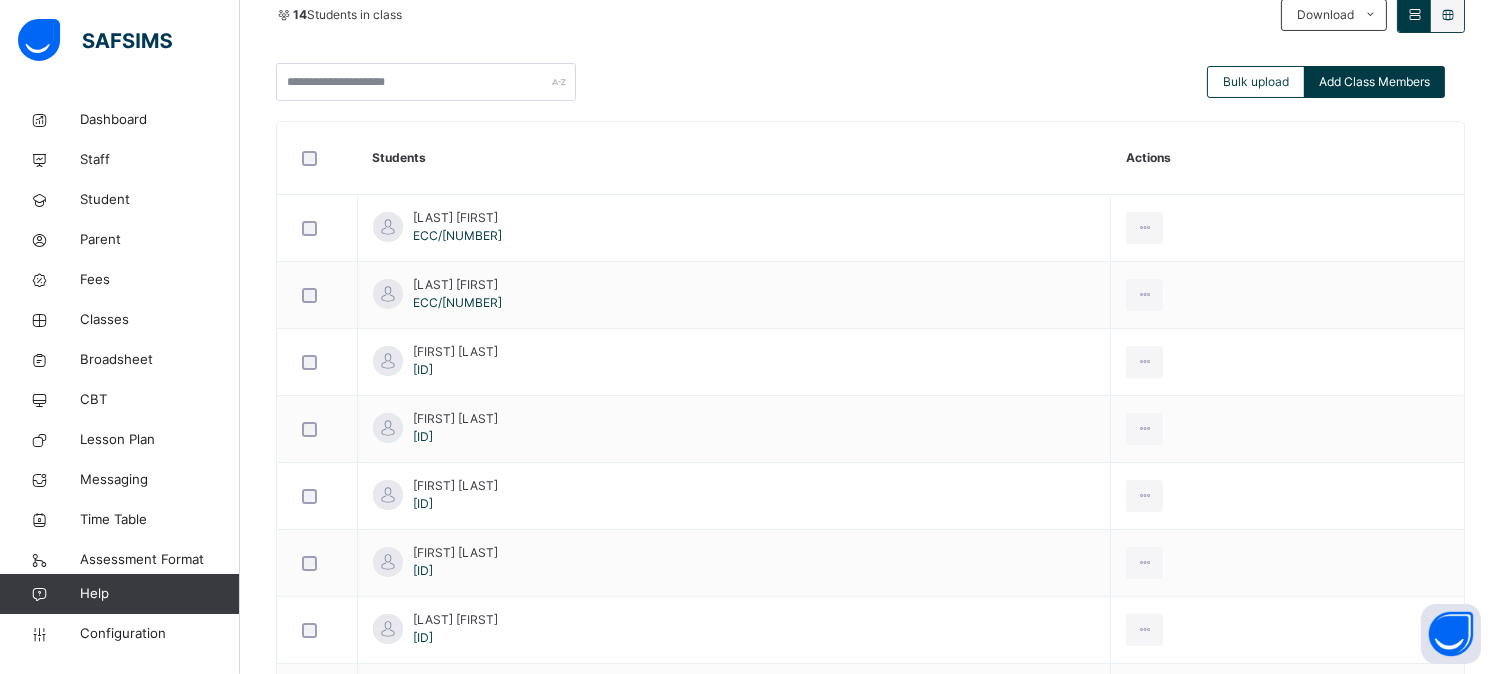 scroll, scrollTop: 68, scrollLeft: 0, axis: vertical 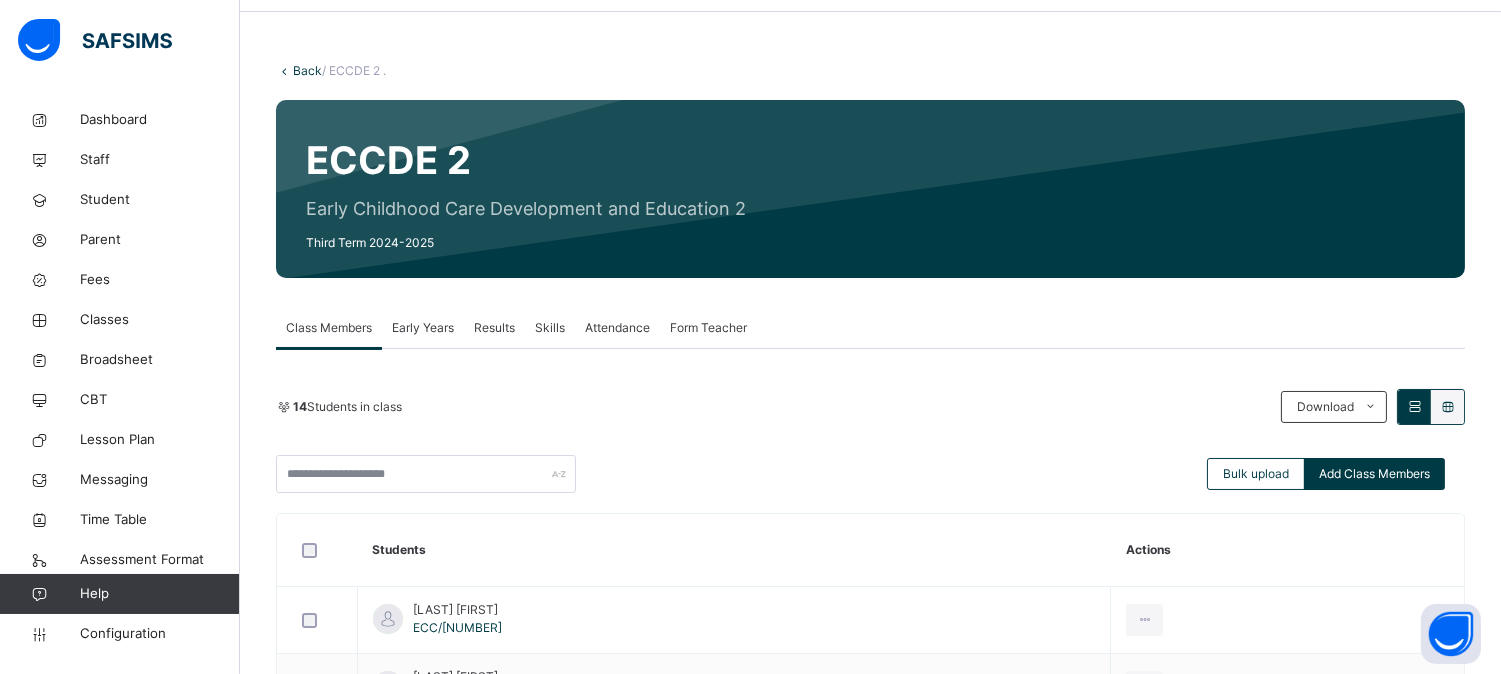 click on "Results" at bounding box center (494, 328) 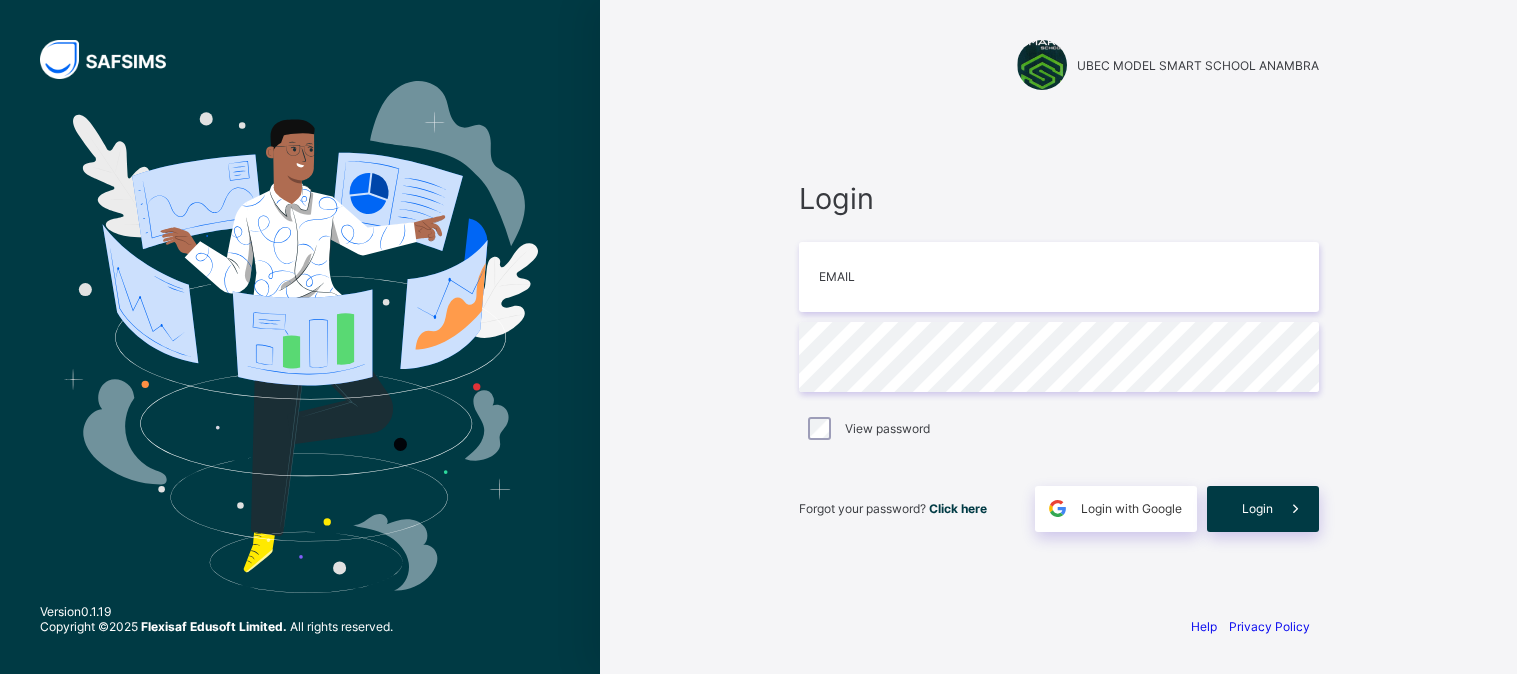 scroll, scrollTop: 0, scrollLeft: 0, axis: both 